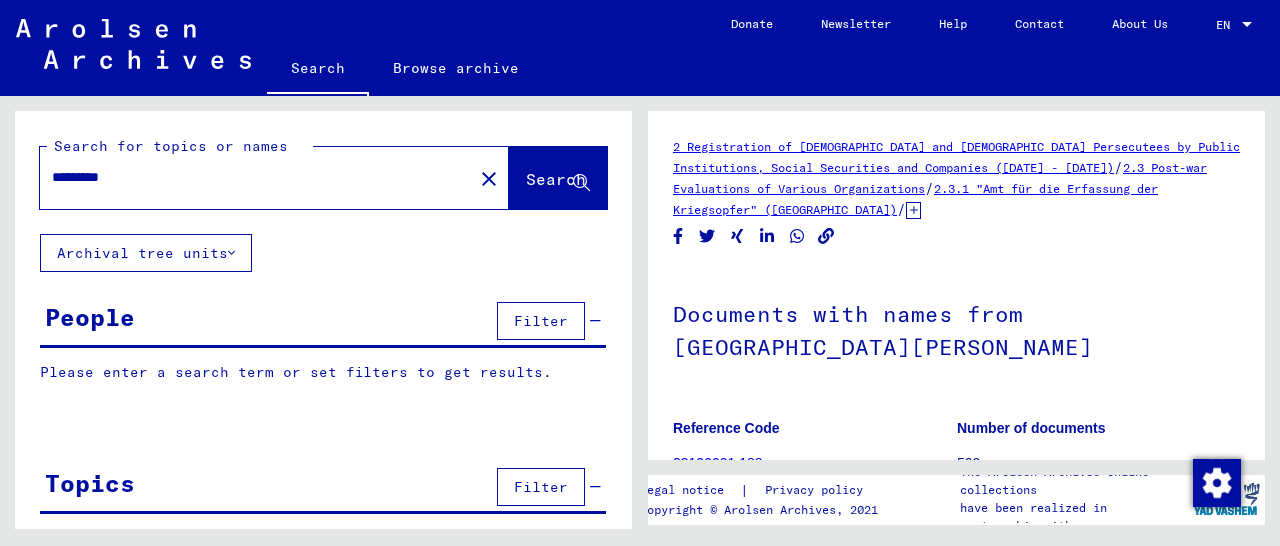 scroll, scrollTop: 0, scrollLeft: 0, axis: both 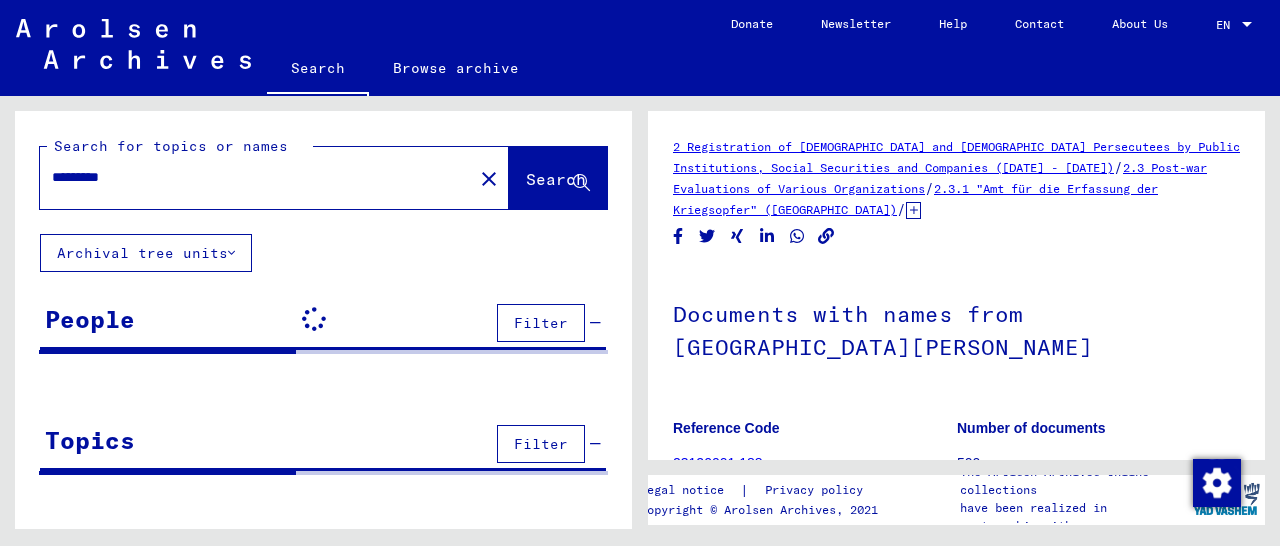 drag, startPoint x: 139, startPoint y: 174, endPoint x: 8, endPoint y: 172, distance: 131.01526 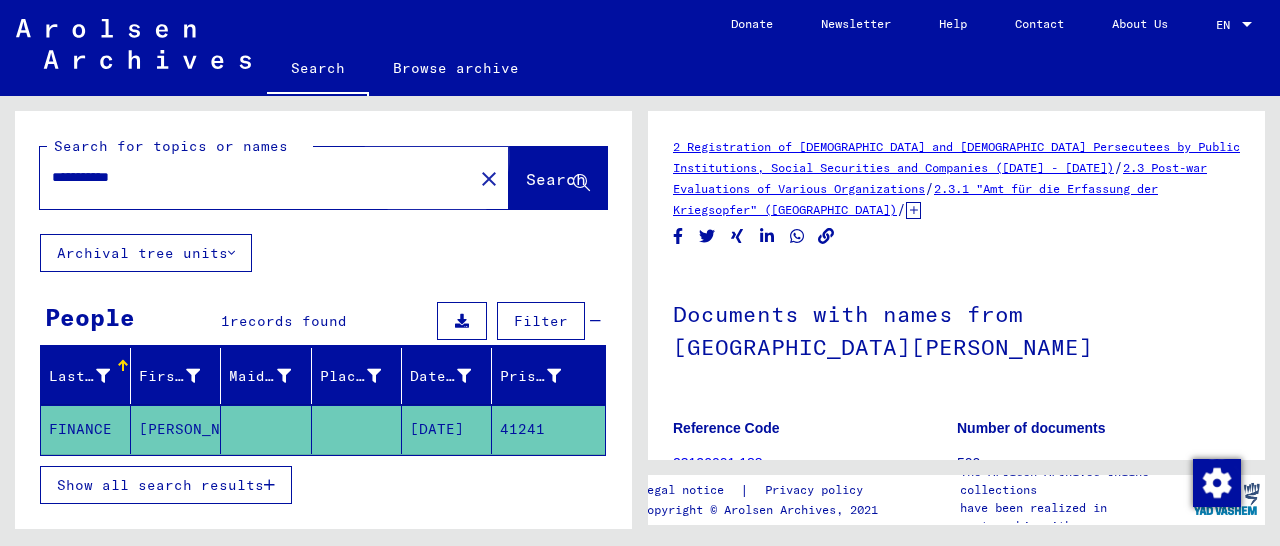 click on "Search" 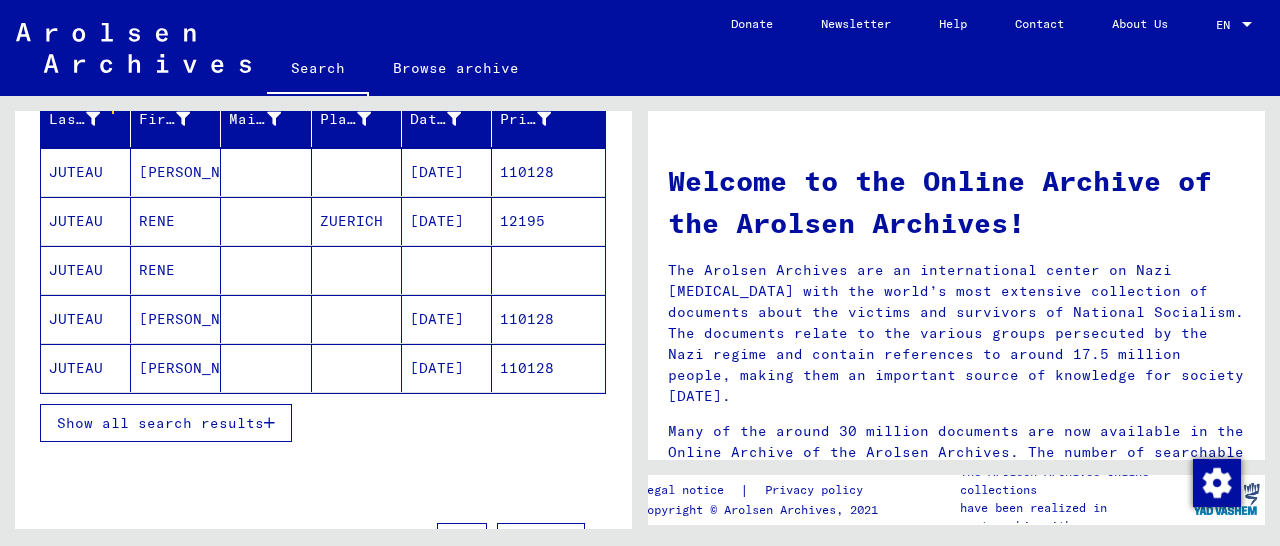 scroll, scrollTop: 208, scrollLeft: 0, axis: vertical 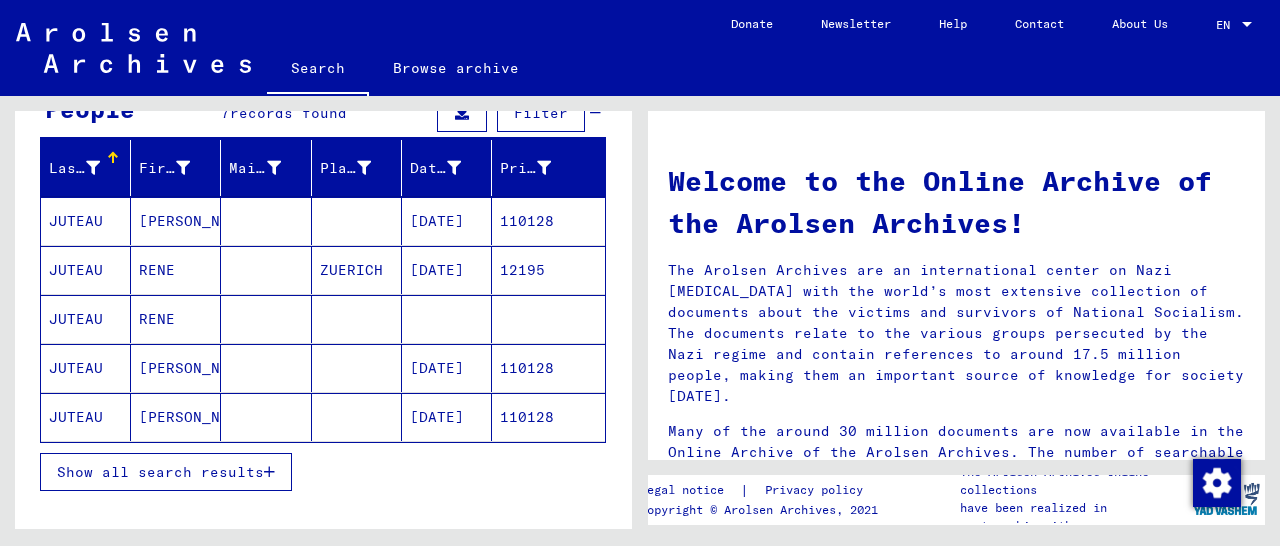 click on "110128" at bounding box center (548, 270) 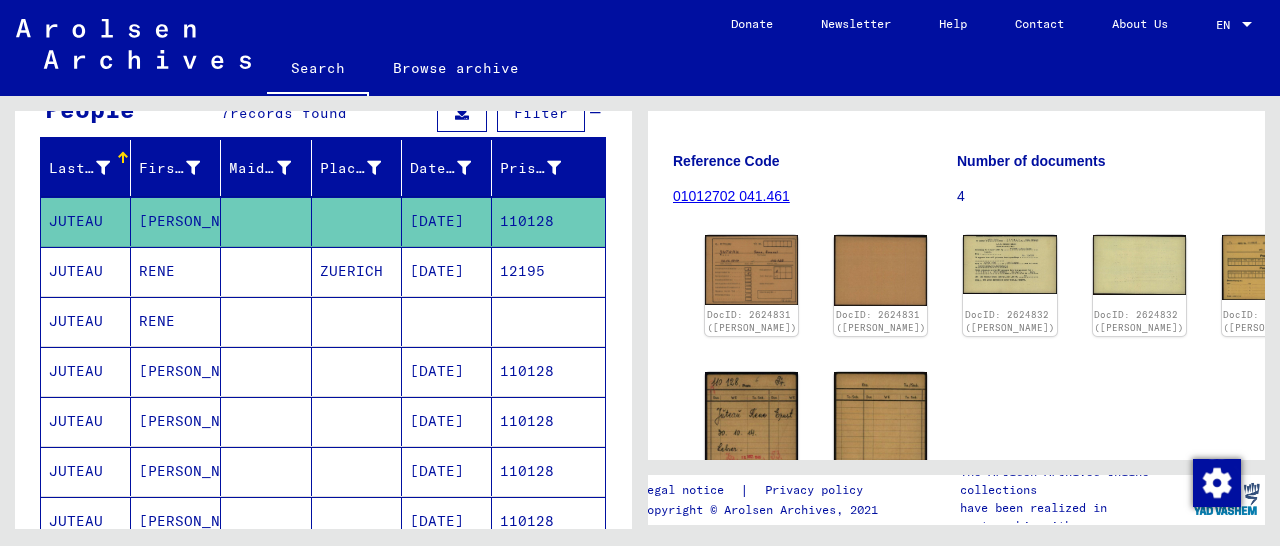 scroll, scrollTop: 312, scrollLeft: 0, axis: vertical 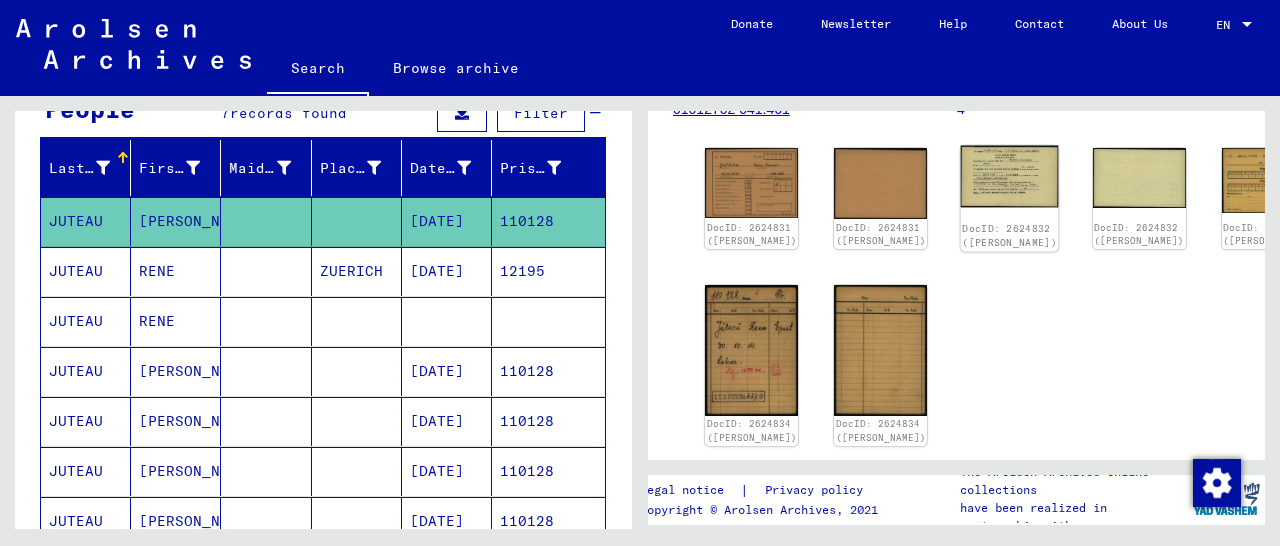 click 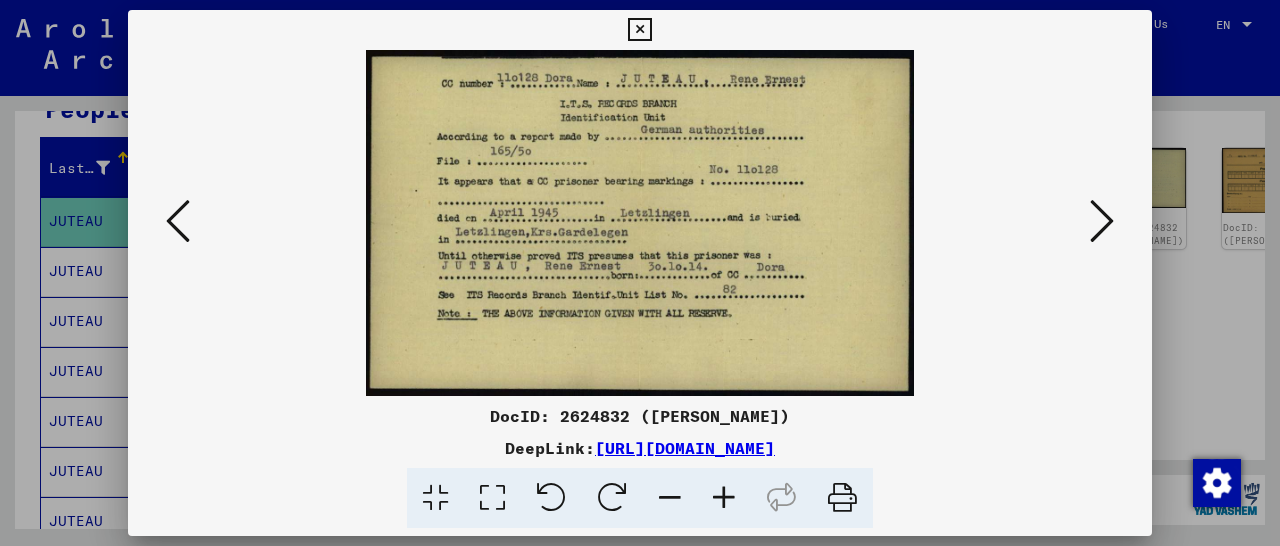click at bounding box center [1102, 221] 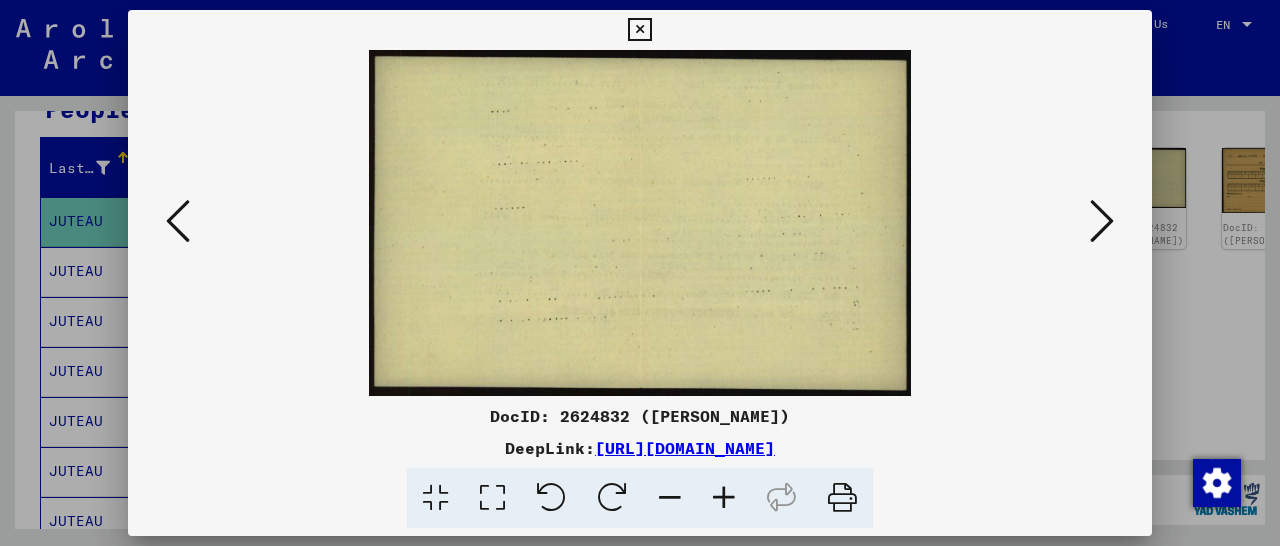 click at bounding box center [1102, 221] 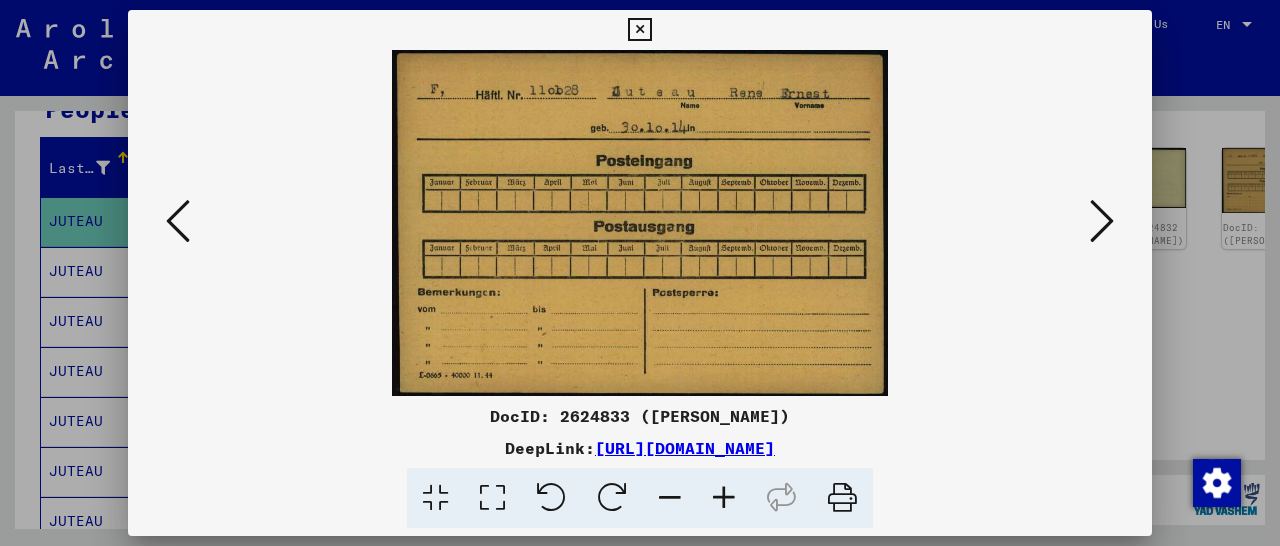 click at bounding box center [1102, 221] 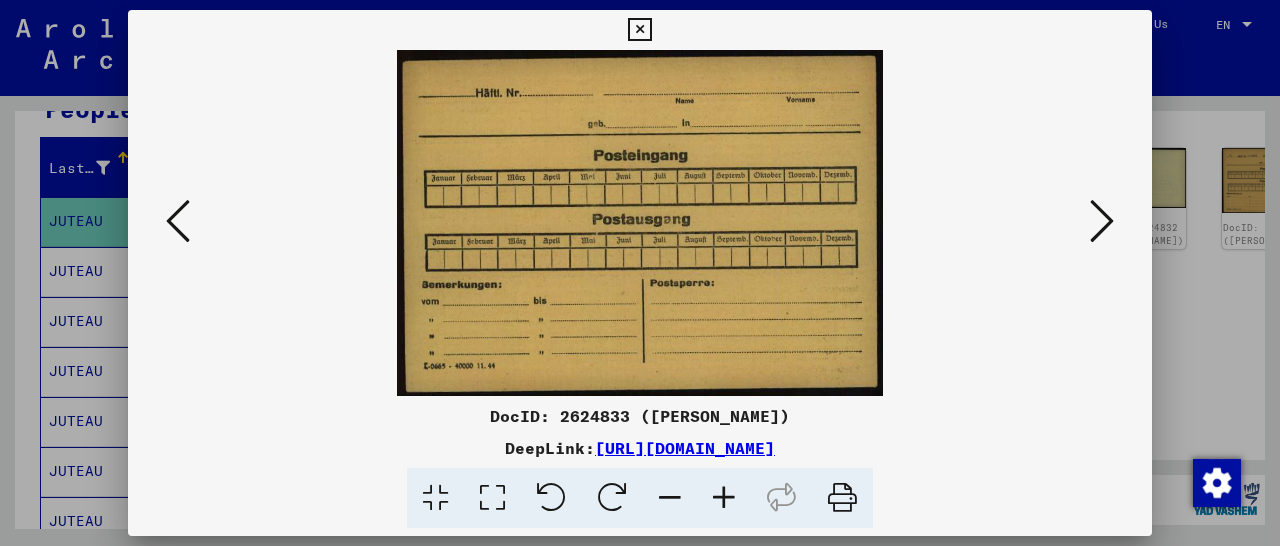 click at bounding box center [1102, 221] 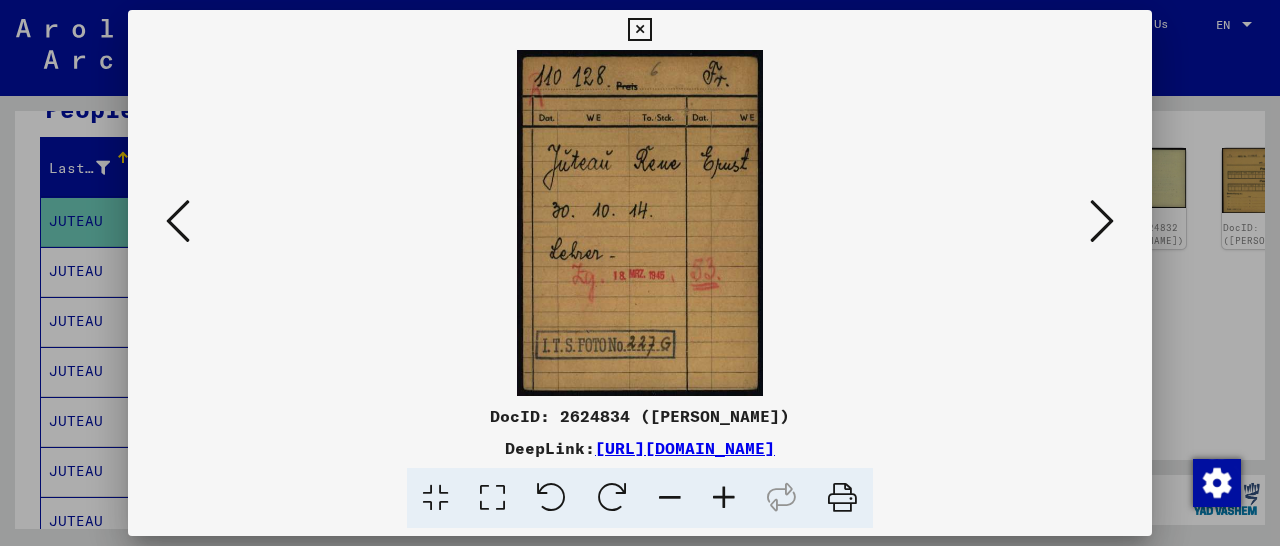 click at bounding box center (724, 498) 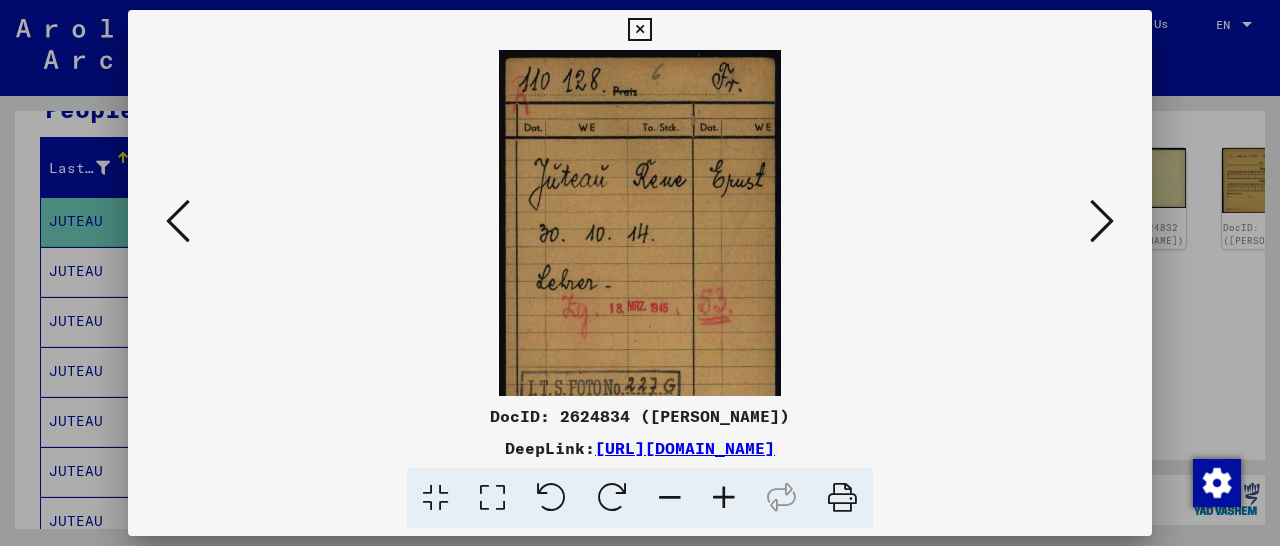 click at bounding box center [724, 498] 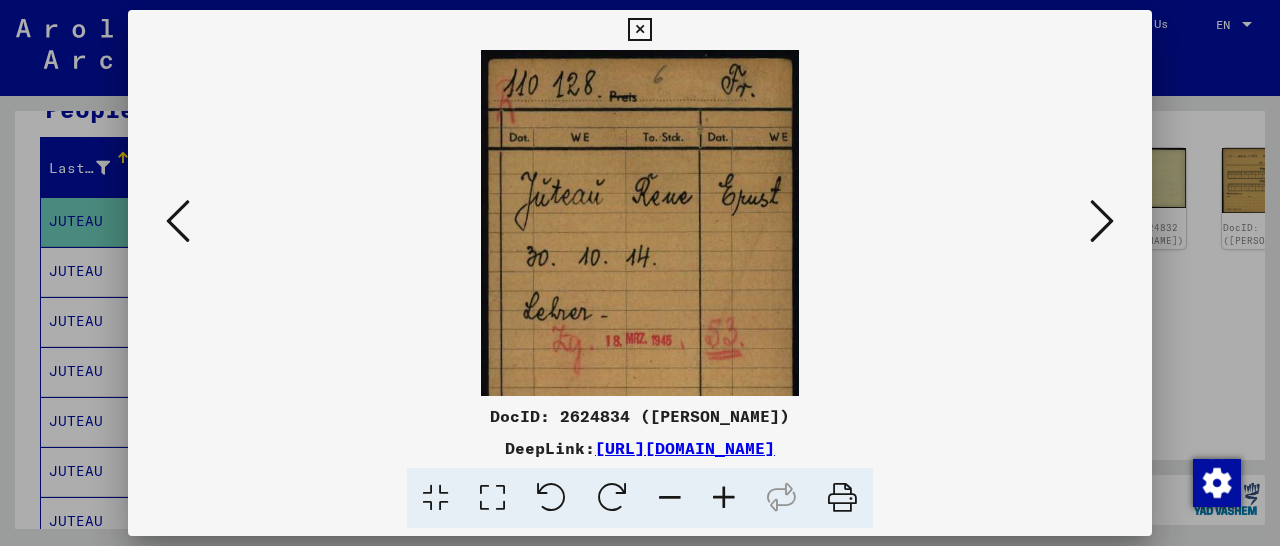 click at bounding box center [724, 498] 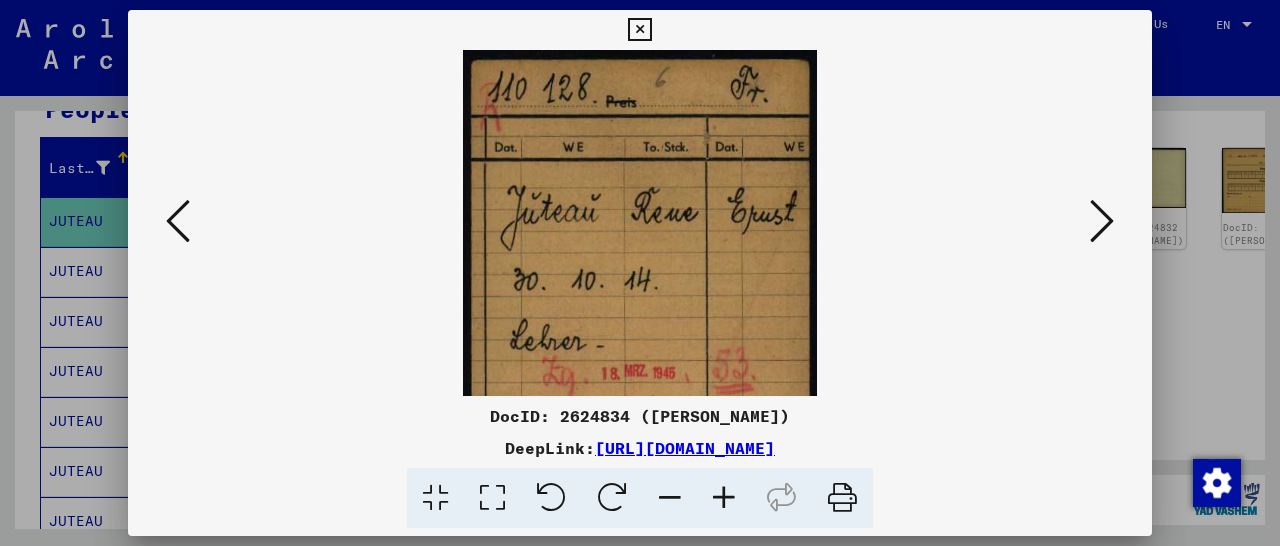 click at bounding box center (724, 498) 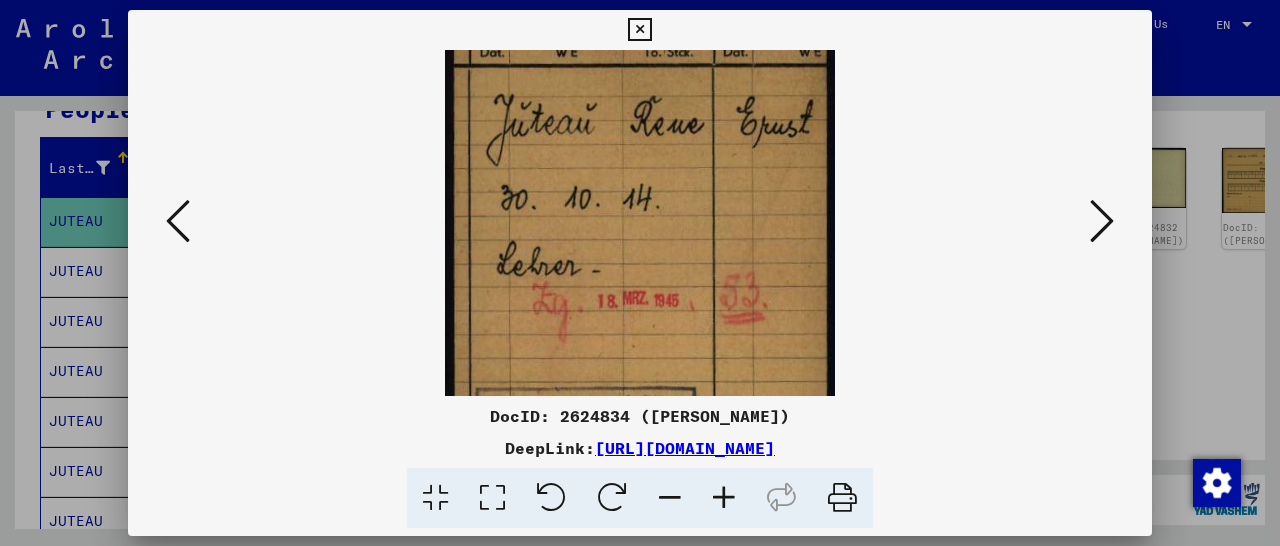 scroll, scrollTop: 137, scrollLeft: 0, axis: vertical 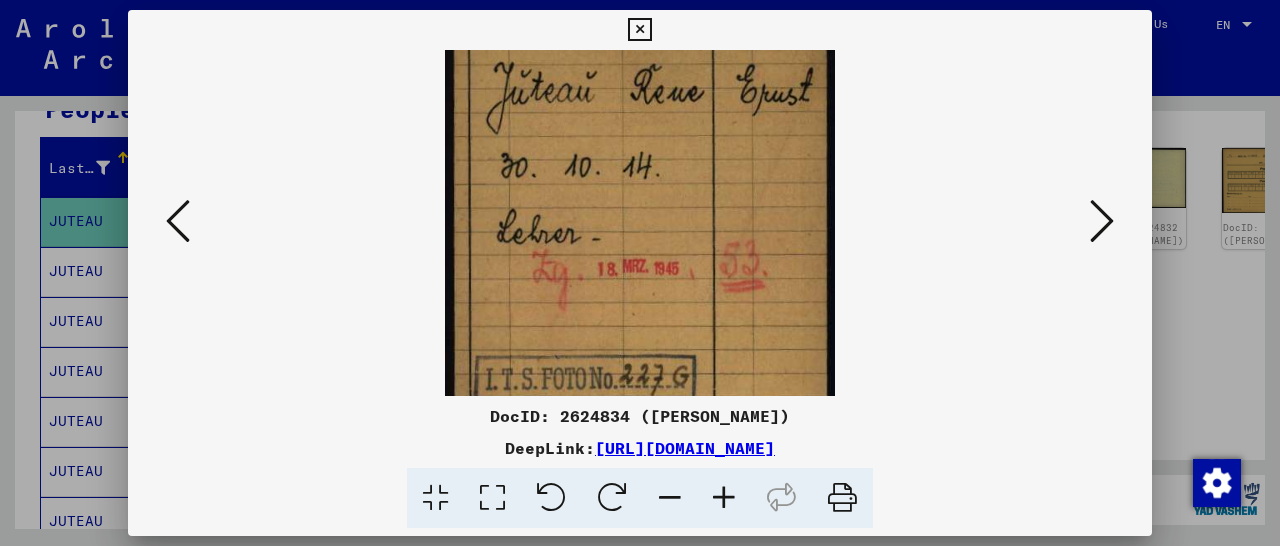 drag, startPoint x: 682, startPoint y: 294, endPoint x: 693, endPoint y: 157, distance: 137.4409 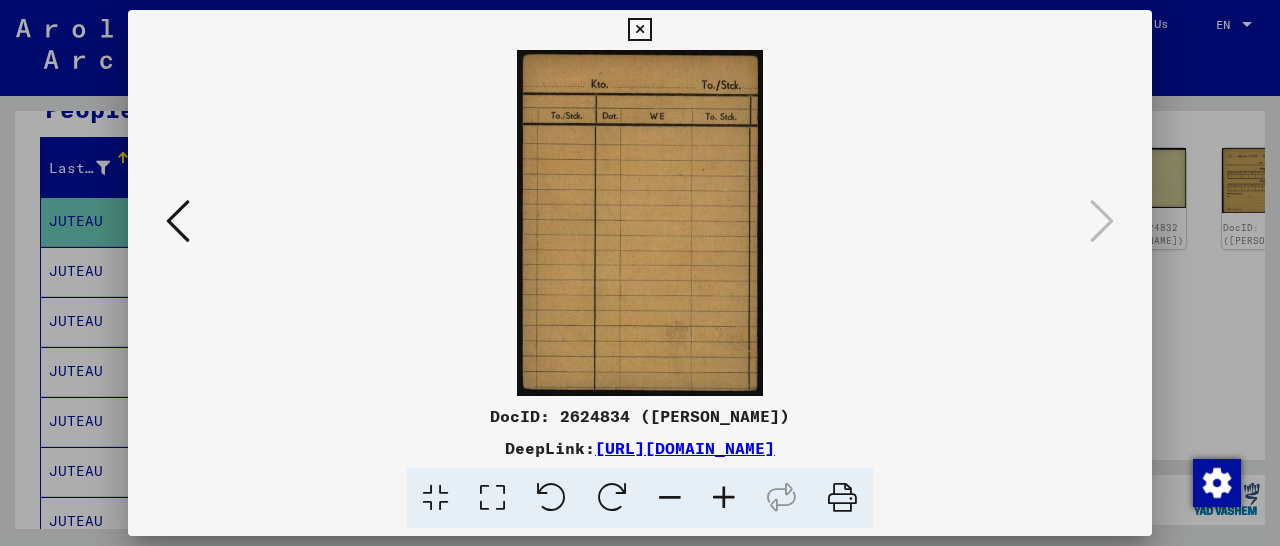 drag, startPoint x: 1137, startPoint y: 25, endPoint x: 1111, endPoint y: 41, distance: 30.528675 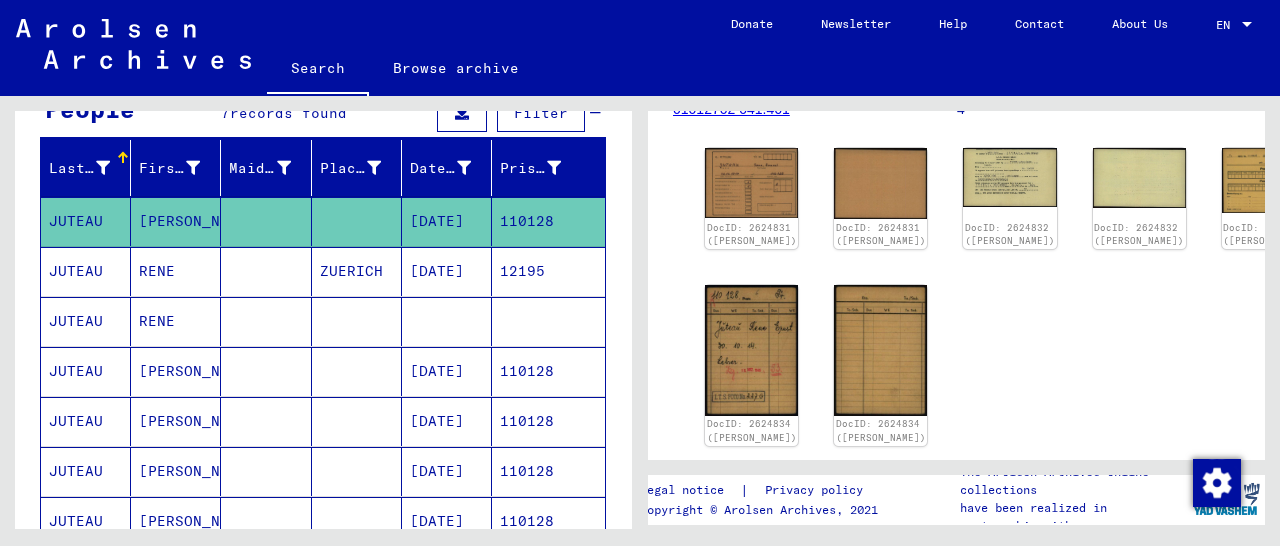 scroll, scrollTop: 312, scrollLeft: 0, axis: vertical 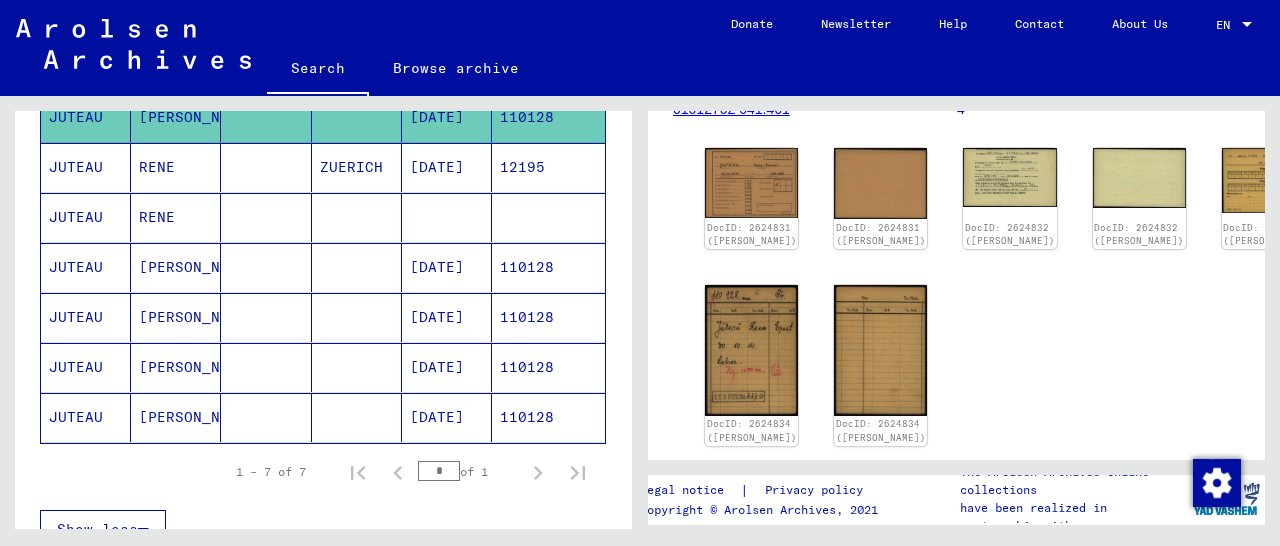 click on "110128" at bounding box center (548, 317) 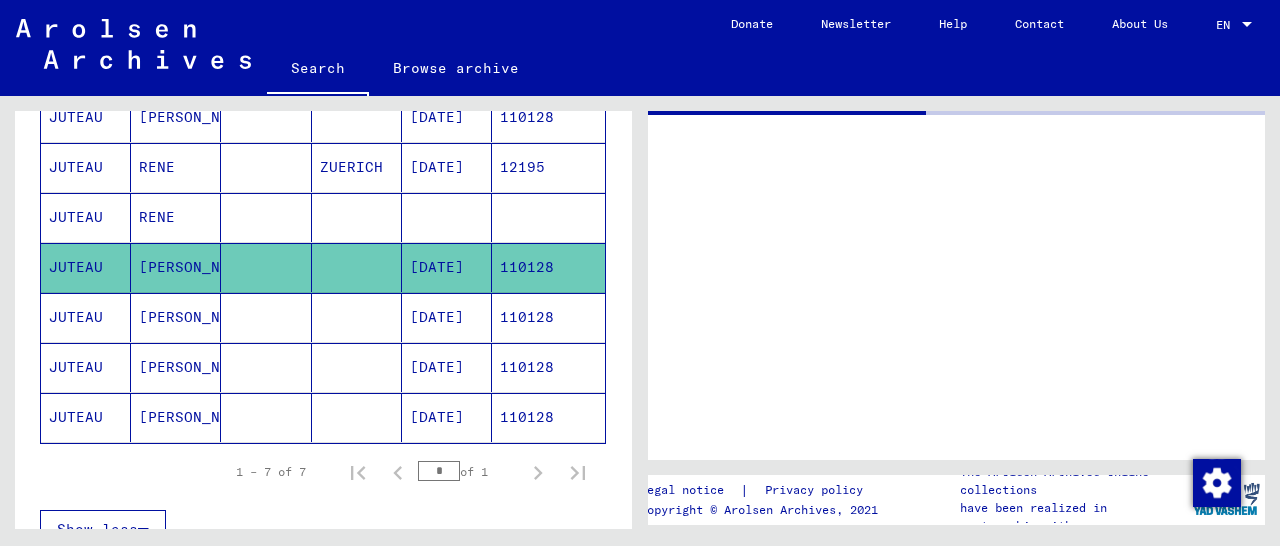 scroll, scrollTop: 0, scrollLeft: 0, axis: both 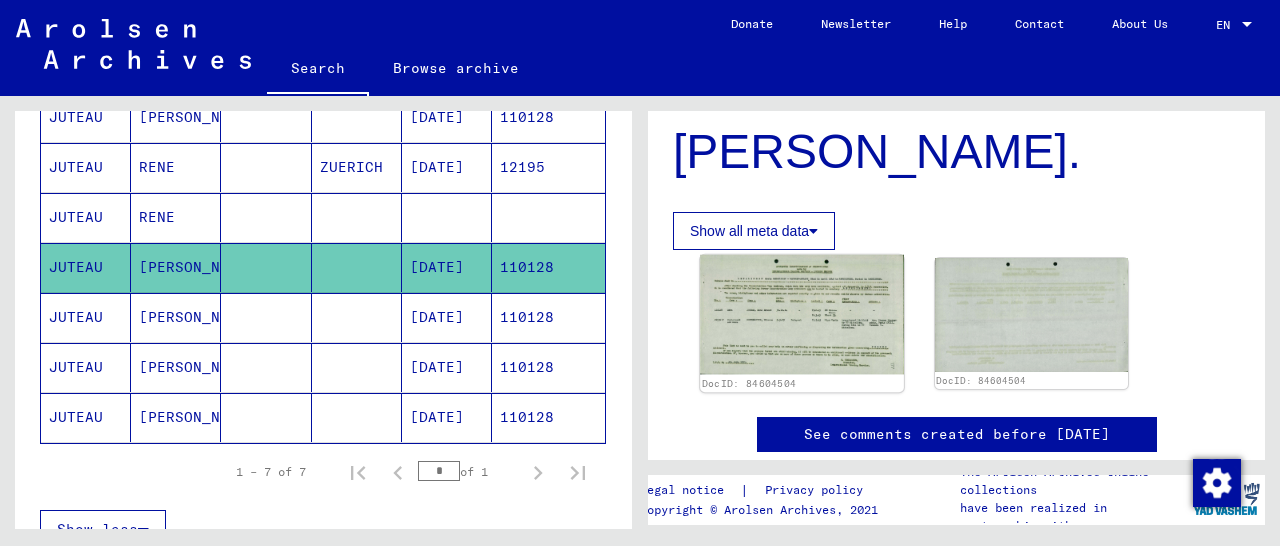 click 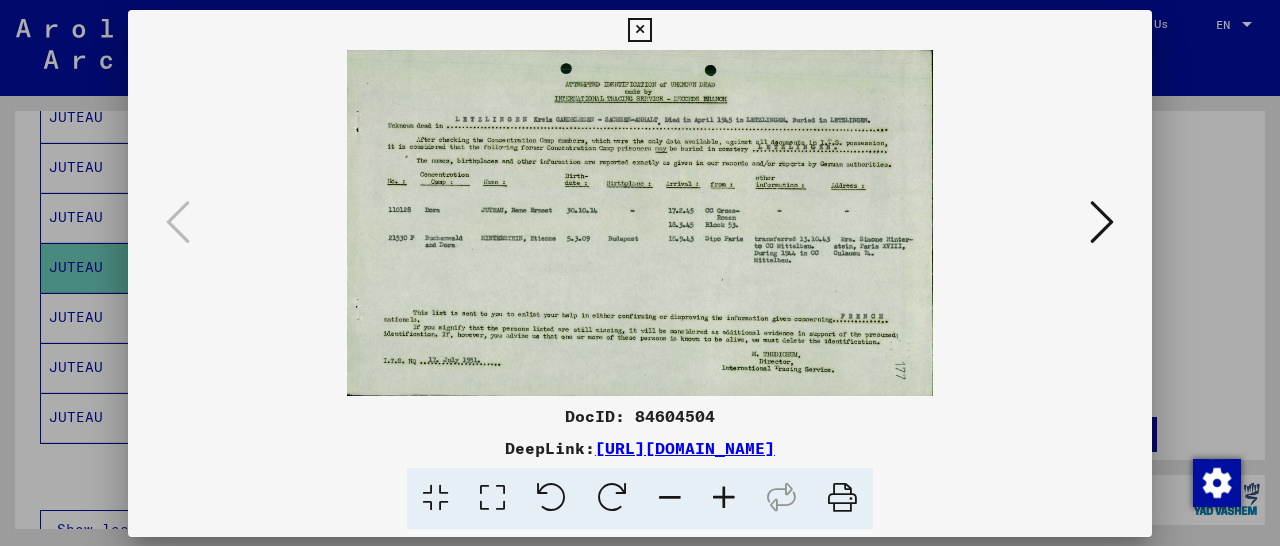 scroll, scrollTop: 1352, scrollLeft: 0, axis: vertical 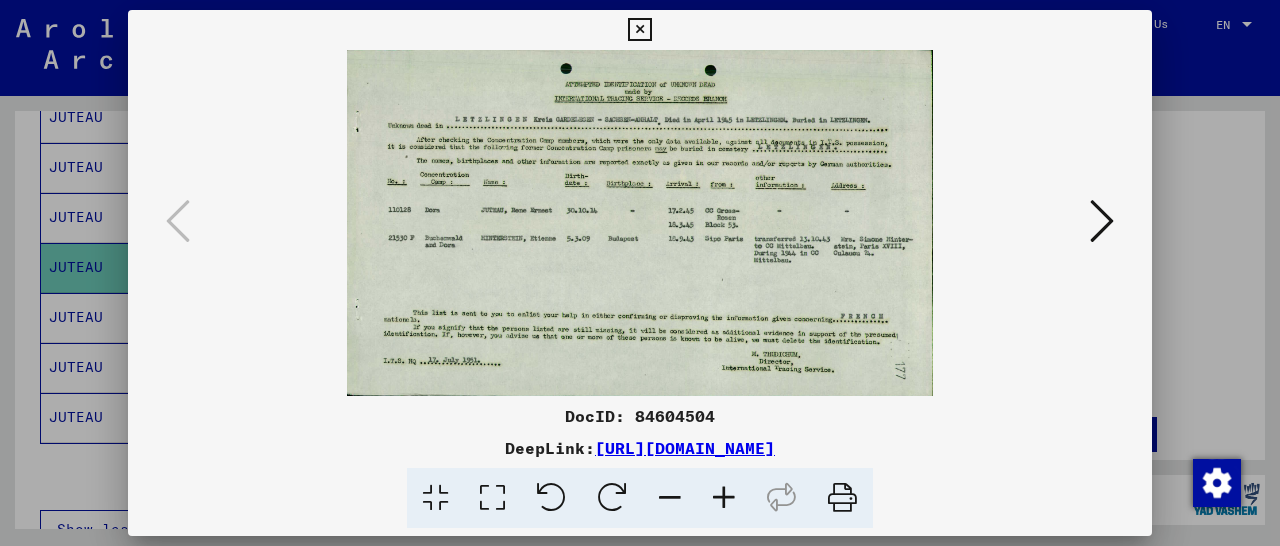 click at bounding box center (724, 498) 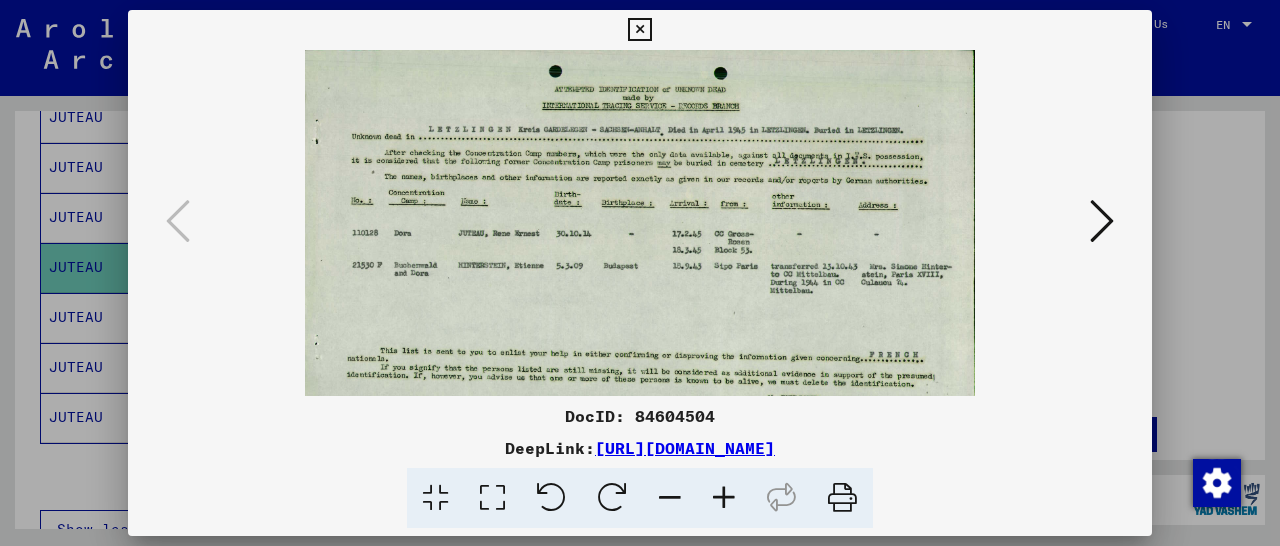 click at bounding box center (724, 498) 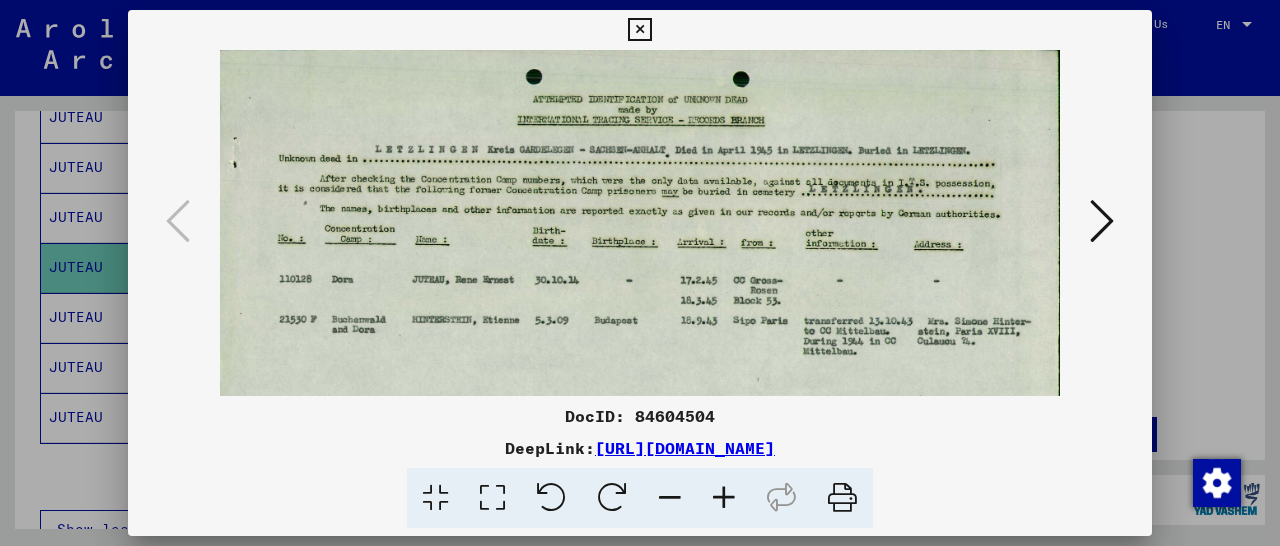 click at bounding box center [724, 498] 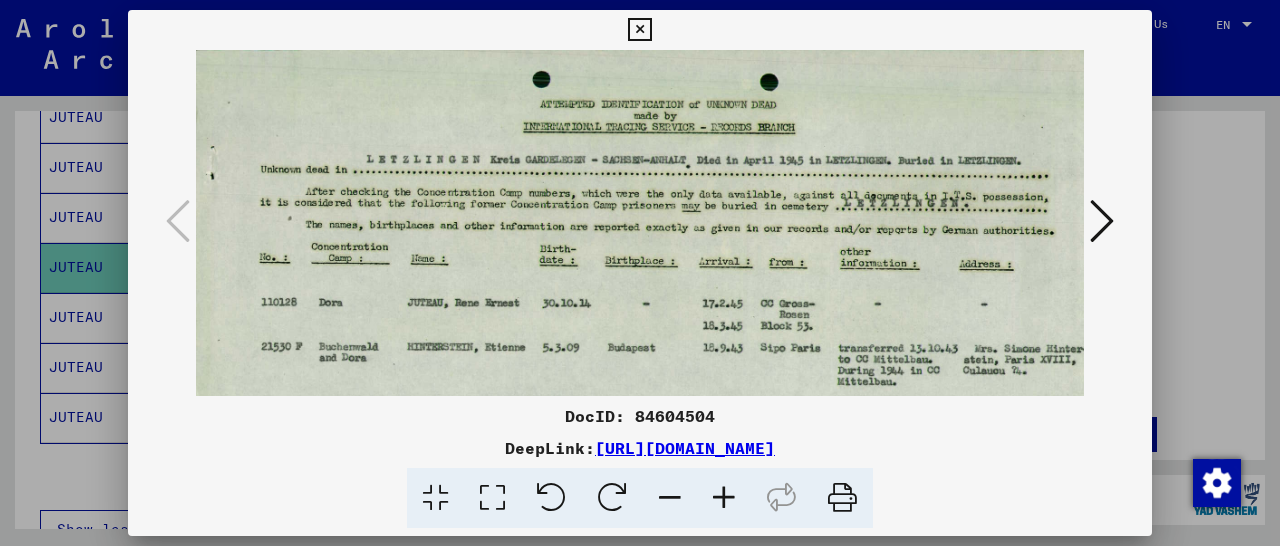 click at bounding box center (724, 498) 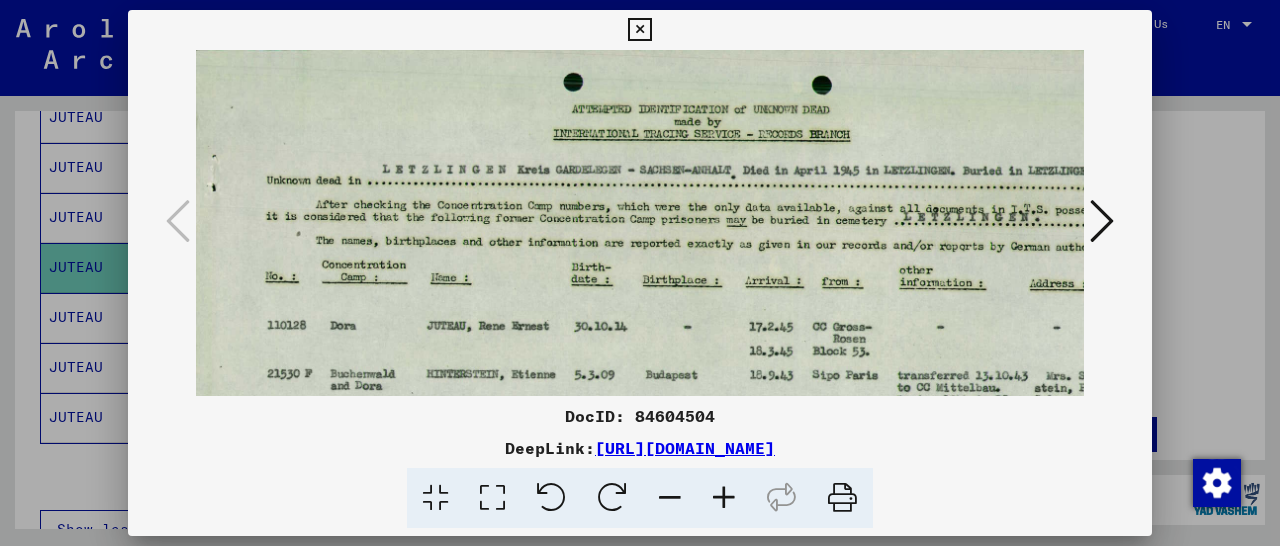 click at bounding box center (724, 498) 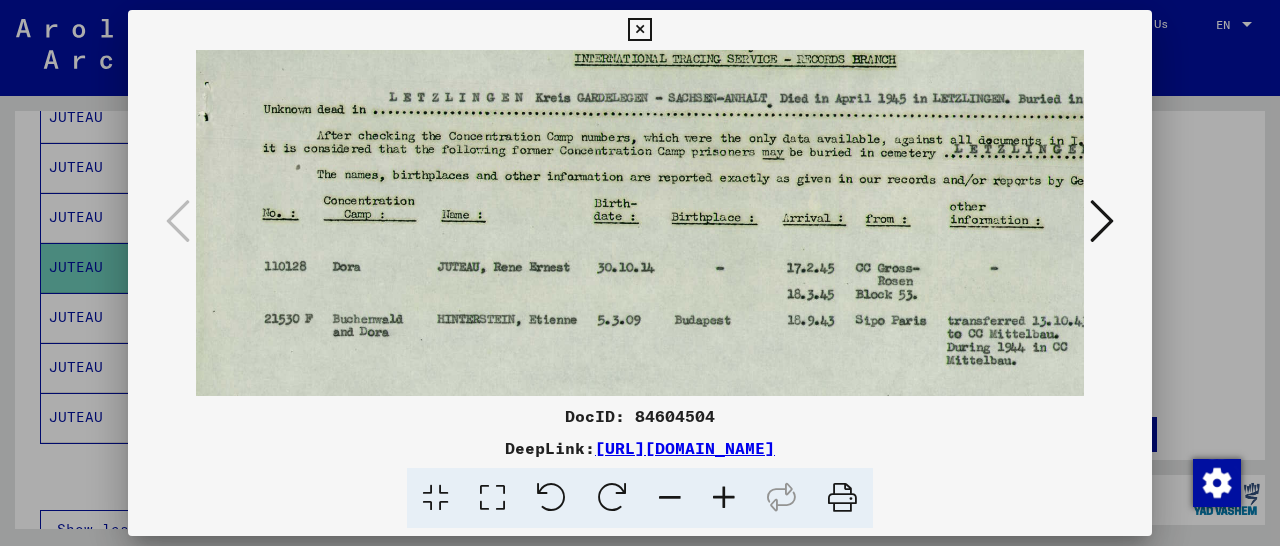 scroll, scrollTop: 86, scrollLeft: 9, axis: both 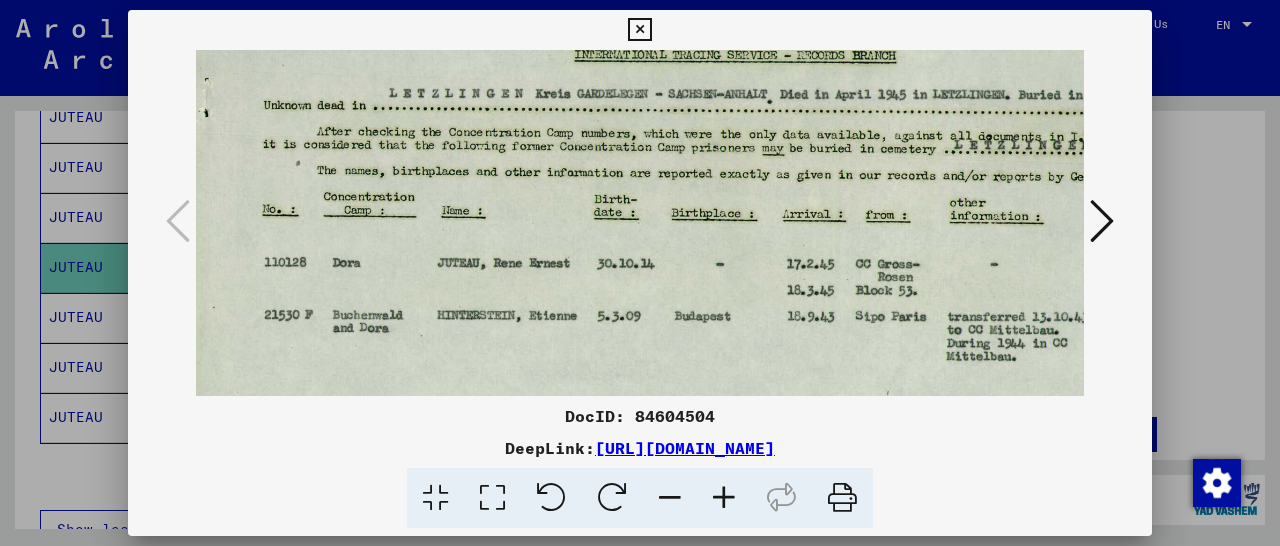 drag, startPoint x: 694, startPoint y: 313, endPoint x: 685, endPoint y: 227, distance: 86.46965 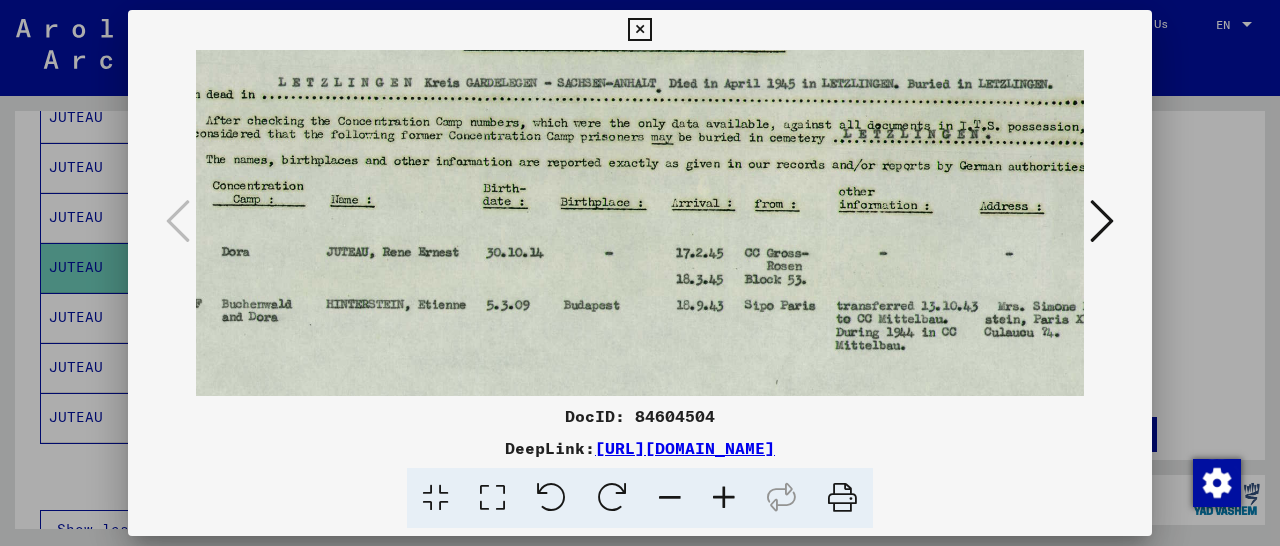 scroll, scrollTop: 99, scrollLeft: 119, axis: both 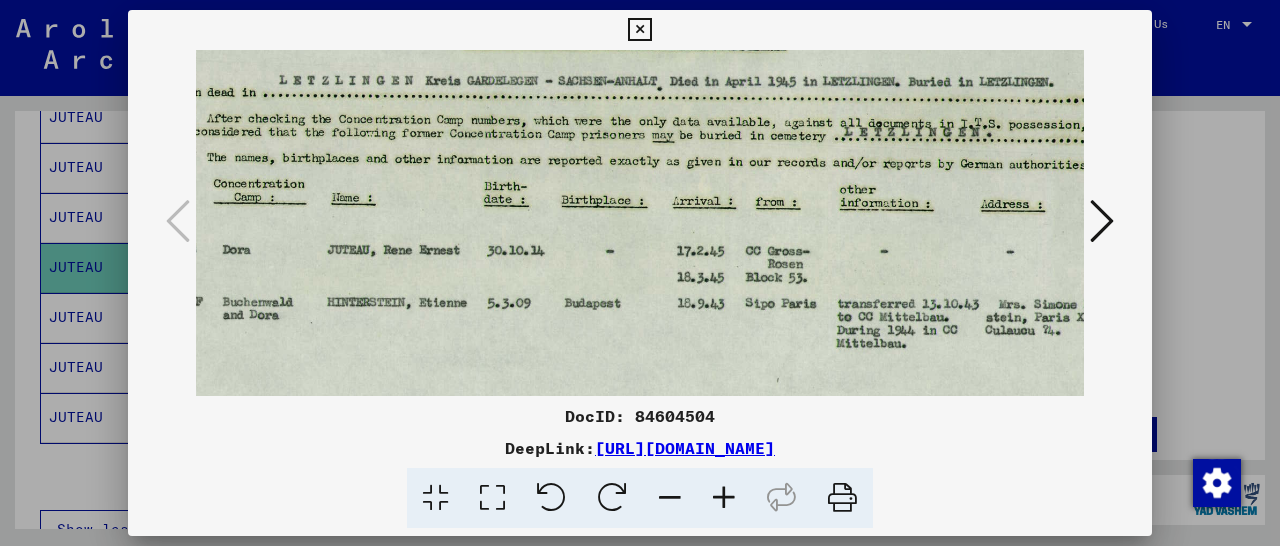 drag, startPoint x: 785, startPoint y: 280, endPoint x: 675, endPoint y: 267, distance: 110.76552 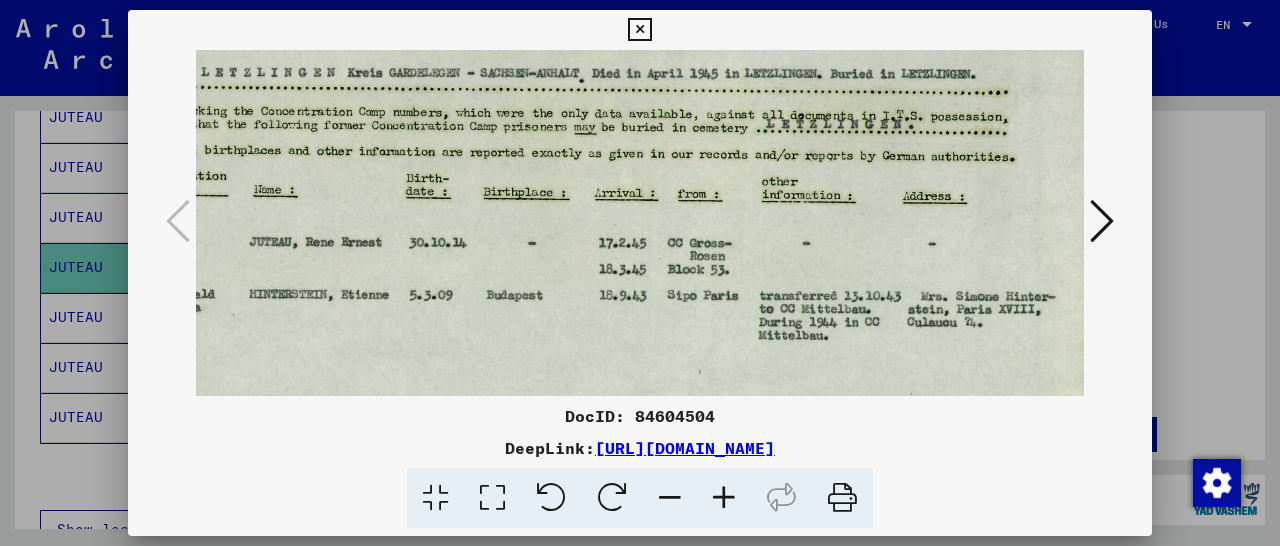 scroll, scrollTop: 108, scrollLeft: 197, axis: both 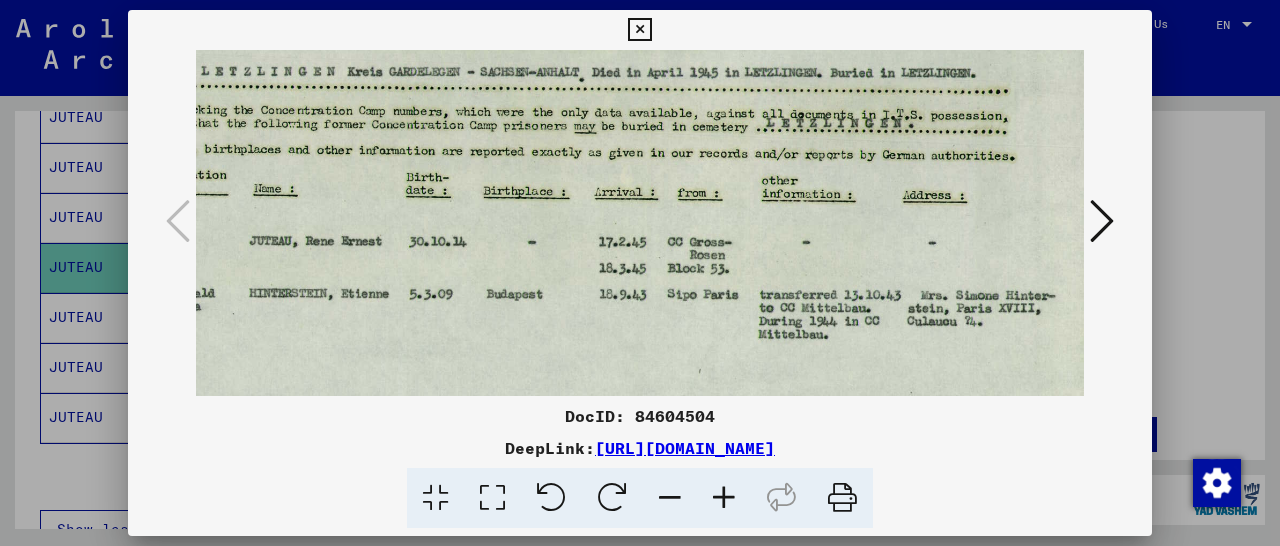 drag, startPoint x: 1032, startPoint y: 245, endPoint x: 869, endPoint y: 236, distance: 163.24828 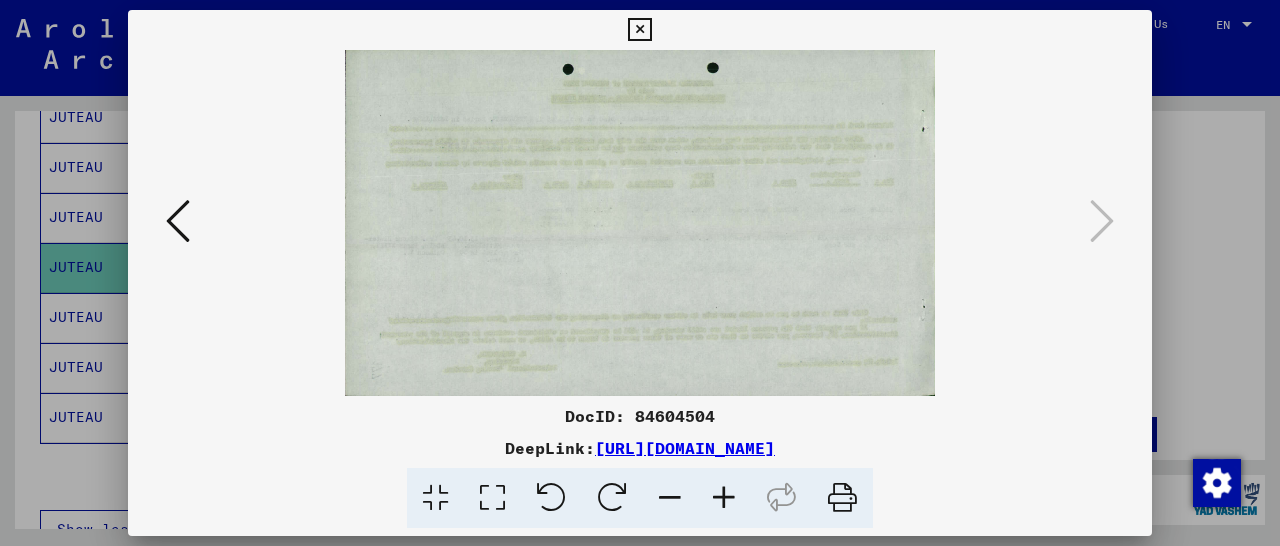 click at bounding box center (178, 221) 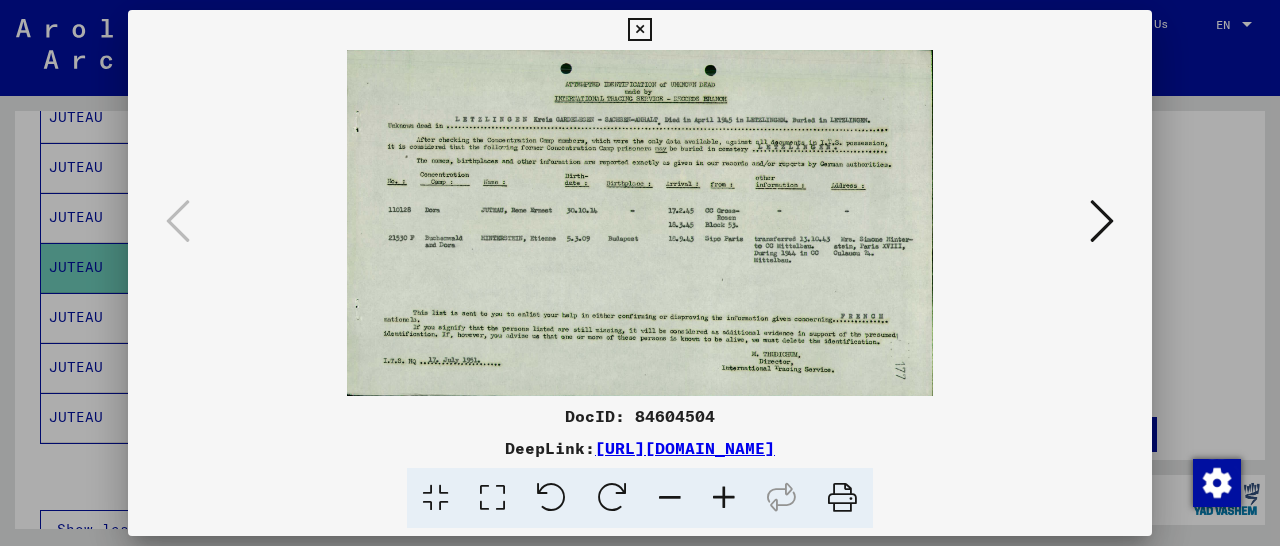 drag, startPoint x: 705, startPoint y: 170, endPoint x: 691, endPoint y: 211, distance: 43.32436 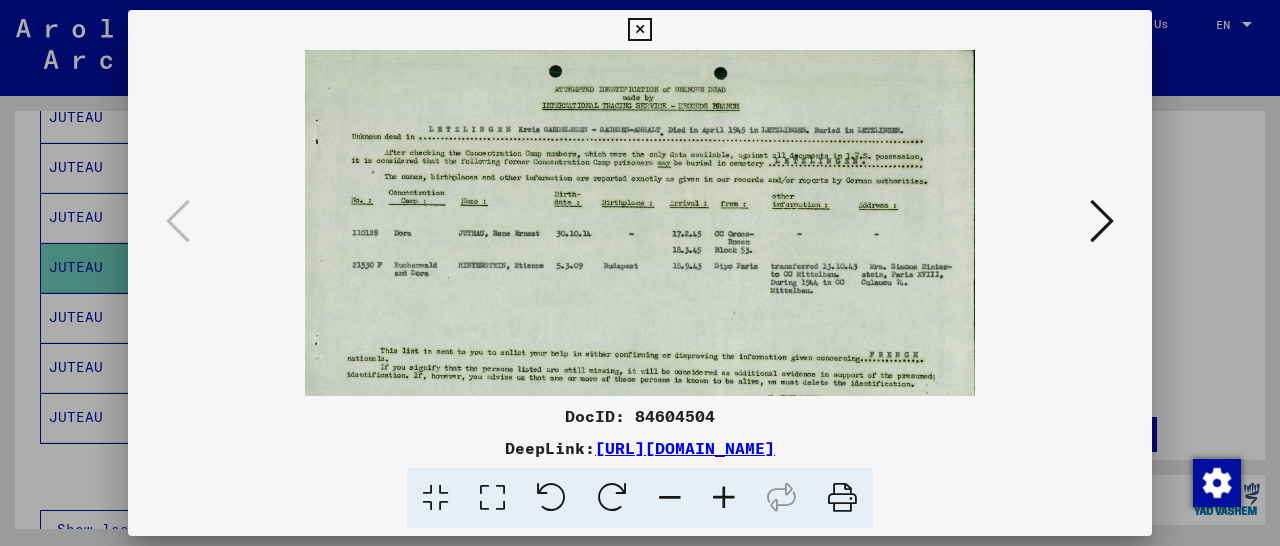 click at bounding box center [724, 498] 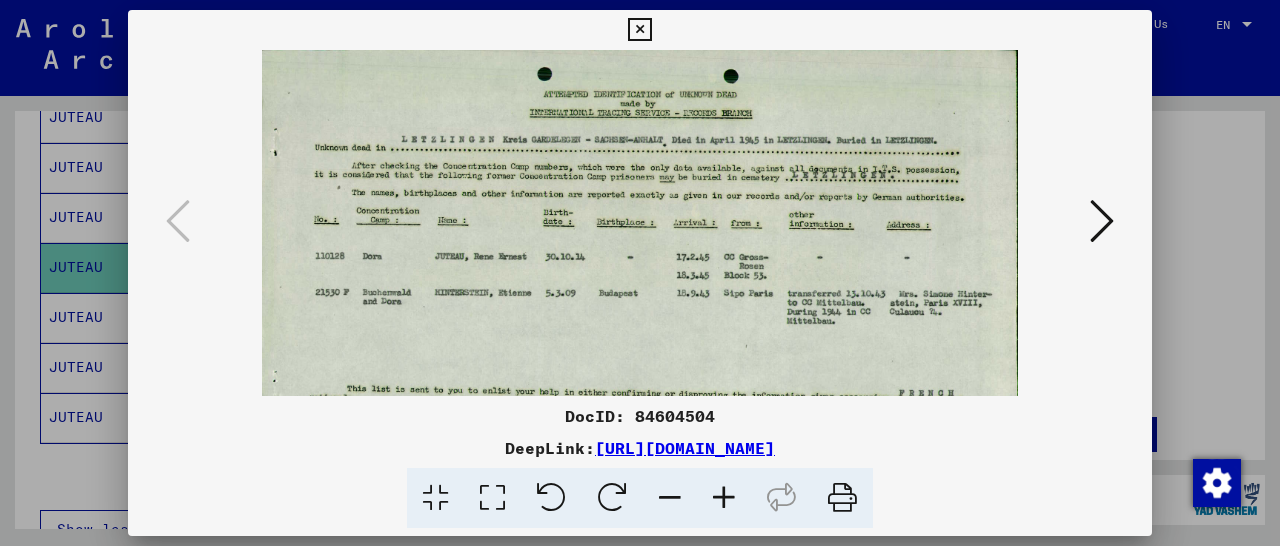 click at bounding box center (724, 498) 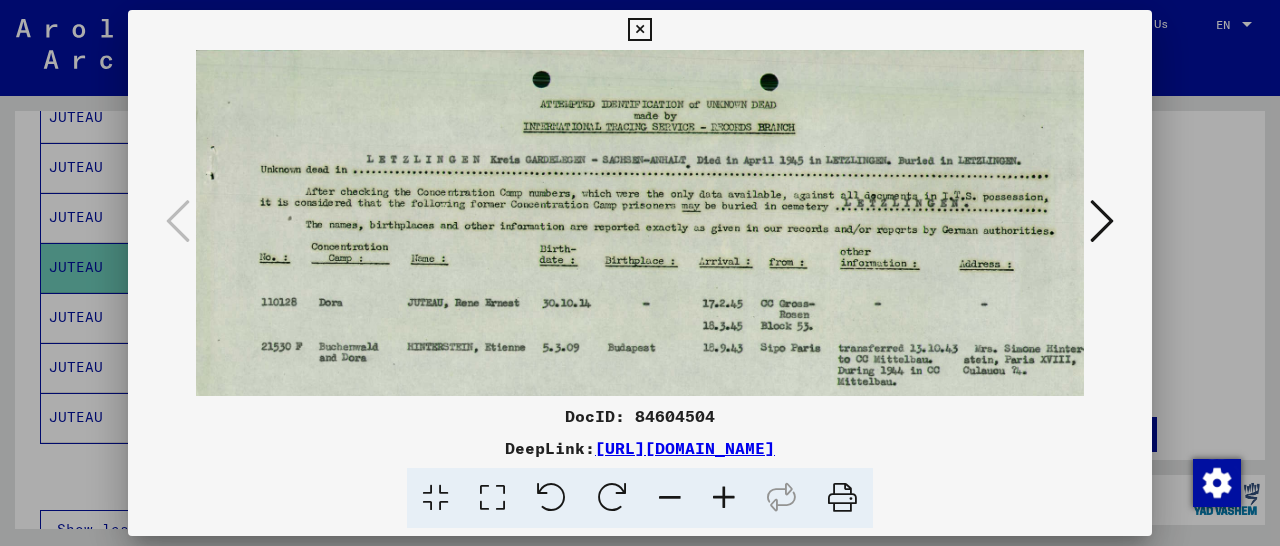 click at bounding box center (724, 498) 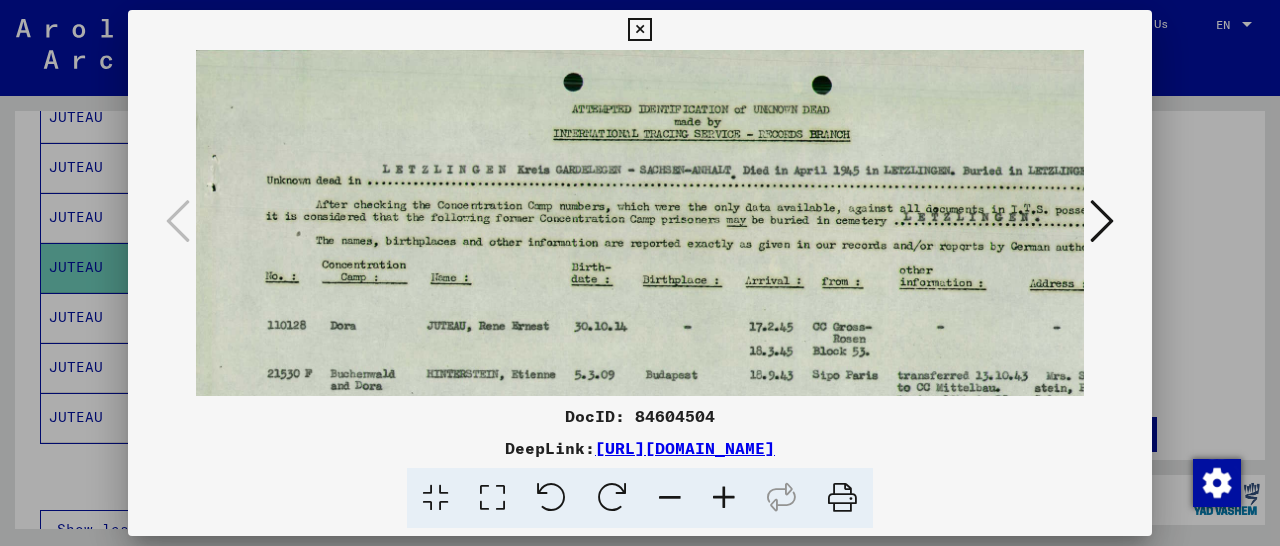 click at bounding box center [724, 498] 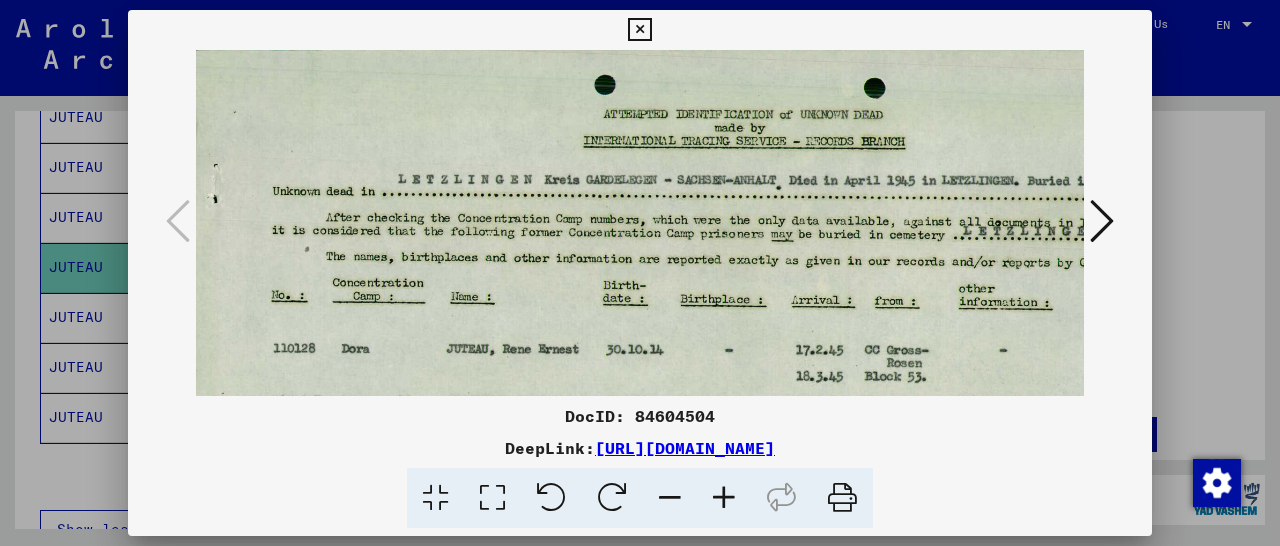 click at bounding box center [724, 498] 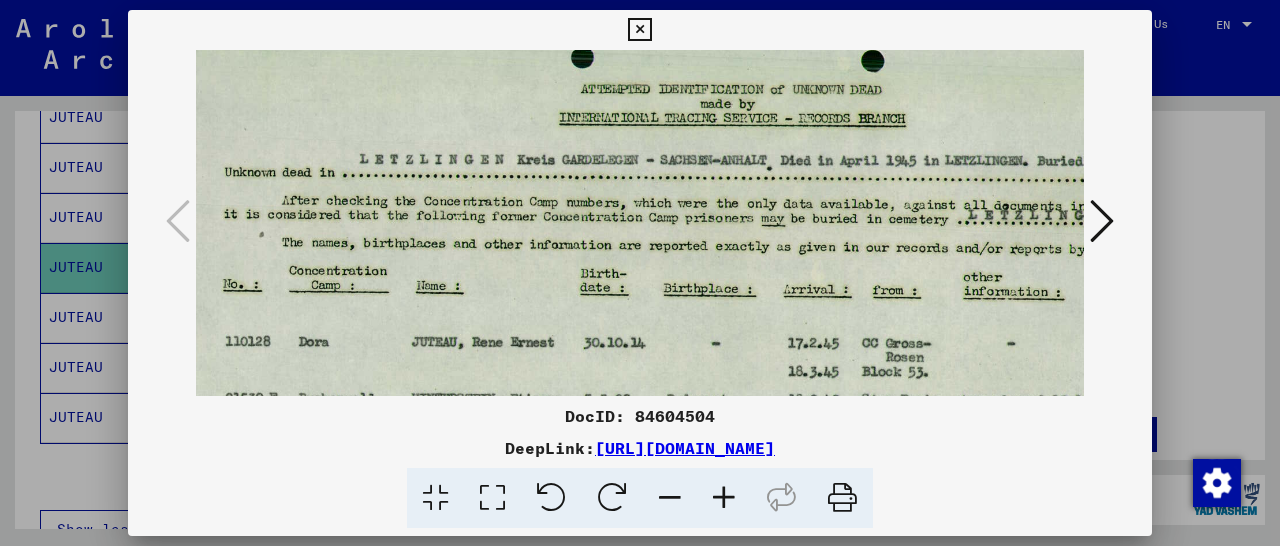 drag, startPoint x: 759, startPoint y: 323, endPoint x: 705, endPoint y: 288, distance: 64.3506 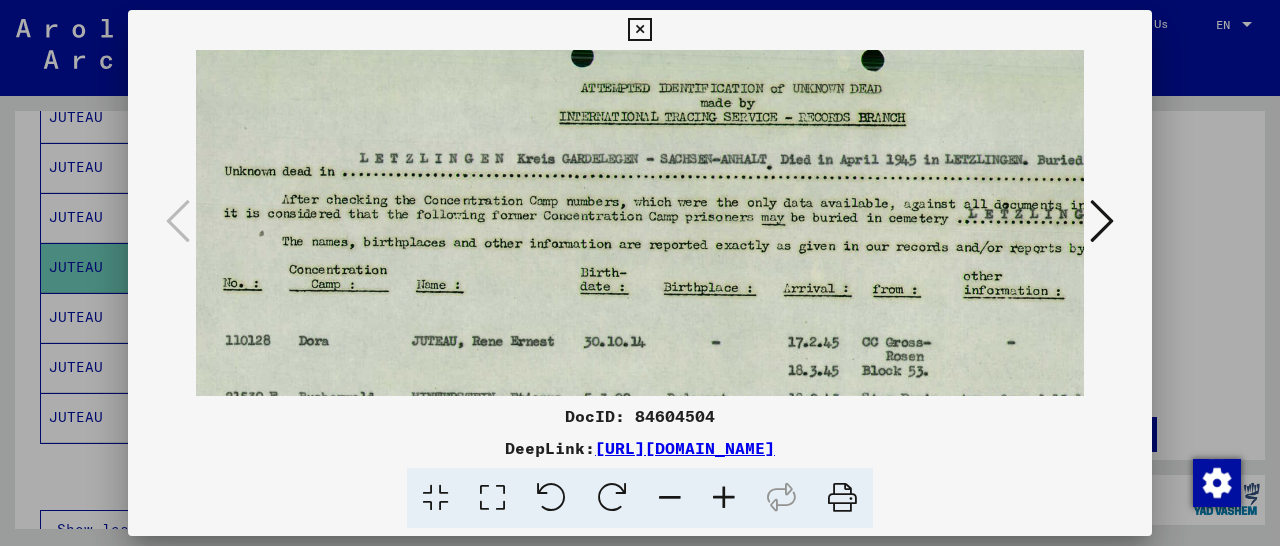 click at bounding box center (639, 30) 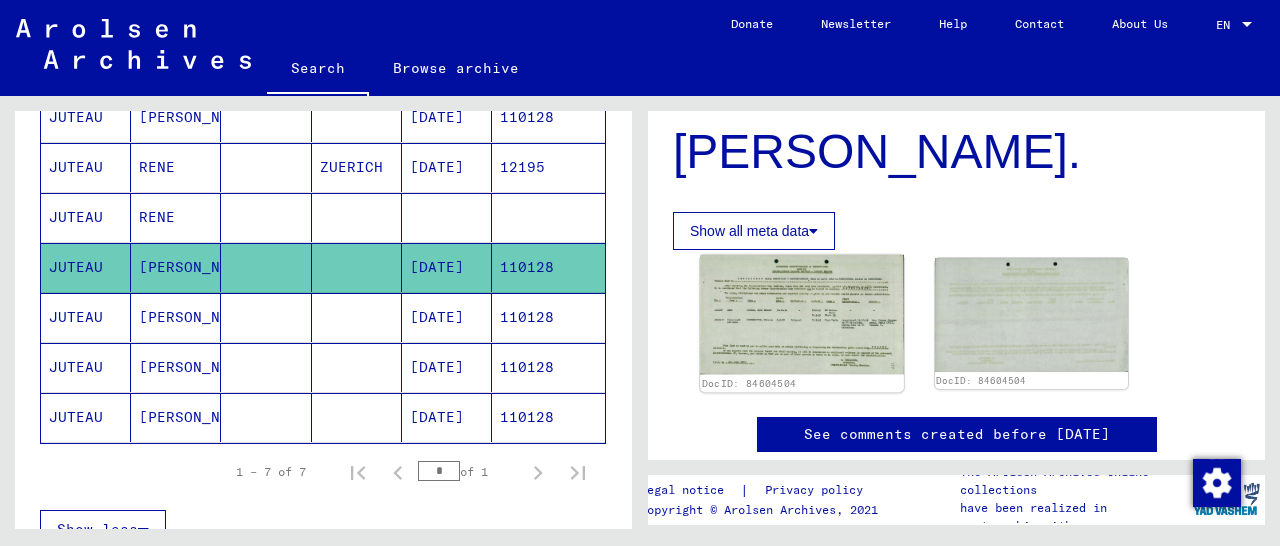 click 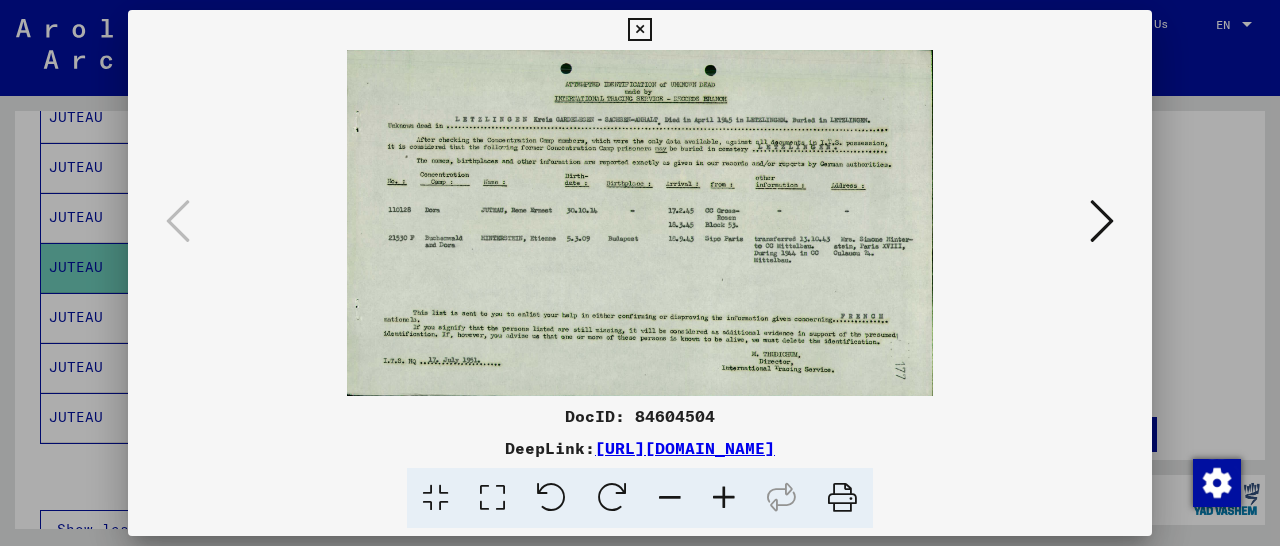 click at bounding box center [639, 30] 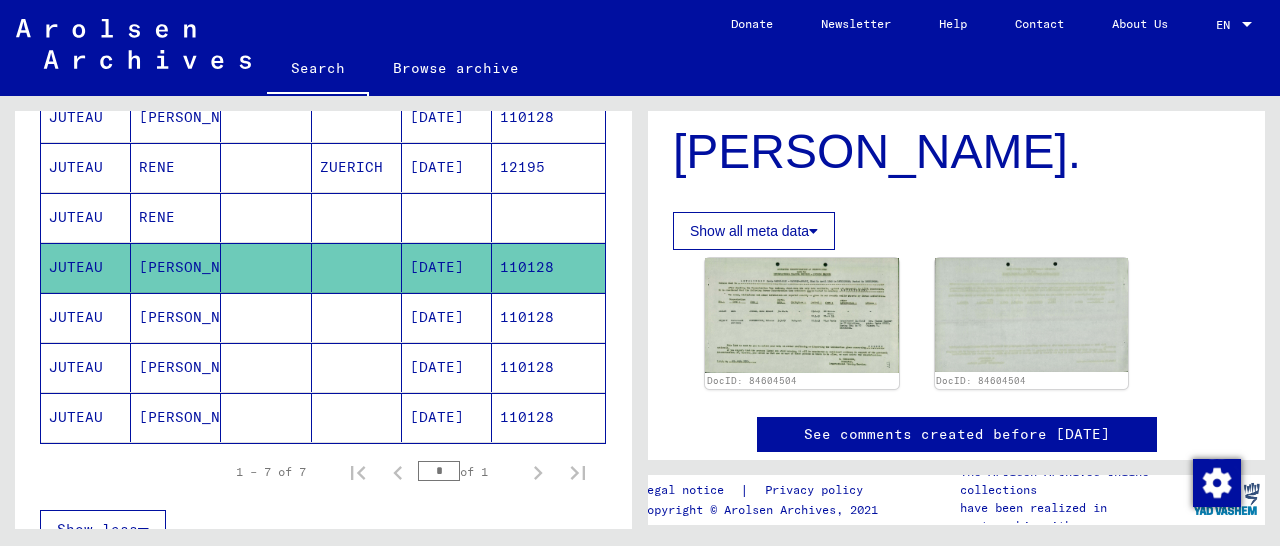 click on "110128" at bounding box center (548, 367) 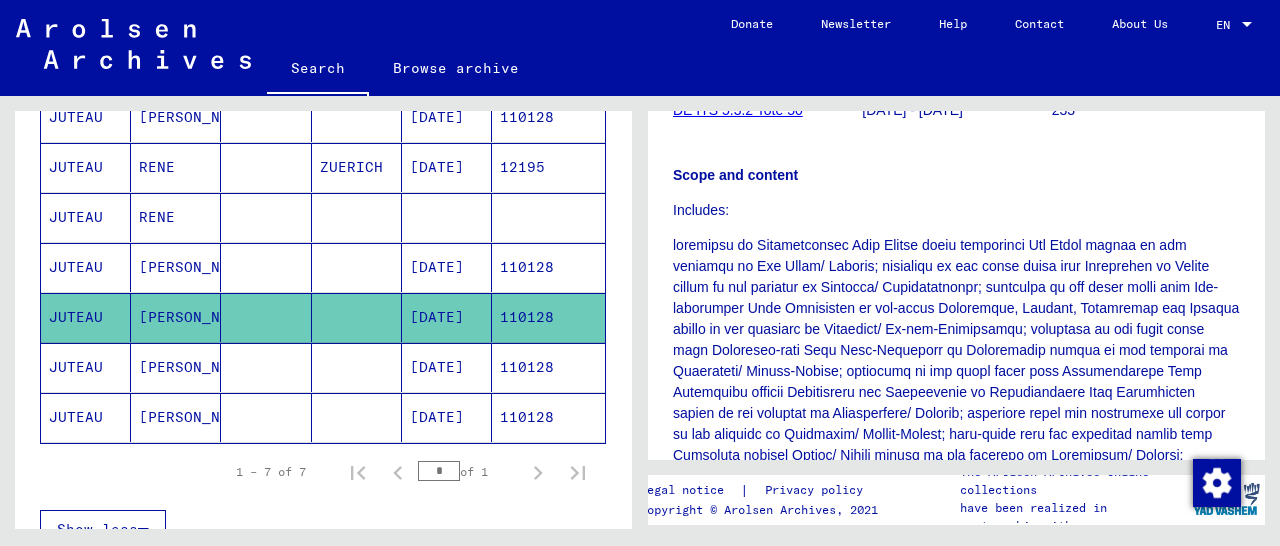 scroll, scrollTop: 416, scrollLeft: 0, axis: vertical 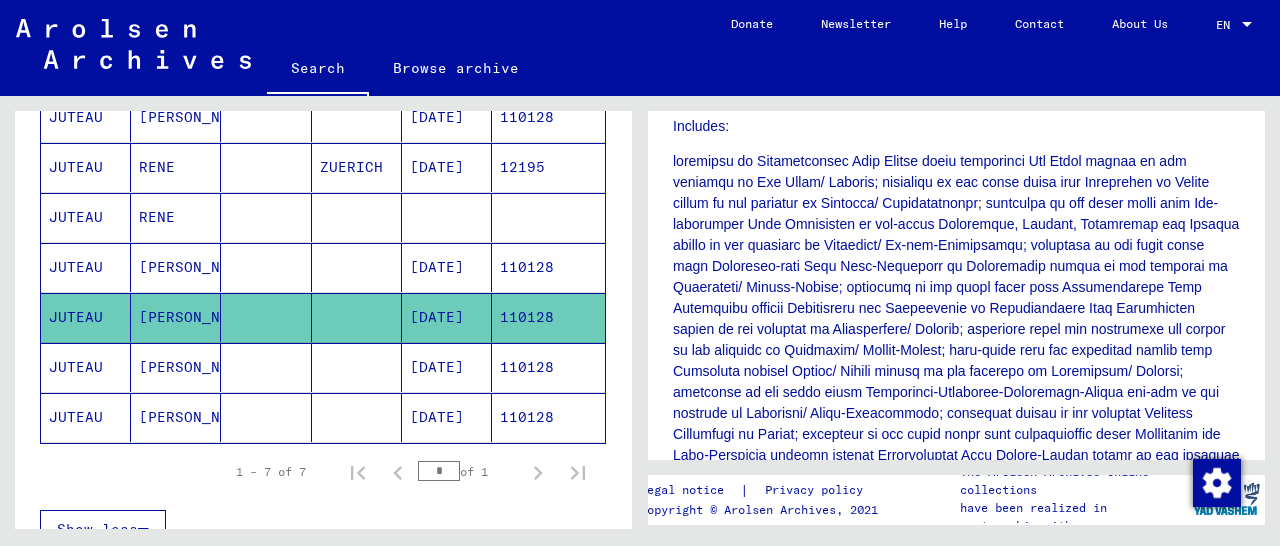 click on "110128" at bounding box center [548, 417] 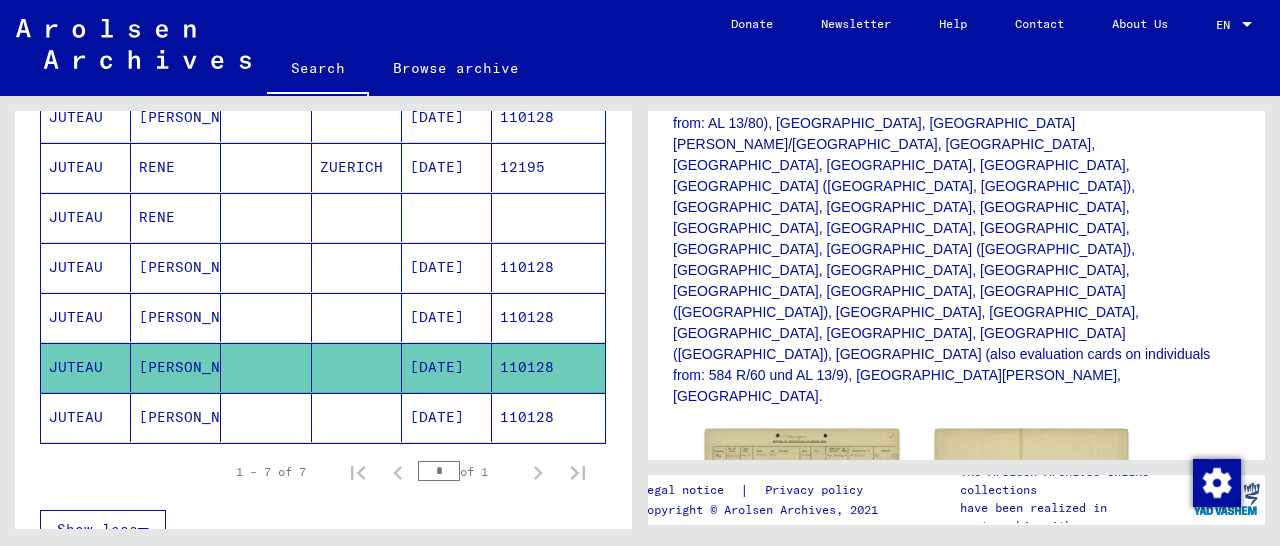 scroll, scrollTop: 624, scrollLeft: 0, axis: vertical 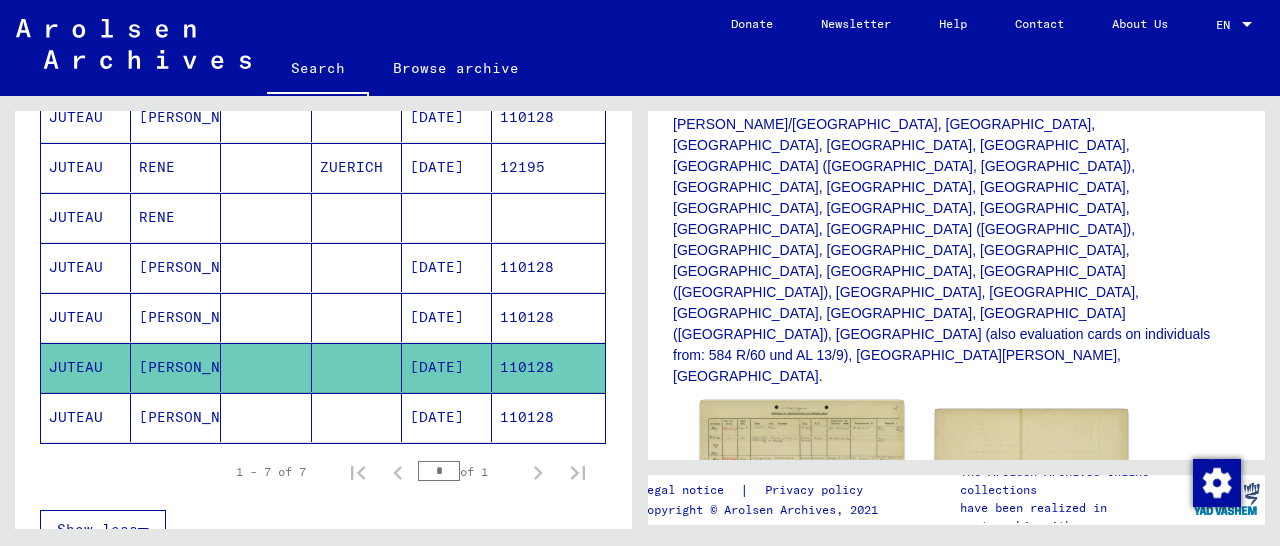 click 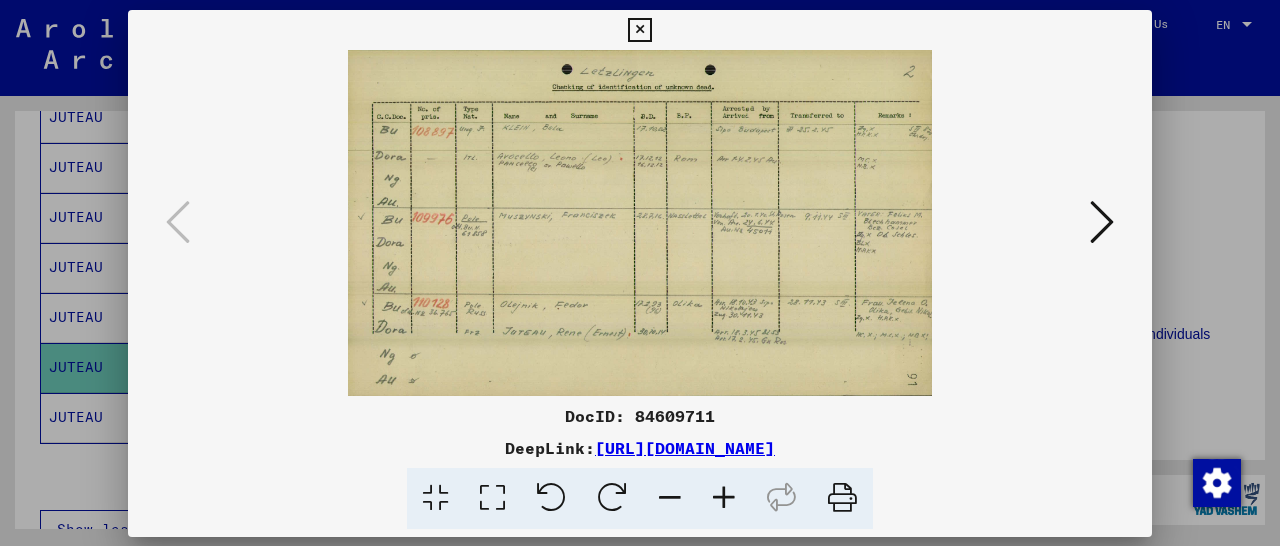 scroll, scrollTop: 624, scrollLeft: 0, axis: vertical 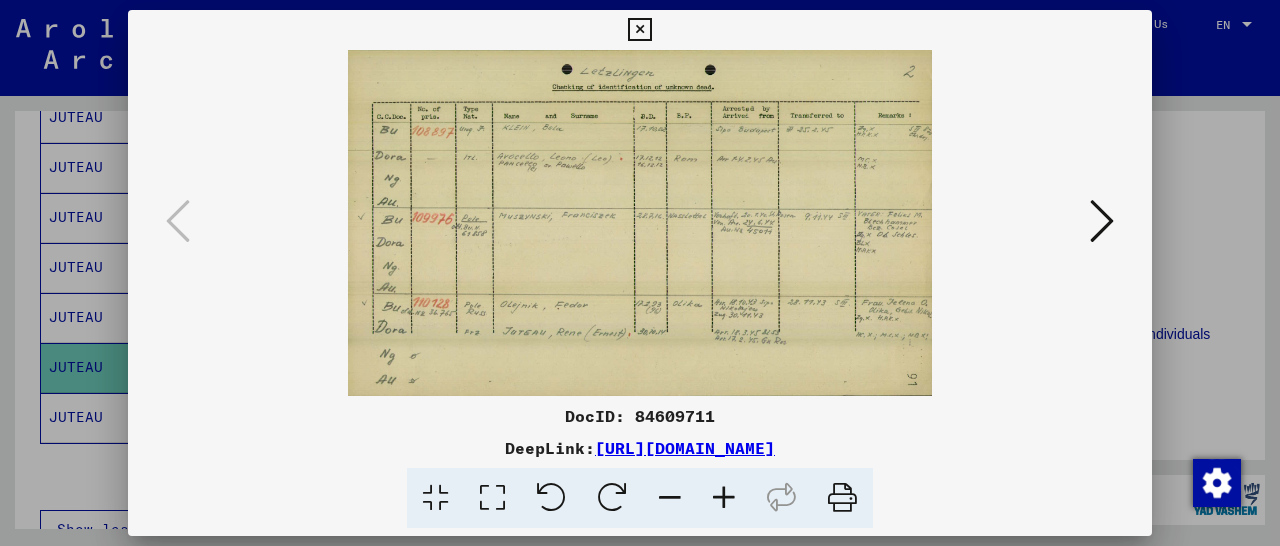 click at bounding box center (724, 498) 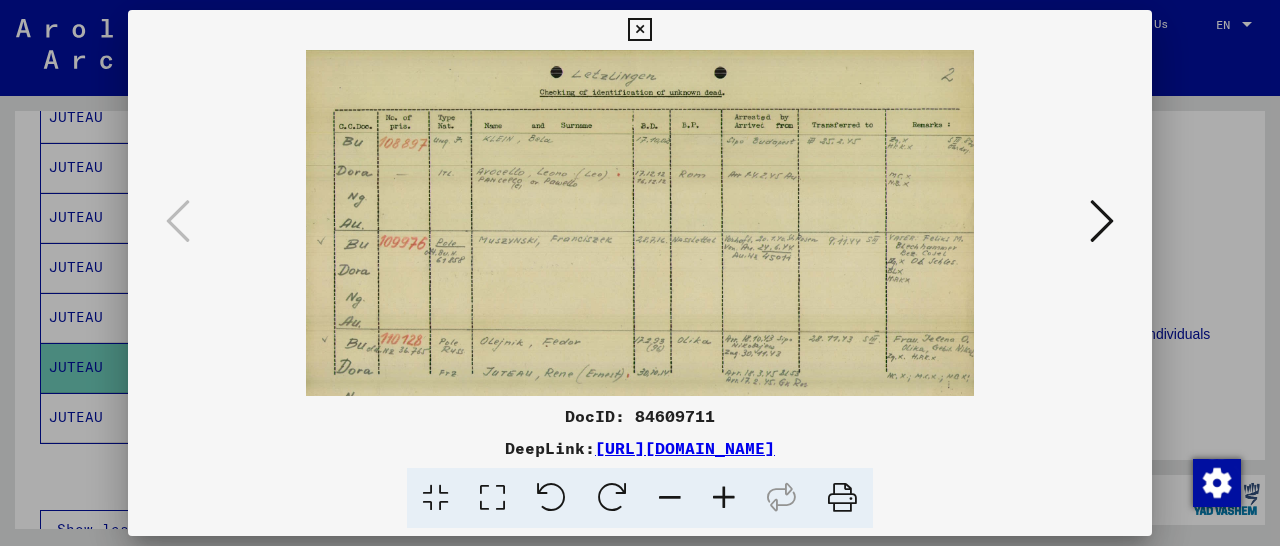 click at bounding box center [724, 498] 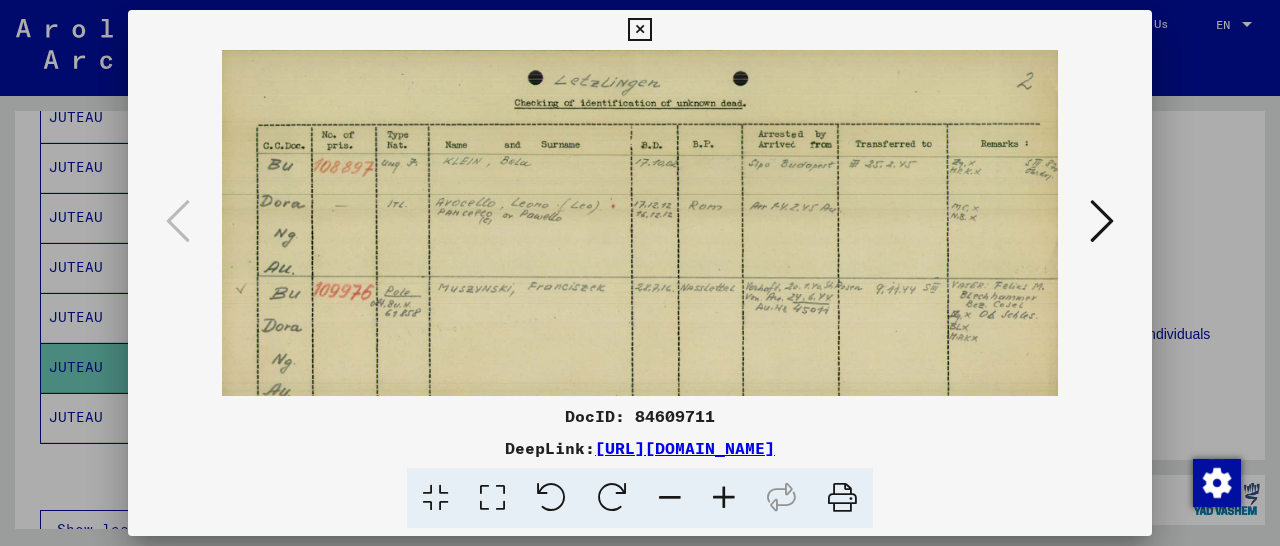 click at bounding box center [724, 498] 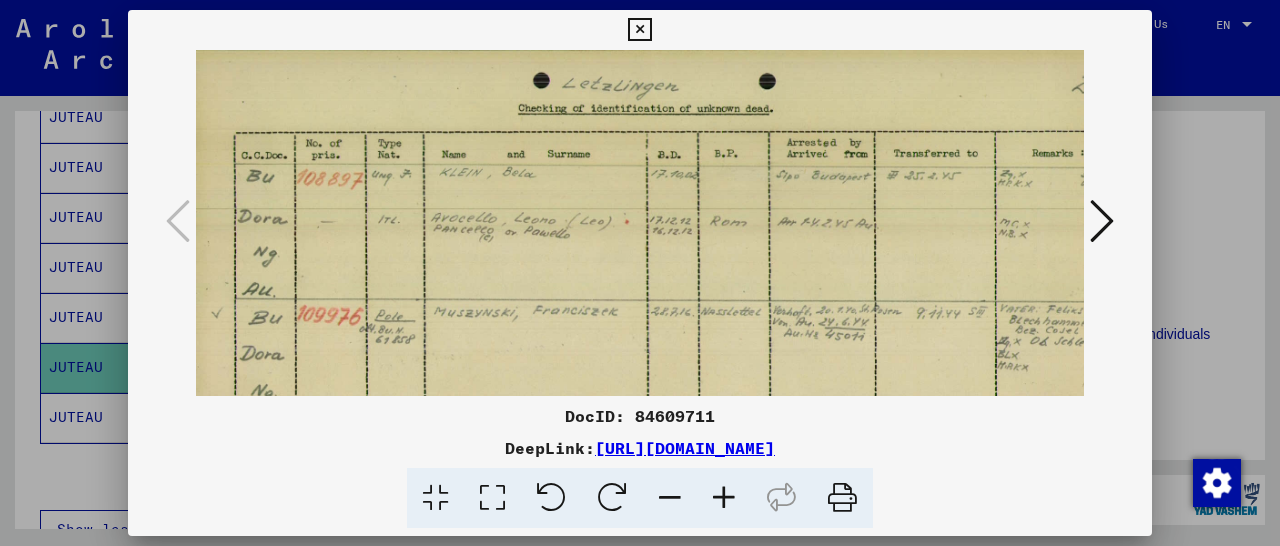 click at bounding box center (724, 498) 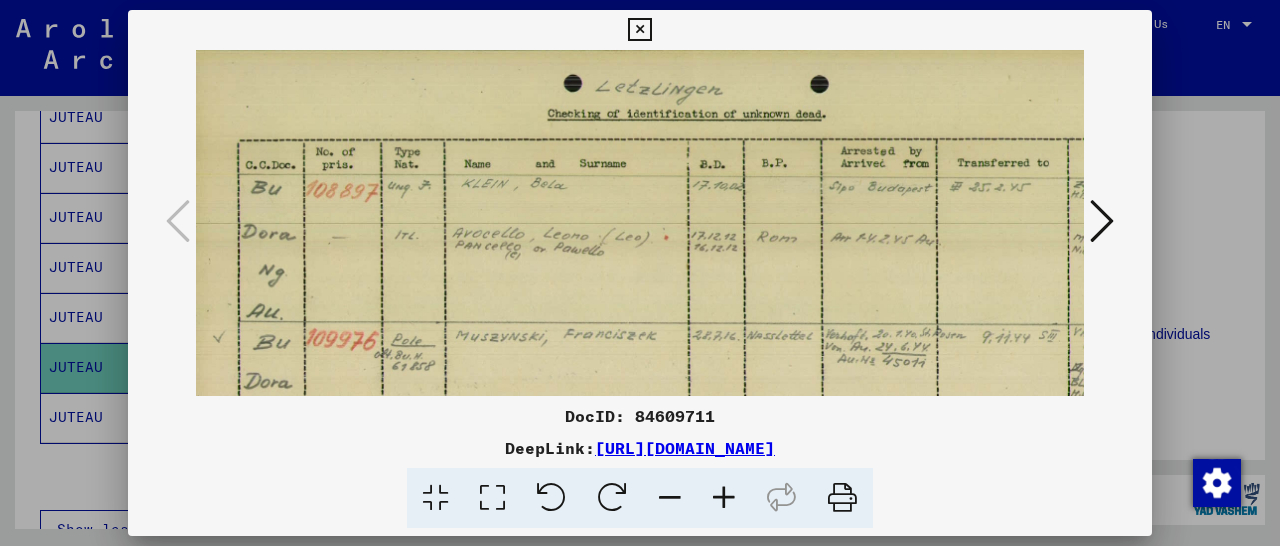 click at bounding box center (724, 498) 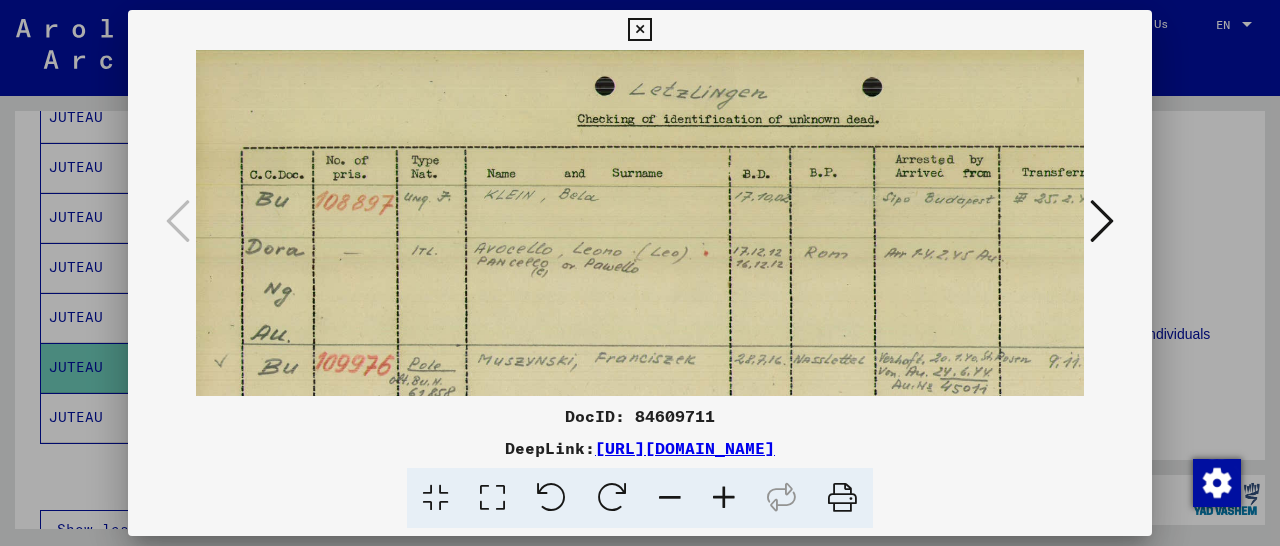 click at bounding box center (724, 498) 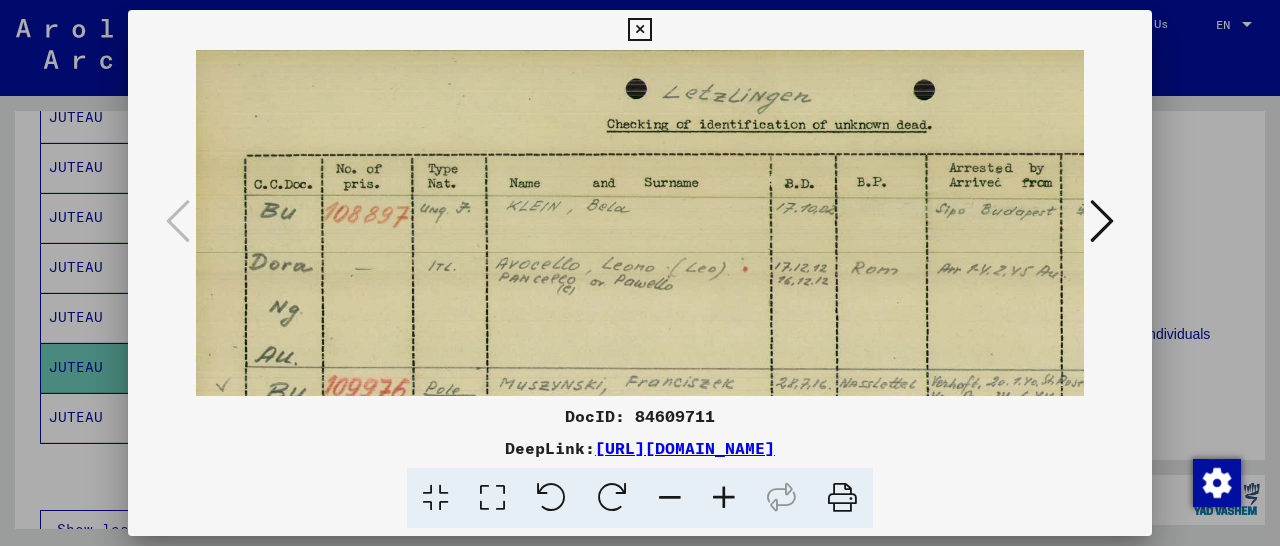 click at bounding box center (724, 498) 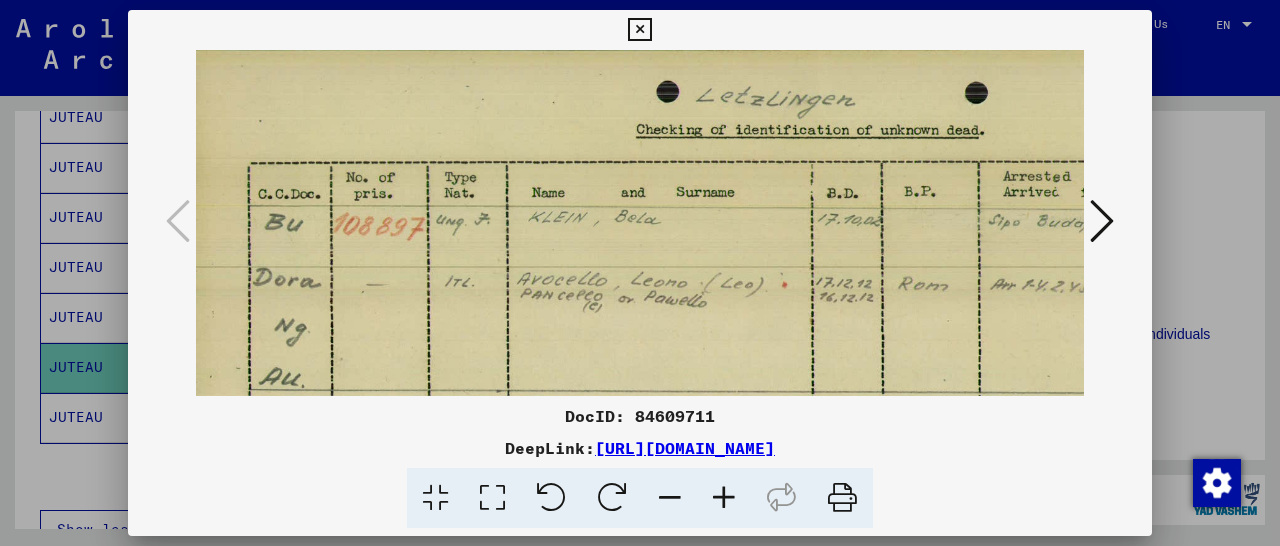 click at bounding box center (724, 498) 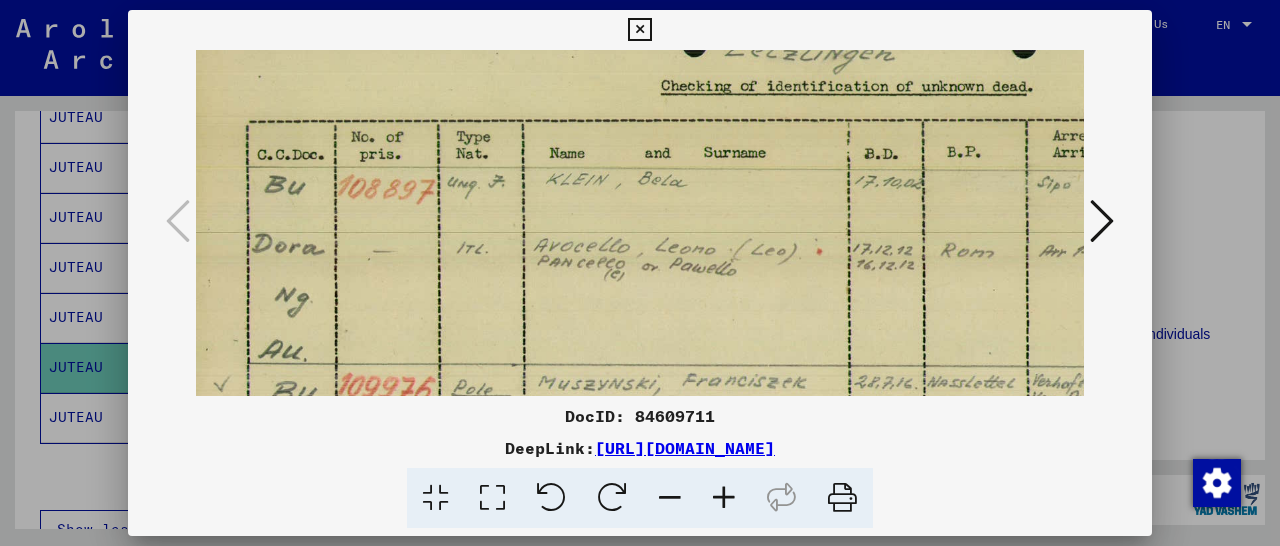 scroll, scrollTop: 109, scrollLeft: 1, axis: both 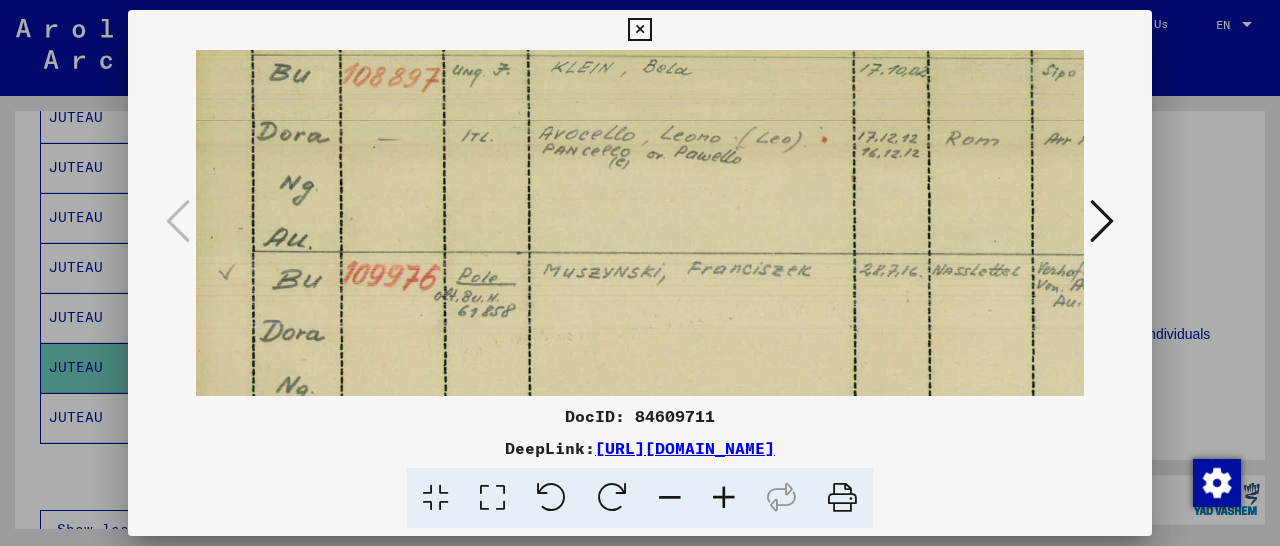 drag, startPoint x: 694, startPoint y: 349, endPoint x: 697, endPoint y: 181, distance: 168.02678 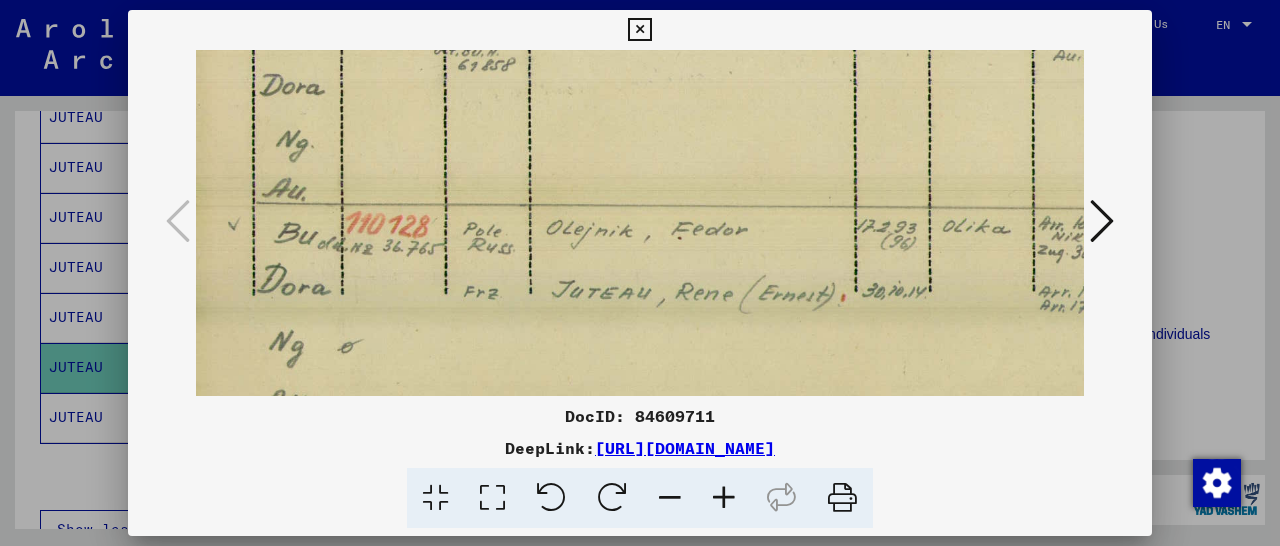 drag, startPoint x: 753, startPoint y: 329, endPoint x: 773, endPoint y: 84, distance: 245.81497 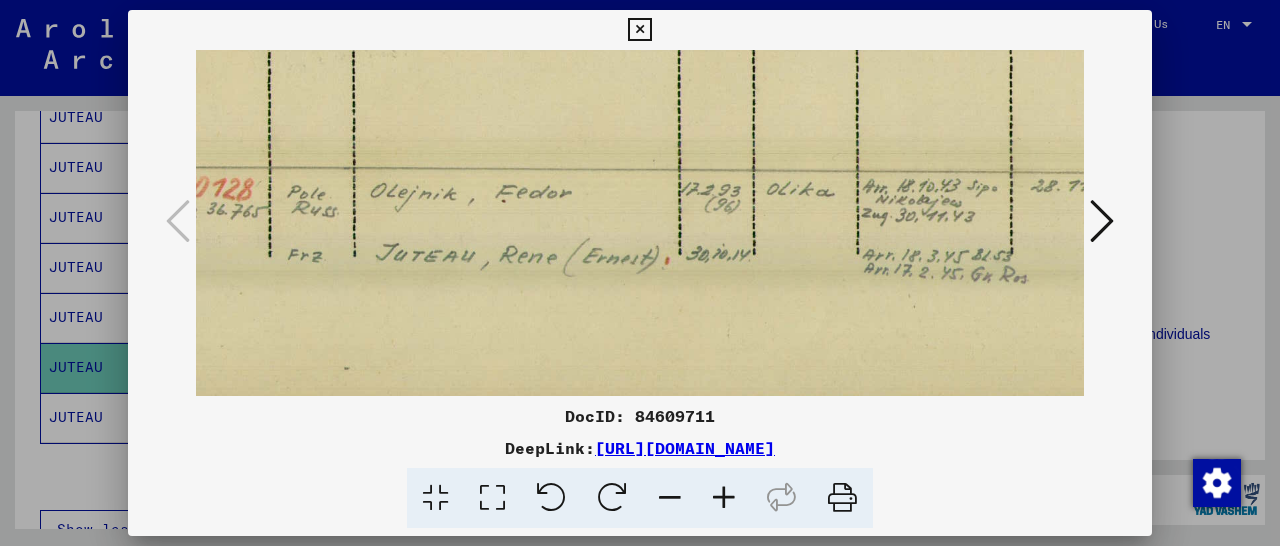 scroll, scrollTop: 446, scrollLeft: 186, axis: both 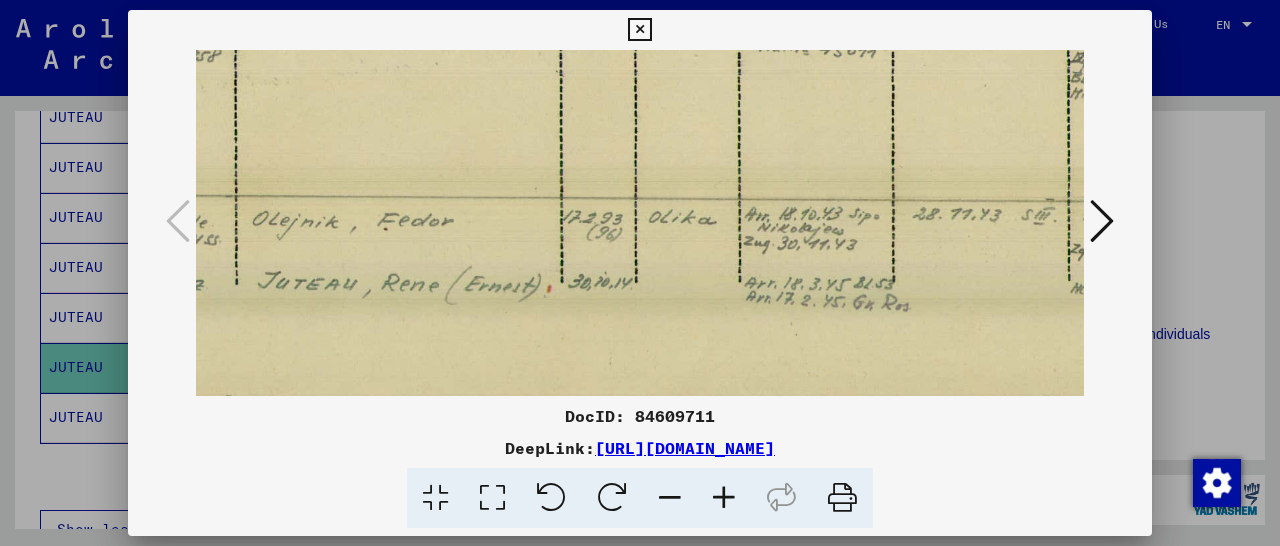 drag, startPoint x: 831, startPoint y: 268, endPoint x: 791, endPoint y: 209, distance: 71.281136 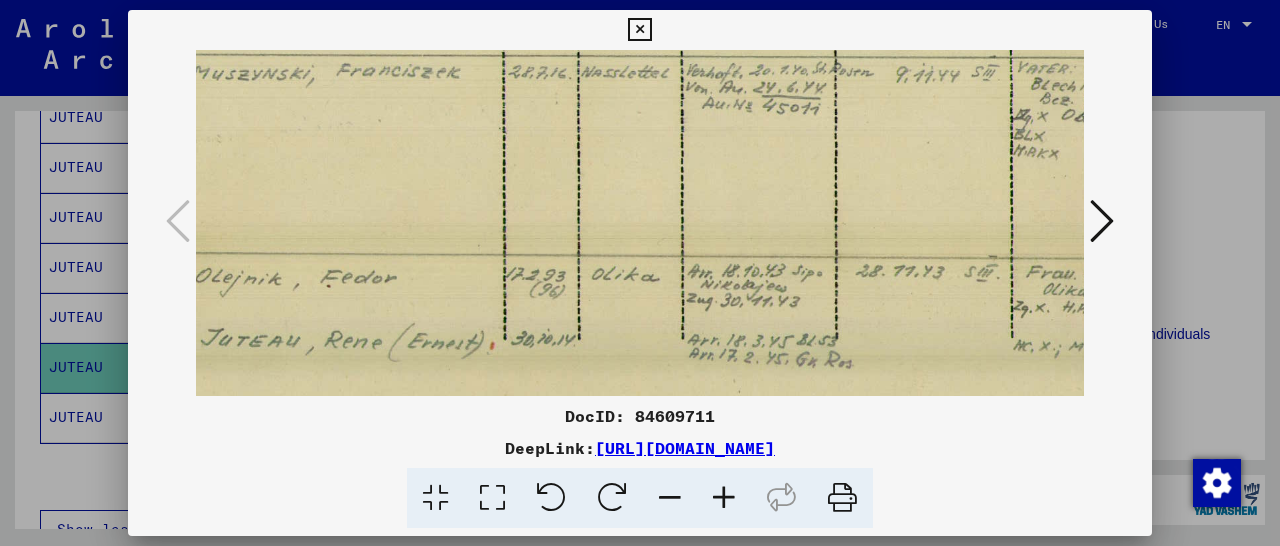 scroll, scrollTop: 339, scrollLeft: 389, axis: both 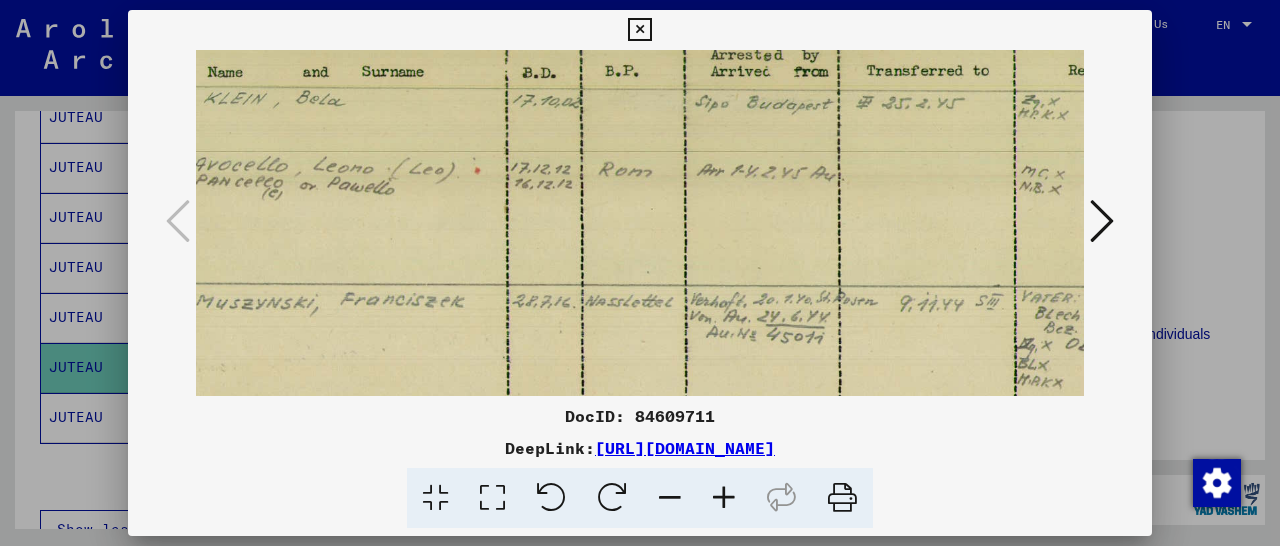 drag, startPoint x: 869, startPoint y: 187, endPoint x: 816, endPoint y: 474, distance: 291.8527 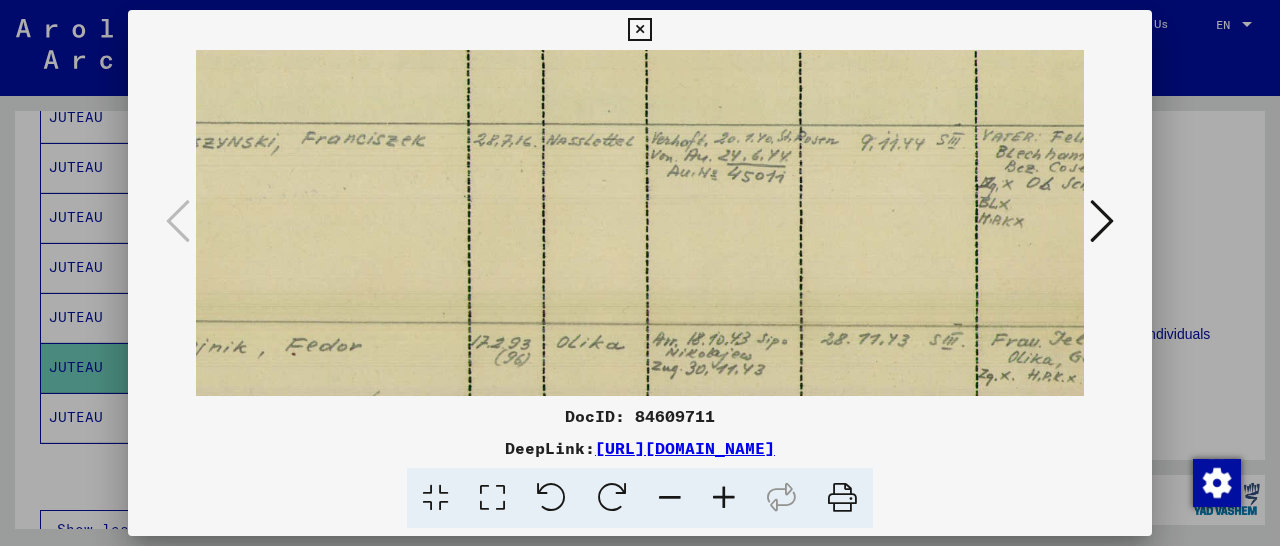drag, startPoint x: 906, startPoint y: 186, endPoint x: 867, endPoint y: 25, distance: 165.65627 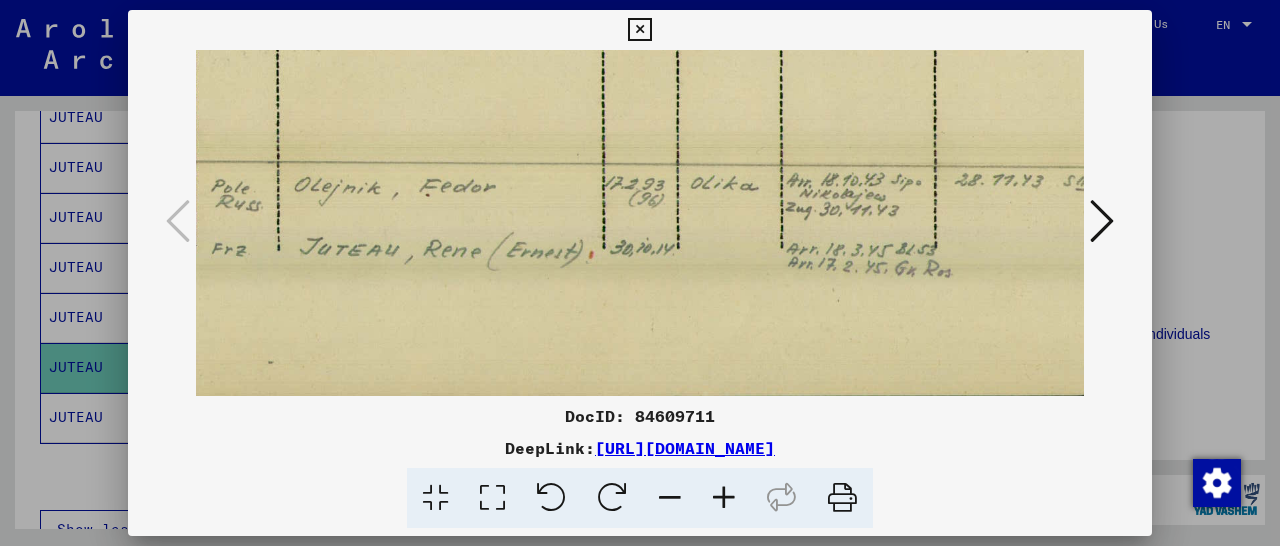 scroll, scrollTop: 450, scrollLeft: 253, axis: both 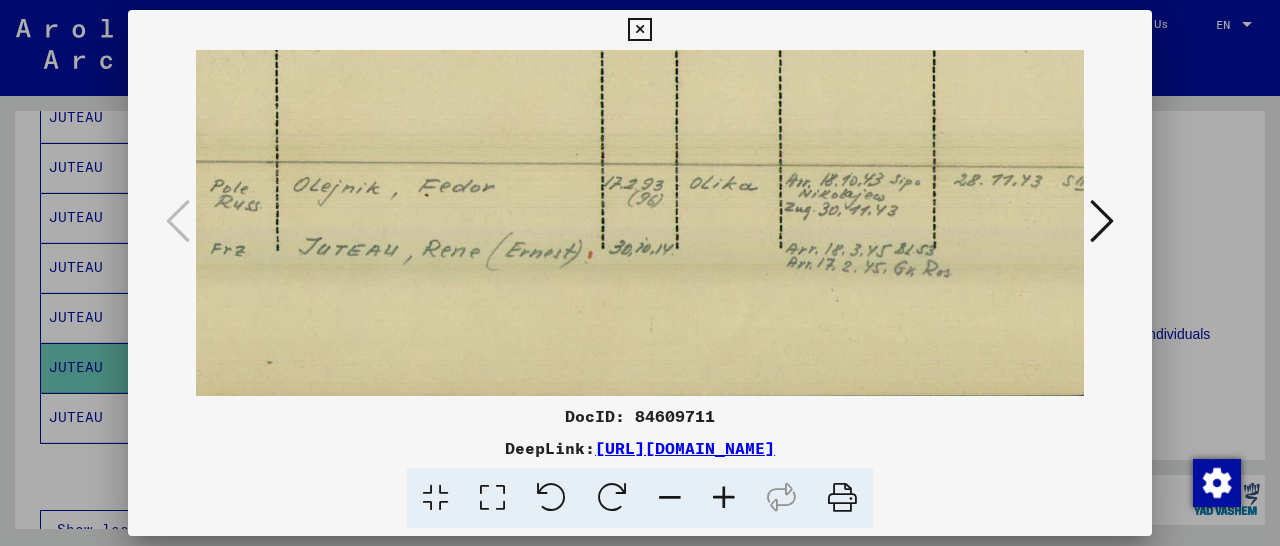 drag, startPoint x: 809, startPoint y: 273, endPoint x: 868, endPoint y: 104, distance: 179.00279 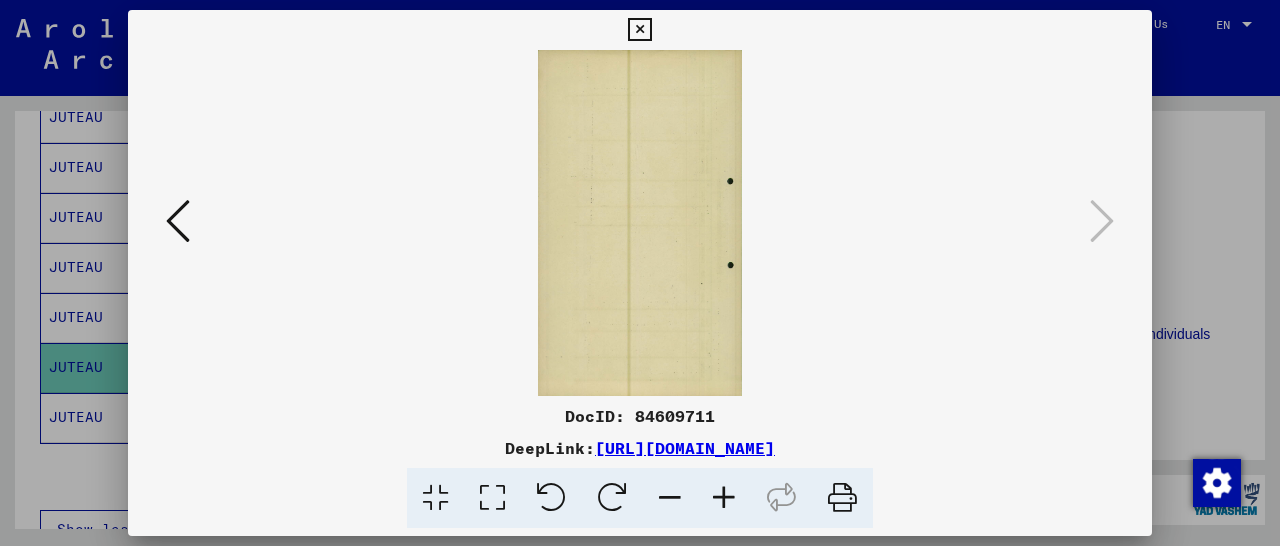 click at bounding box center (639, 30) 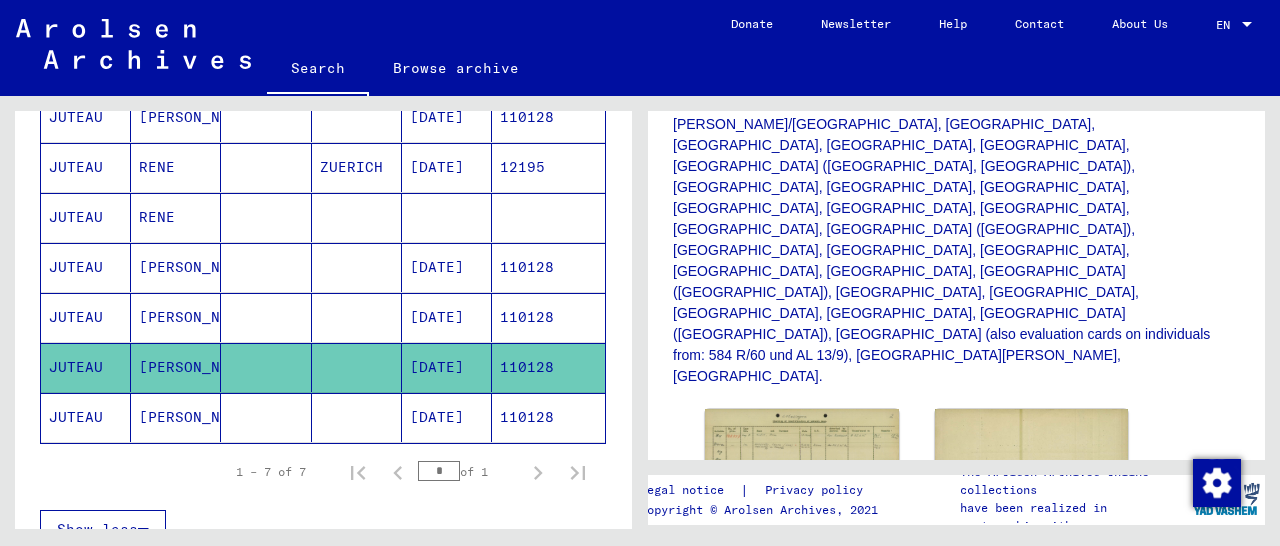 scroll, scrollTop: 0, scrollLeft: 0, axis: both 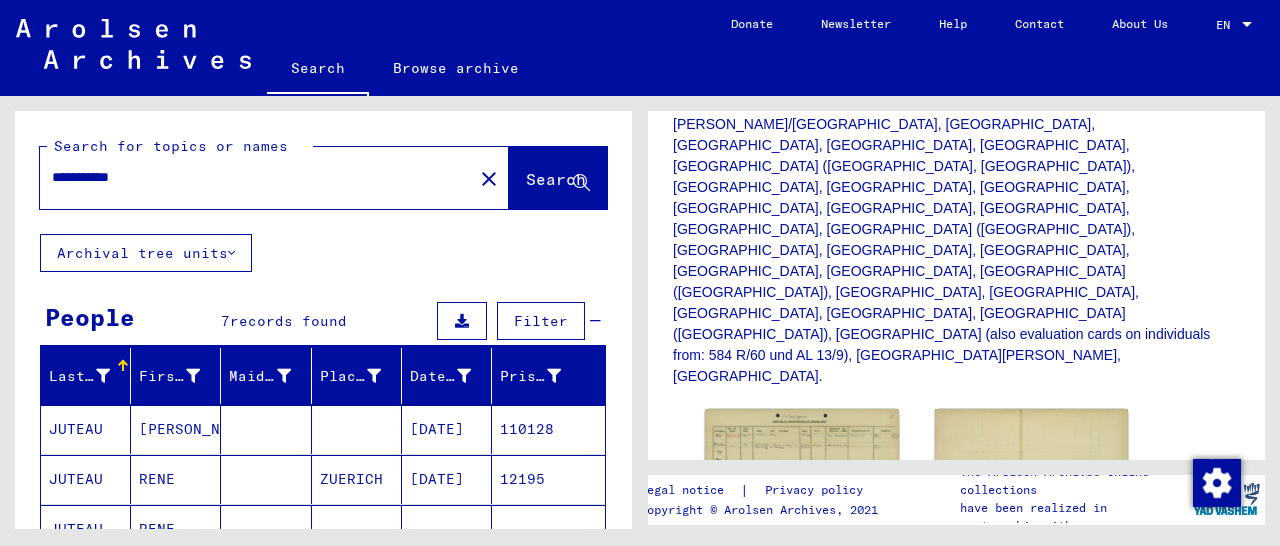 drag, startPoint x: 213, startPoint y: 173, endPoint x: 0, endPoint y: 179, distance: 213.08449 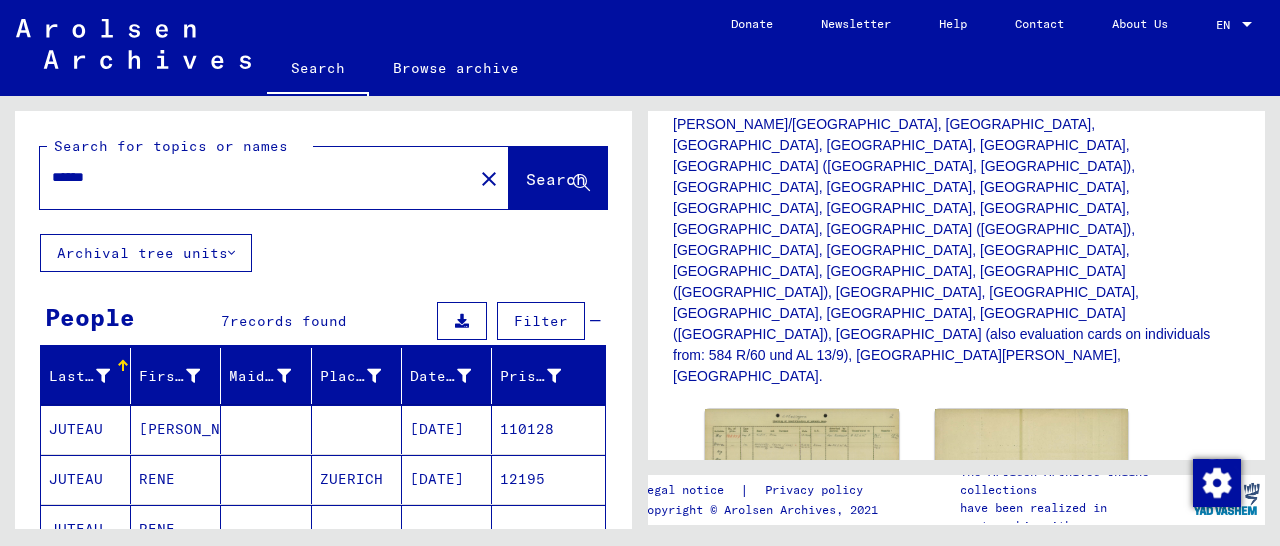 click on "Search" 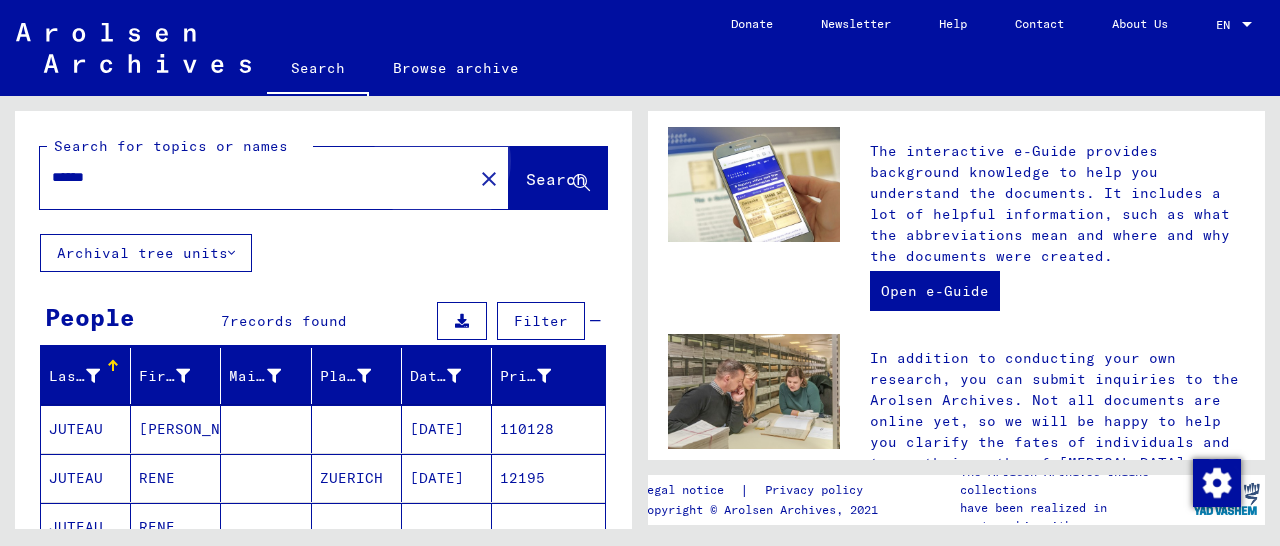 scroll, scrollTop: 0, scrollLeft: 0, axis: both 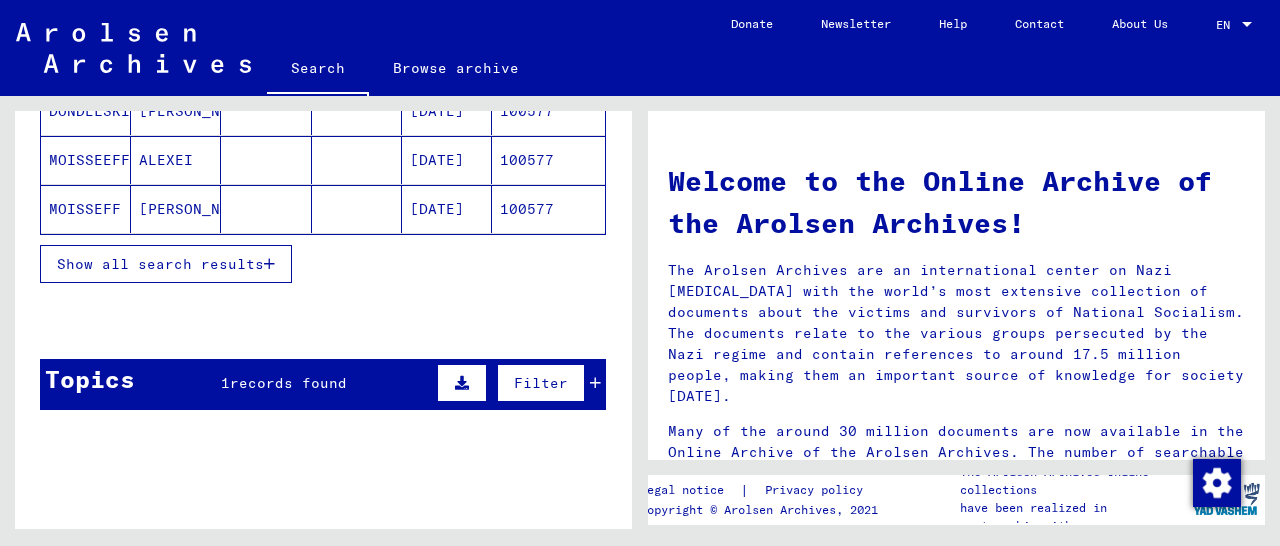 click on "100577" at bounding box center (548, 209) 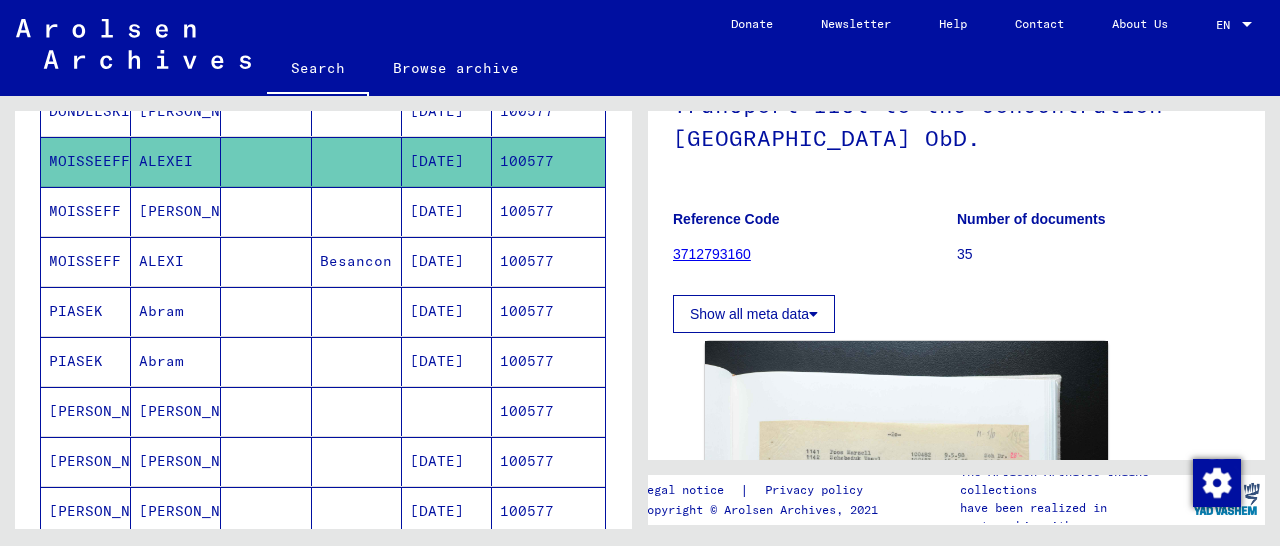scroll, scrollTop: 312, scrollLeft: 0, axis: vertical 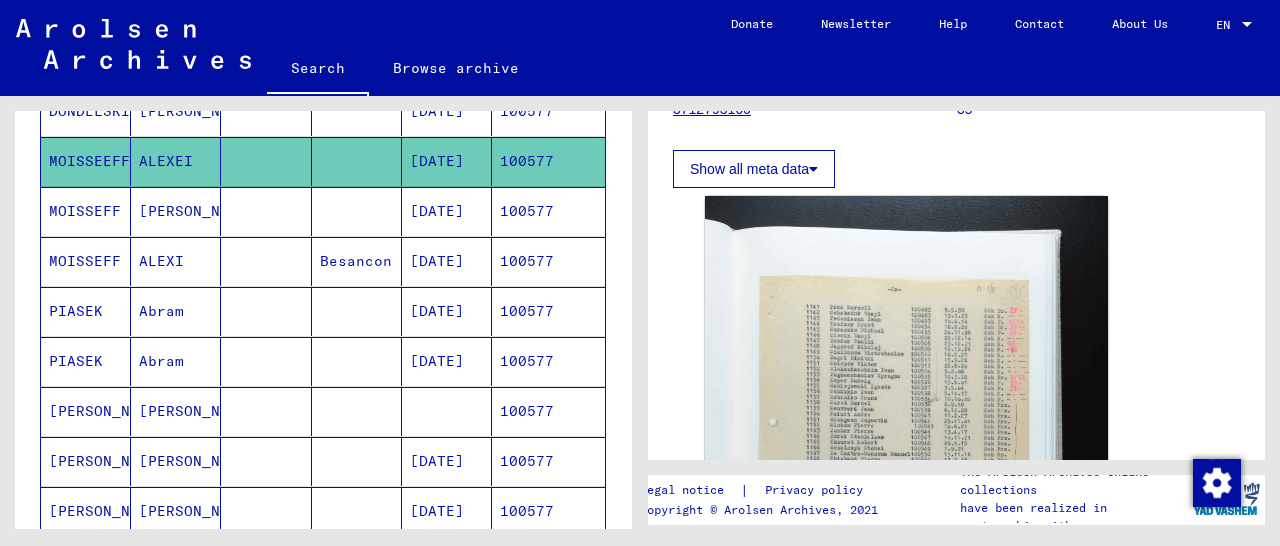 click on "100577" at bounding box center (548, 261) 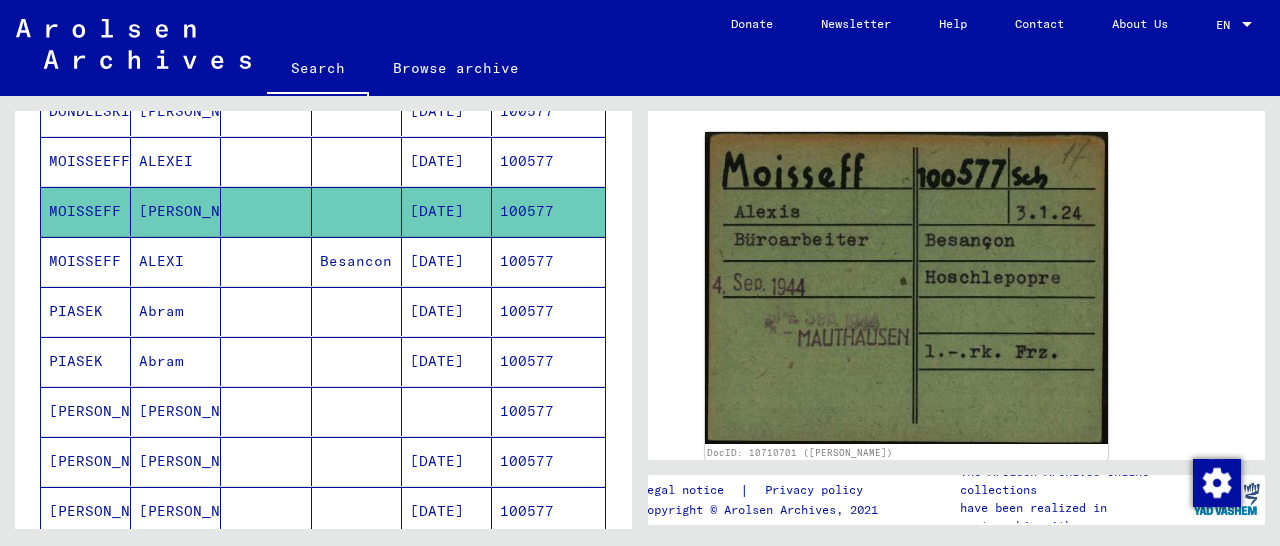 scroll, scrollTop: 312, scrollLeft: 0, axis: vertical 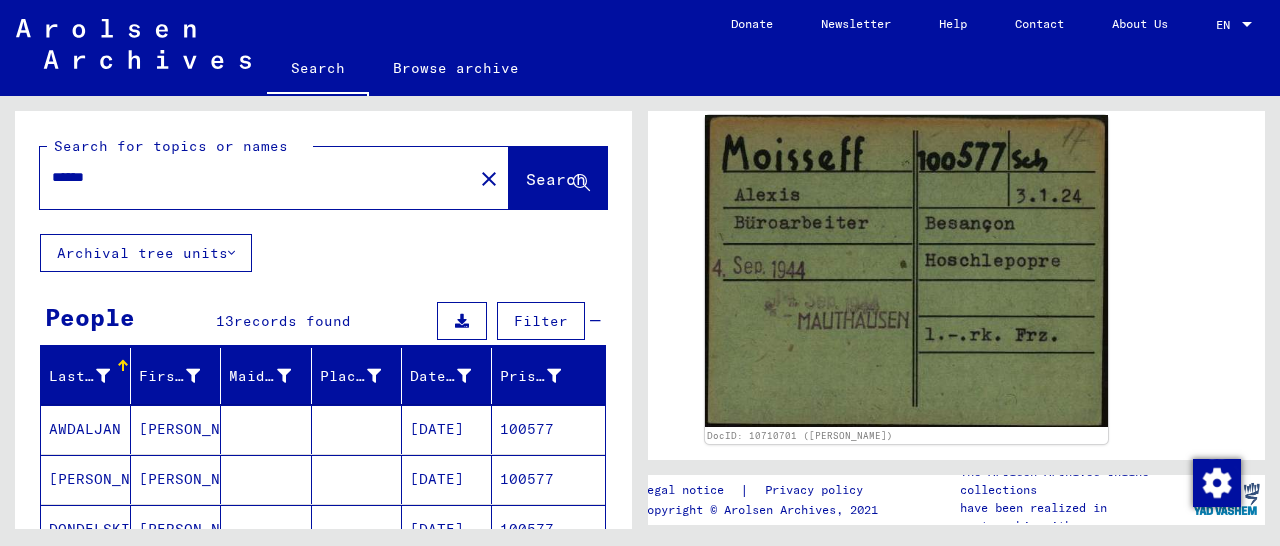 drag, startPoint x: 109, startPoint y: 175, endPoint x: 17, endPoint y: 175, distance: 92 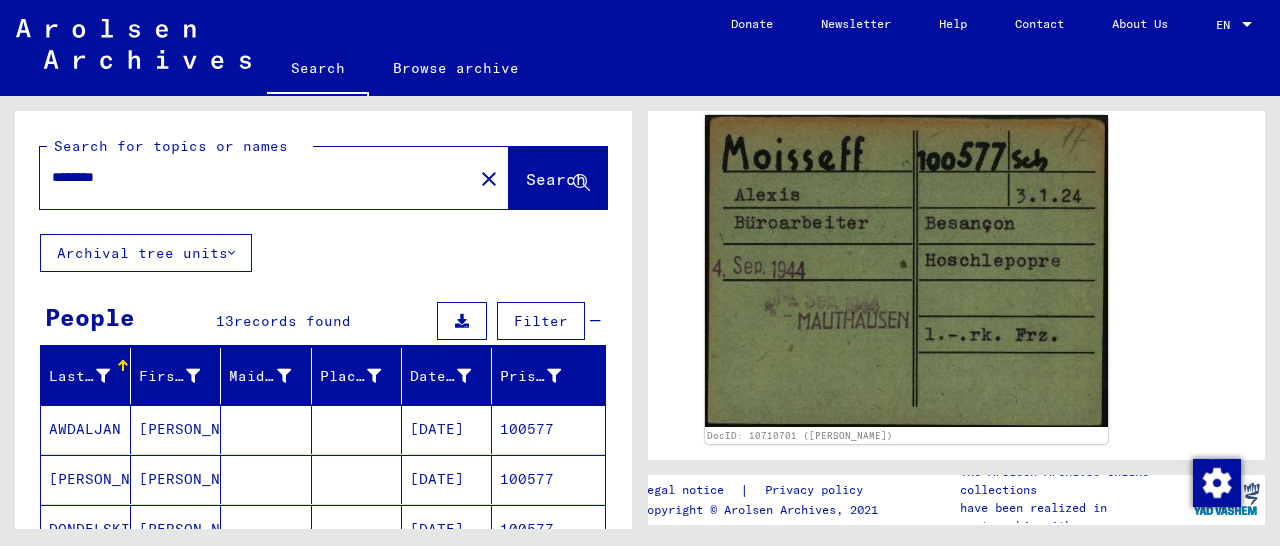 type on "********" 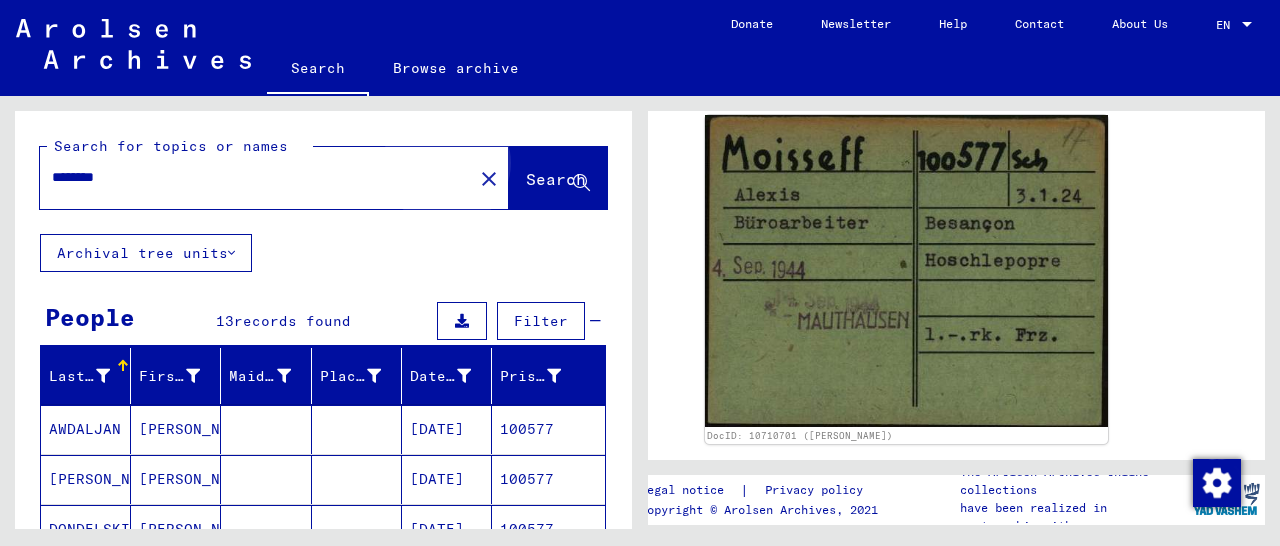 click on "Search" 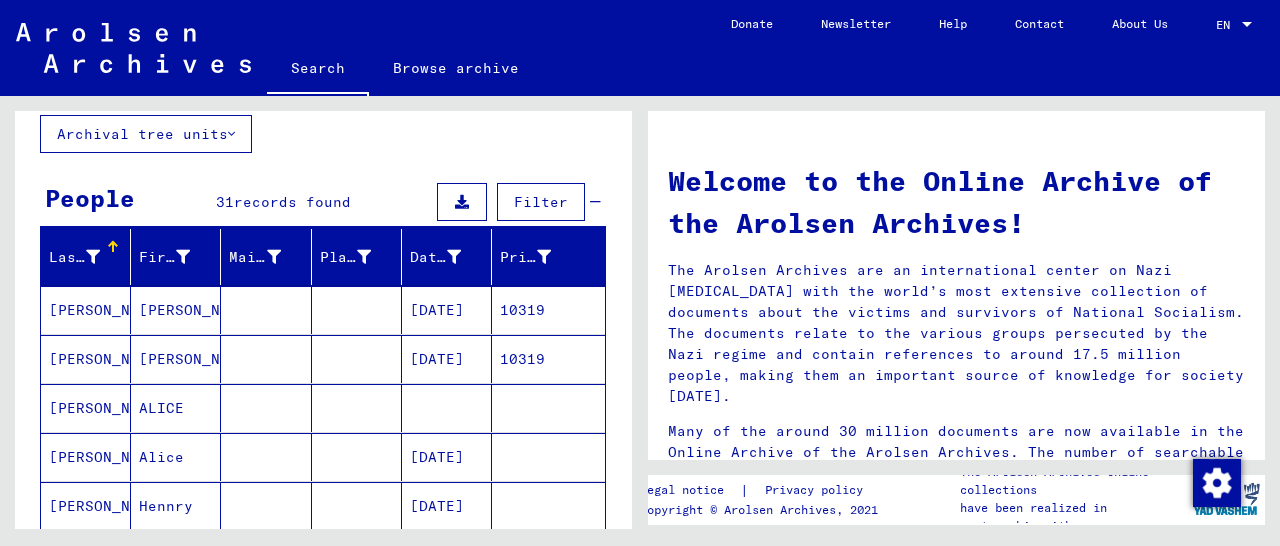 scroll, scrollTop: 208, scrollLeft: 0, axis: vertical 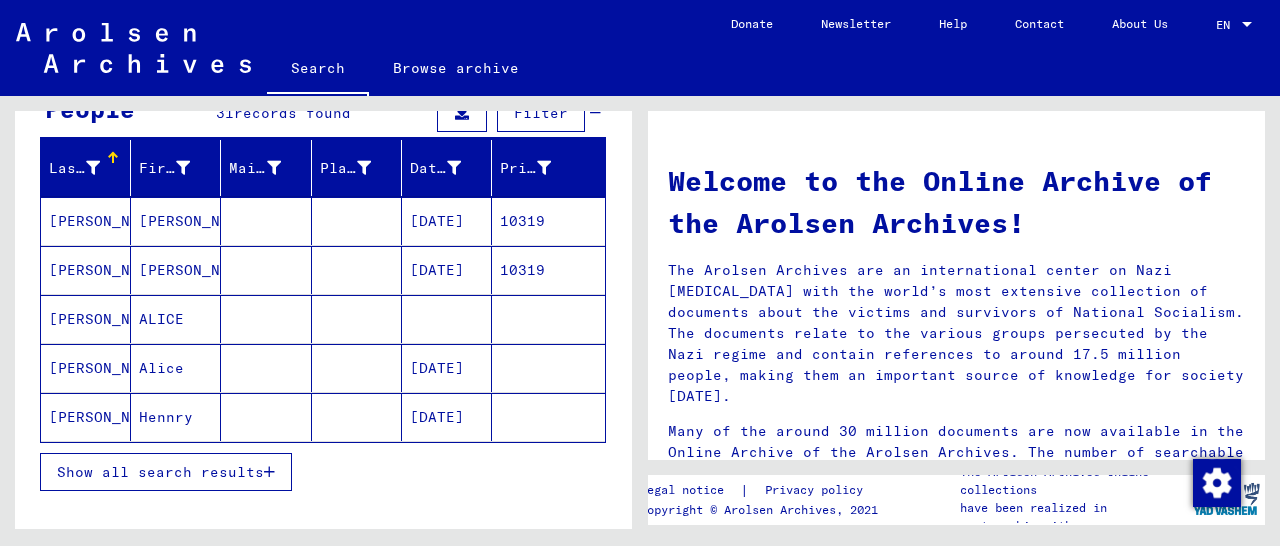 click on "Show all search results" at bounding box center (166, 472) 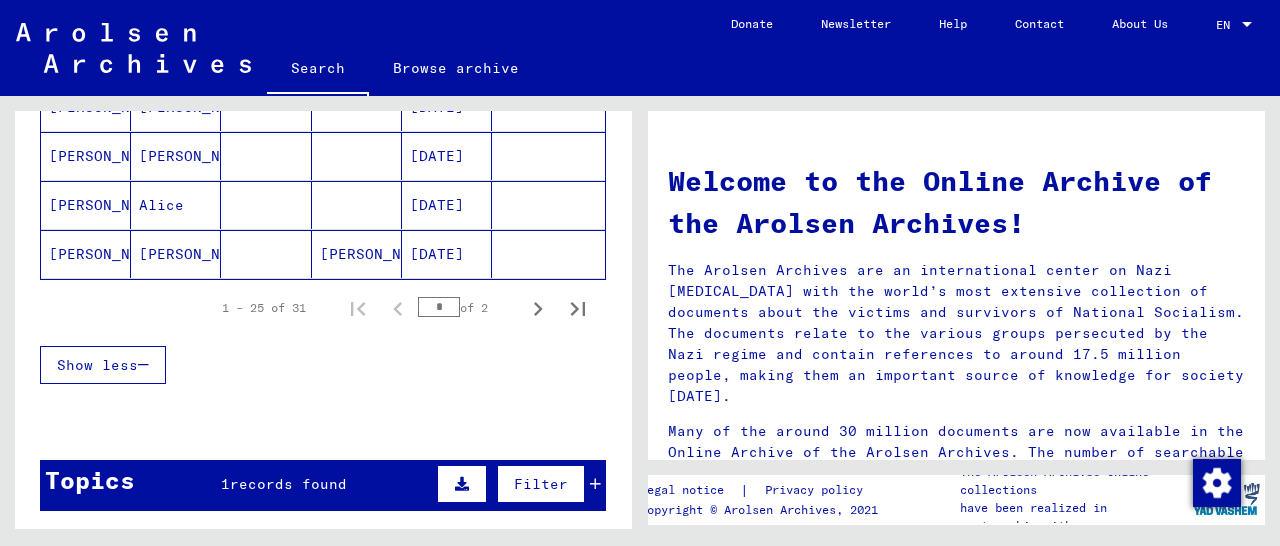 scroll, scrollTop: 1352, scrollLeft: 0, axis: vertical 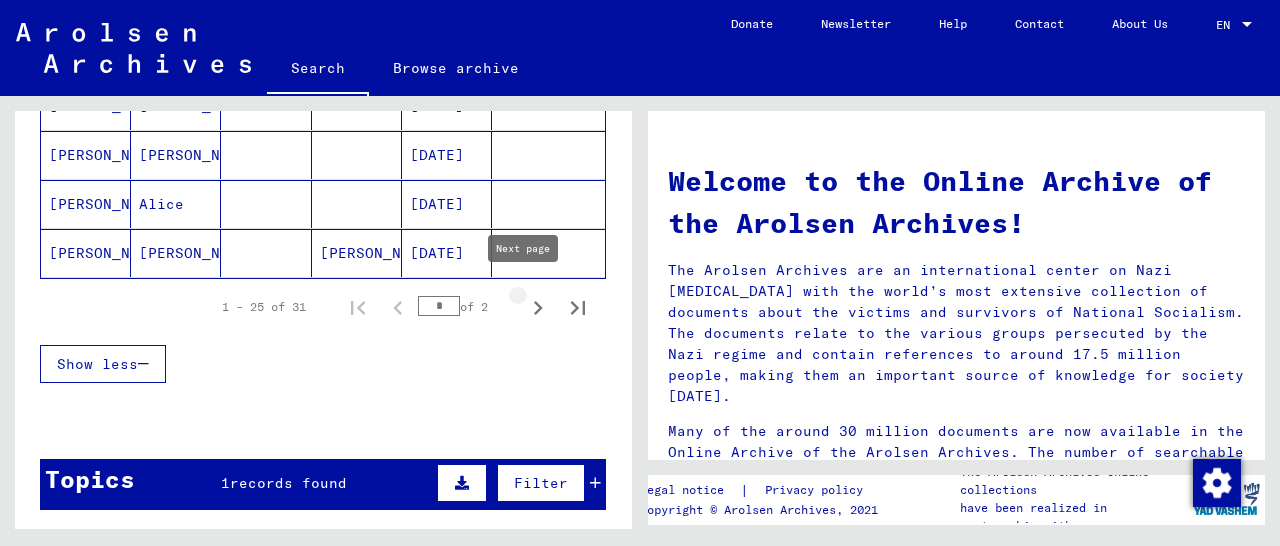 click 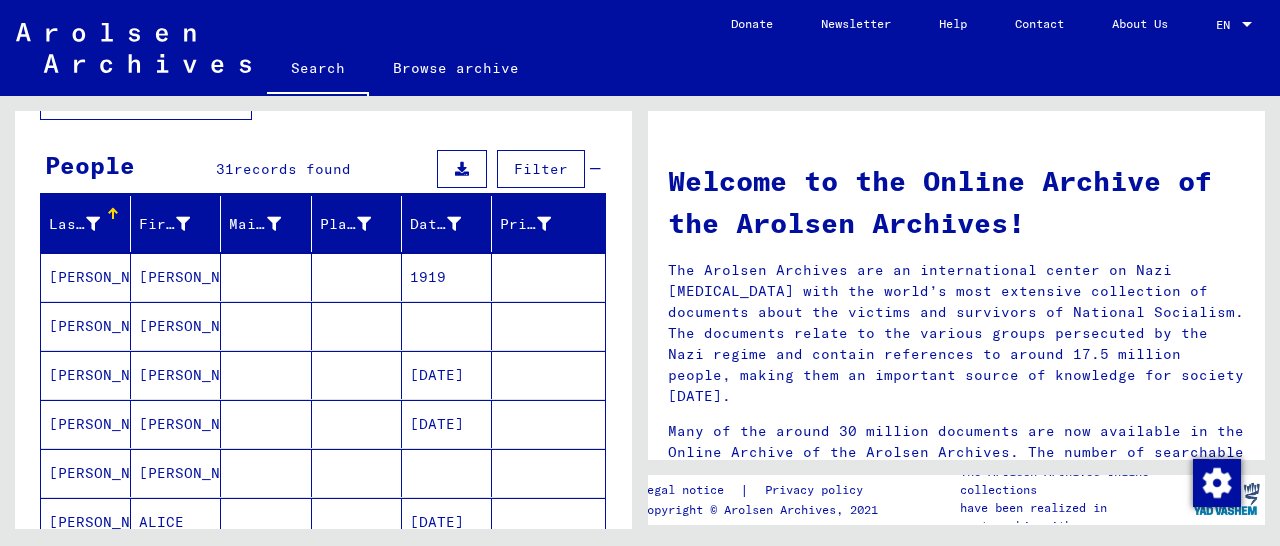 scroll, scrollTop: 150, scrollLeft: 0, axis: vertical 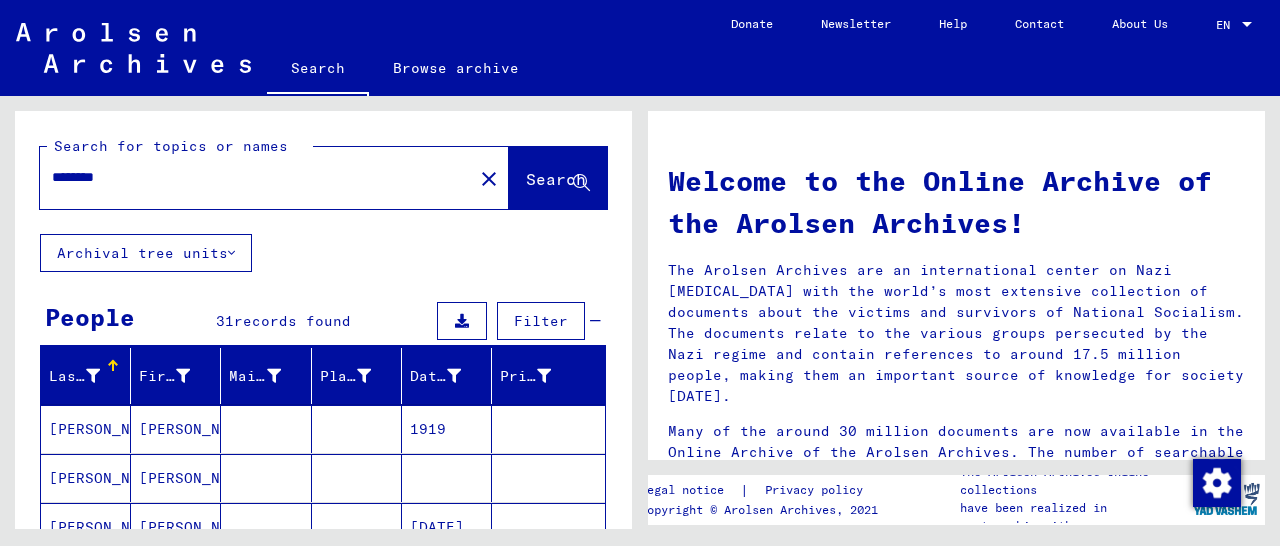 drag, startPoint x: 139, startPoint y: 178, endPoint x: 1, endPoint y: 183, distance: 138.09055 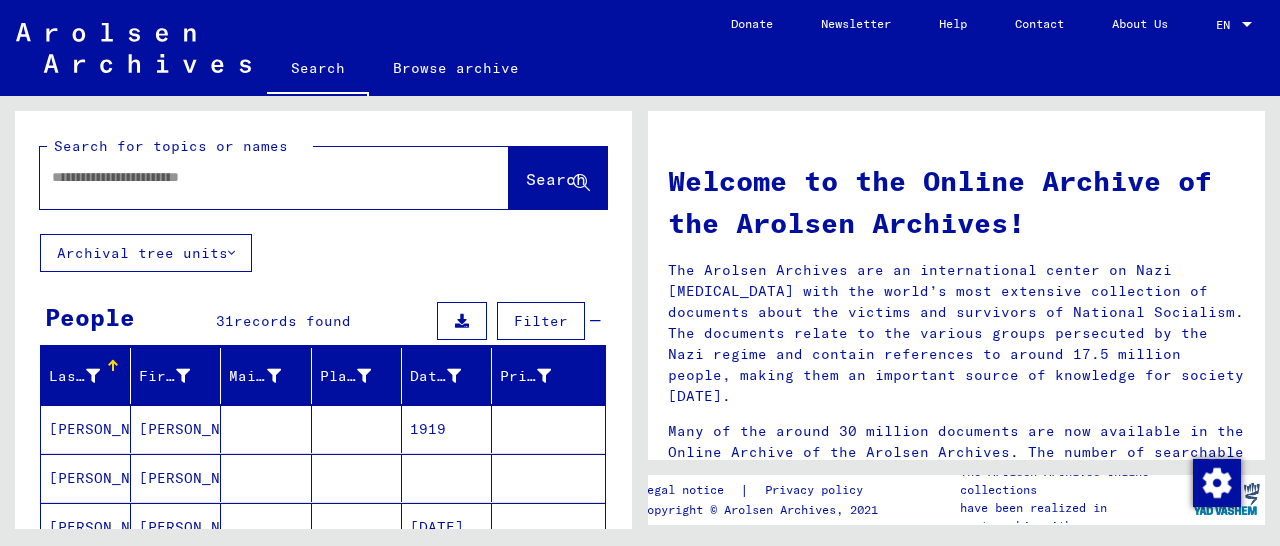 paste on "******" 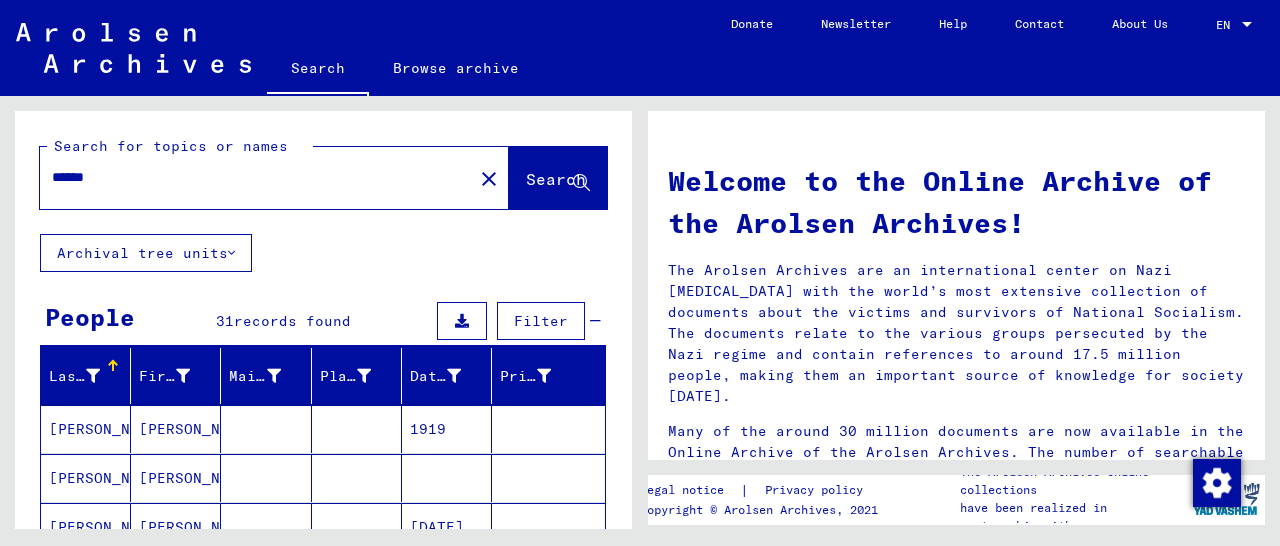click on "Search" 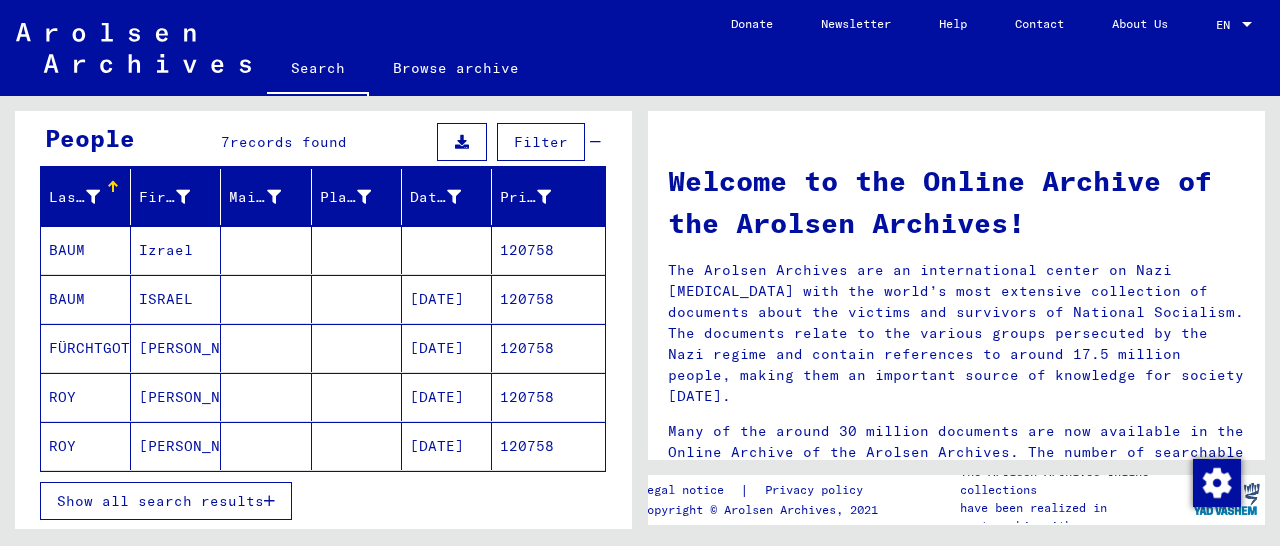 scroll, scrollTop: 312, scrollLeft: 0, axis: vertical 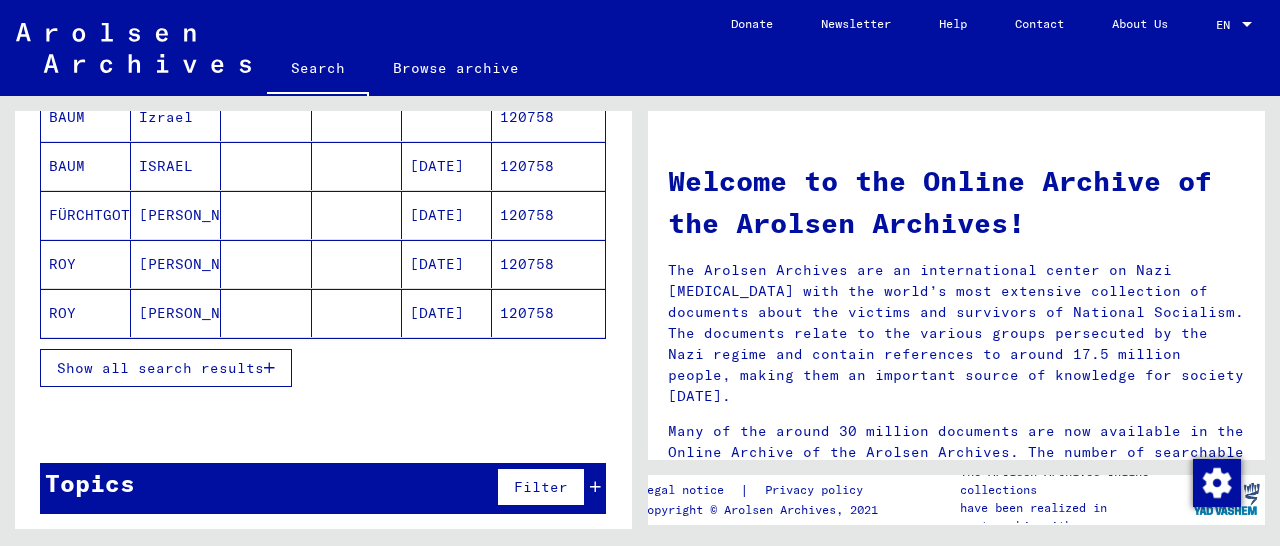 click at bounding box center (269, 368) 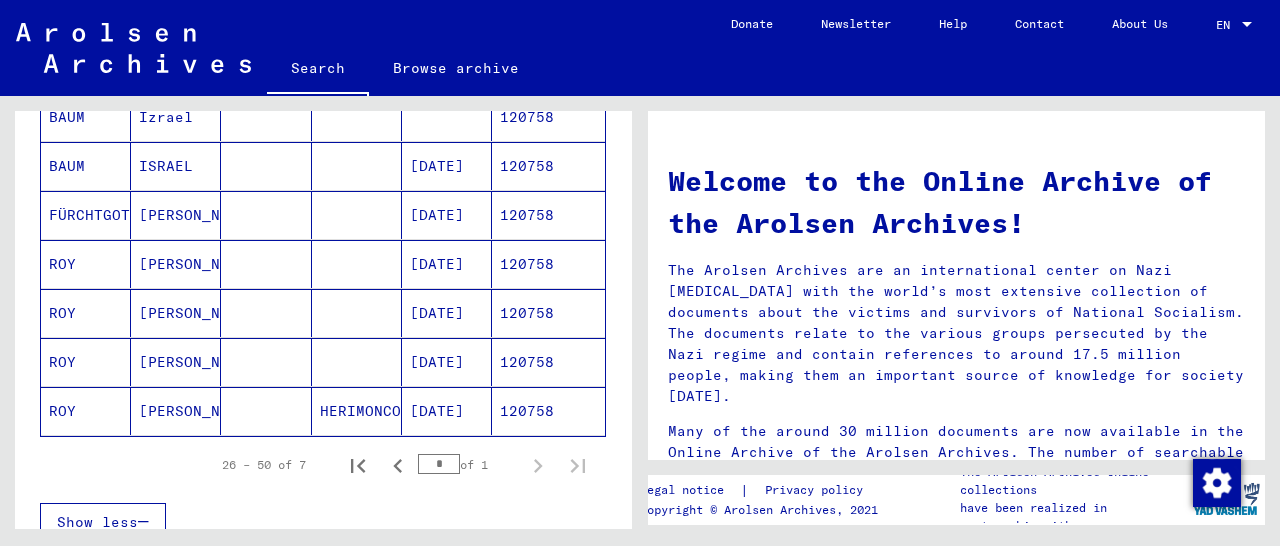 click on "120758" at bounding box center [548, 313] 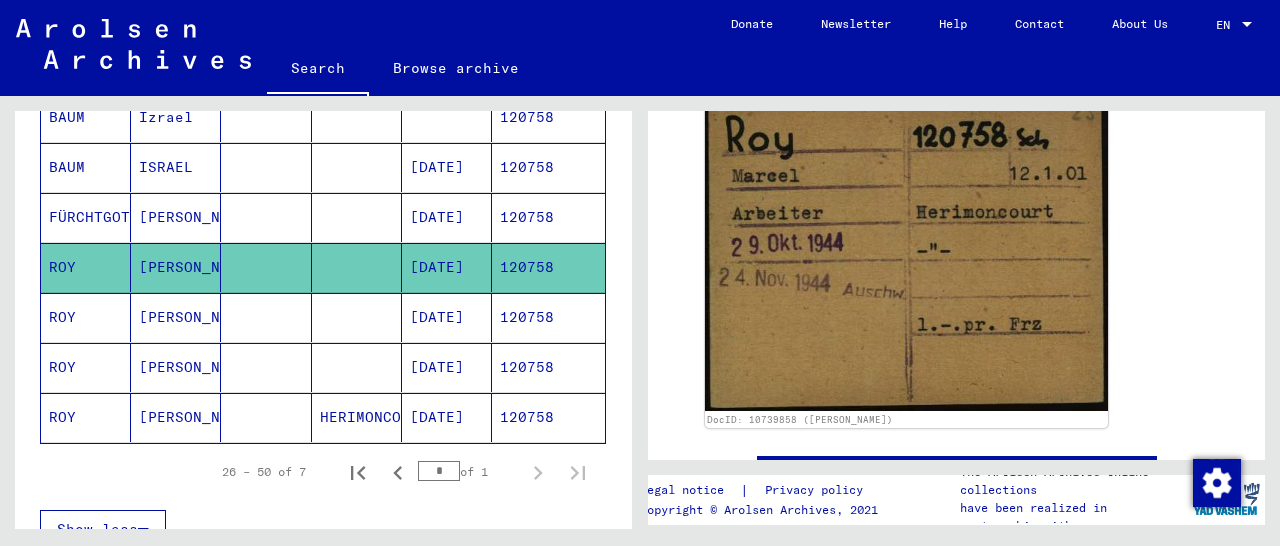 scroll, scrollTop: 283, scrollLeft: 0, axis: vertical 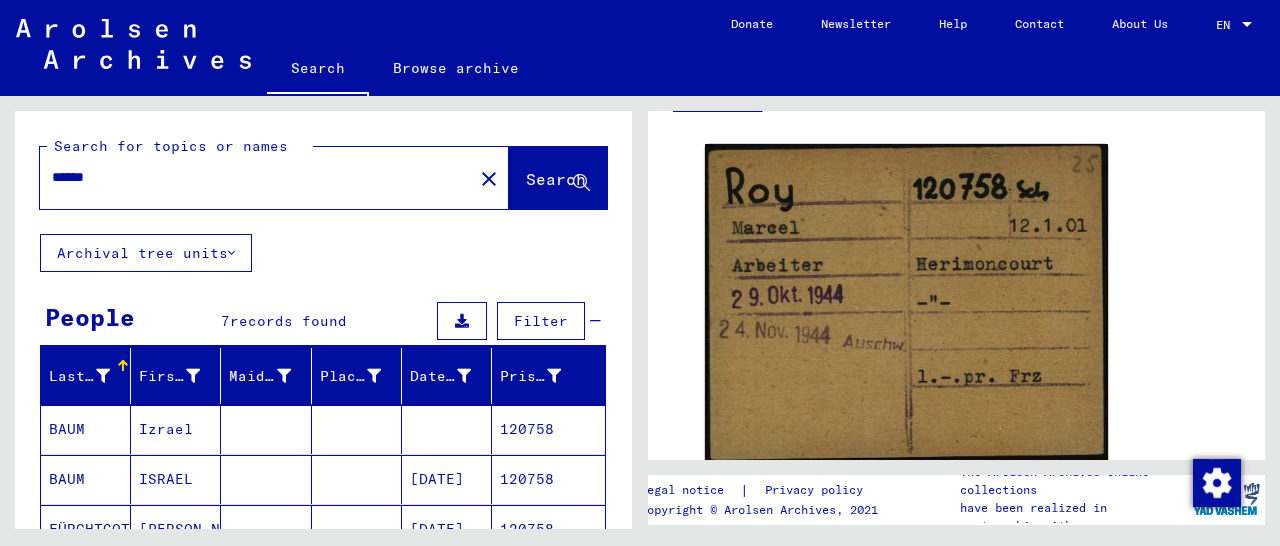 drag, startPoint x: 152, startPoint y: 177, endPoint x: 0, endPoint y: 173, distance: 152.05263 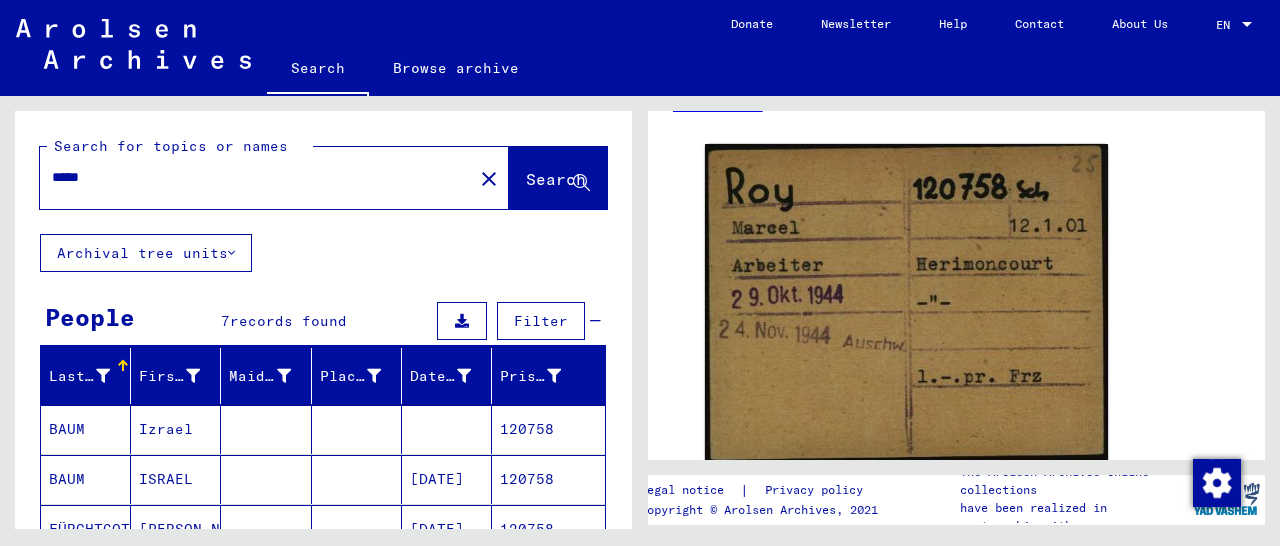 click on "Search" 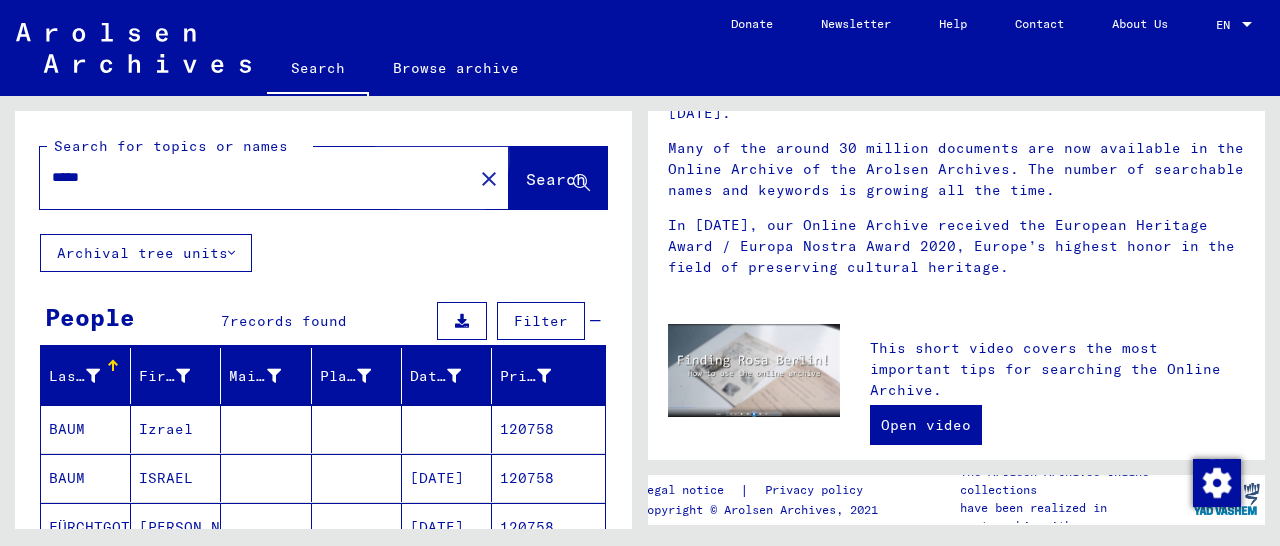 scroll, scrollTop: 0, scrollLeft: 0, axis: both 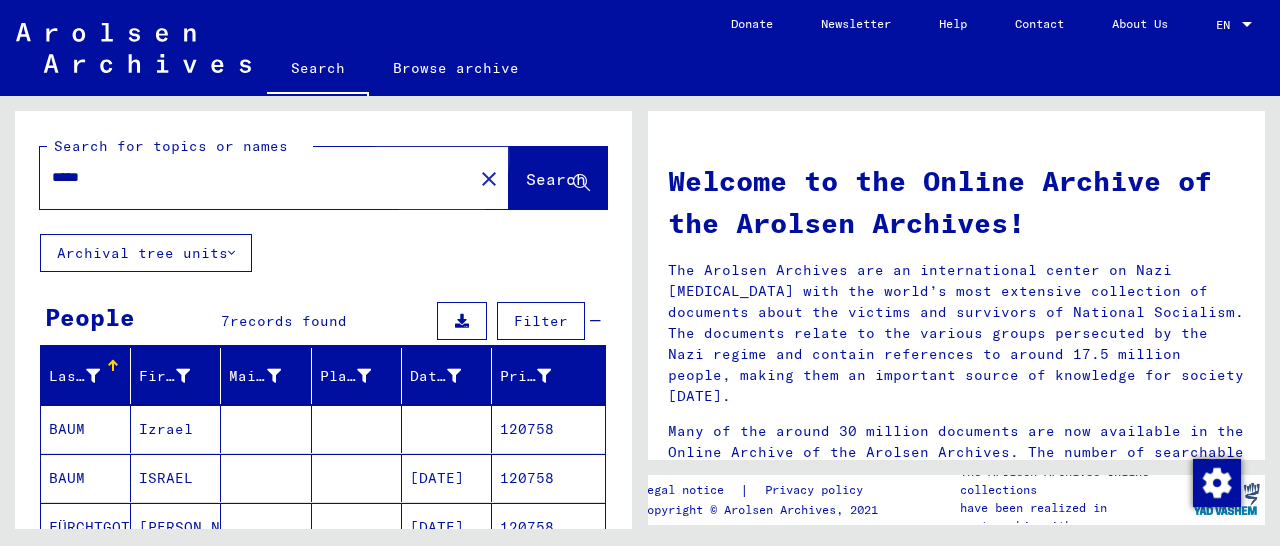 click on "Search" 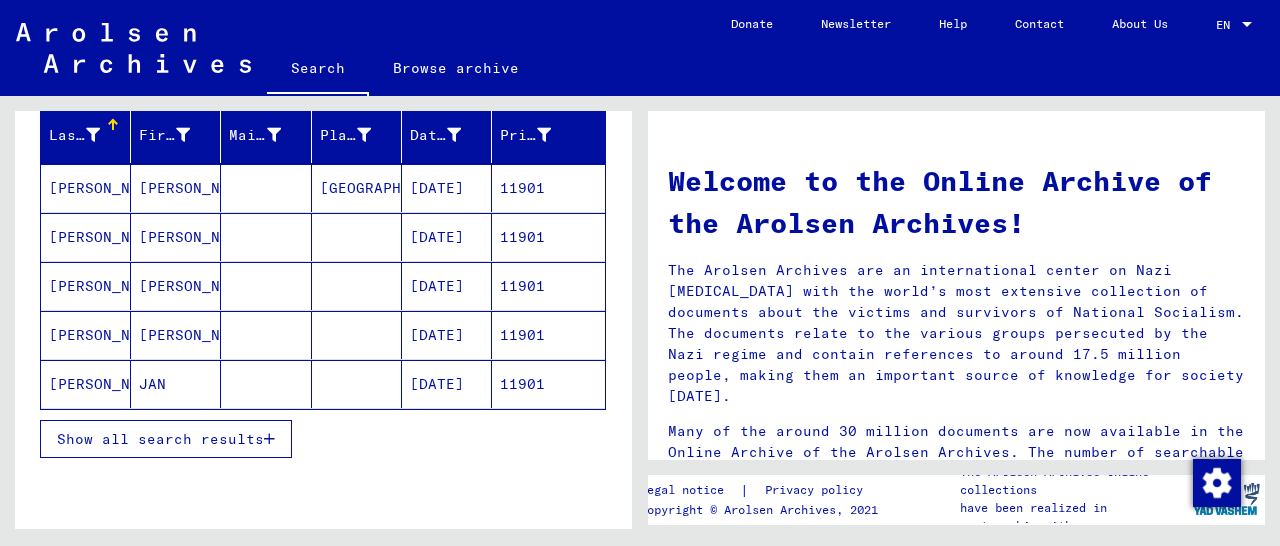 scroll, scrollTop: 312, scrollLeft: 0, axis: vertical 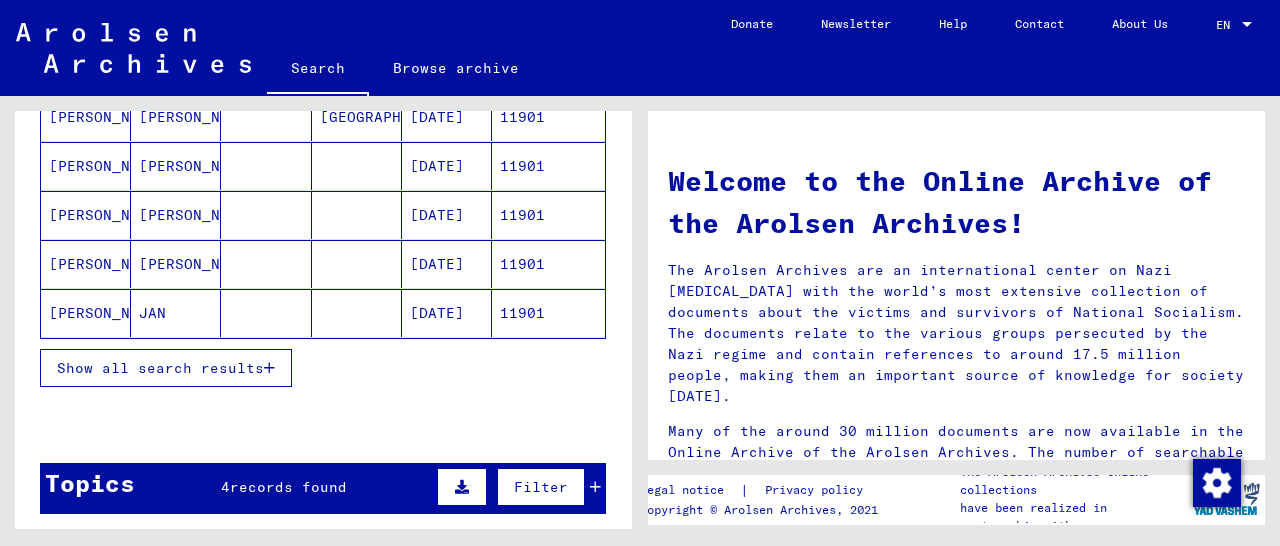 click at bounding box center (269, 368) 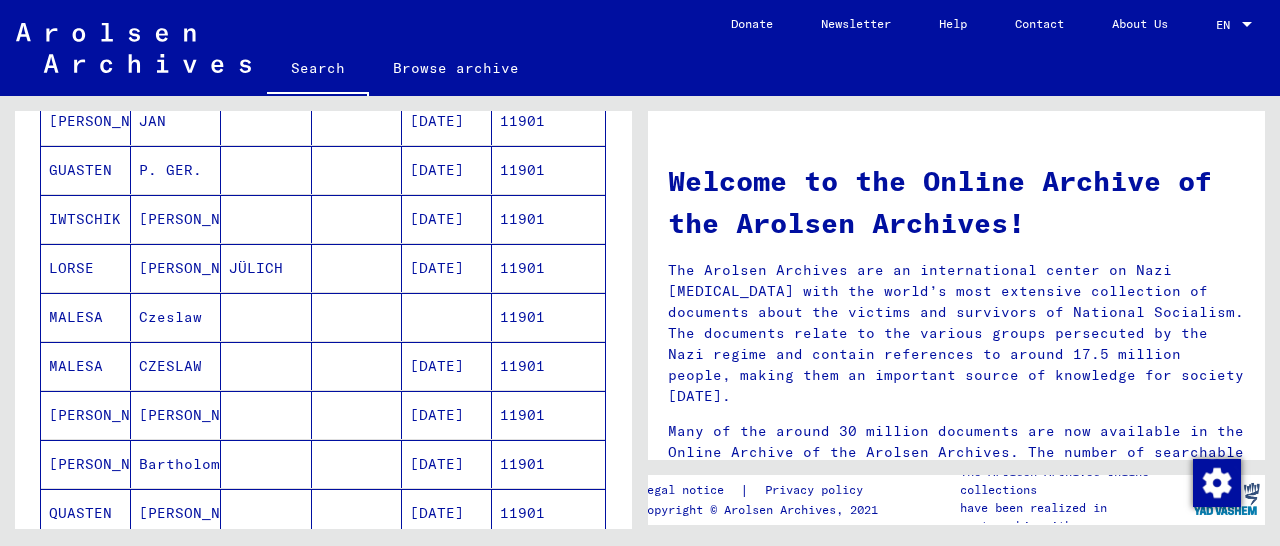 scroll, scrollTop: 728, scrollLeft: 0, axis: vertical 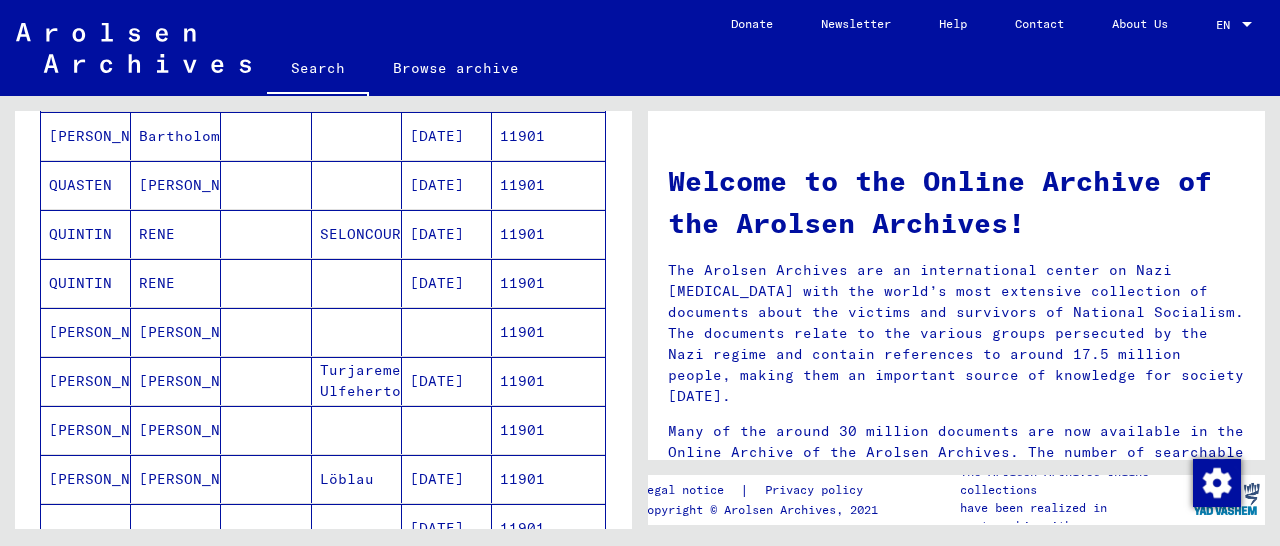 click on "11901" at bounding box center (548, 283) 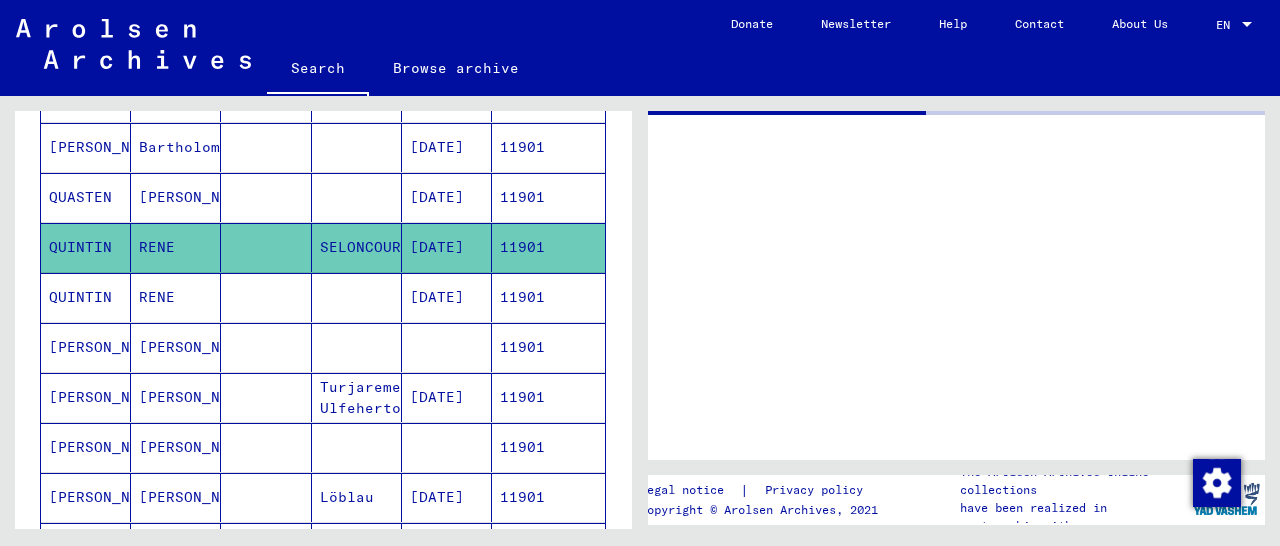 scroll, scrollTop: 840, scrollLeft: 0, axis: vertical 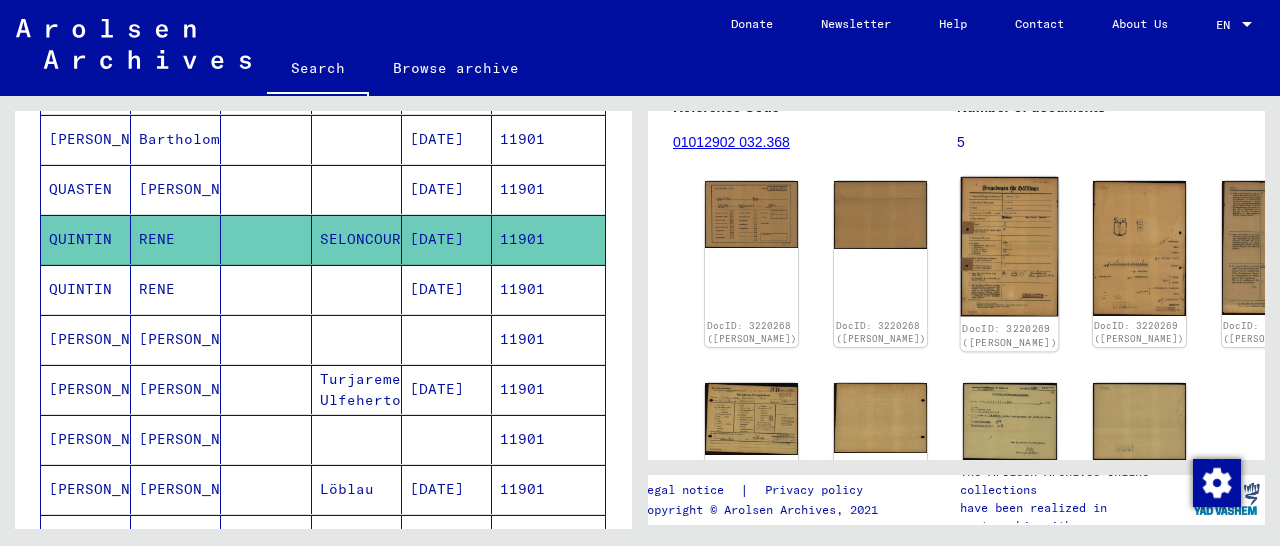 click 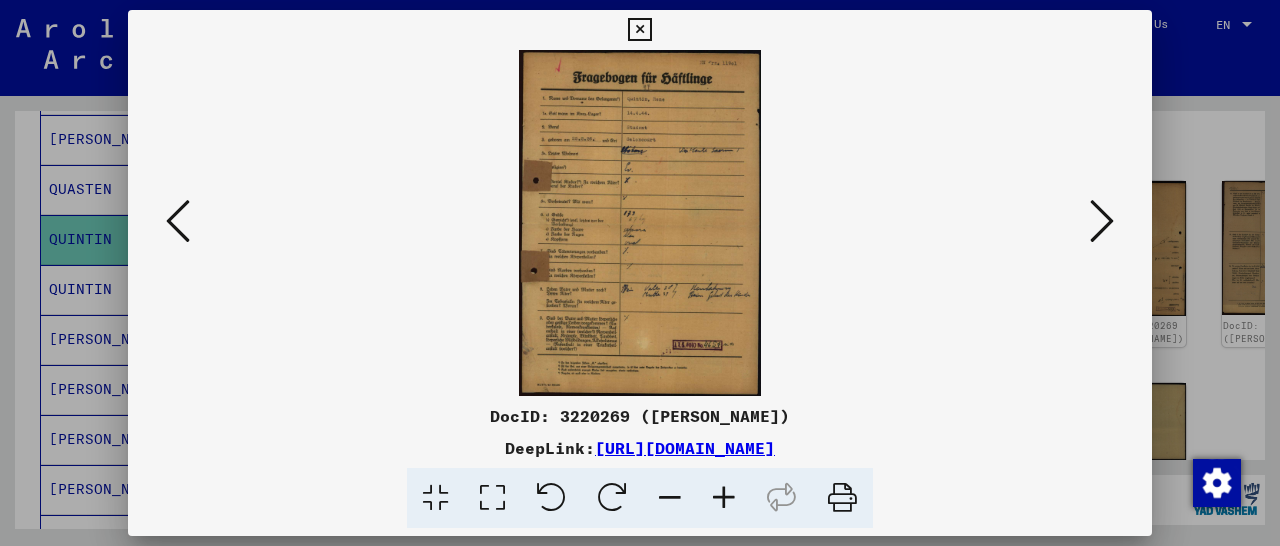 click at bounding box center [724, 498] 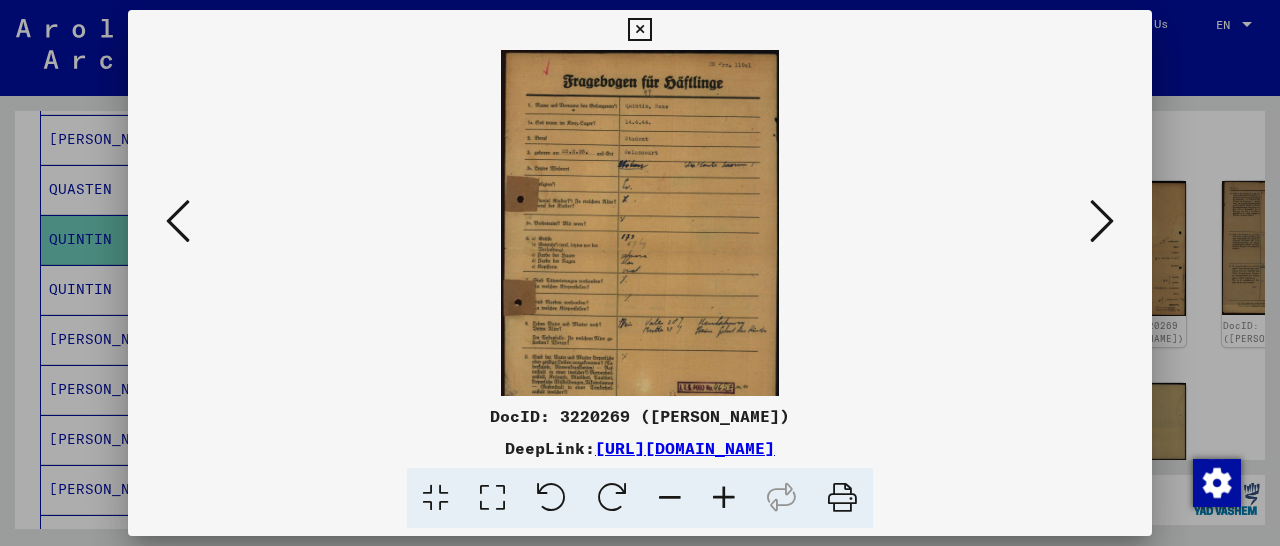 click at bounding box center (724, 498) 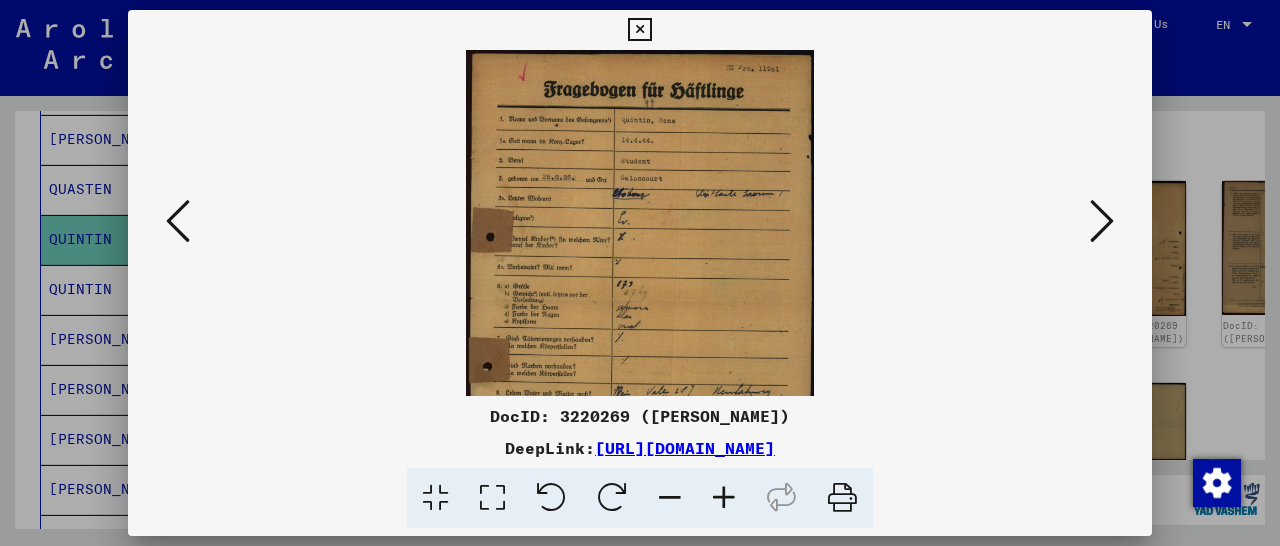click at bounding box center [724, 498] 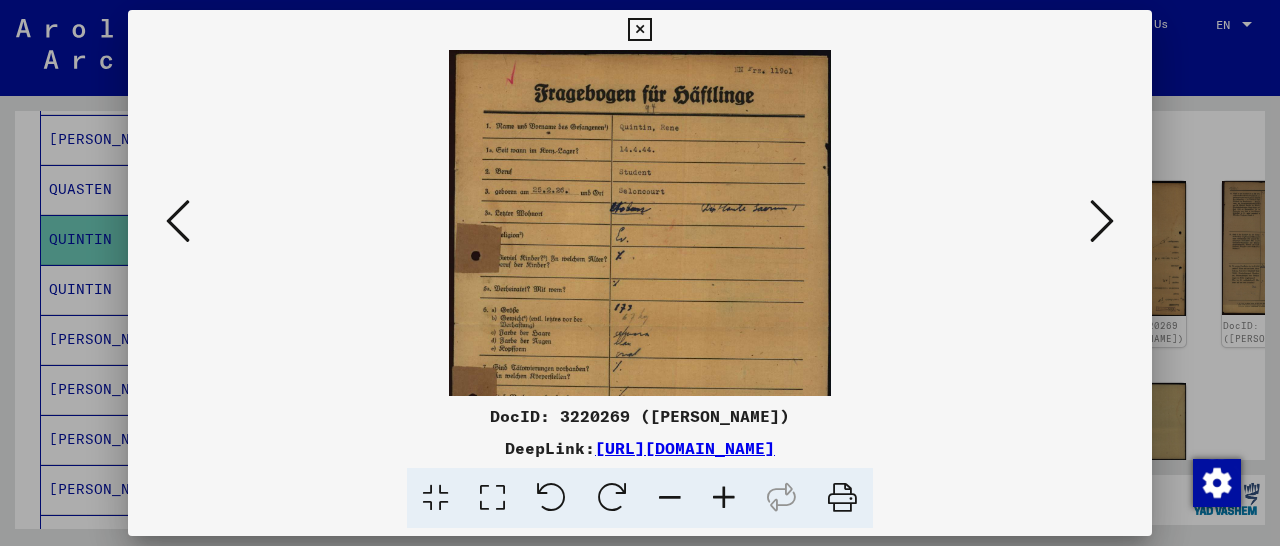 click at bounding box center (724, 498) 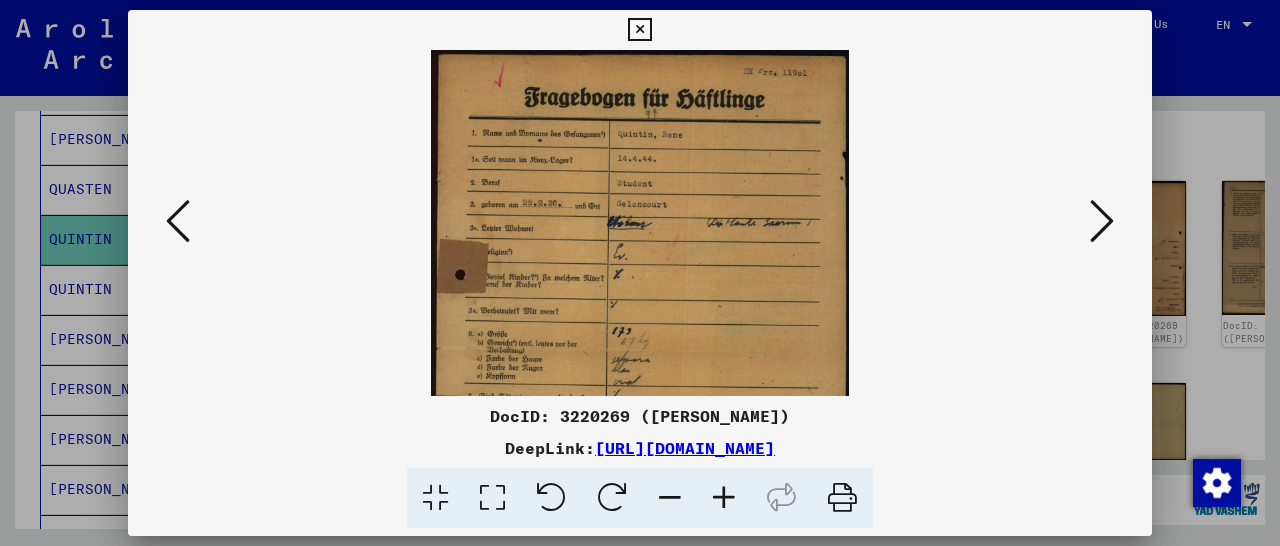 click at bounding box center (724, 498) 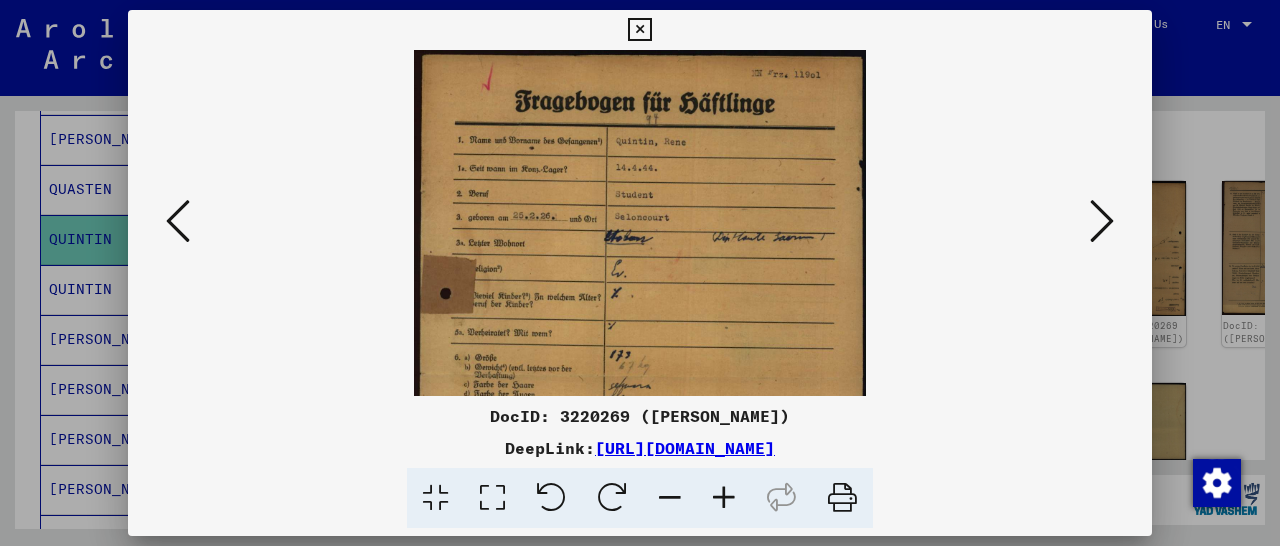 click at bounding box center [724, 498] 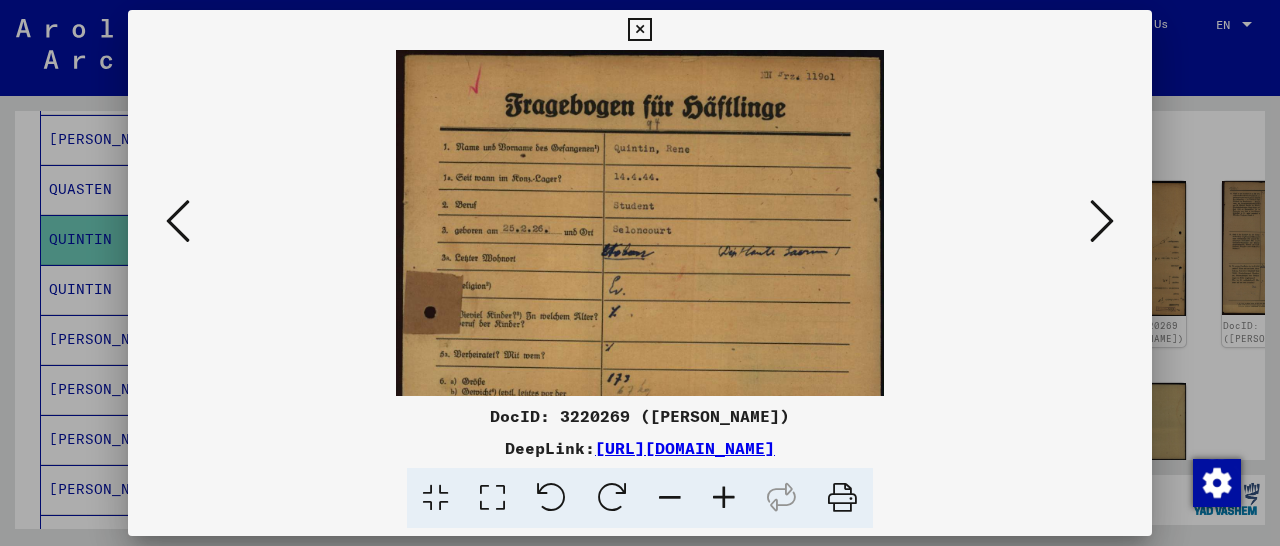 click at bounding box center [724, 498] 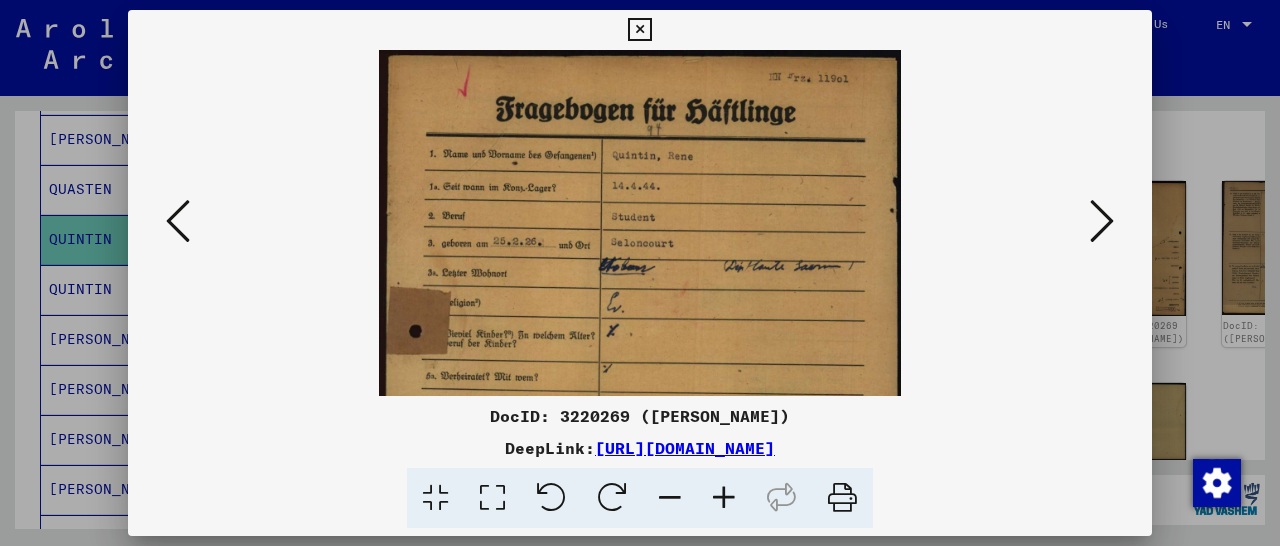 click at bounding box center (724, 498) 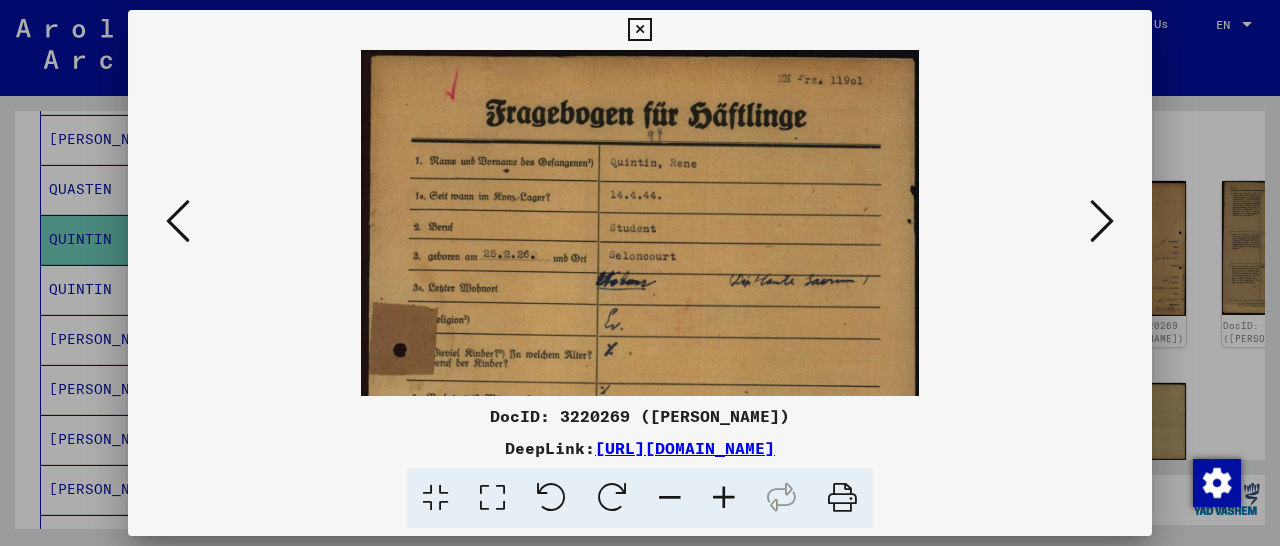 click at bounding box center [724, 498] 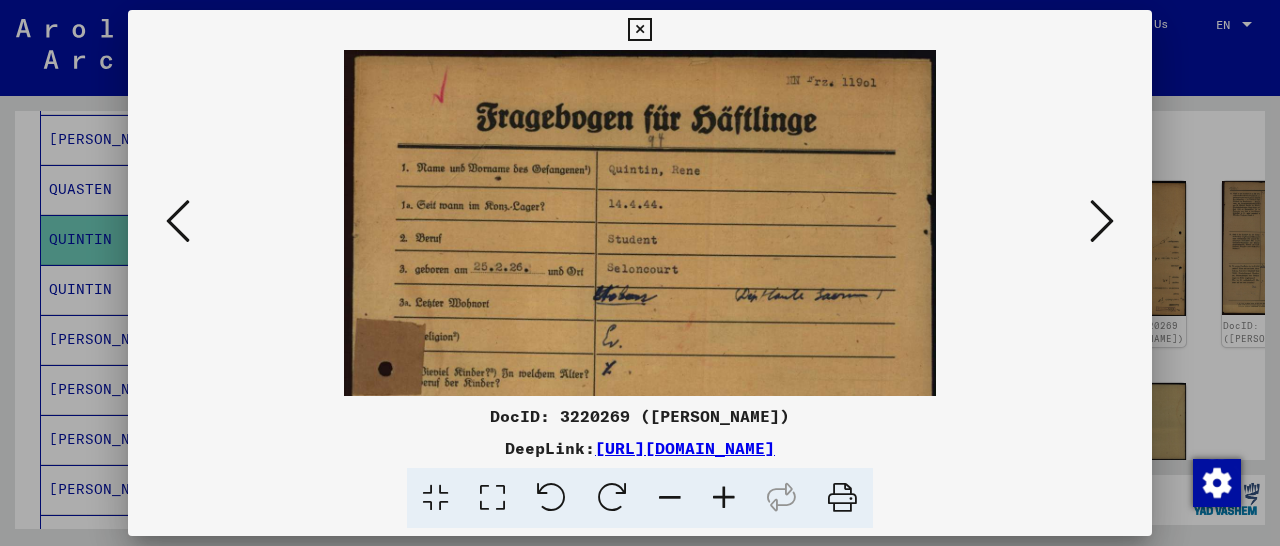 click at bounding box center [724, 498] 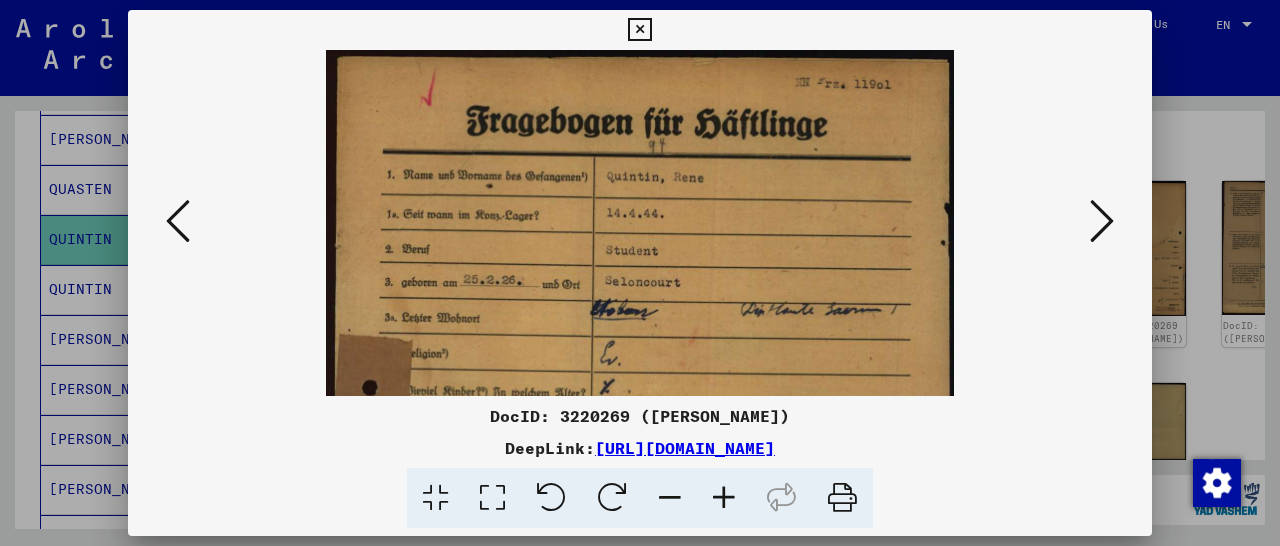 click at bounding box center [724, 498] 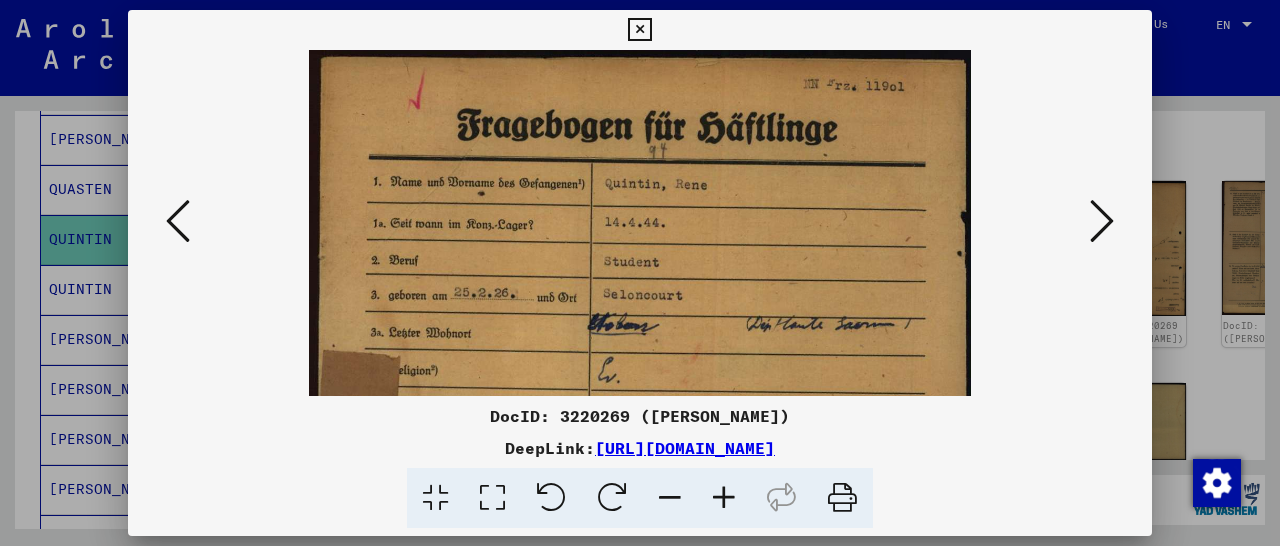 click at bounding box center (724, 498) 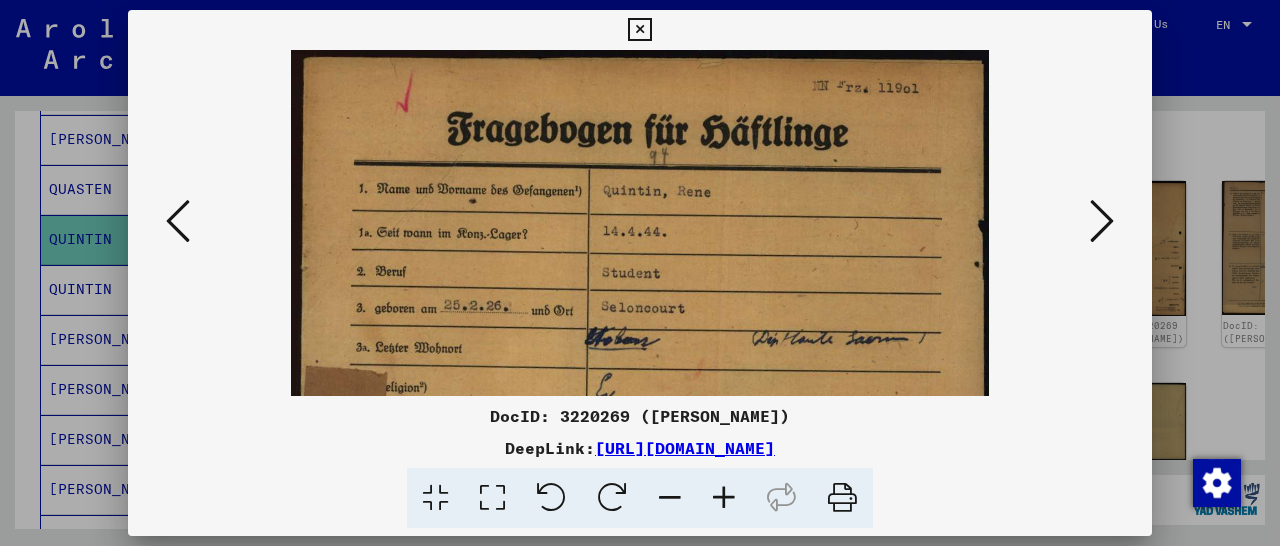 click at bounding box center [639, 30] 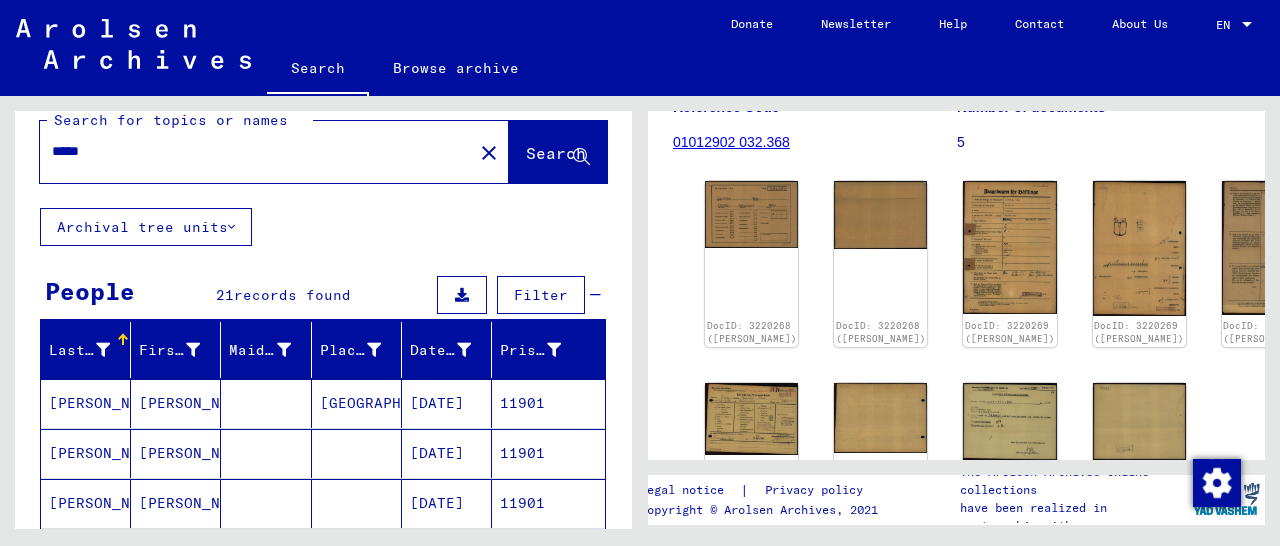 scroll, scrollTop: 0, scrollLeft: 0, axis: both 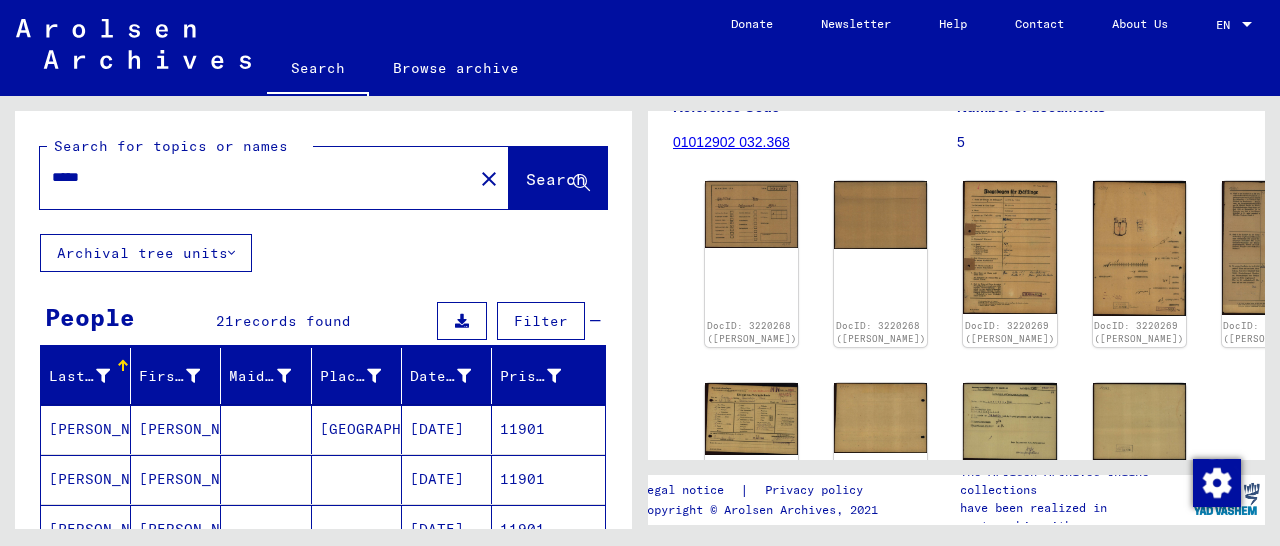 drag, startPoint x: 143, startPoint y: 182, endPoint x: 0, endPoint y: 182, distance: 143 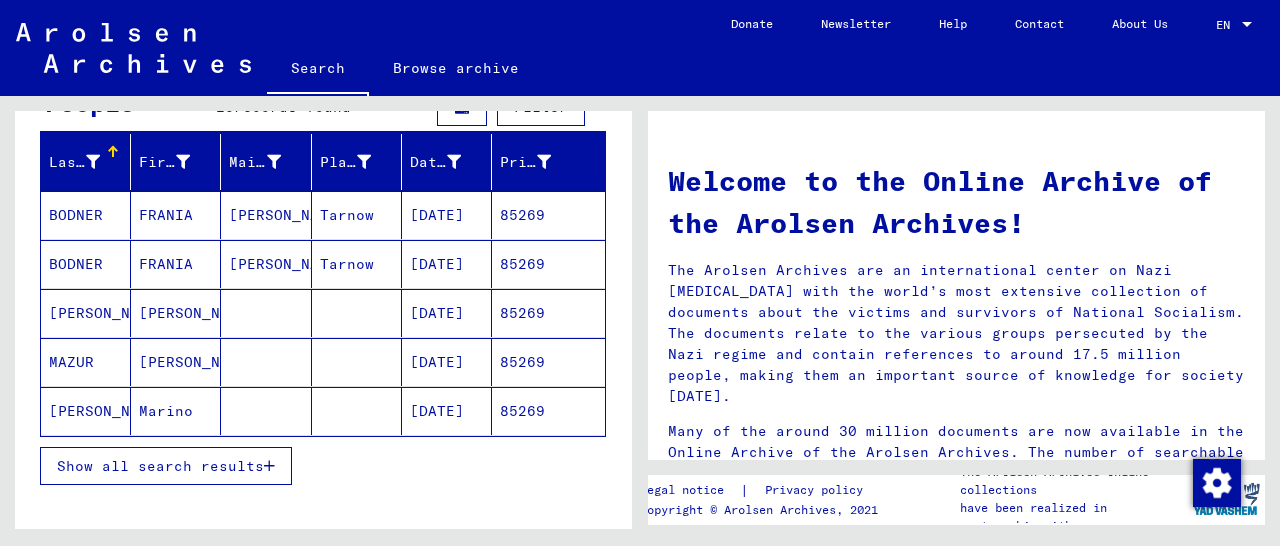 scroll, scrollTop: 312, scrollLeft: 0, axis: vertical 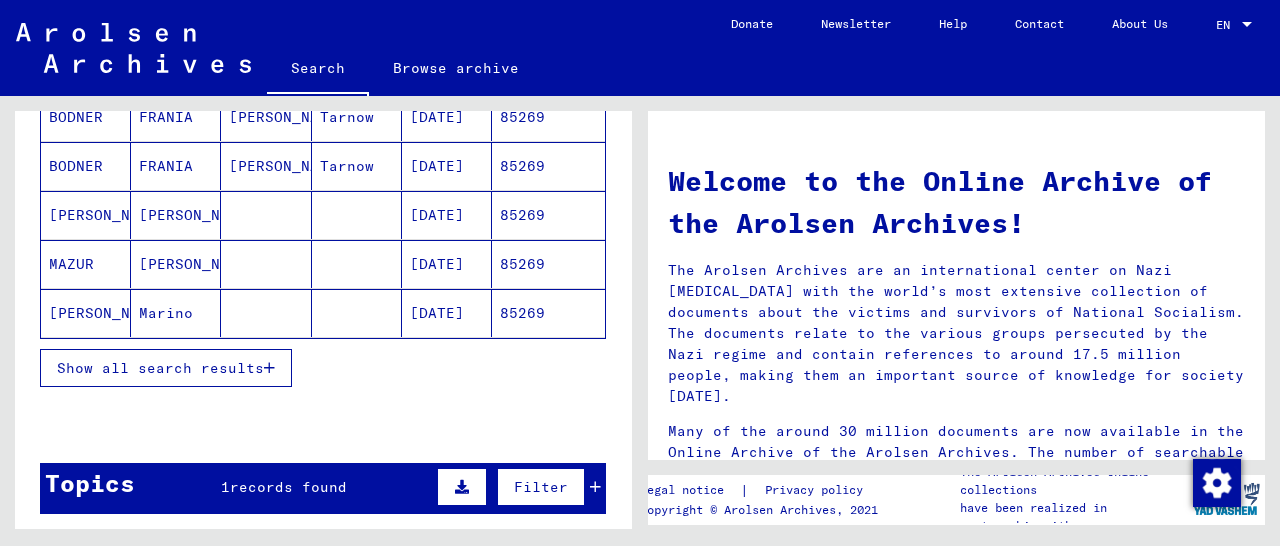 click at bounding box center [269, 368] 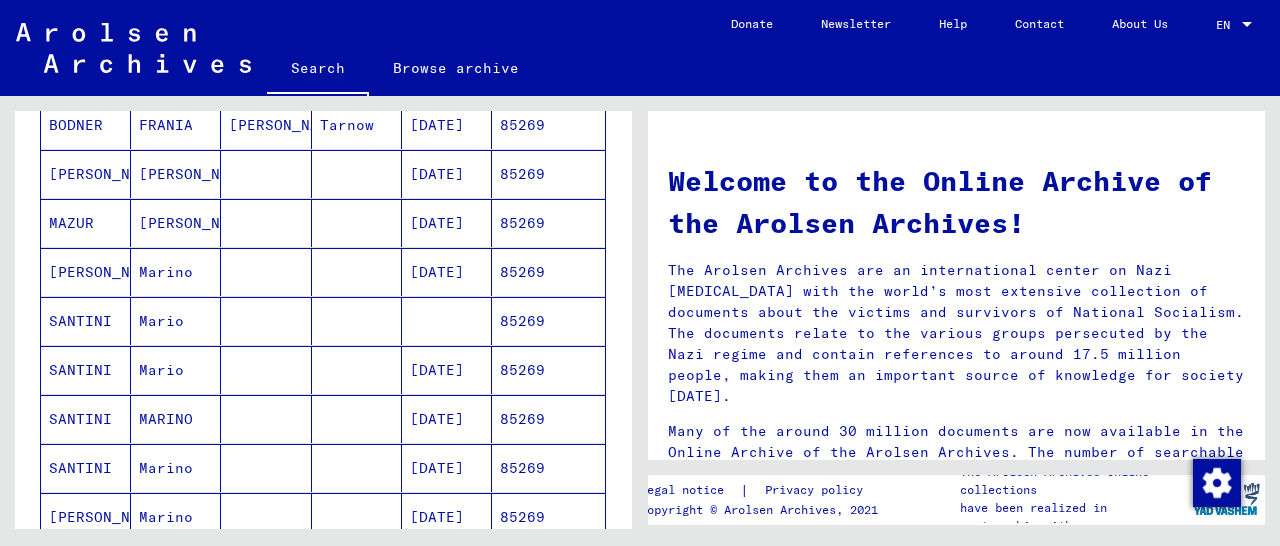 scroll, scrollTop: 416, scrollLeft: 0, axis: vertical 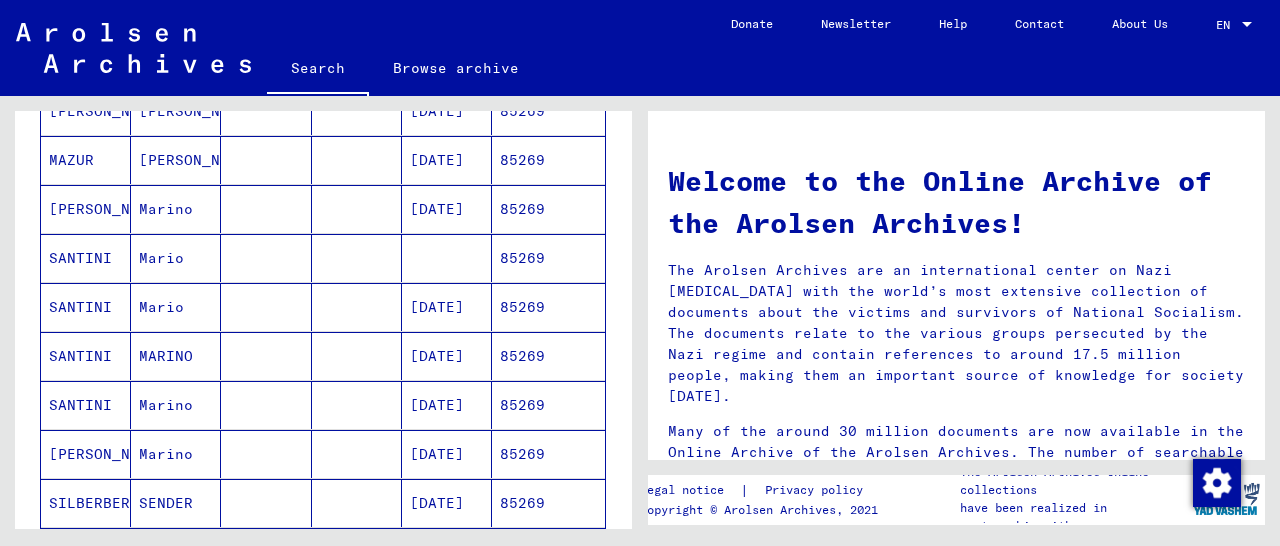 click on "85269" at bounding box center [548, 405] 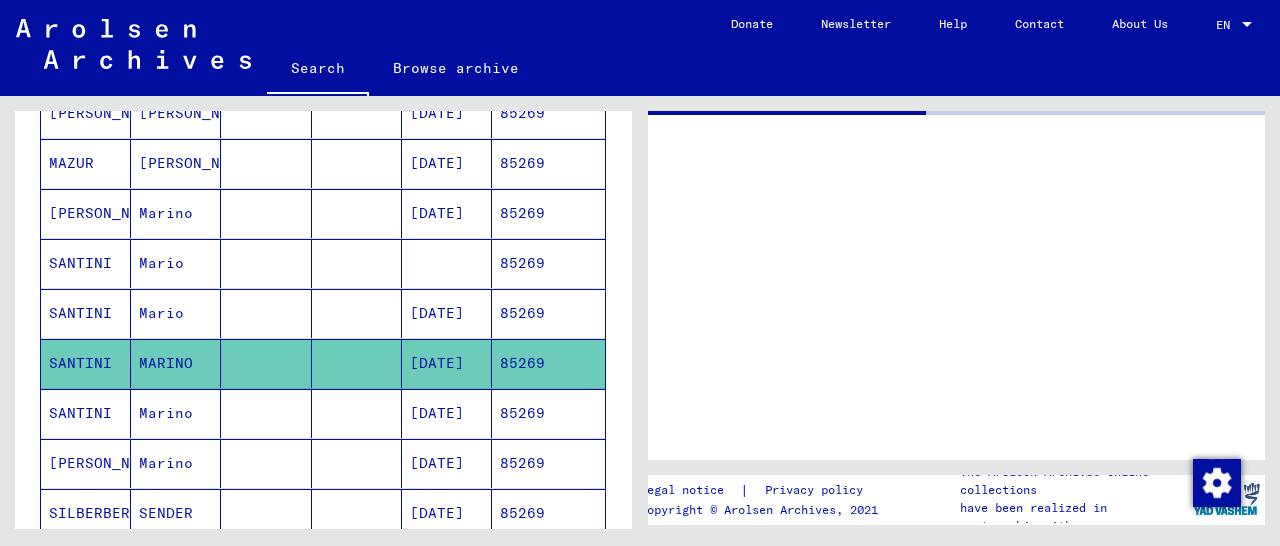 scroll, scrollTop: 418, scrollLeft: 0, axis: vertical 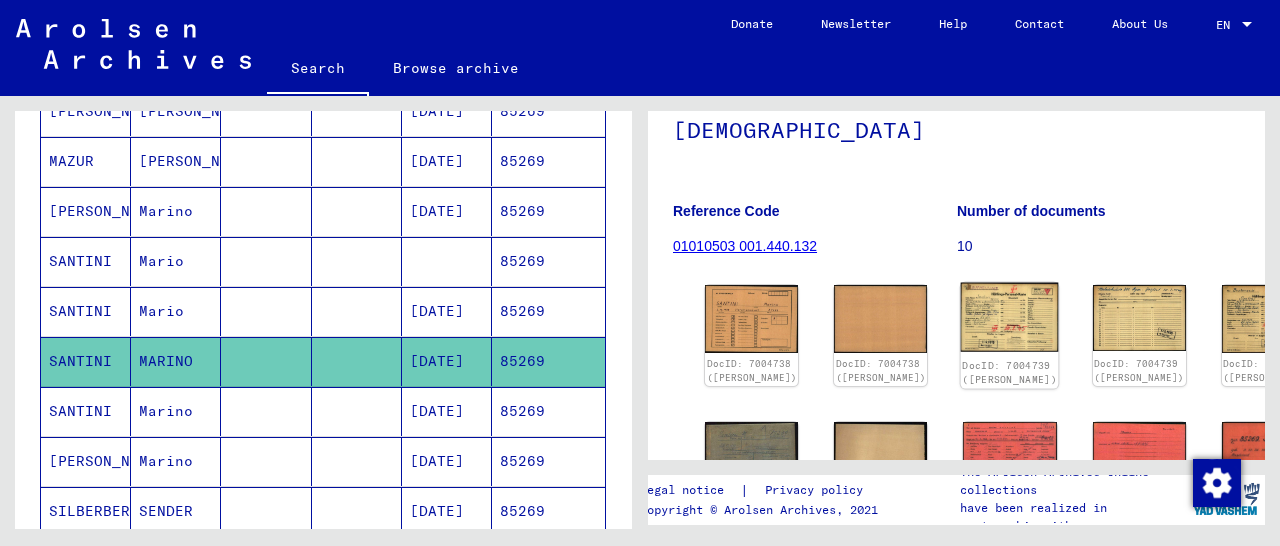 click 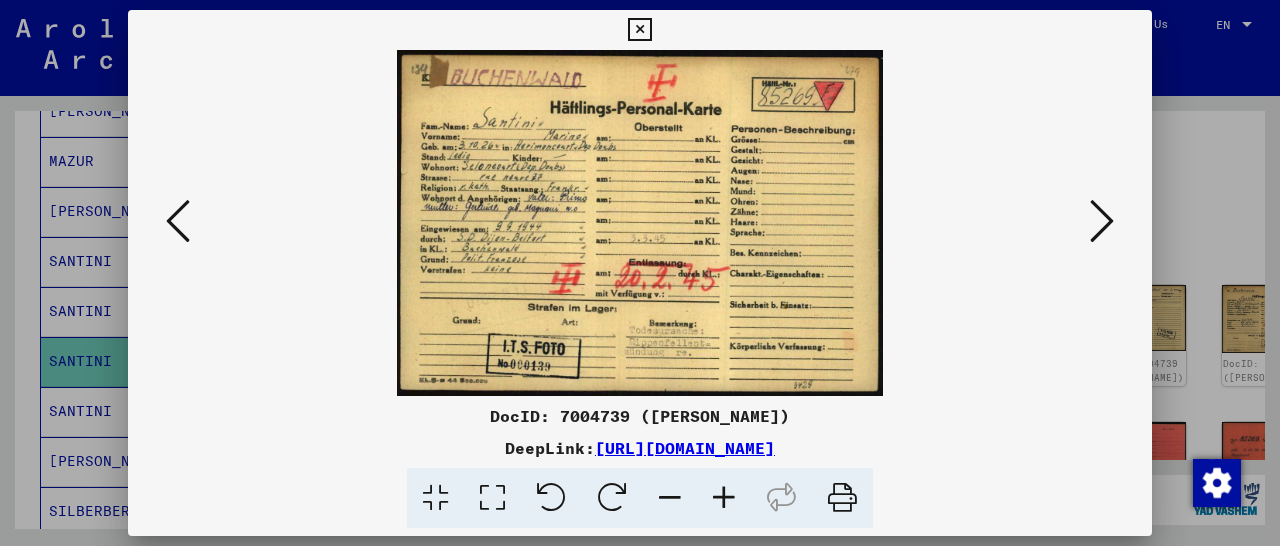 click at bounding box center [639, 30] 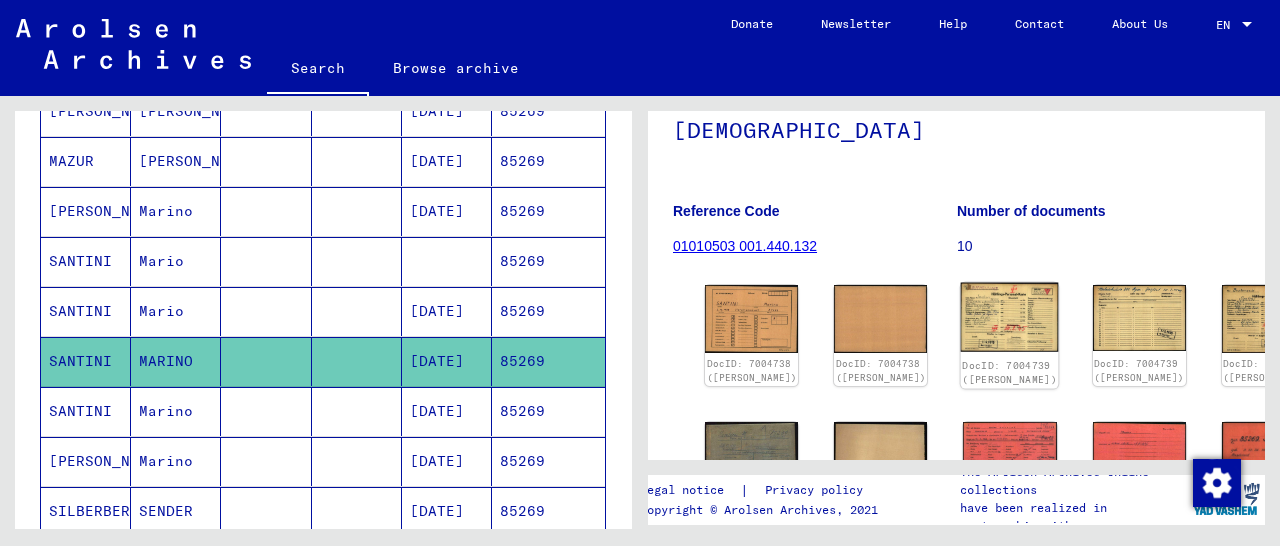click 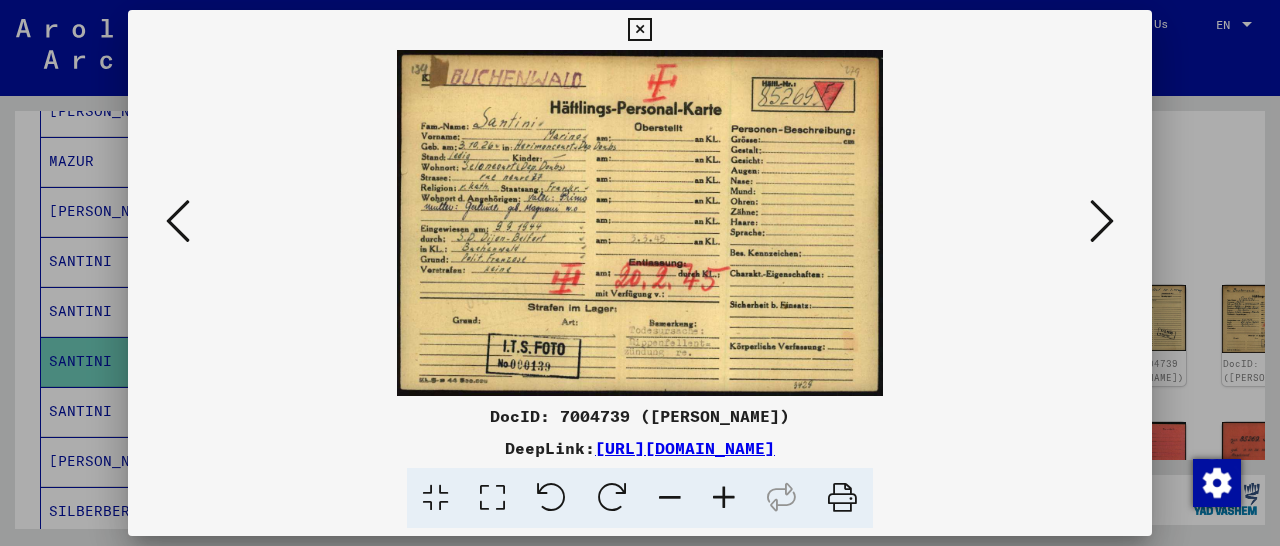 click at bounding box center [639, 30] 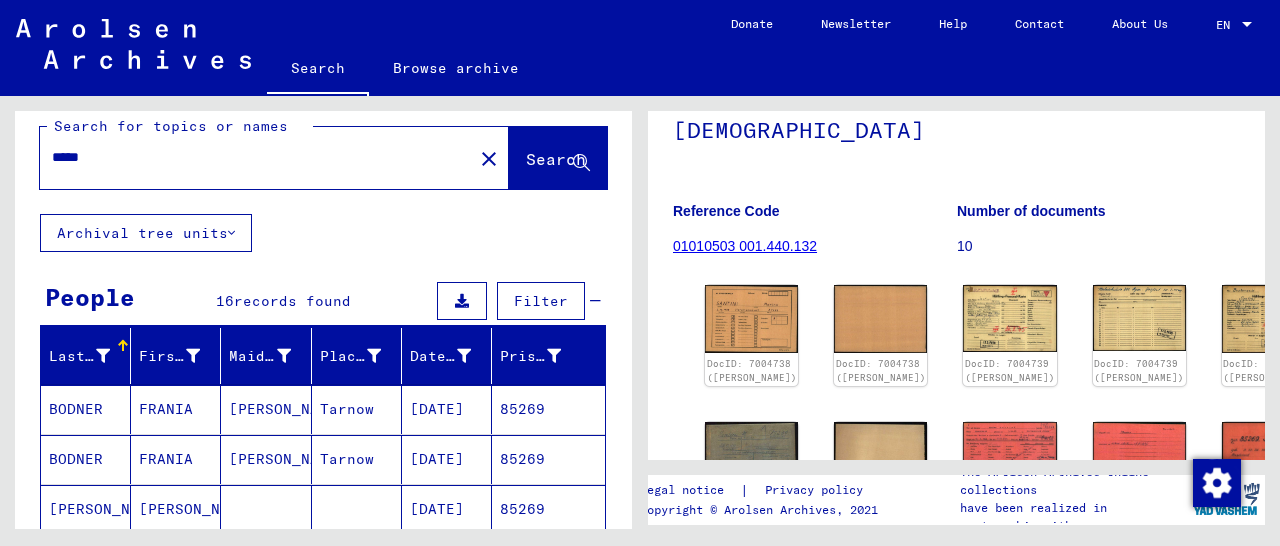 scroll, scrollTop: 0, scrollLeft: 0, axis: both 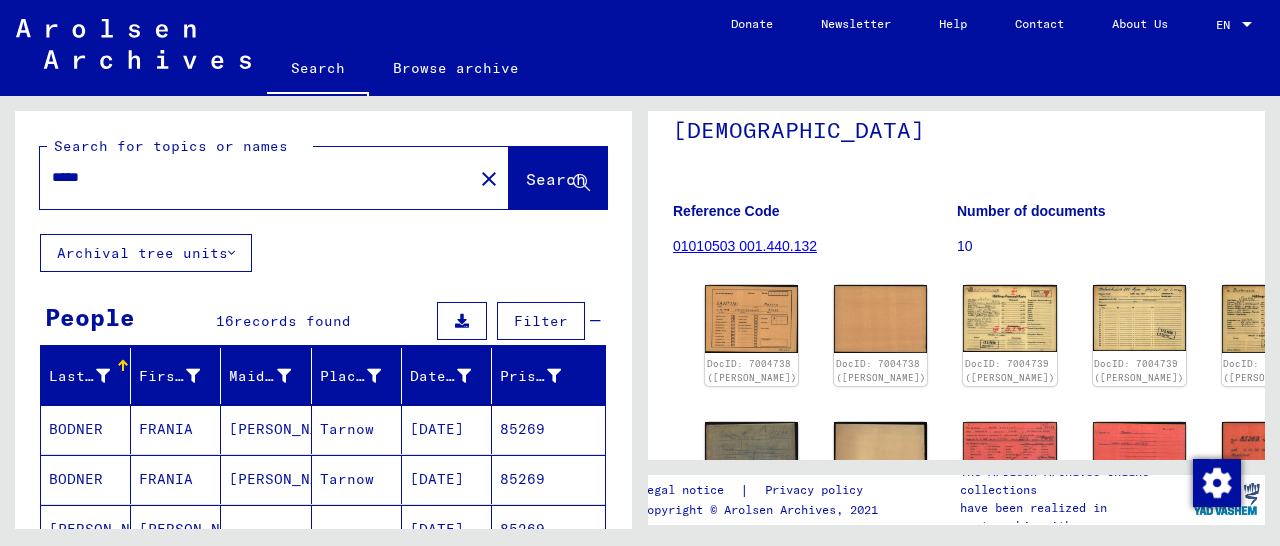 drag, startPoint x: 35, startPoint y: 183, endPoint x: 0, endPoint y: 187, distance: 35.22783 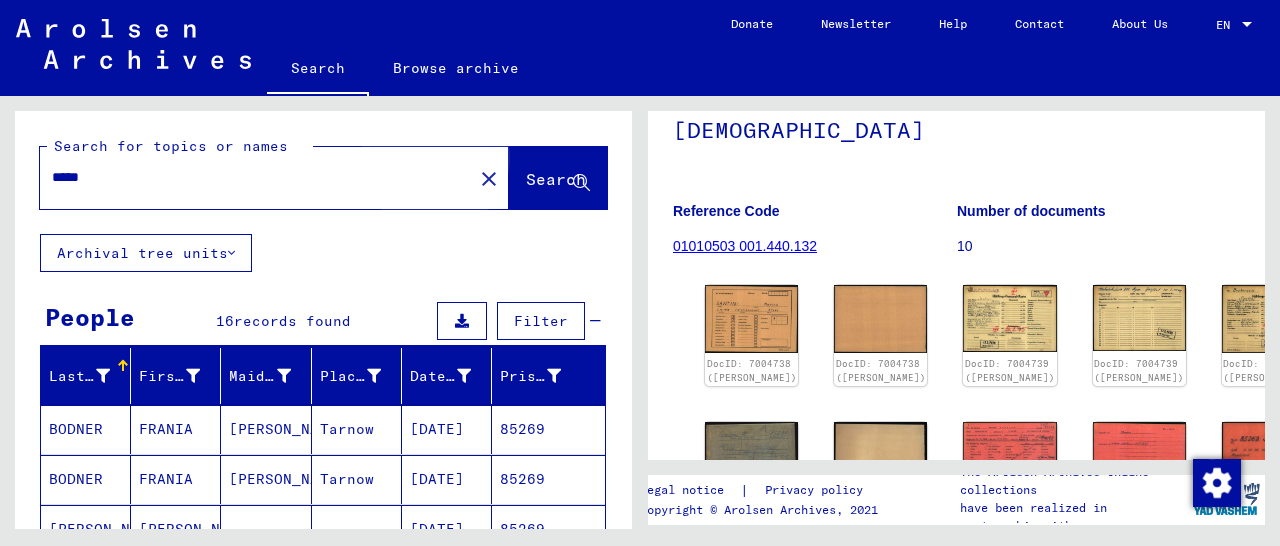 click on "Search" 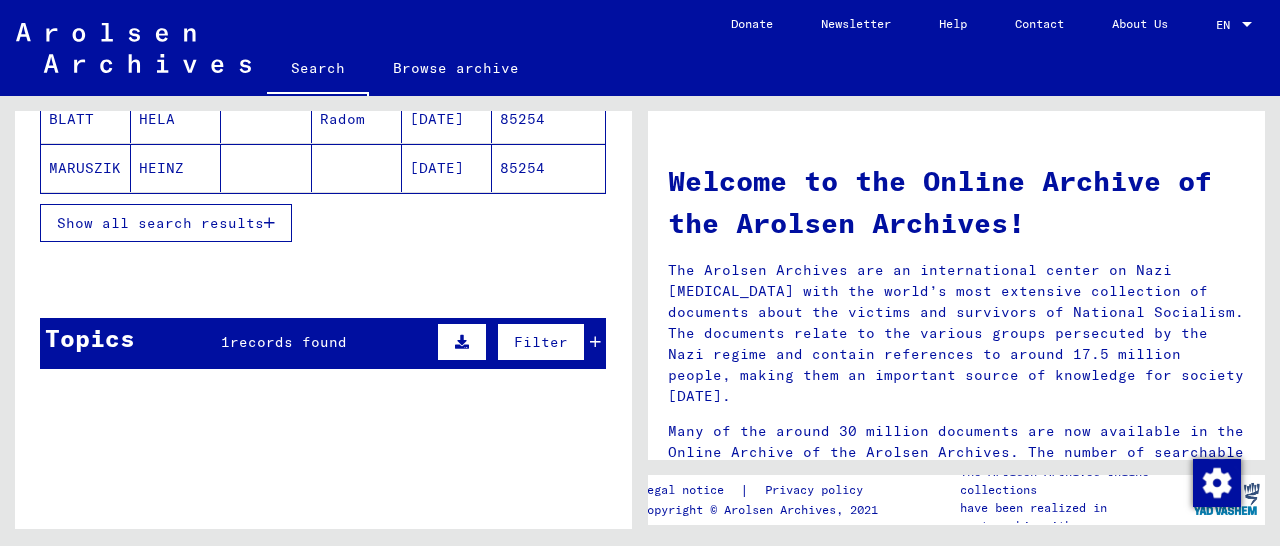 scroll, scrollTop: 461, scrollLeft: 0, axis: vertical 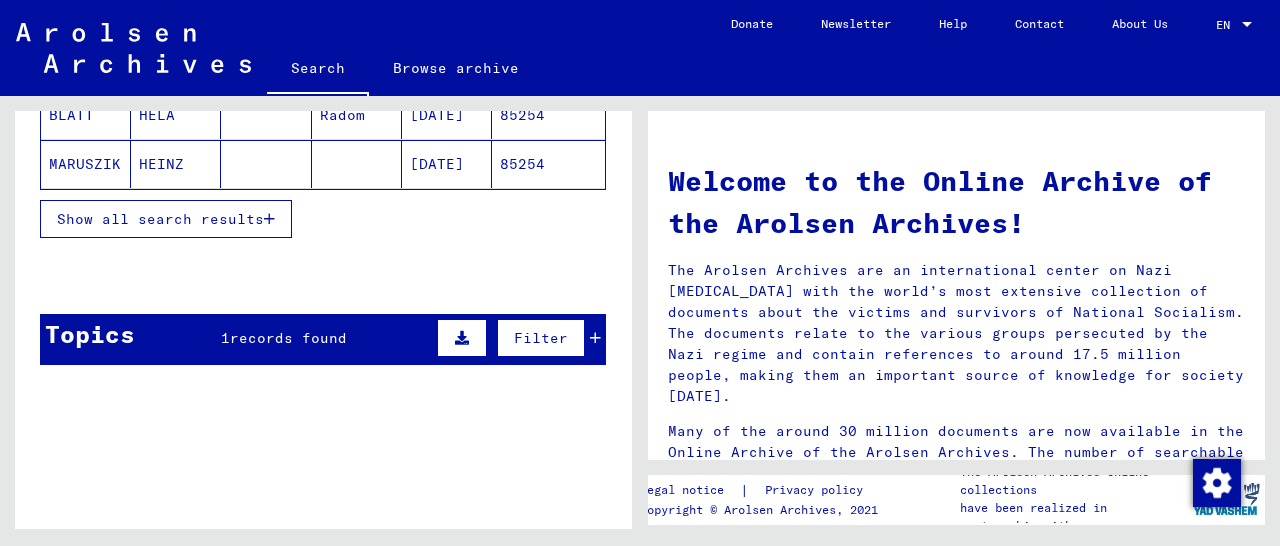 click at bounding box center [269, 219] 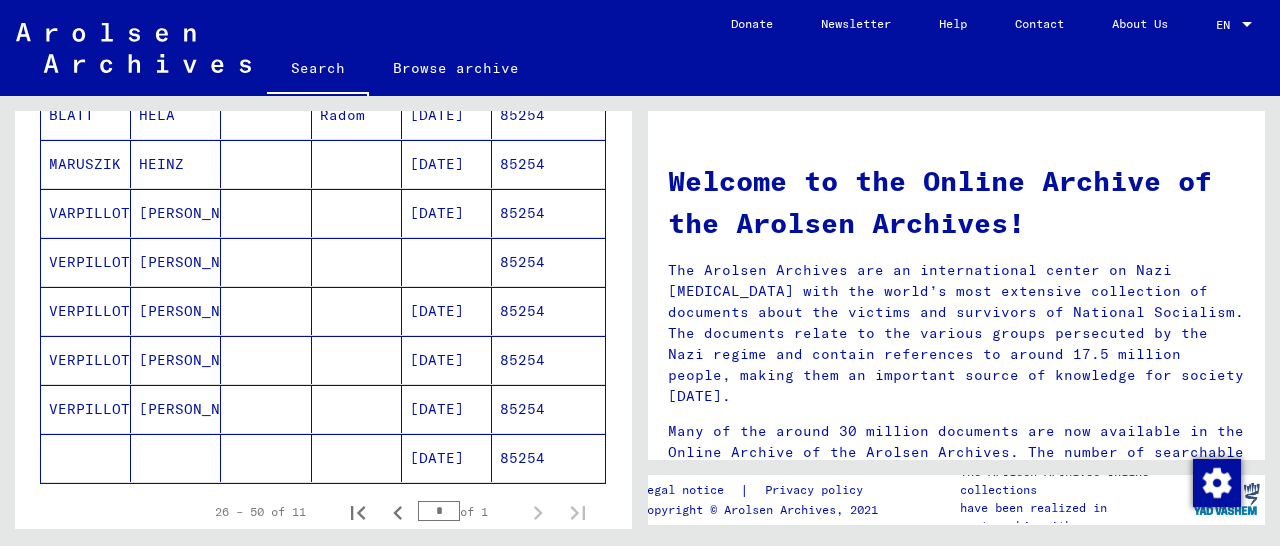 click on "85254" at bounding box center (548, 262) 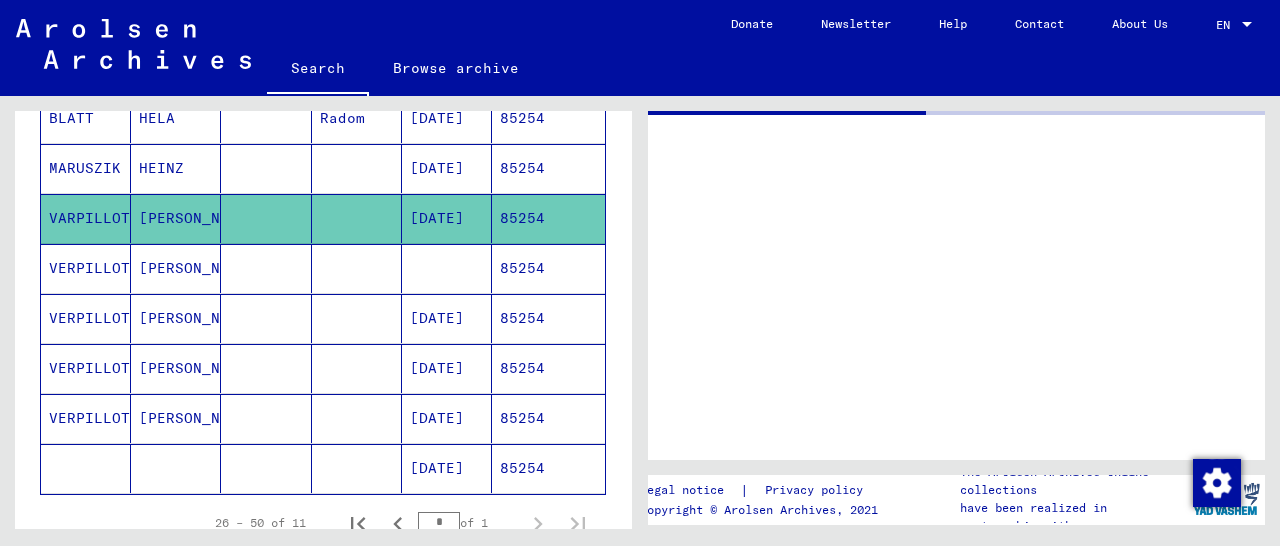 scroll, scrollTop: 464, scrollLeft: 0, axis: vertical 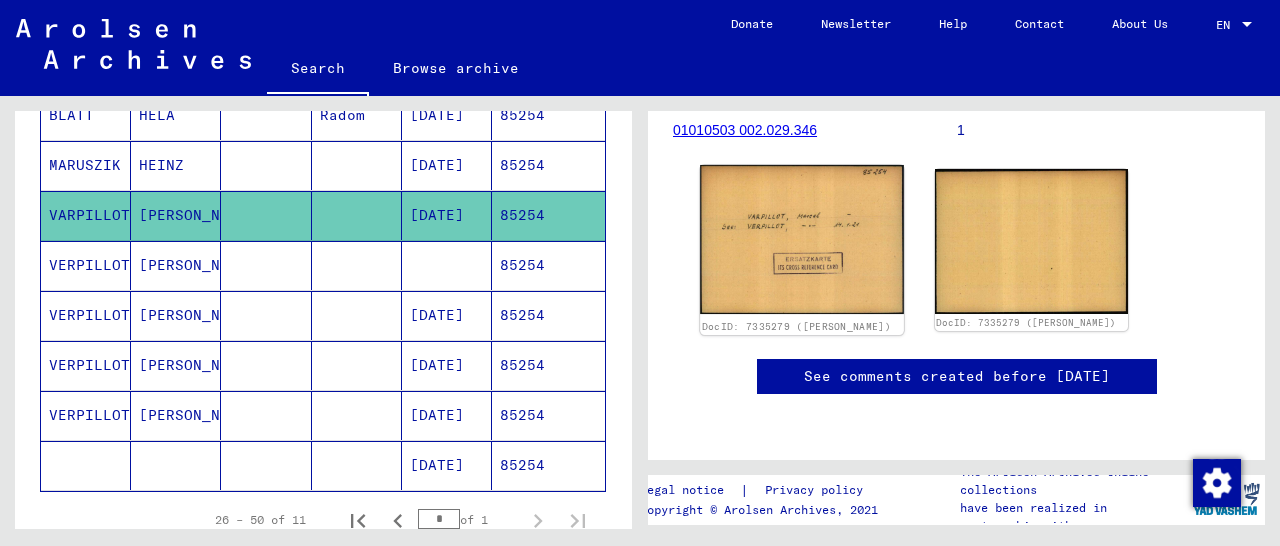 click 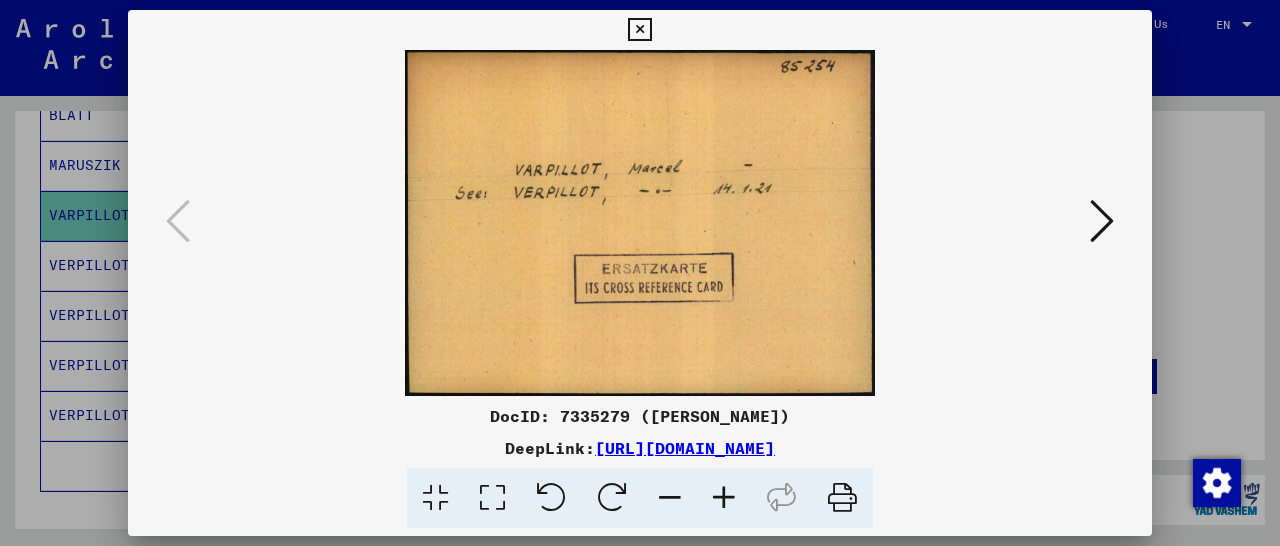 click at bounding box center (639, 30) 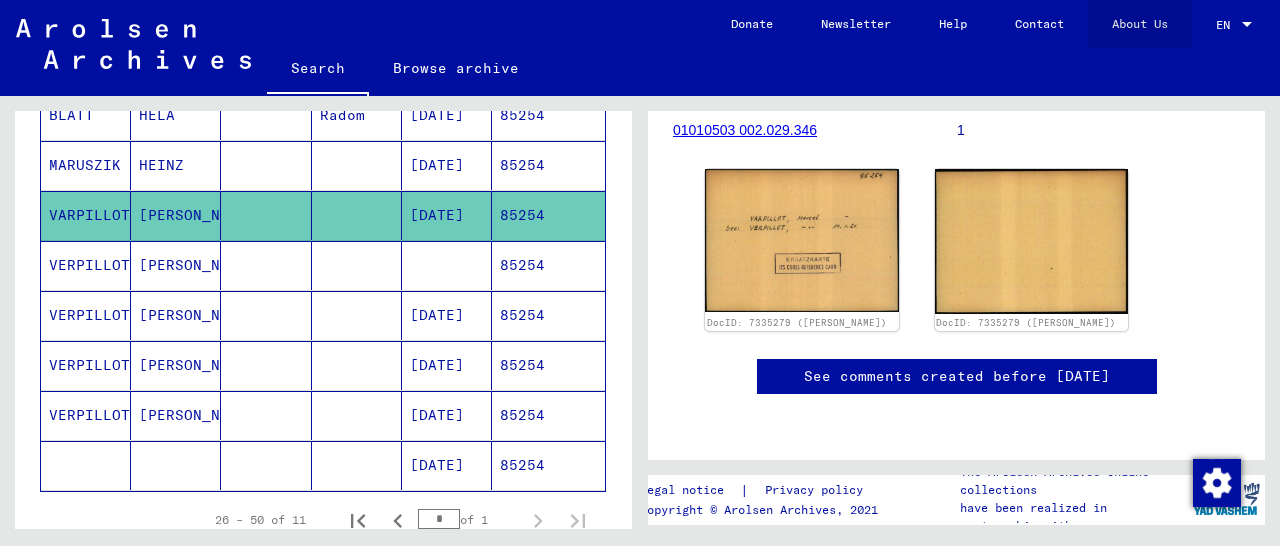 click on "About Us" 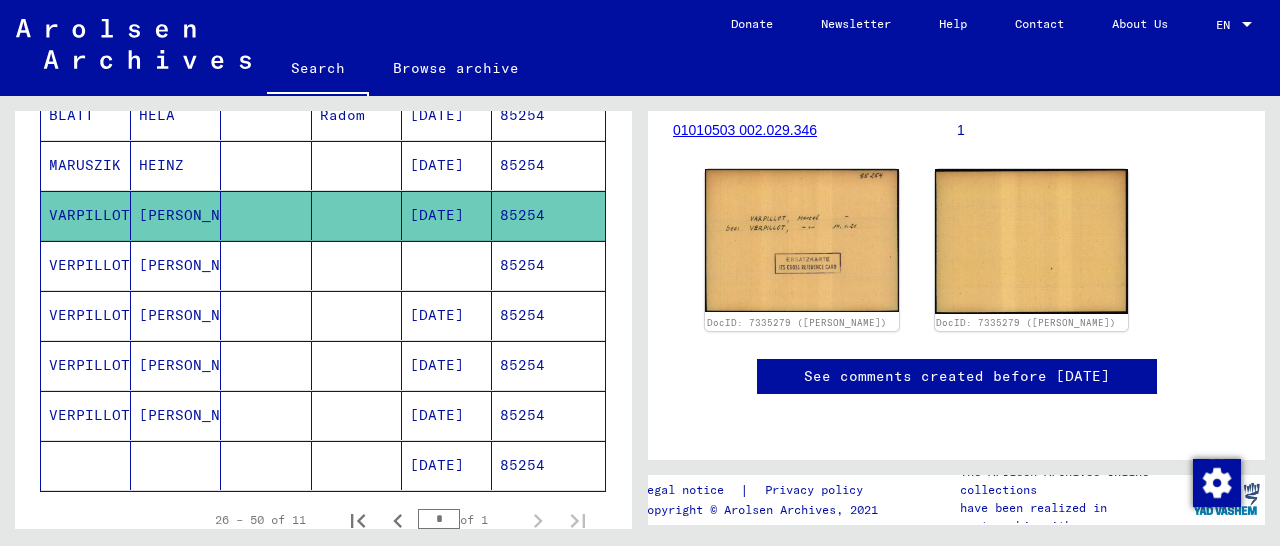 click on "85254" at bounding box center [548, 315] 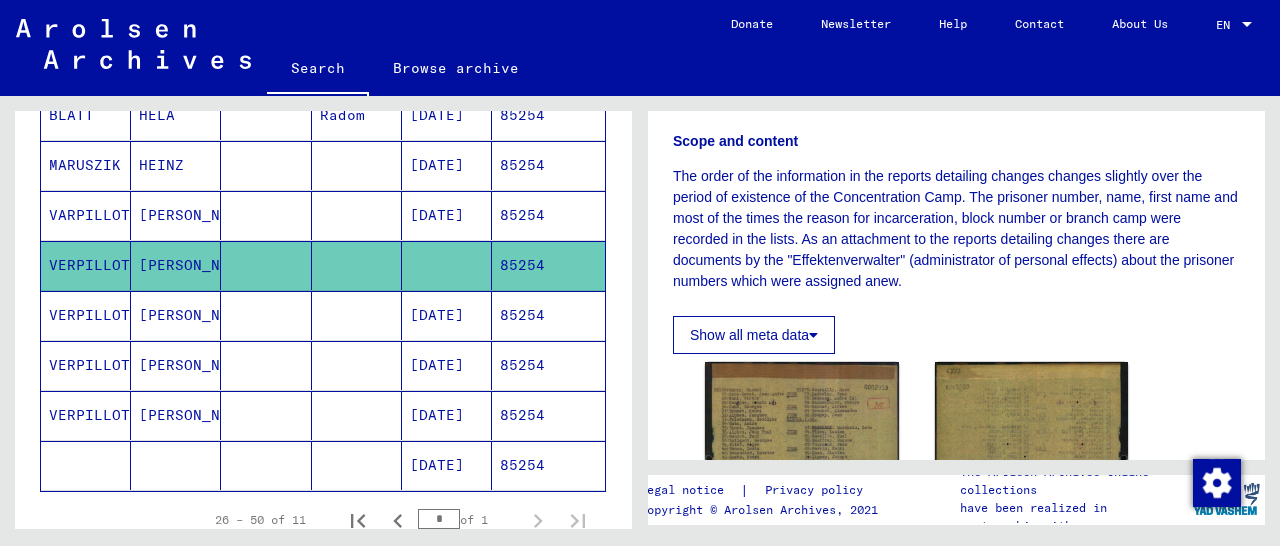 scroll, scrollTop: 416, scrollLeft: 0, axis: vertical 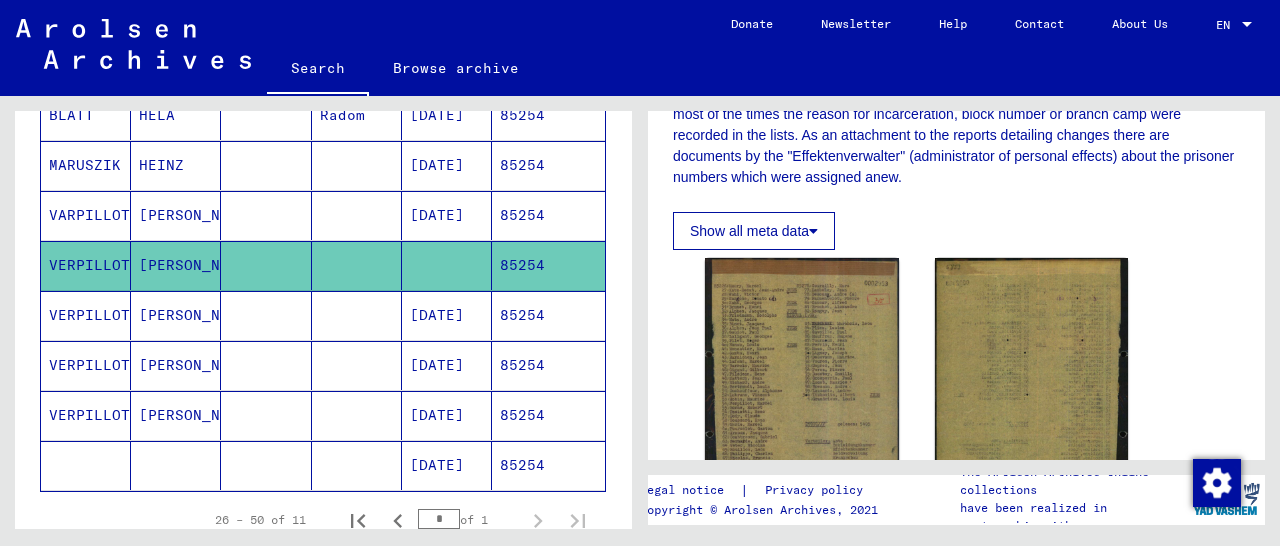 click on "85254" at bounding box center (548, 365) 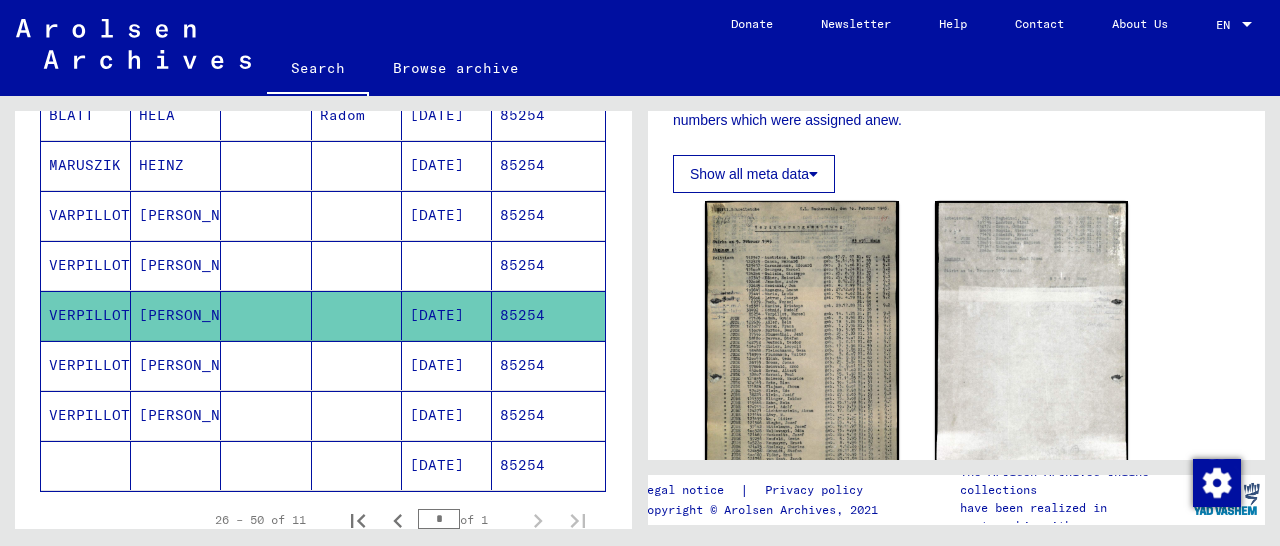 scroll, scrollTop: 520, scrollLeft: 0, axis: vertical 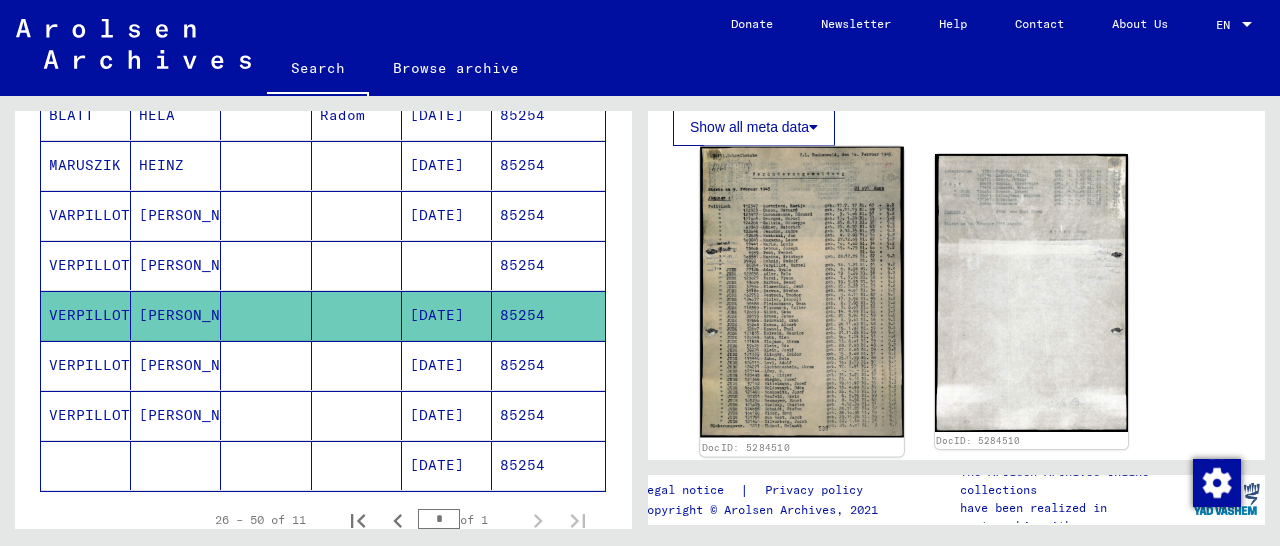 click 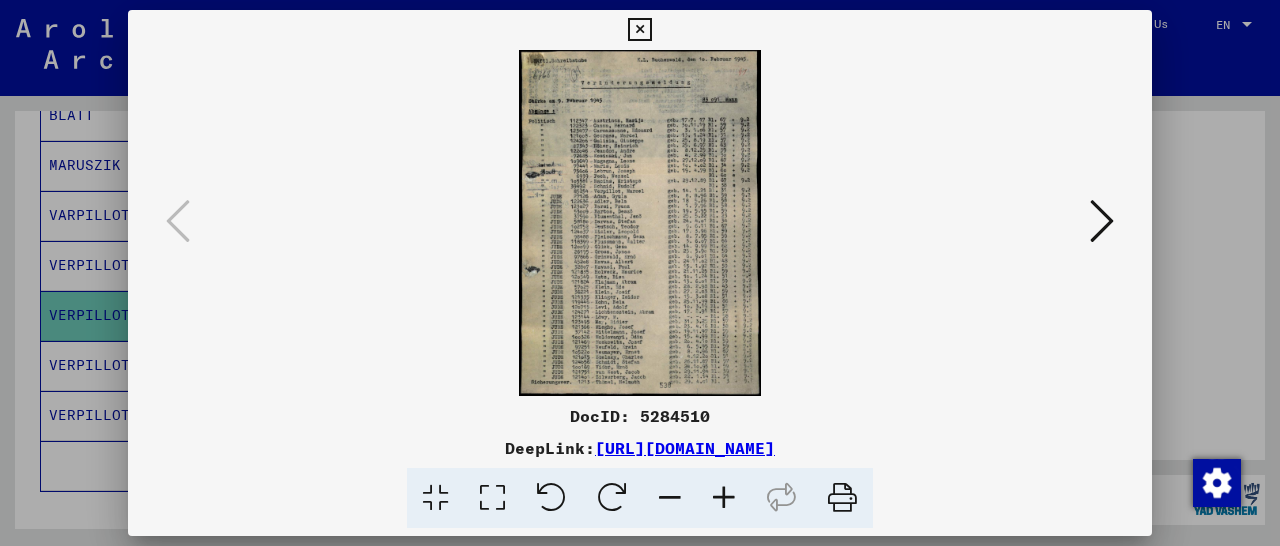 click at bounding box center [724, 498] 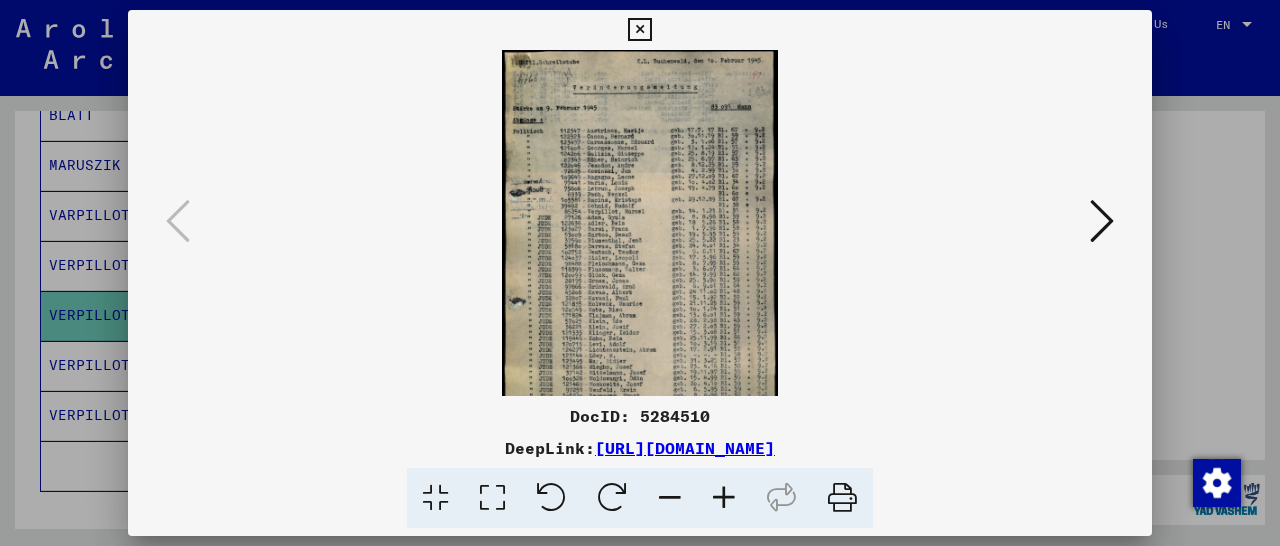 click at bounding box center (724, 498) 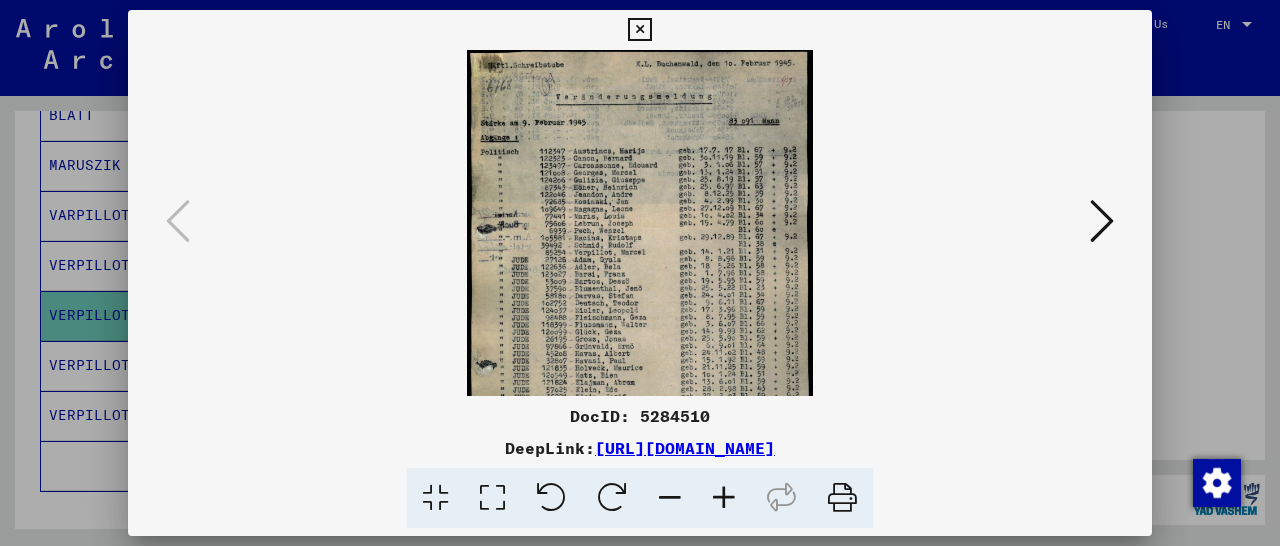 click at bounding box center [724, 498] 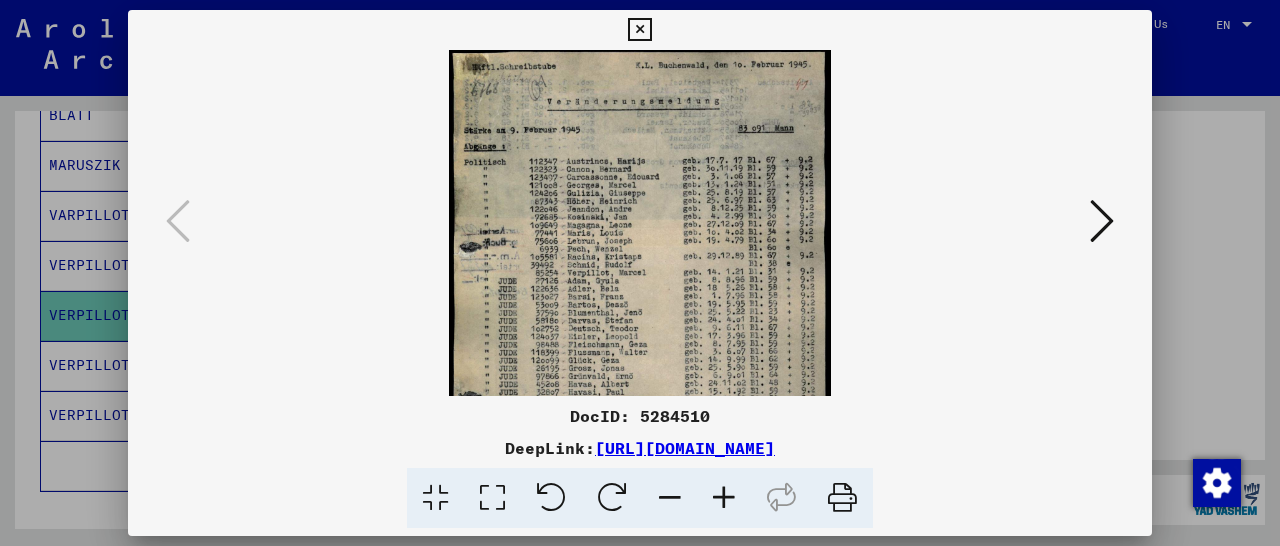 click at bounding box center [724, 498] 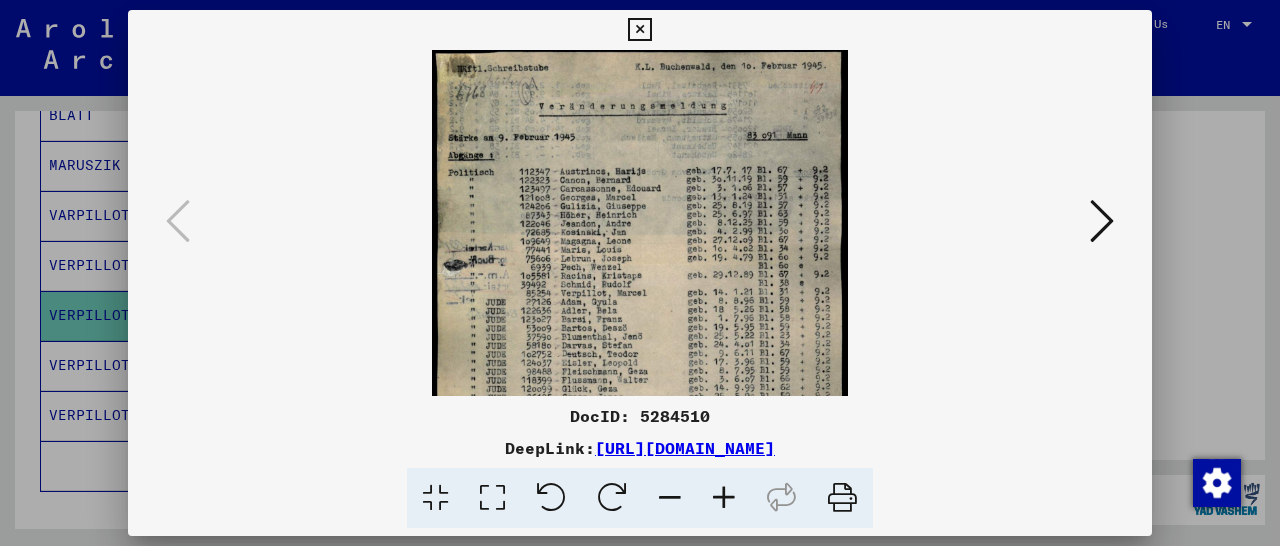 click at bounding box center [724, 498] 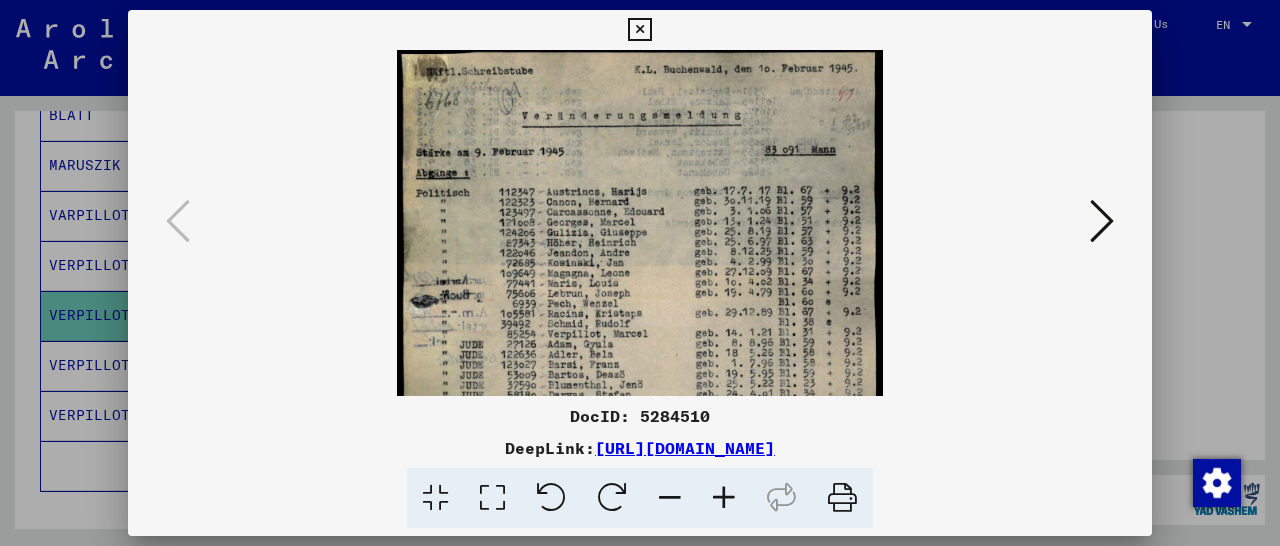 click at bounding box center [724, 498] 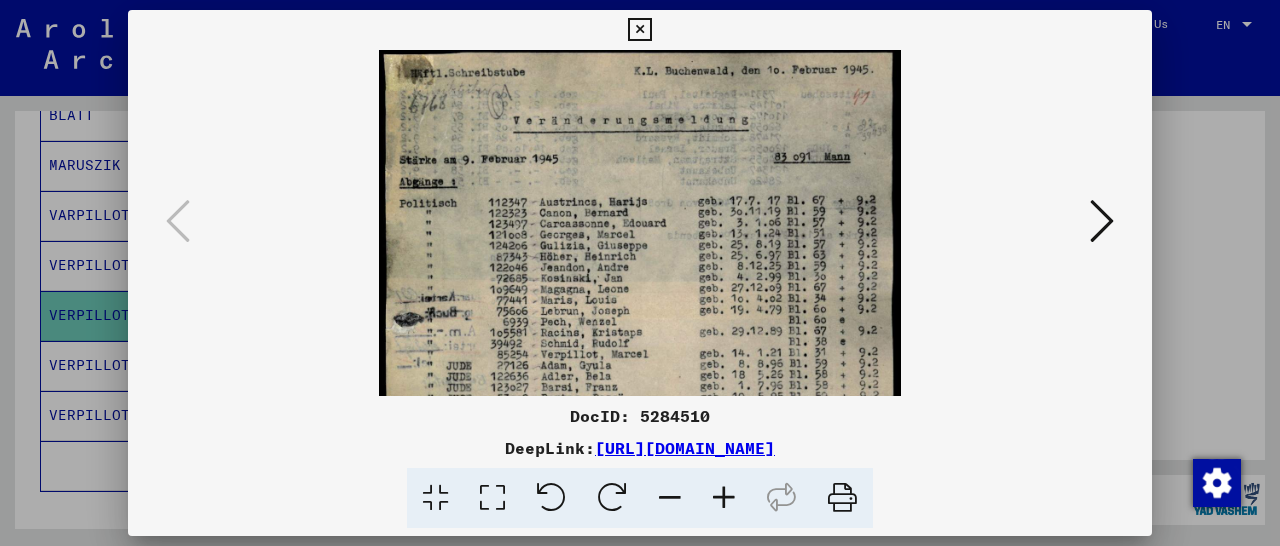 click at bounding box center (724, 498) 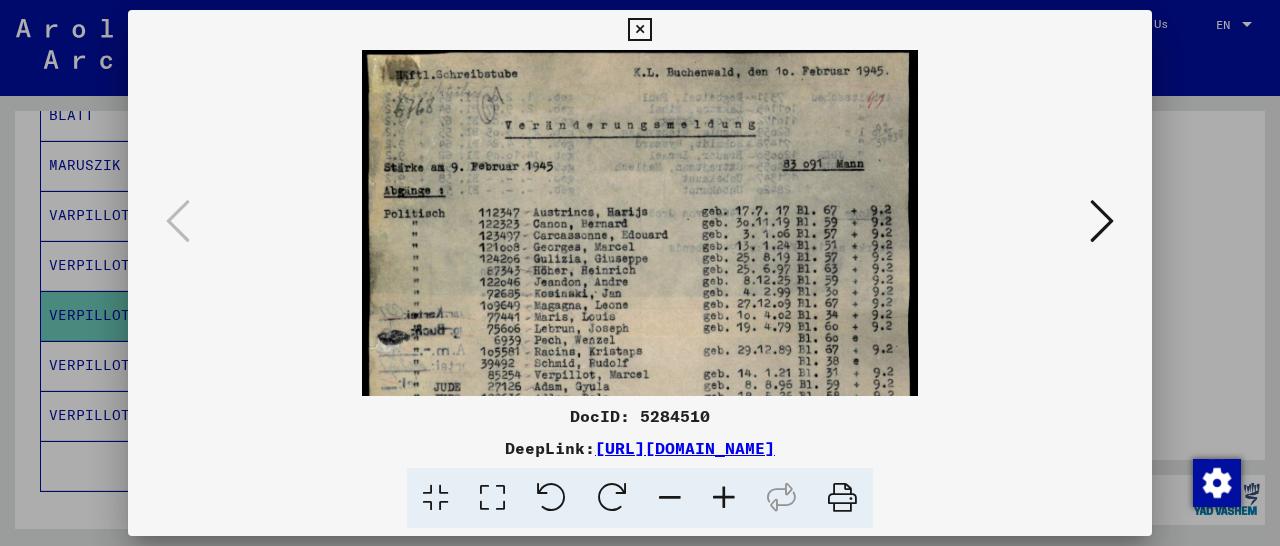 click at bounding box center (724, 498) 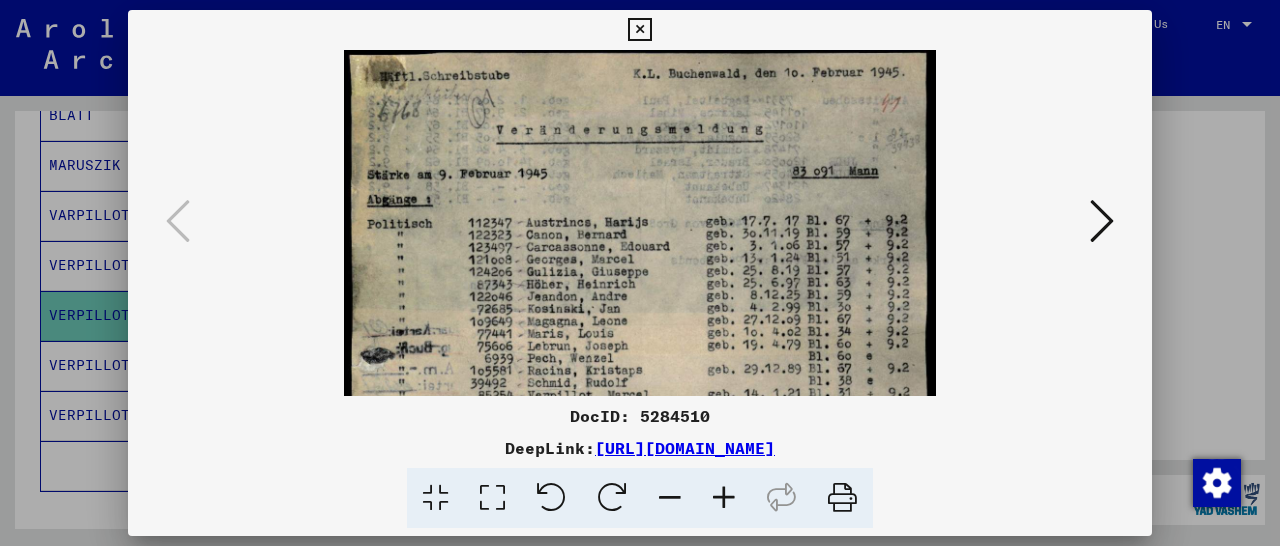 click at bounding box center [724, 498] 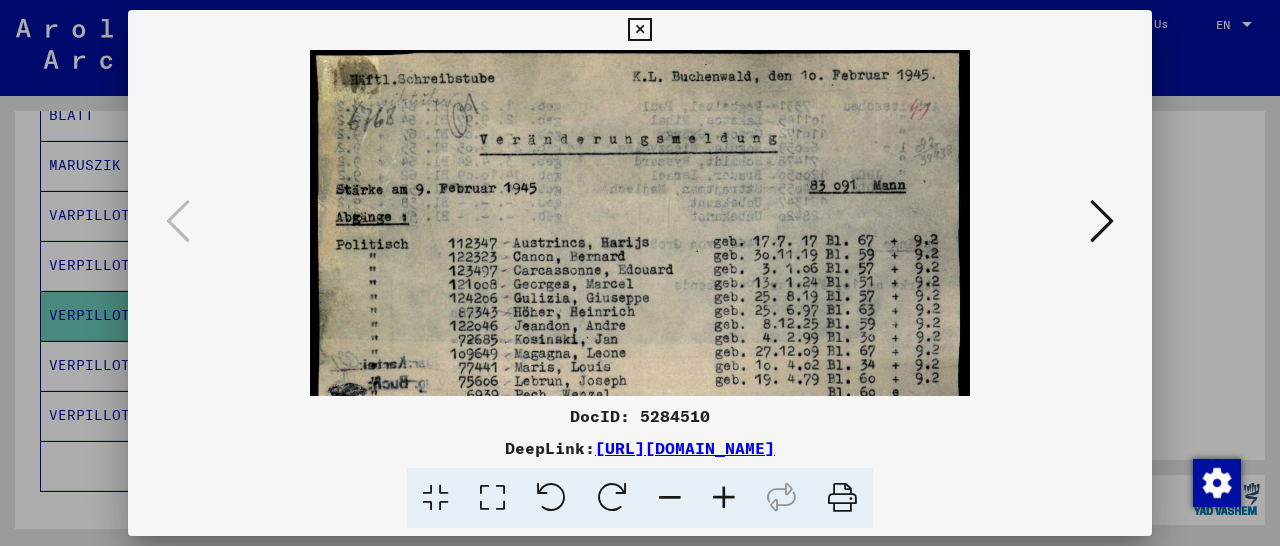 click at bounding box center (724, 498) 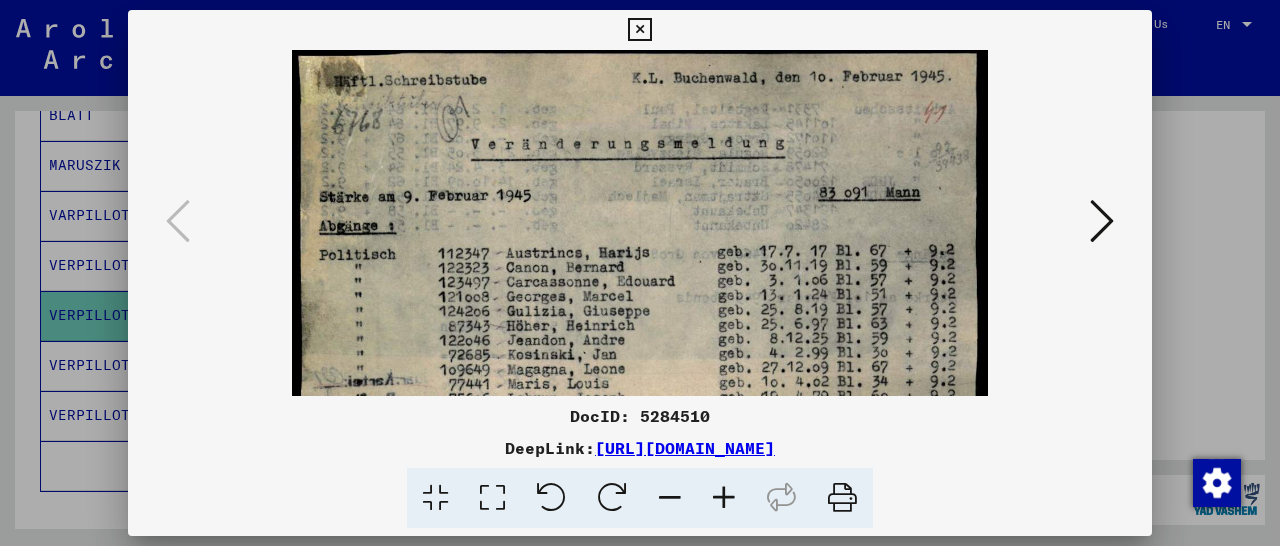 click at bounding box center [724, 498] 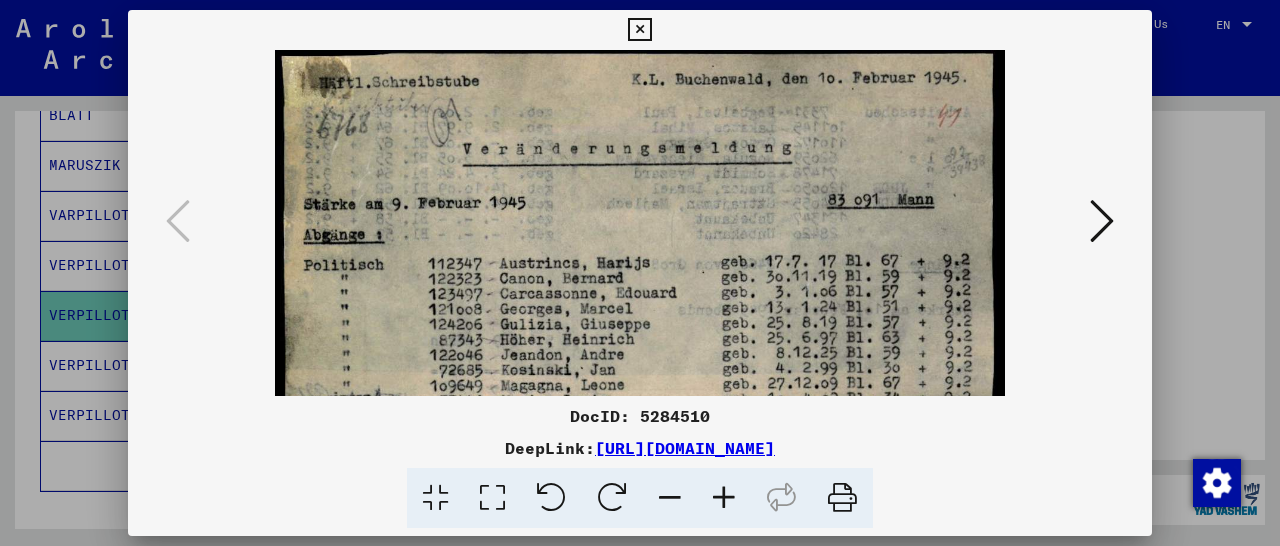 click at bounding box center [724, 498] 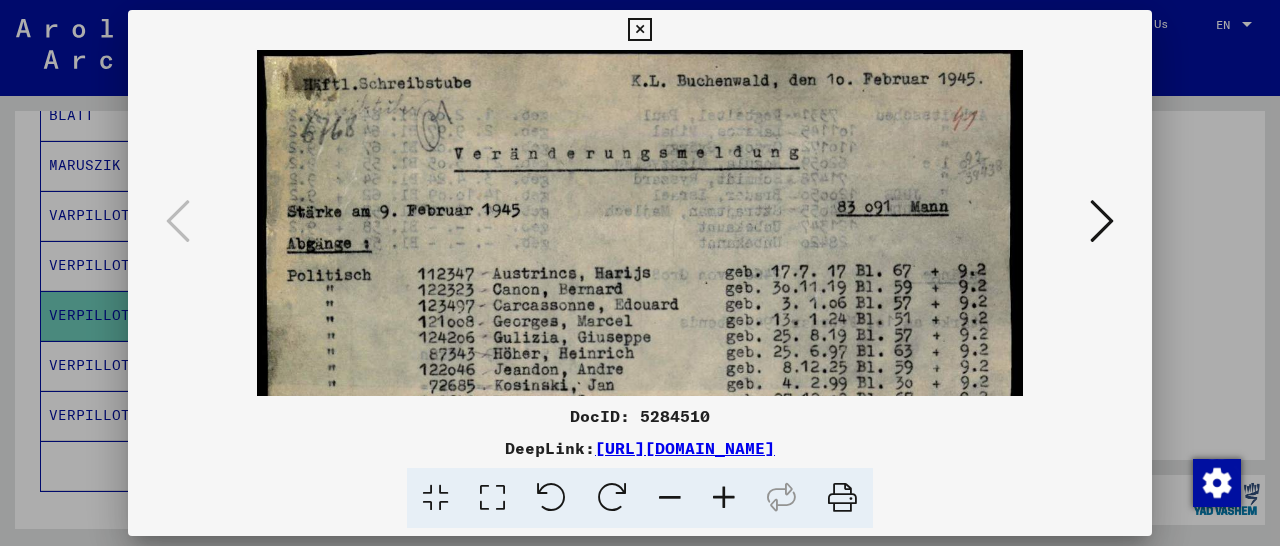 click at bounding box center [724, 498] 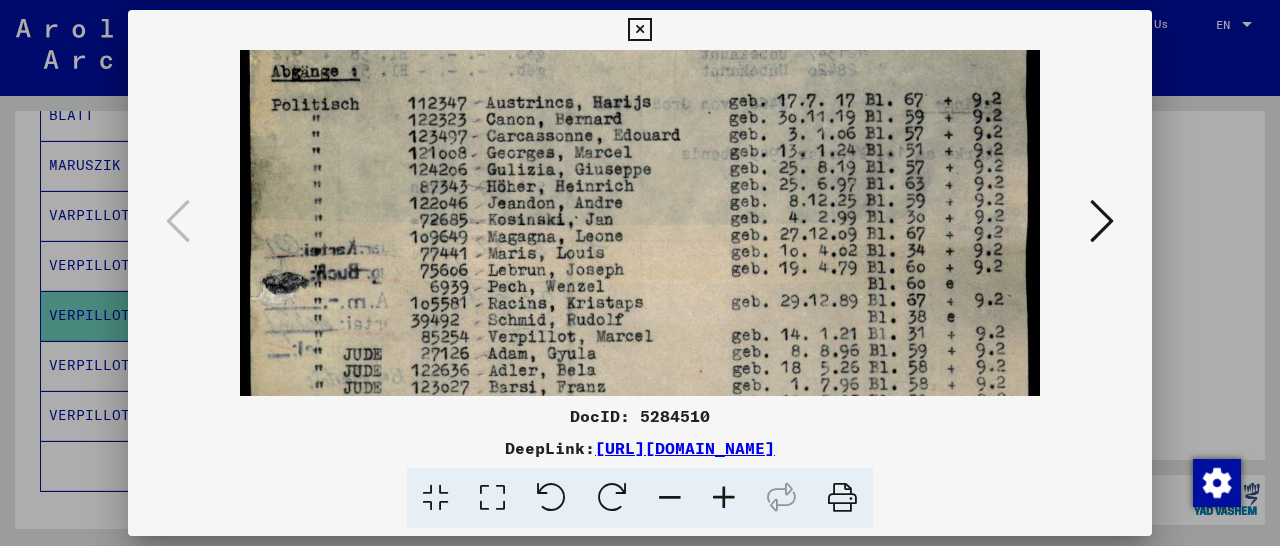 drag, startPoint x: 692, startPoint y: 330, endPoint x: 660, endPoint y: 149, distance: 183.80696 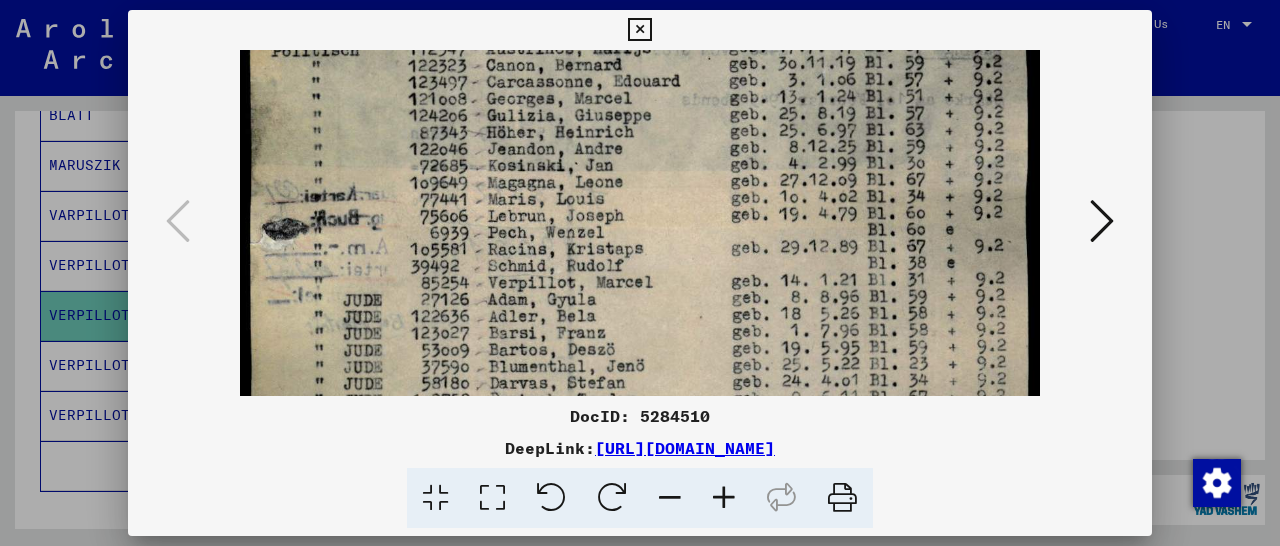 scroll, scrollTop: 244, scrollLeft: 0, axis: vertical 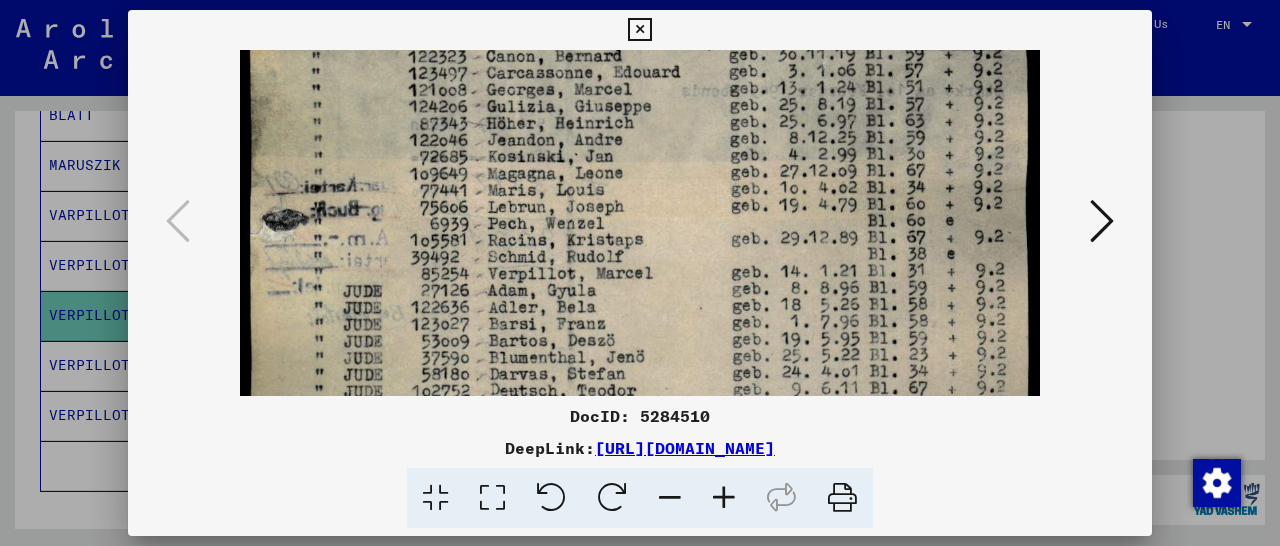 drag, startPoint x: 633, startPoint y: 279, endPoint x: 630, endPoint y: 233, distance: 46.09772 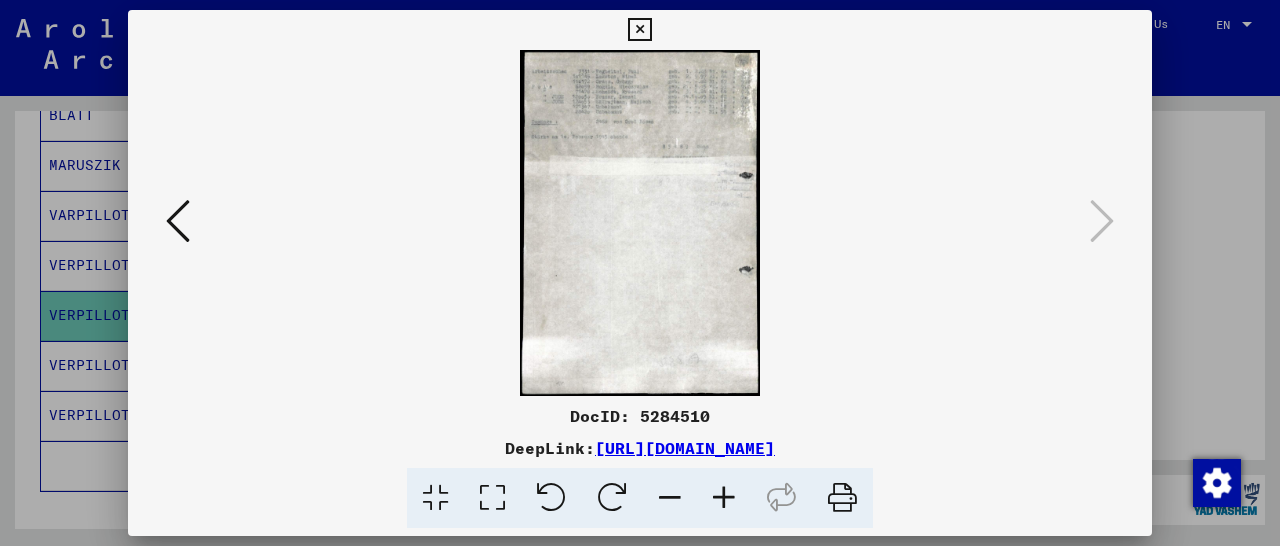 scroll, scrollTop: 0, scrollLeft: 0, axis: both 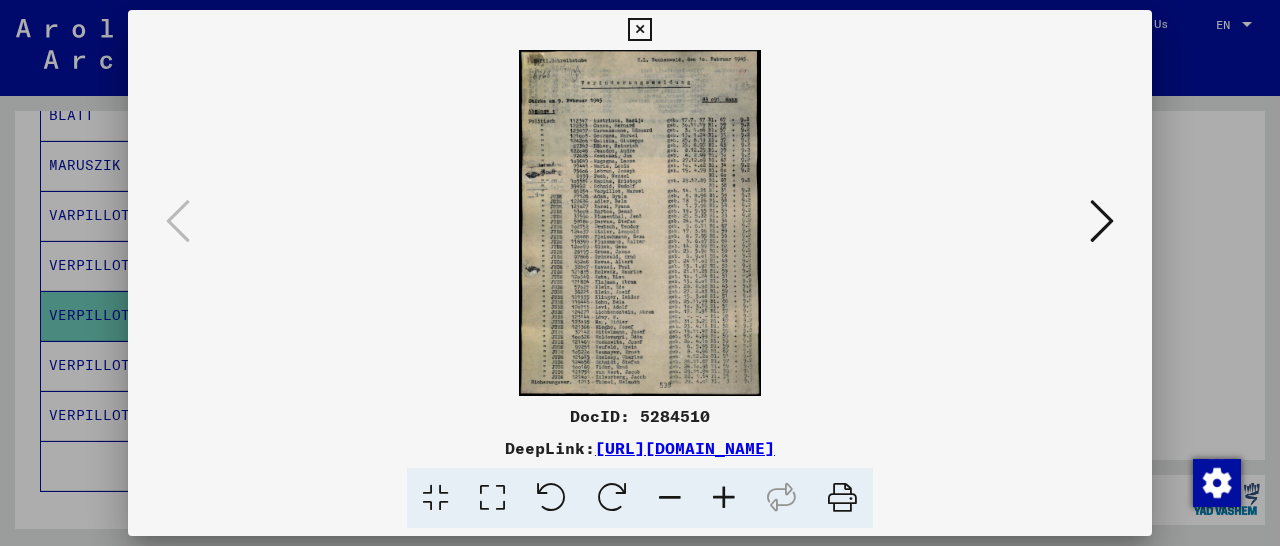 click at bounding box center [639, 30] 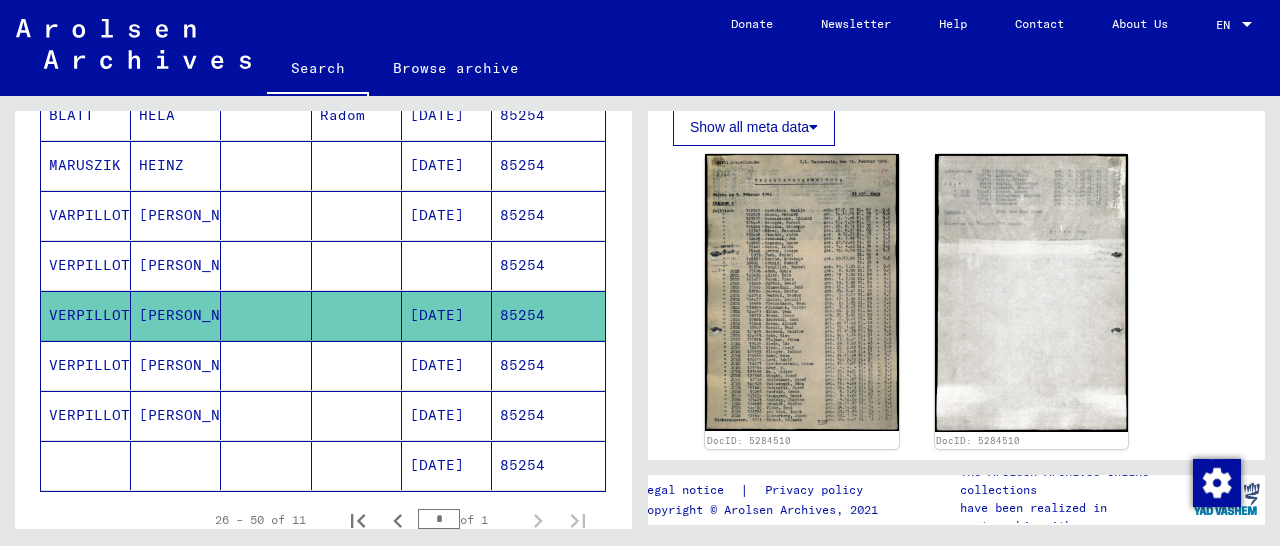 click on "85254" at bounding box center (548, 415) 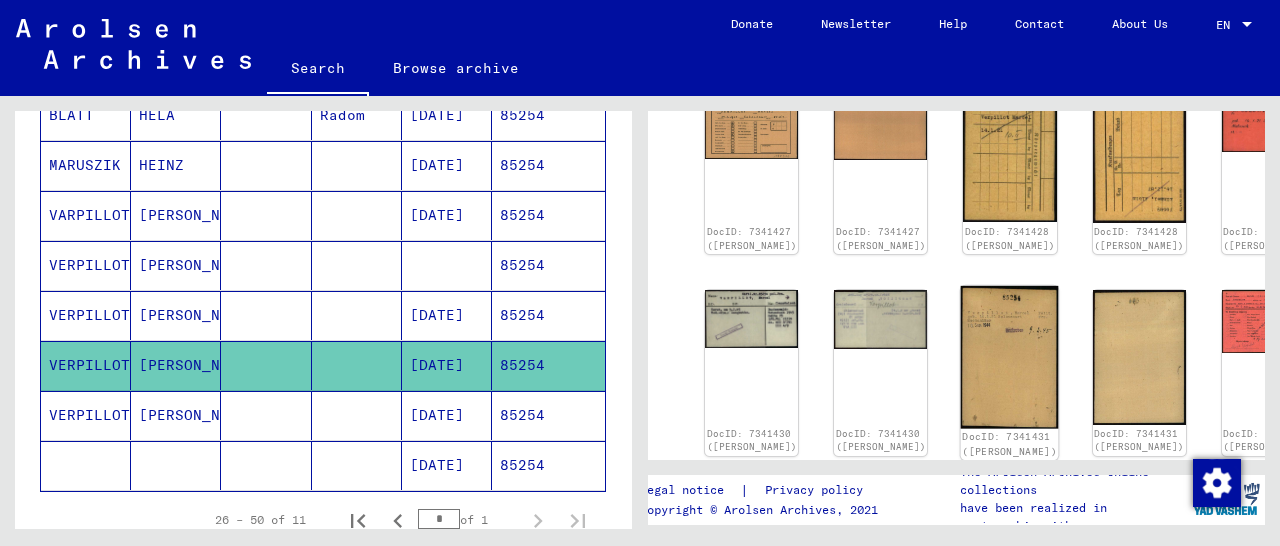 scroll, scrollTop: 416, scrollLeft: 0, axis: vertical 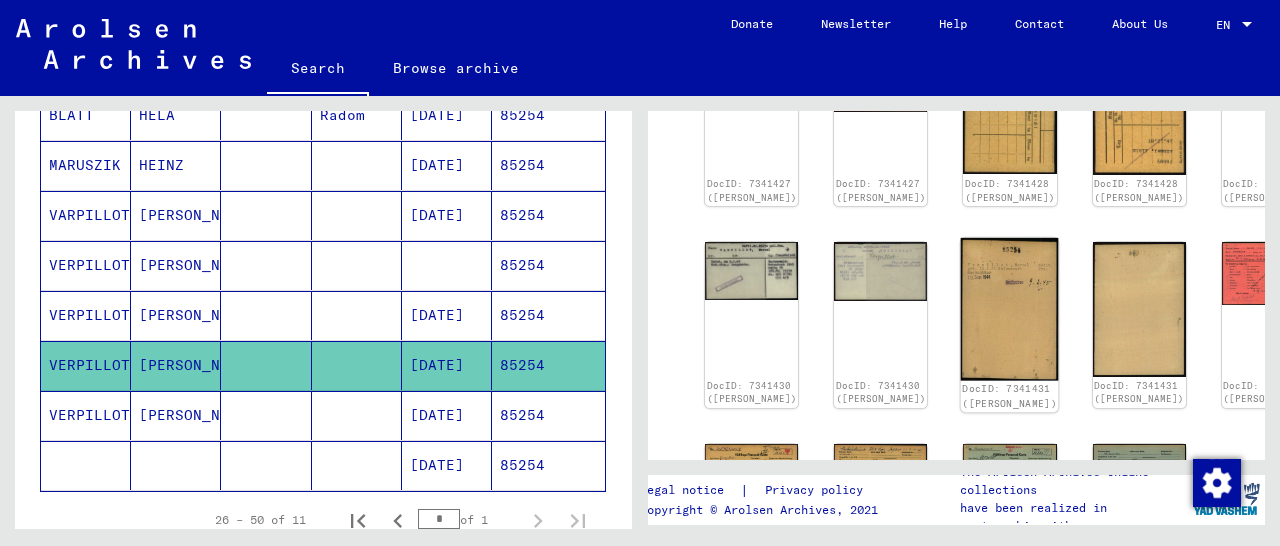 click 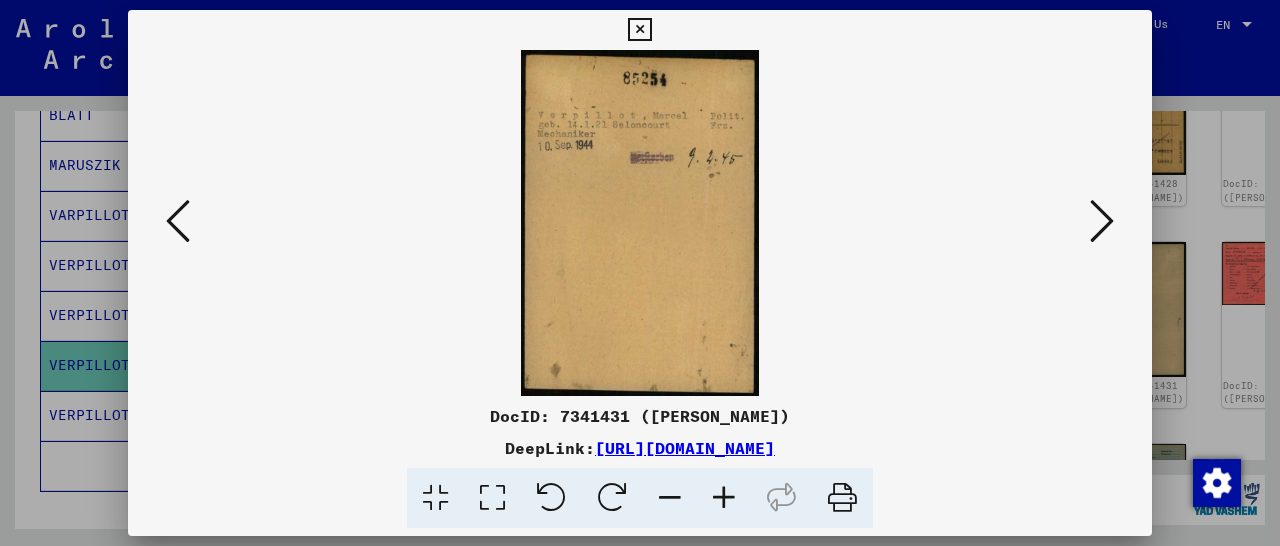 click at bounding box center (639, 30) 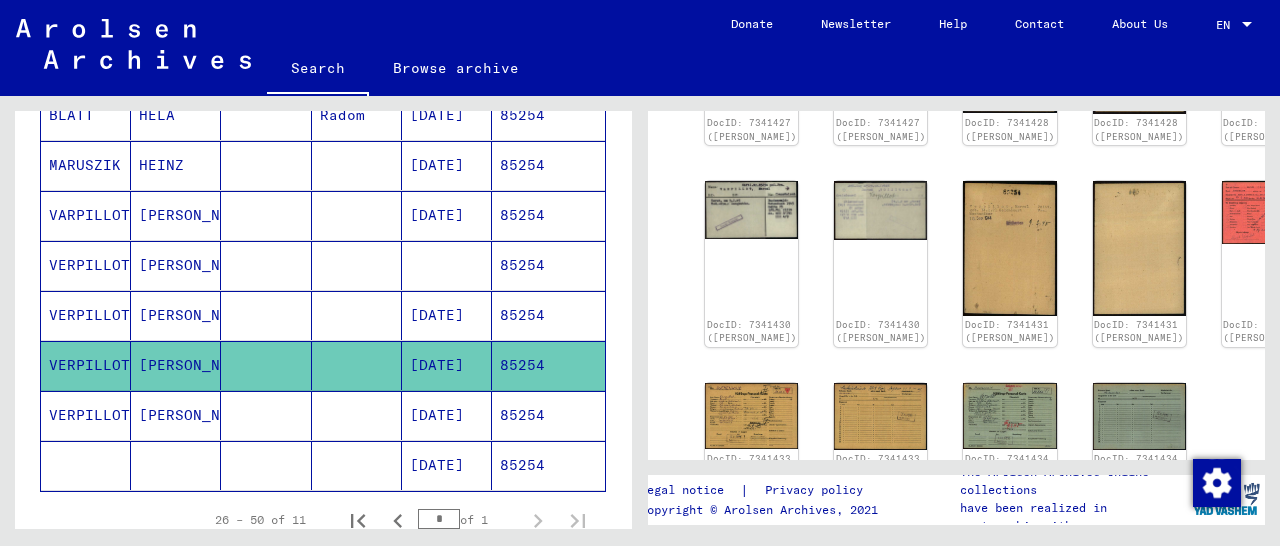 scroll, scrollTop: 520, scrollLeft: 0, axis: vertical 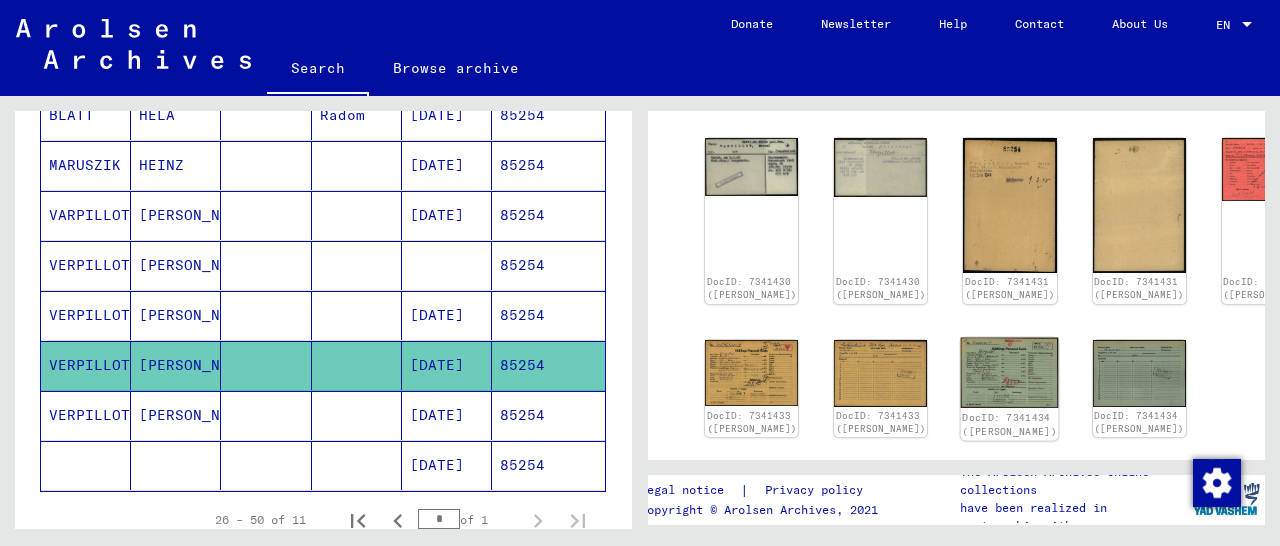 click 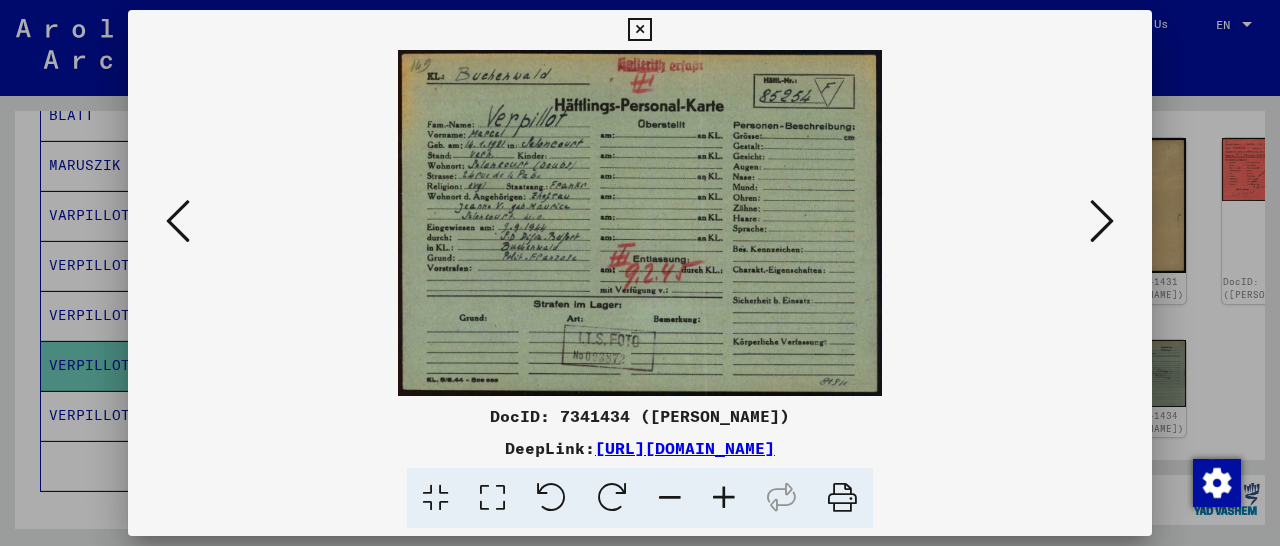 click at bounding box center (639, 30) 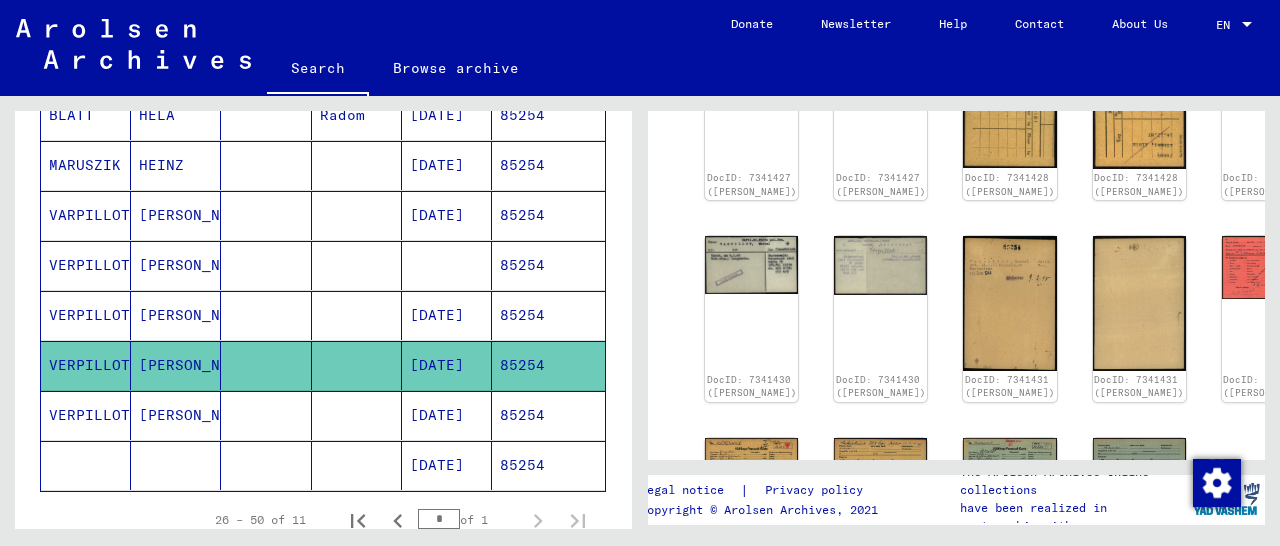 scroll, scrollTop: 520, scrollLeft: 0, axis: vertical 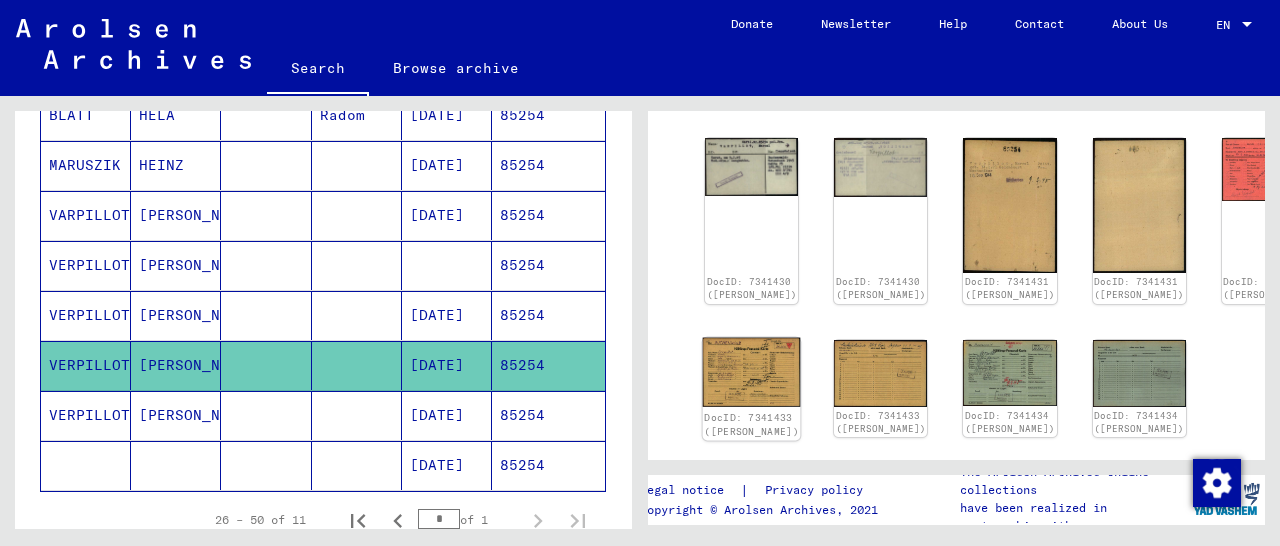 click 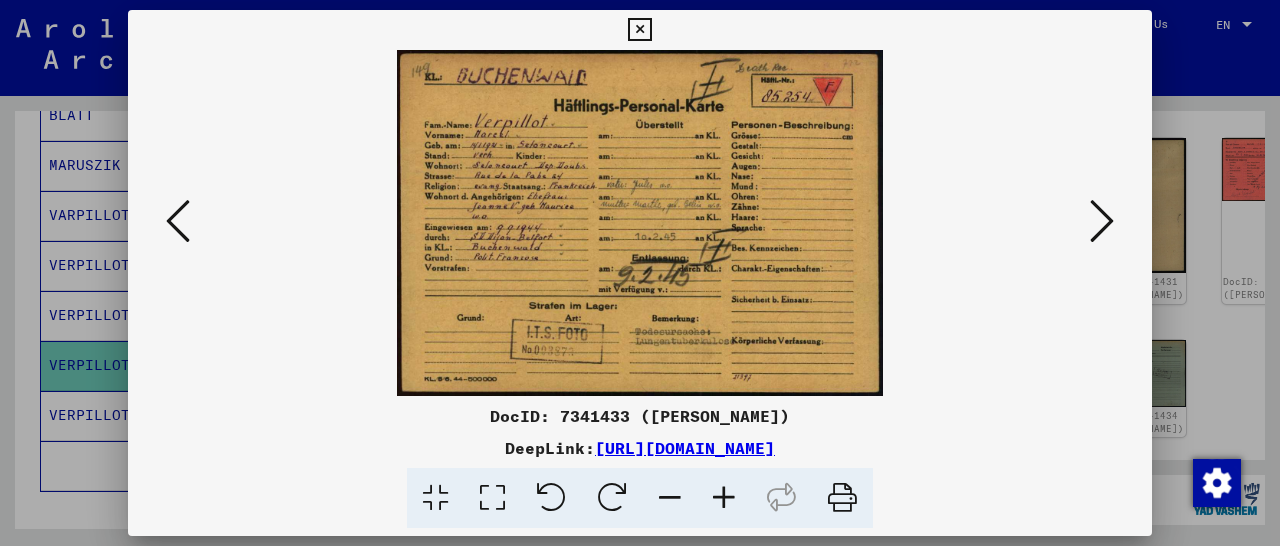 click at bounding box center (1102, 221) 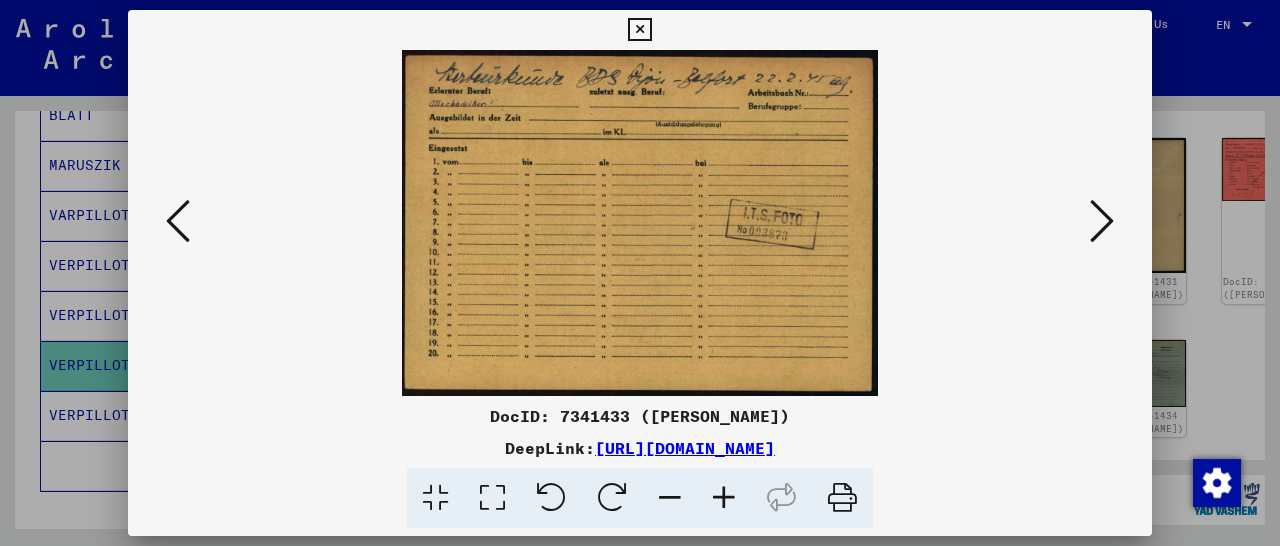 click at bounding box center (1102, 221) 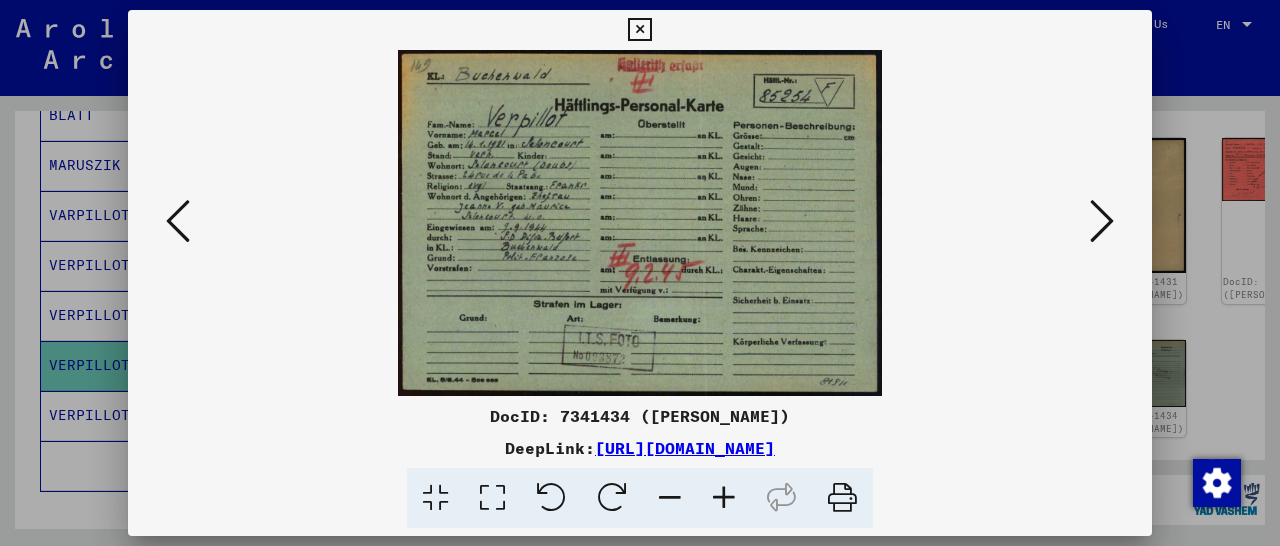 click at bounding box center [639, 30] 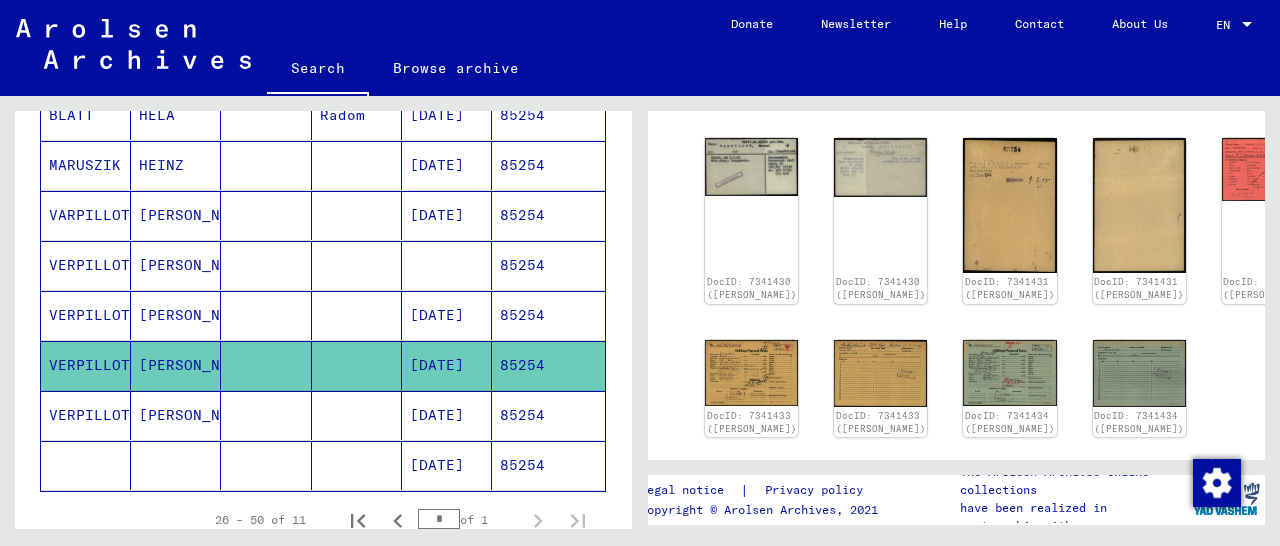 click on "85254" at bounding box center [548, 365] 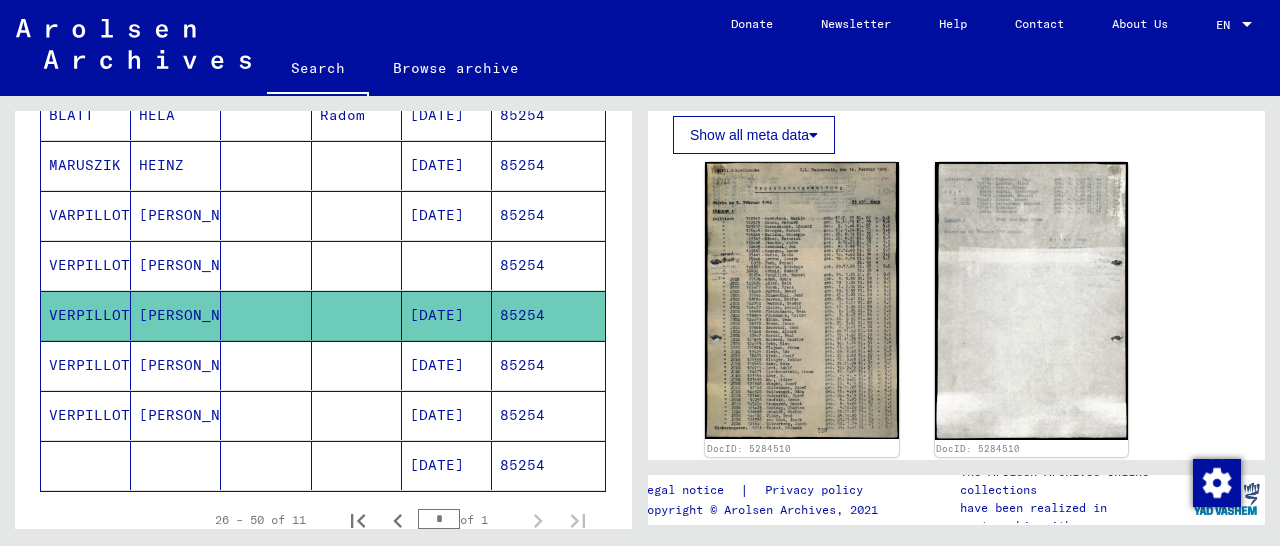 scroll, scrollTop: 520, scrollLeft: 0, axis: vertical 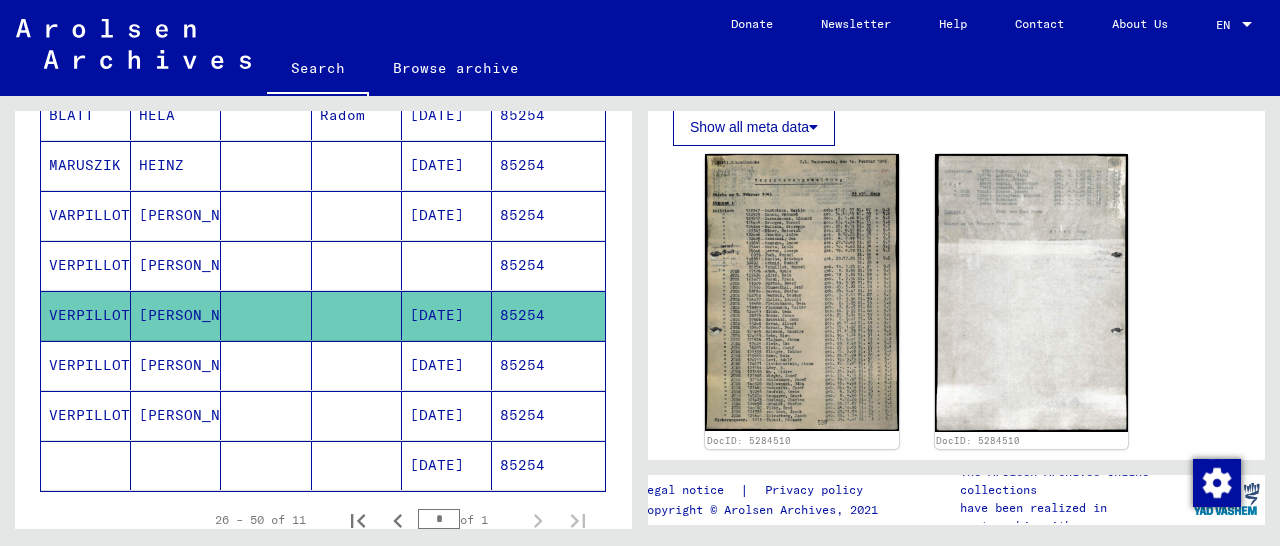 click 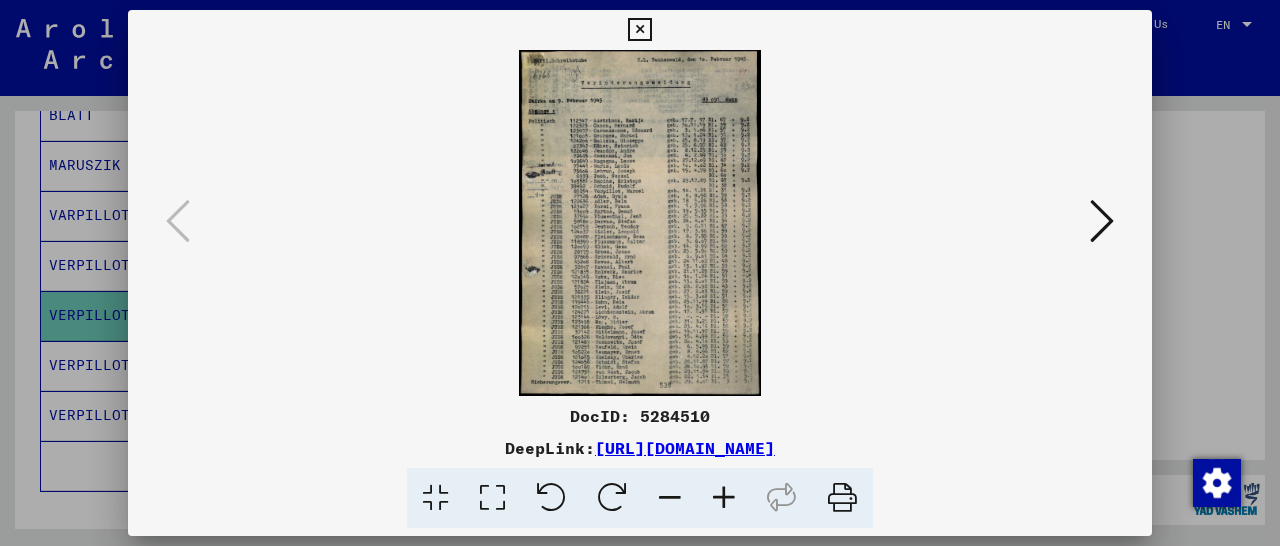 click at bounding box center [639, 30] 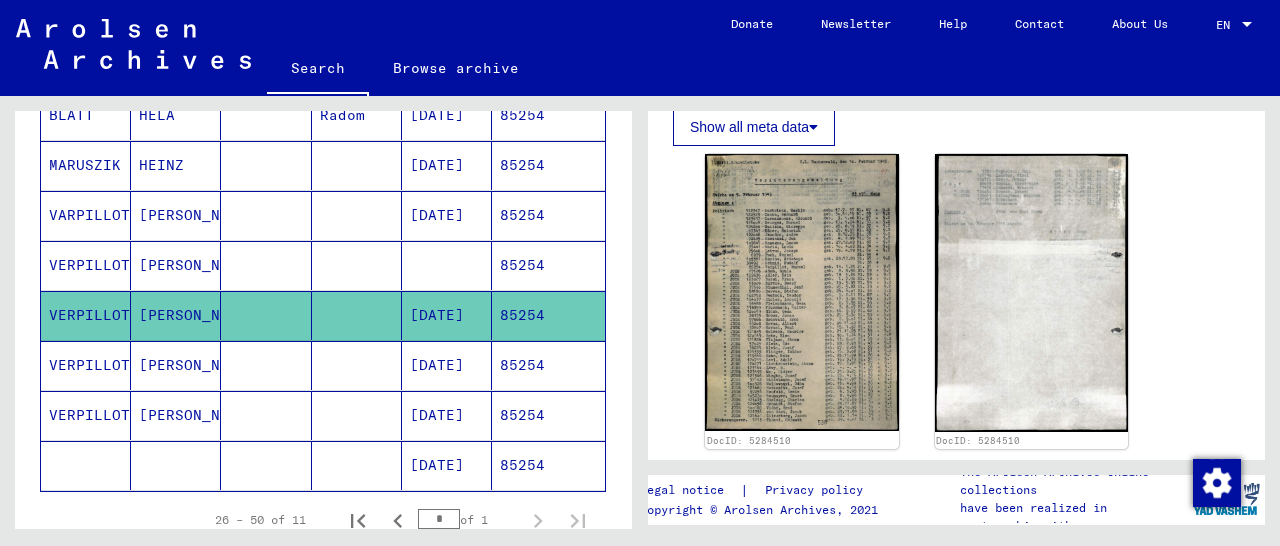 click on "85254" 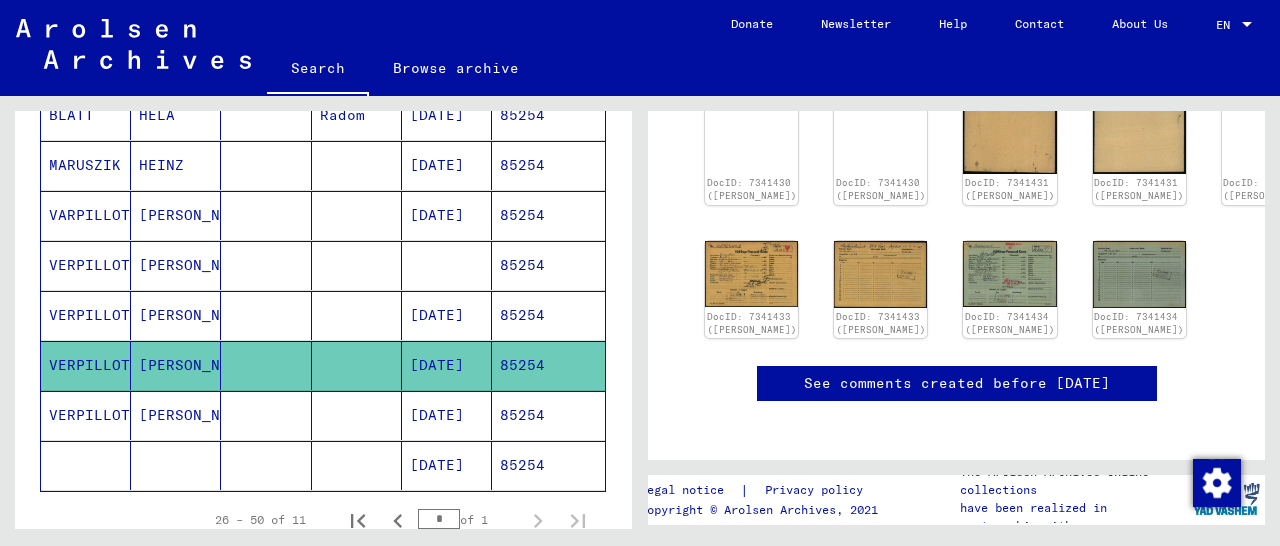 scroll, scrollTop: 624, scrollLeft: 0, axis: vertical 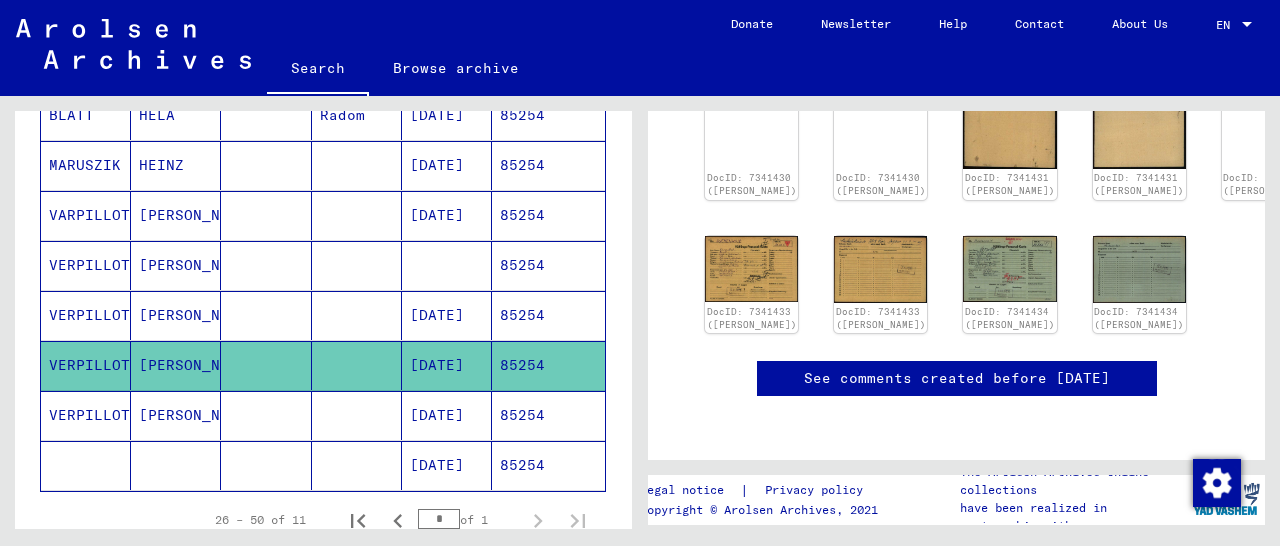 click on "85254" at bounding box center [548, 465] 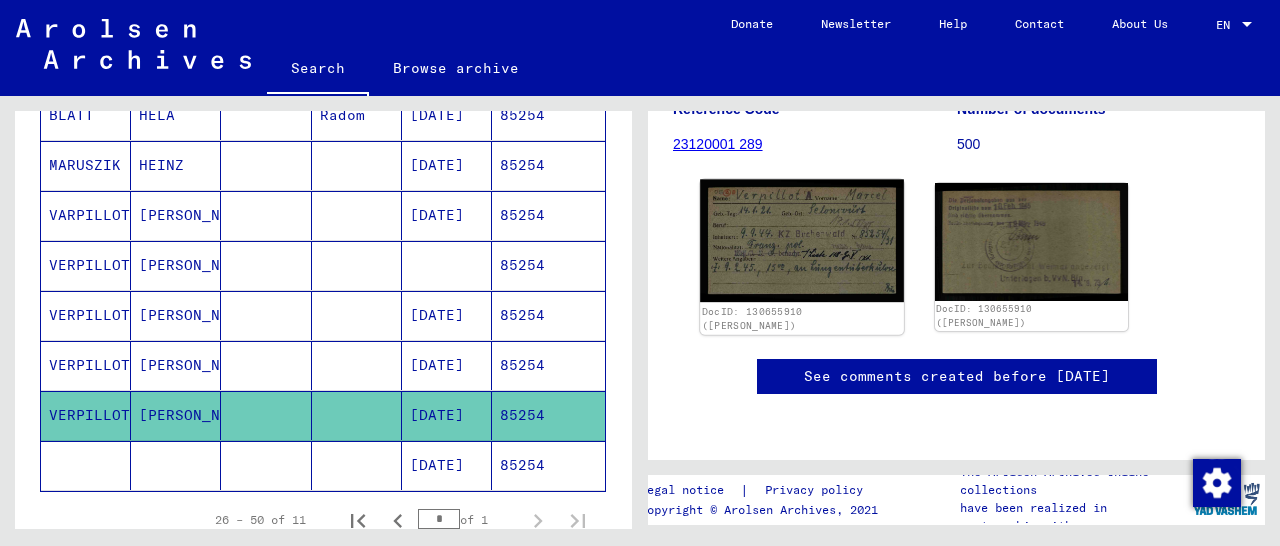 scroll, scrollTop: 312, scrollLeft: 0, axis: vertical 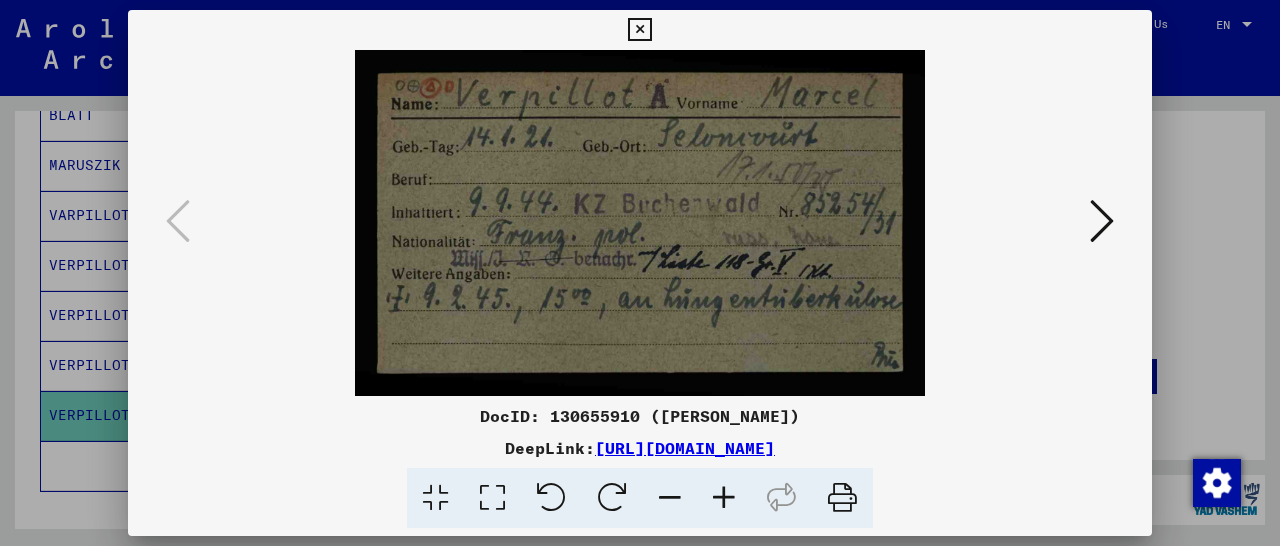 click at bounding box center [639, 30] 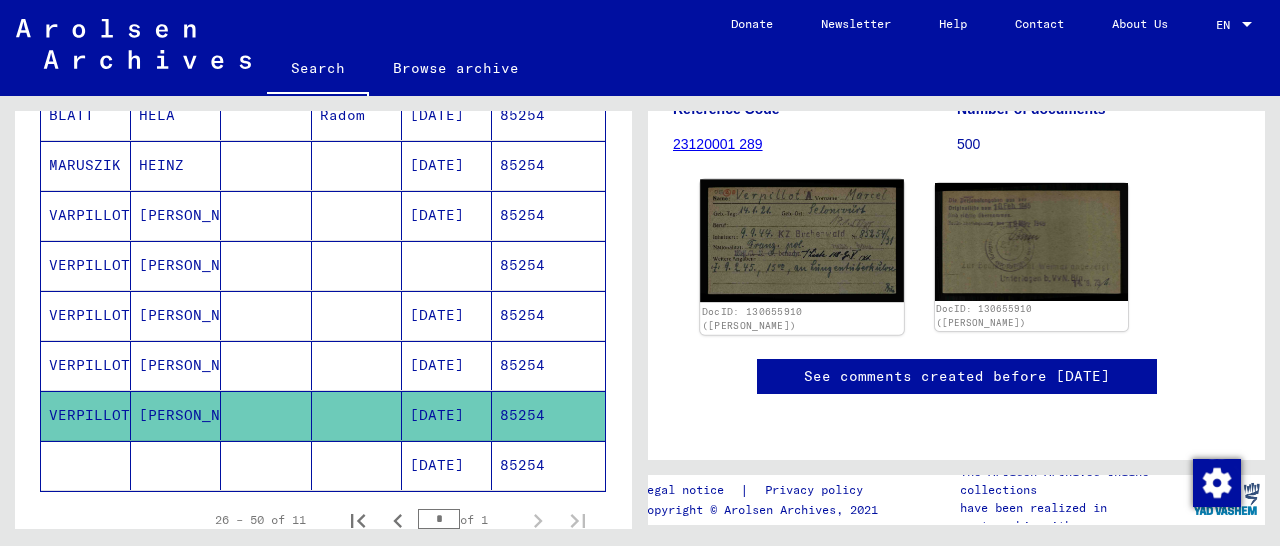 click 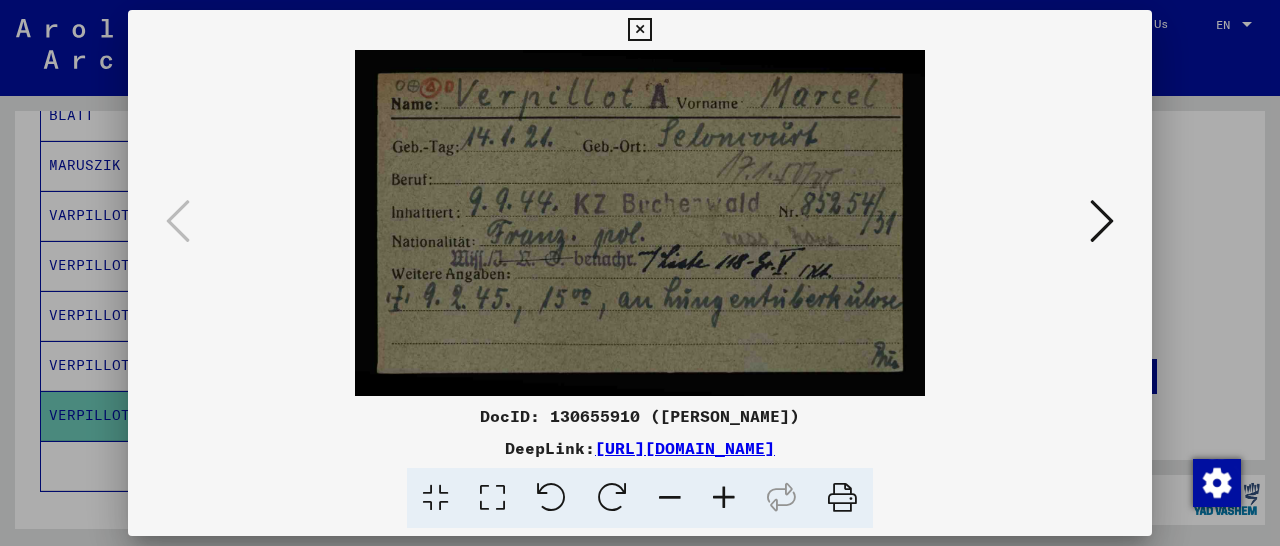 click at bounding box center (639, 30) 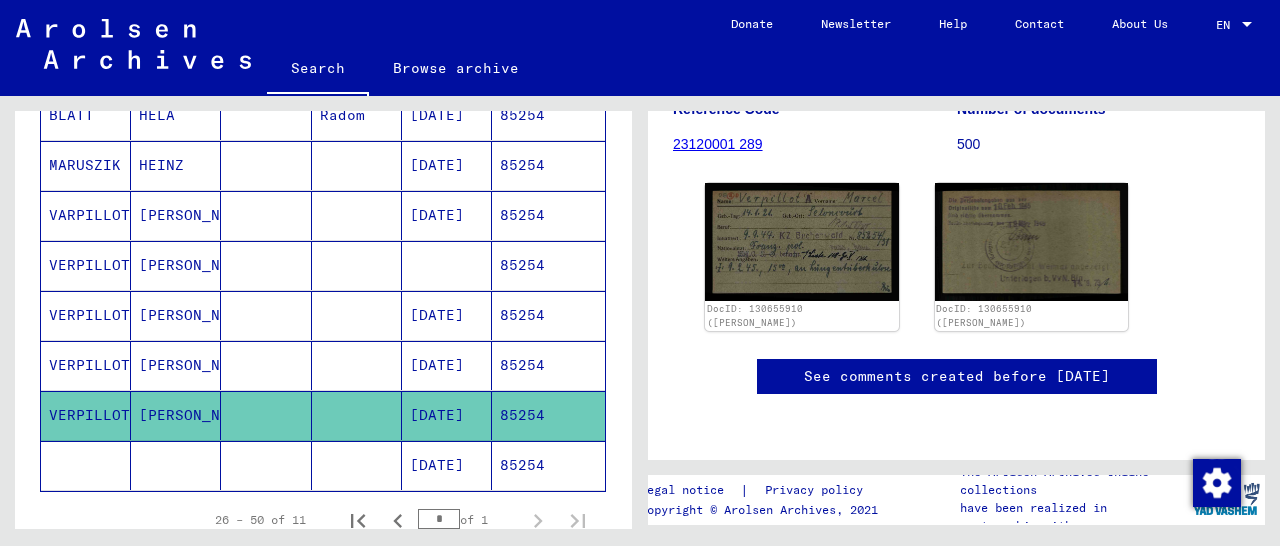 scroll, scrollTop: 0, scrollLeft: 0, axis: both 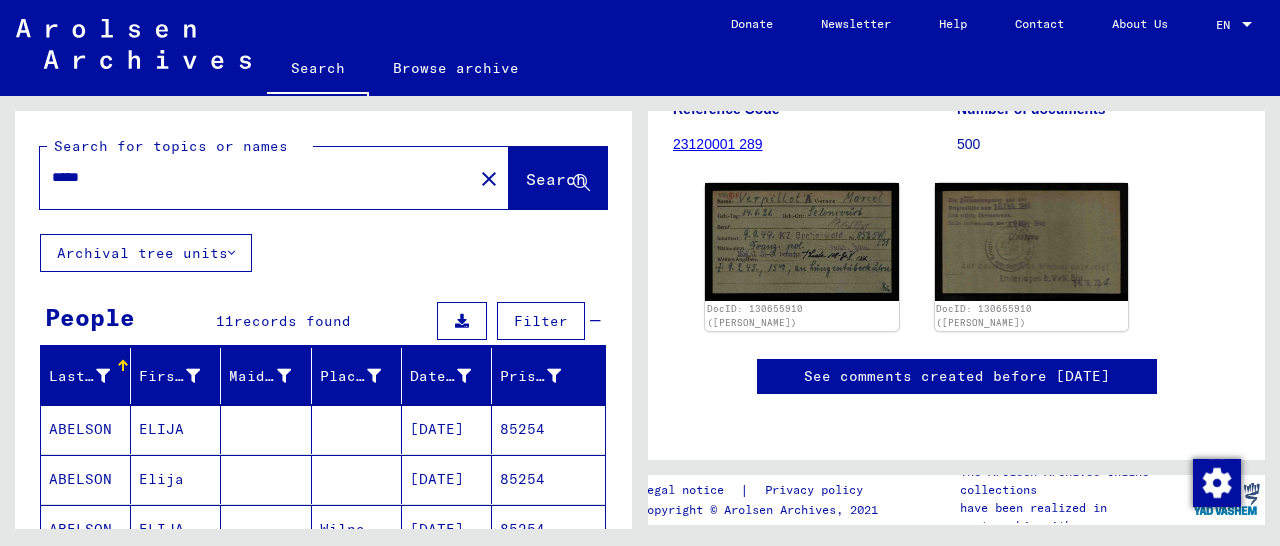 drag, startPoint x: 151, startPoint y: 181, endPoint x: 25, endPoint y: 184, distance: 126.035706 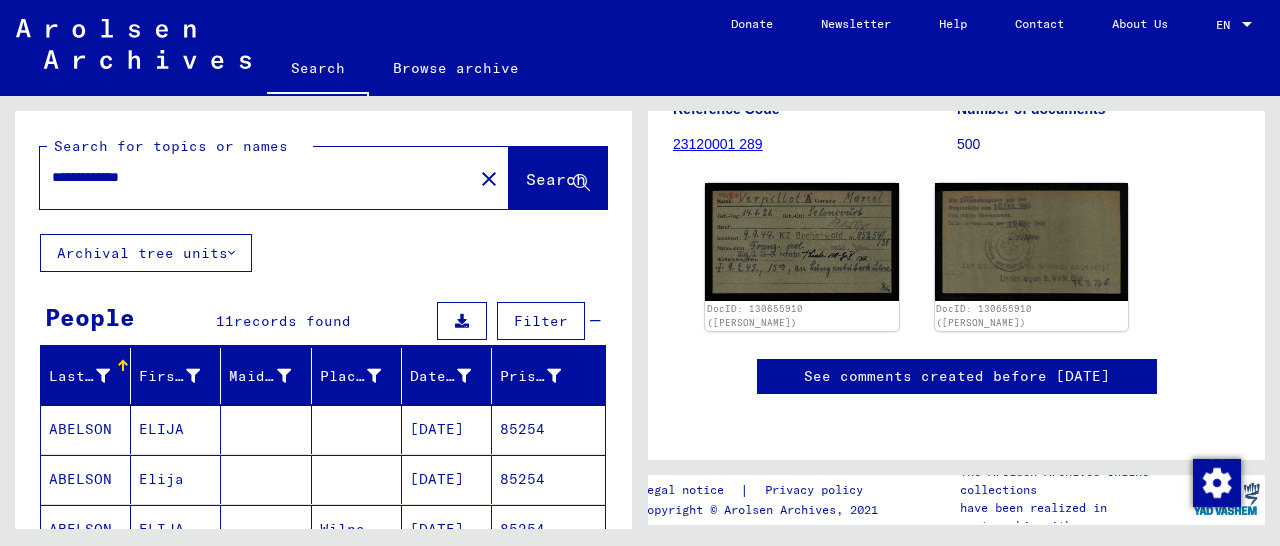 type on "**********" 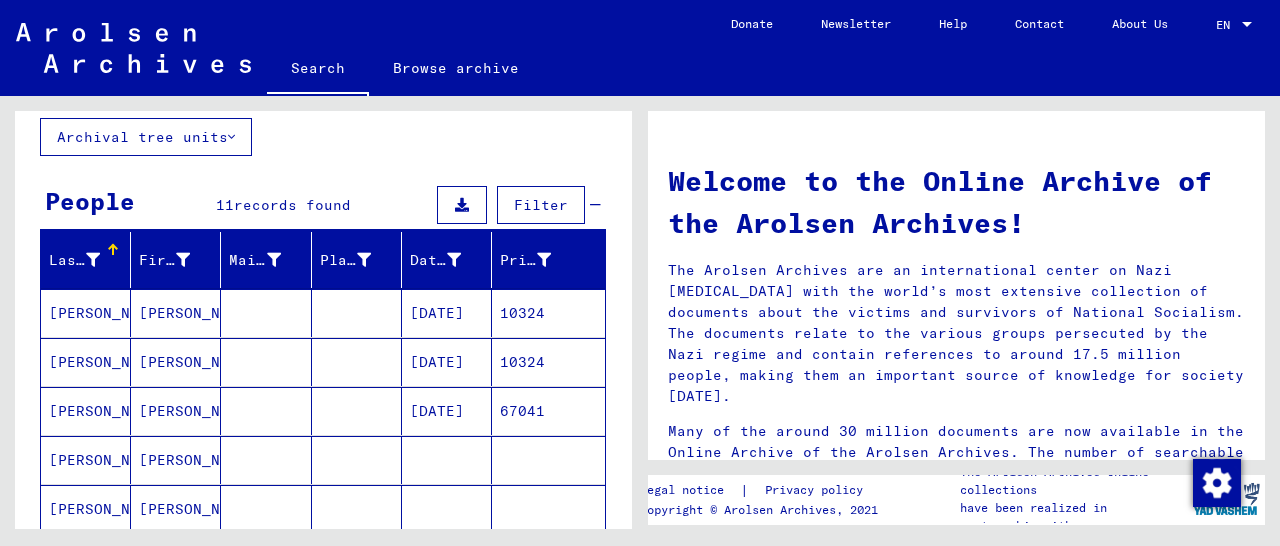 scroll, scrollTop: 208, scrollLeft: 0, axis: vertical 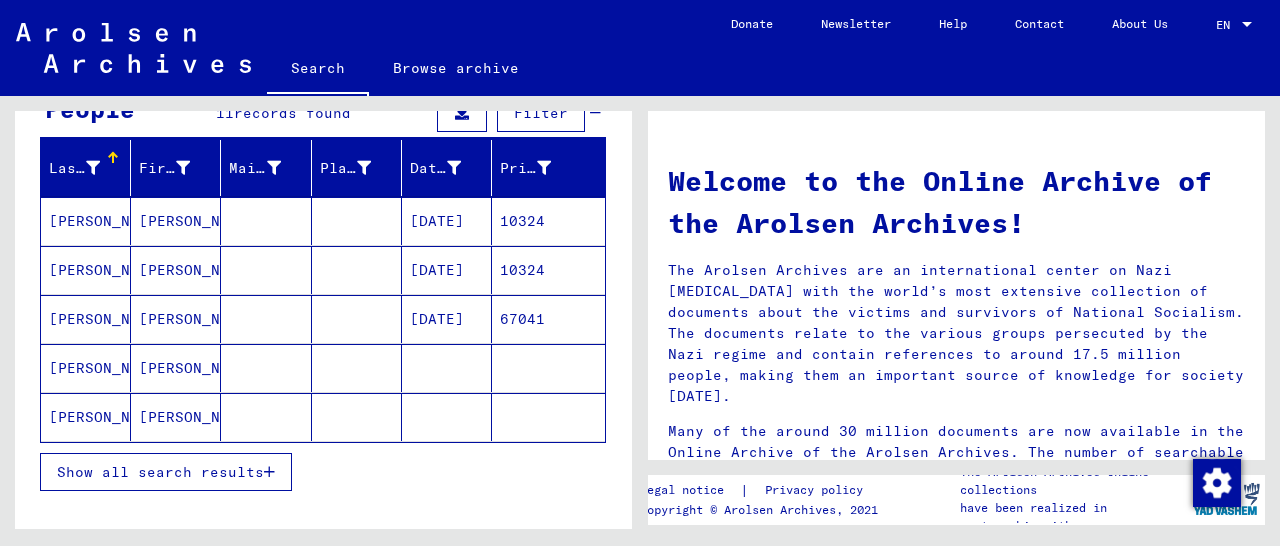 click on "67041" at bounding box center [548, 368] 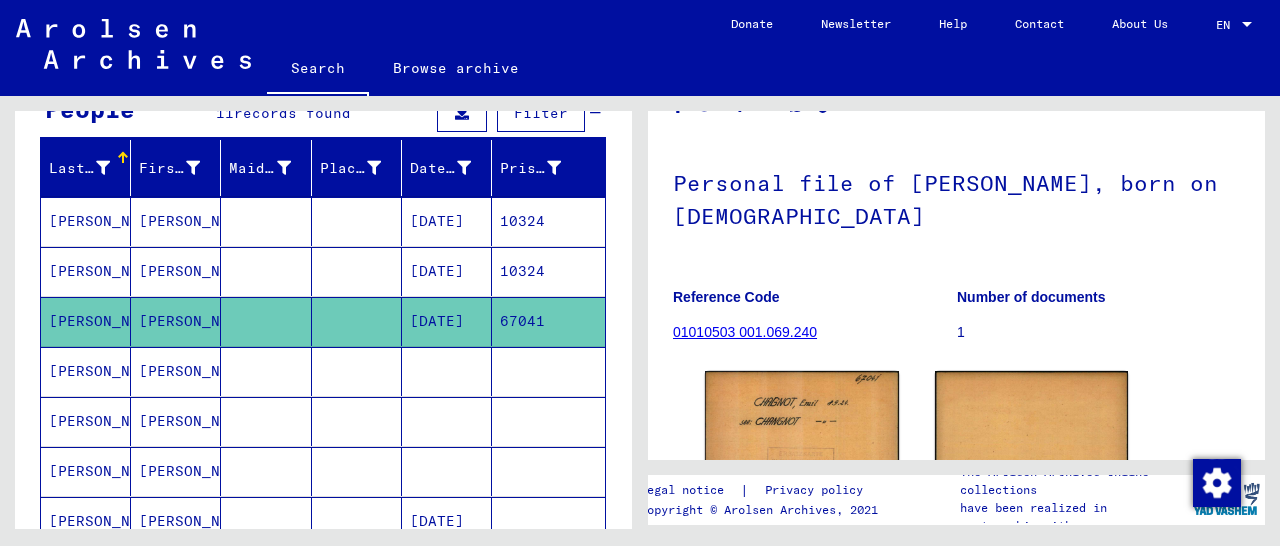 scroll, scrollTop: 208, scrollLeft: 0, axis: vertical 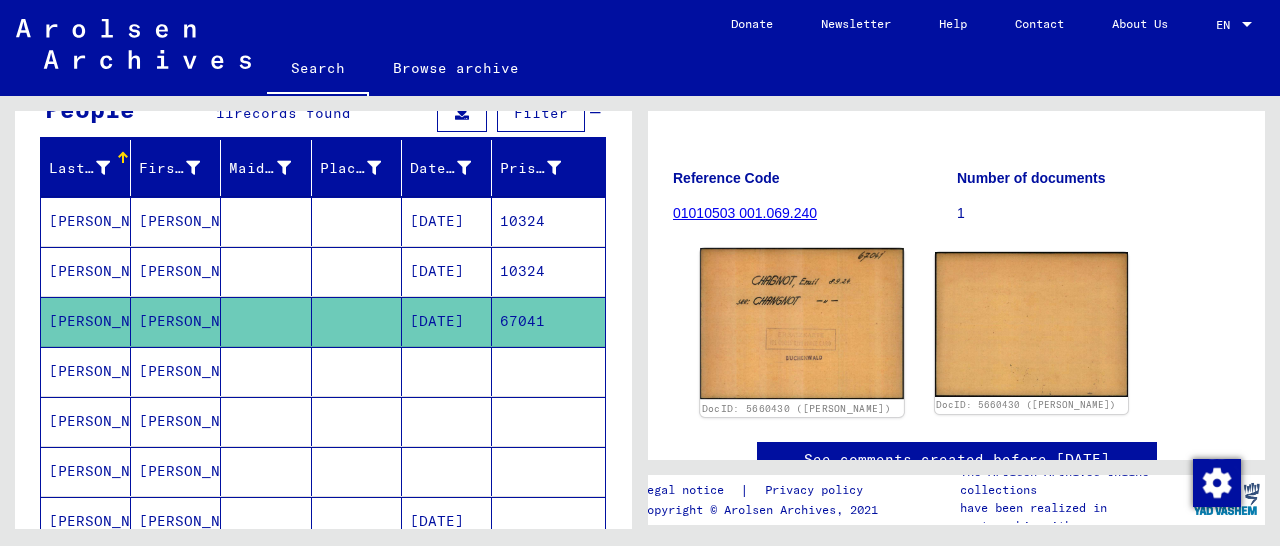 click 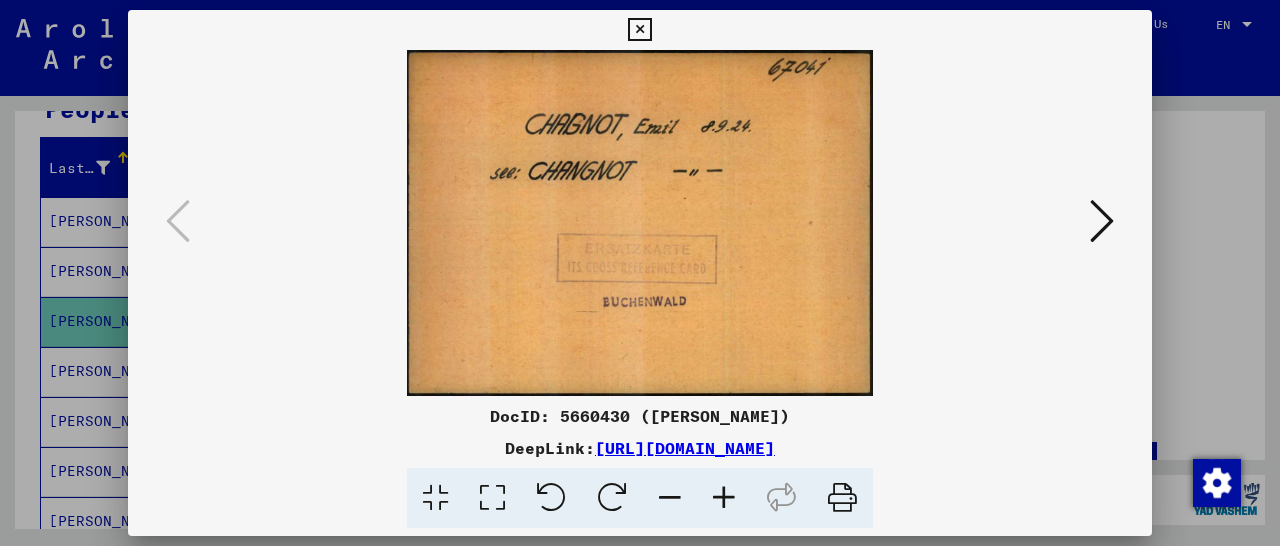click at bounding box center [639, 30] 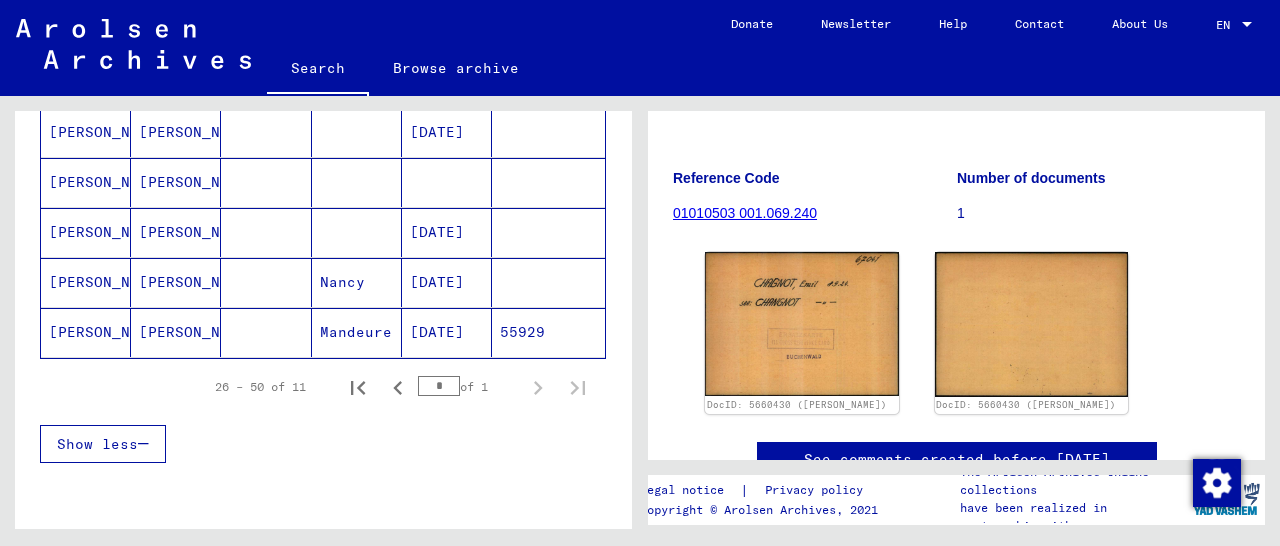 scroll, scrollTop: 624, scrollLeft: 0, axis: vertical 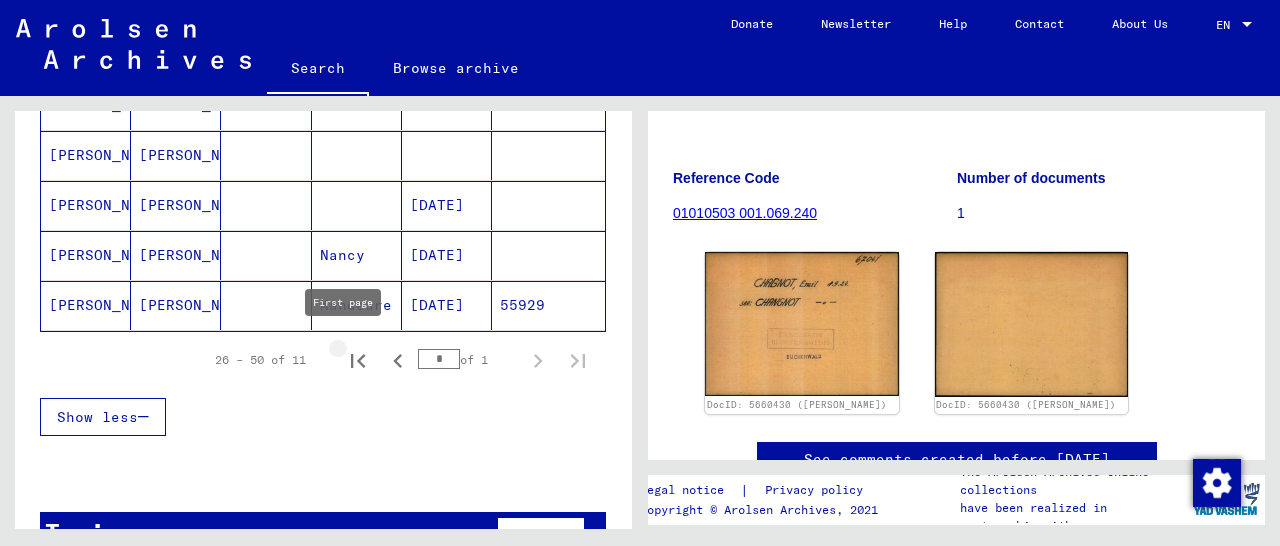 click 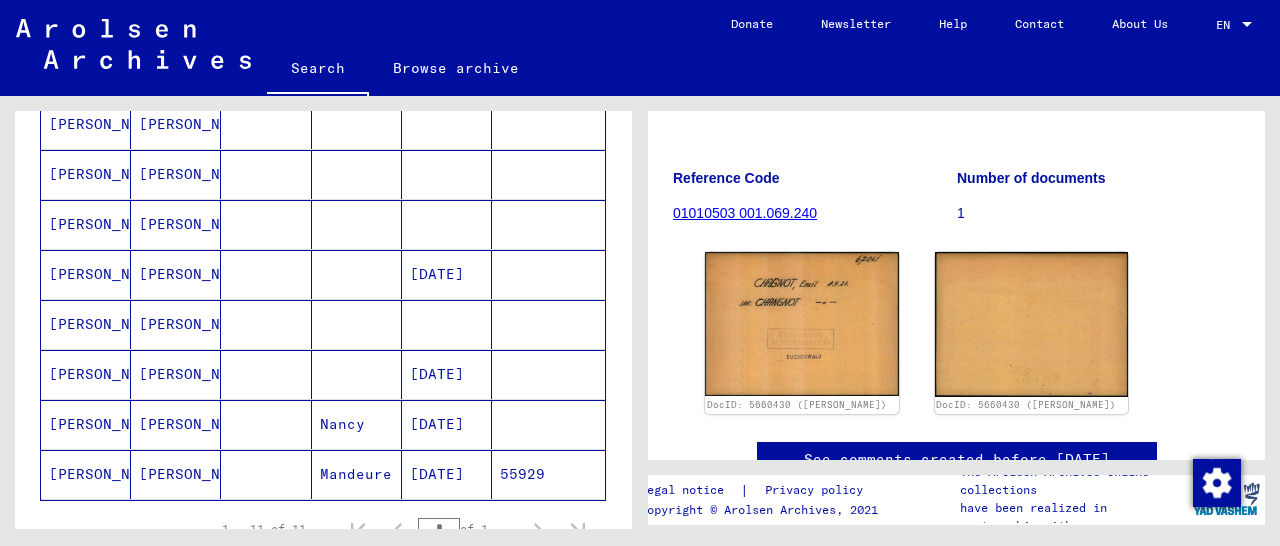 scroll, scrollTop: 520, scrollLeft: 0, axis: vertical 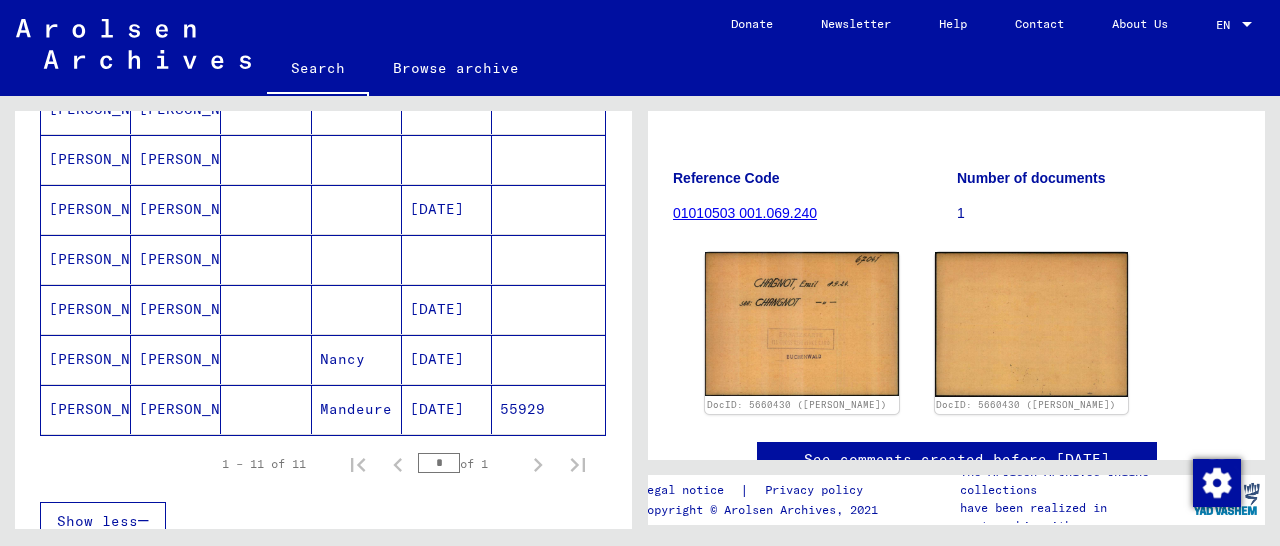 click on "55929" 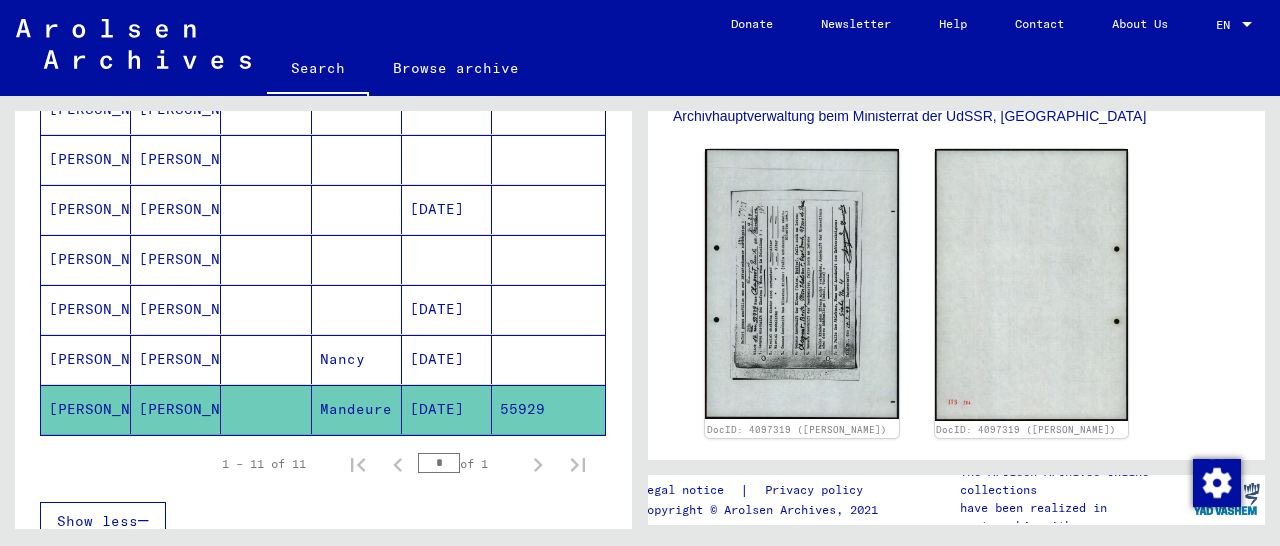 scroll, scrollTop: 416, scrollLeft: 0, axis: vertical 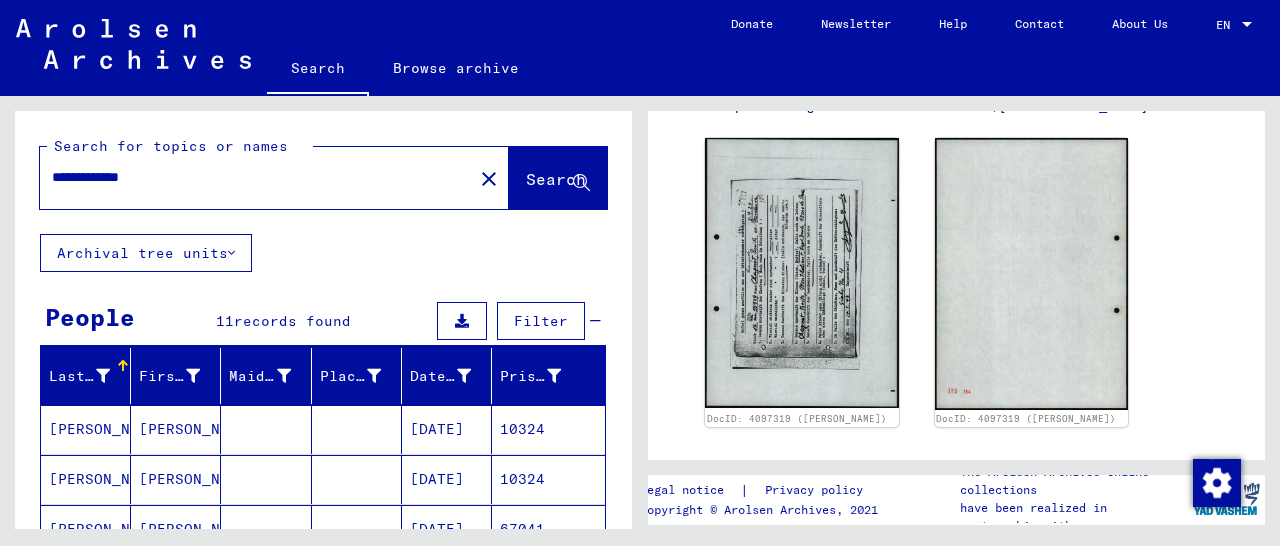 drag, startPoint x: 195, startPoint y: 179, endPoint x: 39, endPoint y: 176, distance: 156.02884 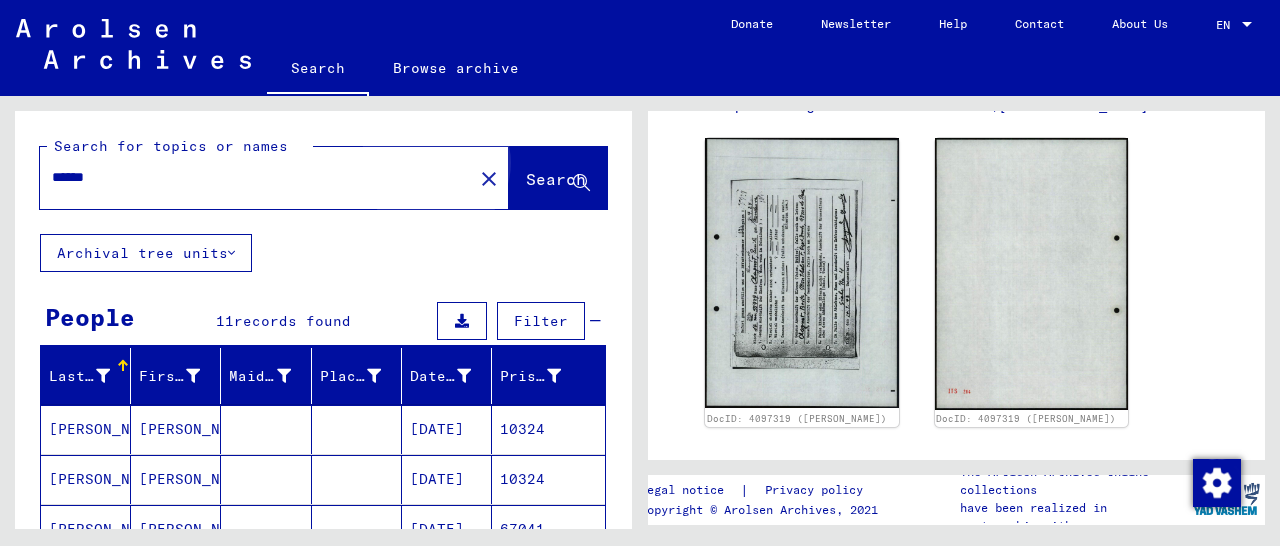 click on "Search" 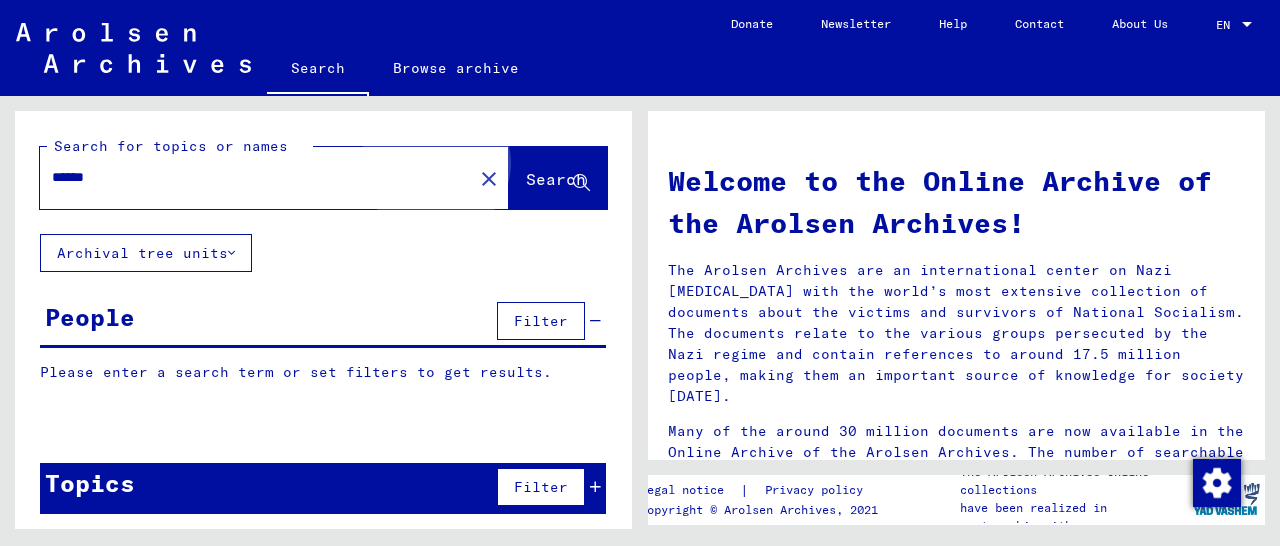 click on "Search" 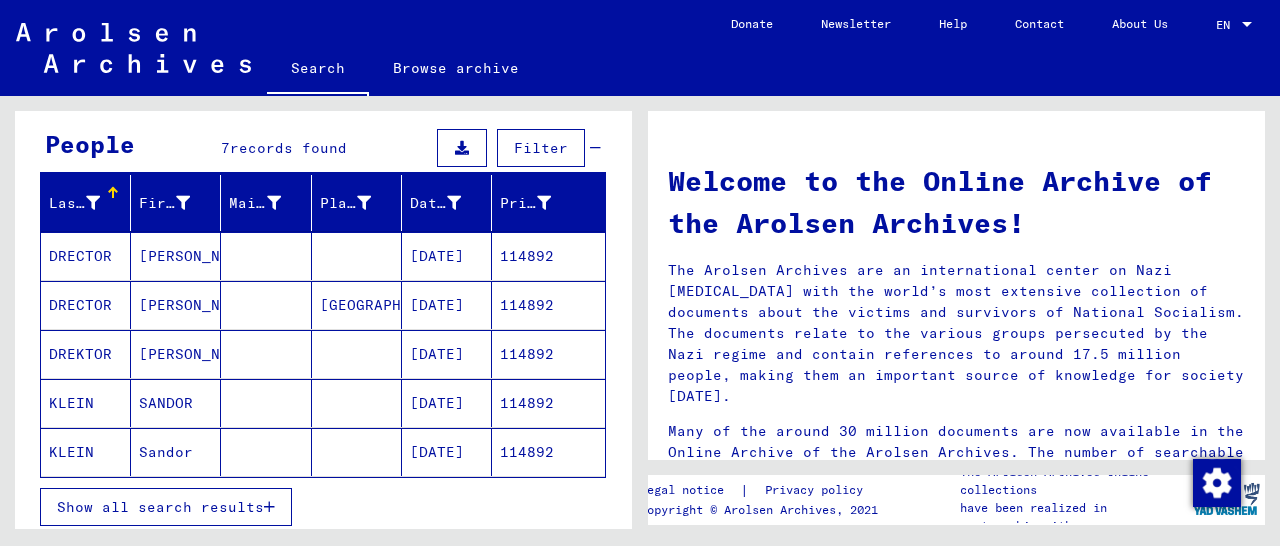 scroll, scrollTop: 312, scrollLeft: 0, axis: vertical 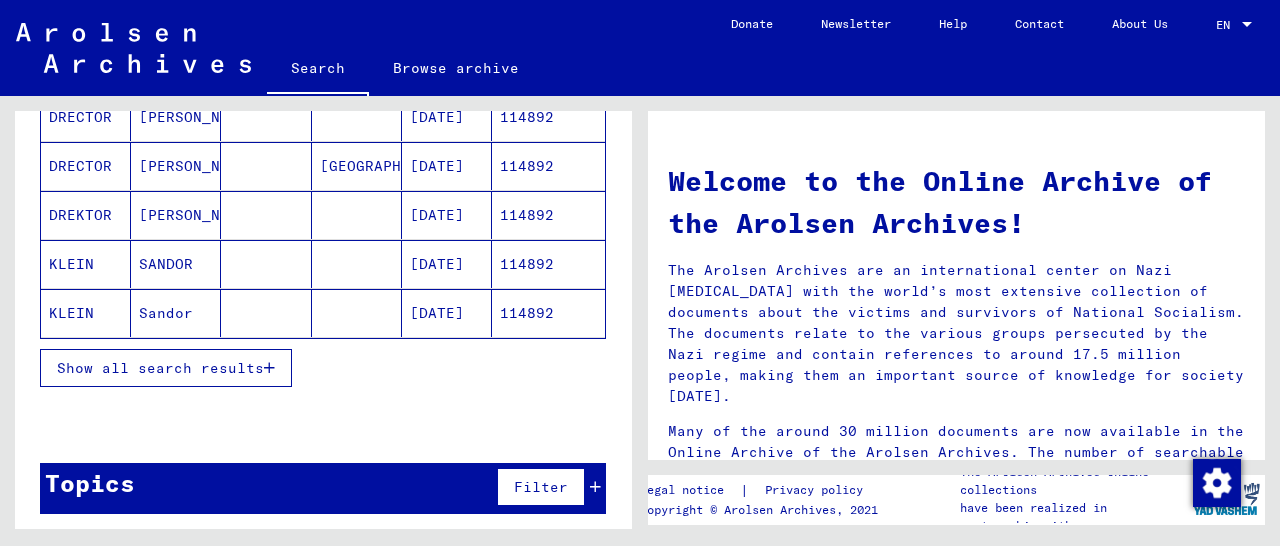 click on "Show all search results" at bounding box center [166, 368] 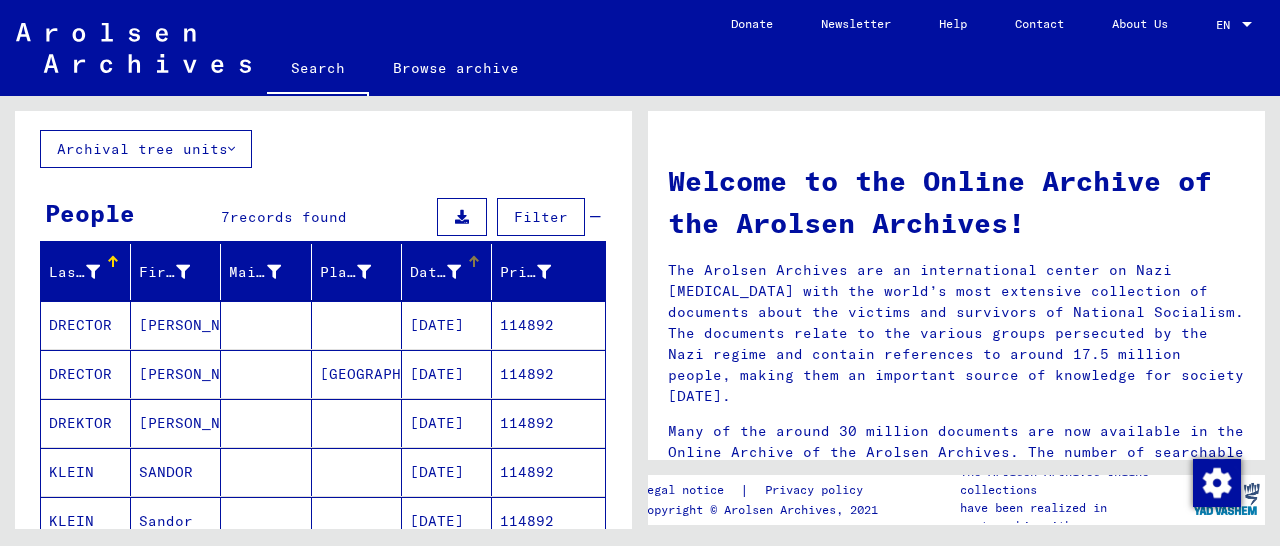 scroll, scrollTop: 0, scrollLeft: 0, axis: both 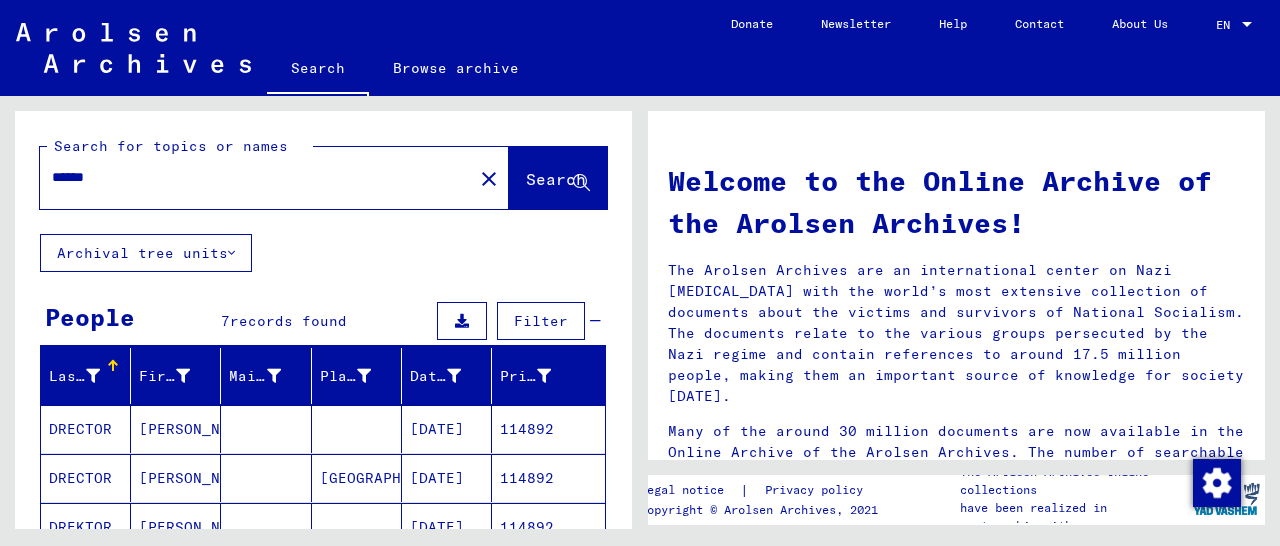drag, startPoint x: 125, startPoint y: 182, endPoint x: 0, endPoint y: 187, distance: 125.09996 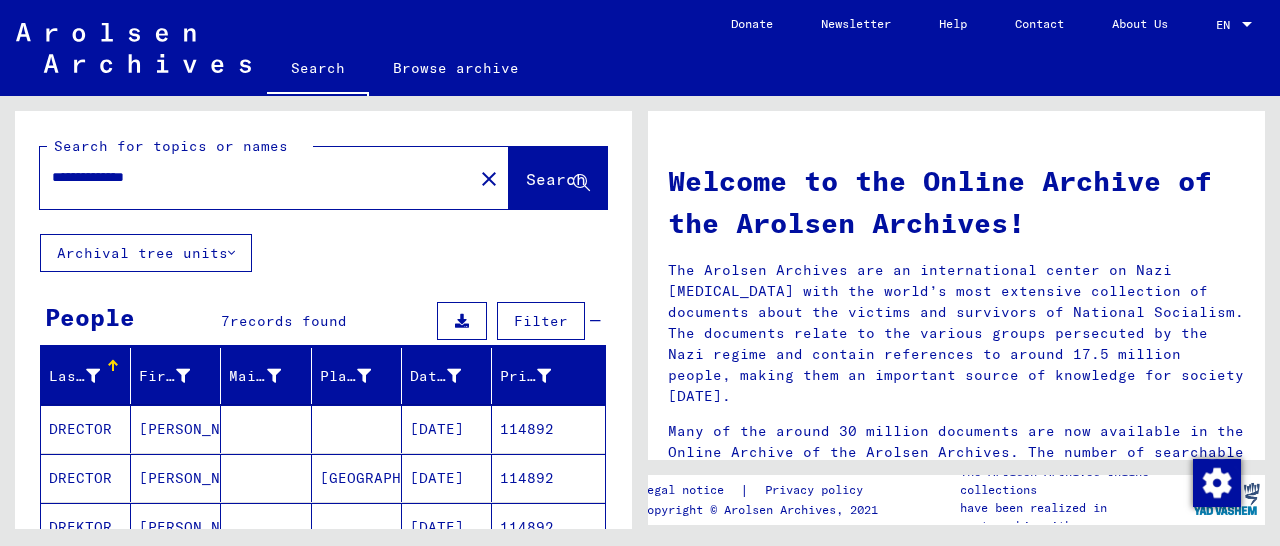 click on "Search" 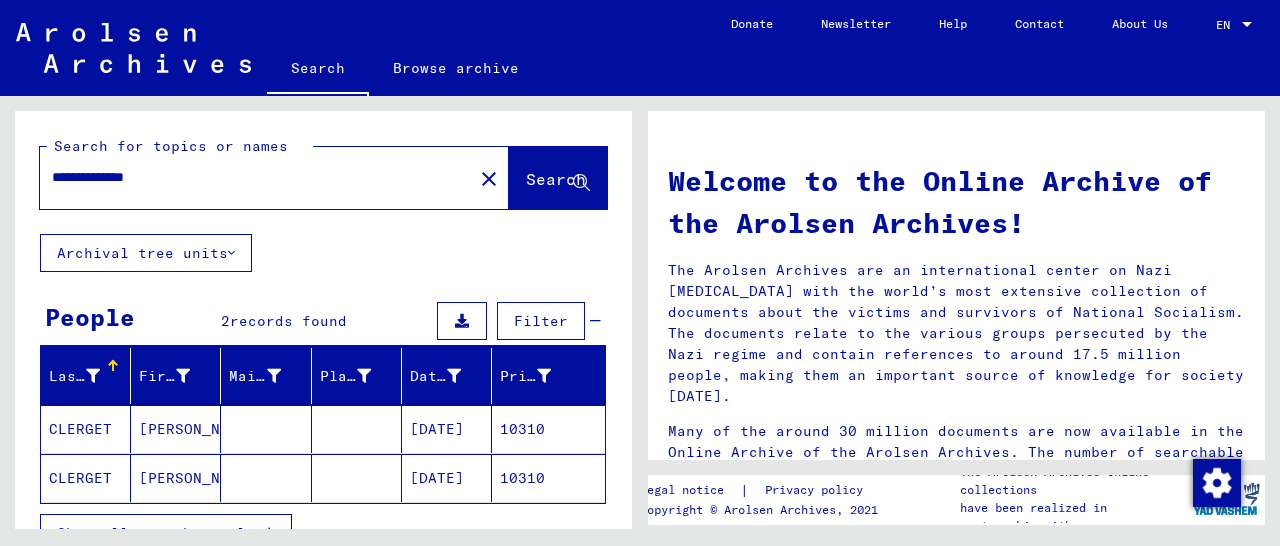 scroll, scrollTop: 104, scrollLeft: 0, axis: vertical 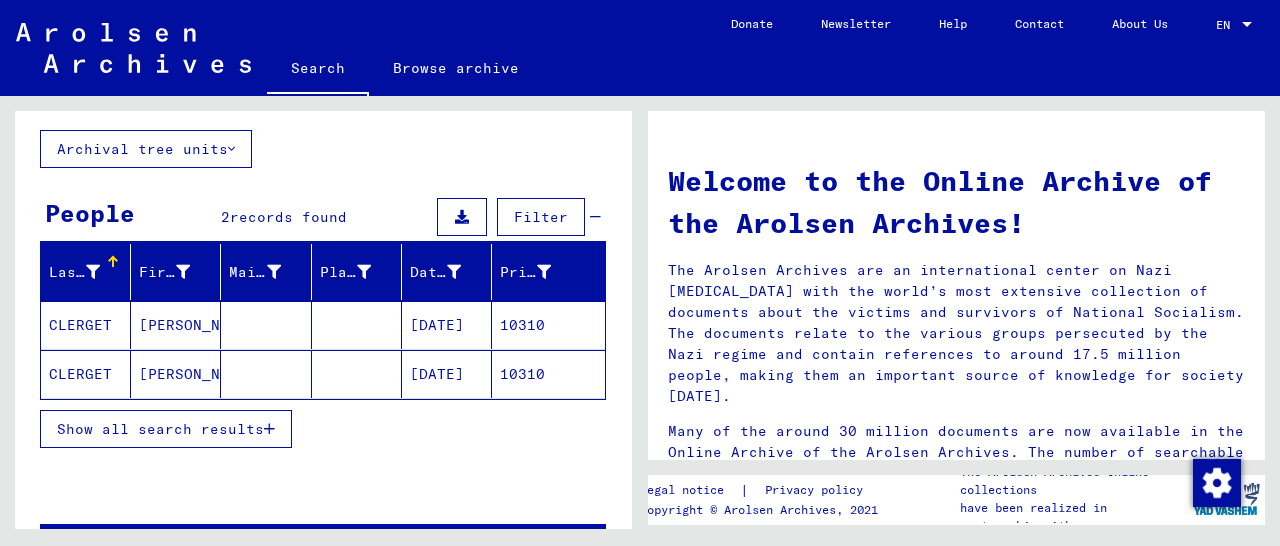 click on "Show all search results" at bounding box center [166, 429] 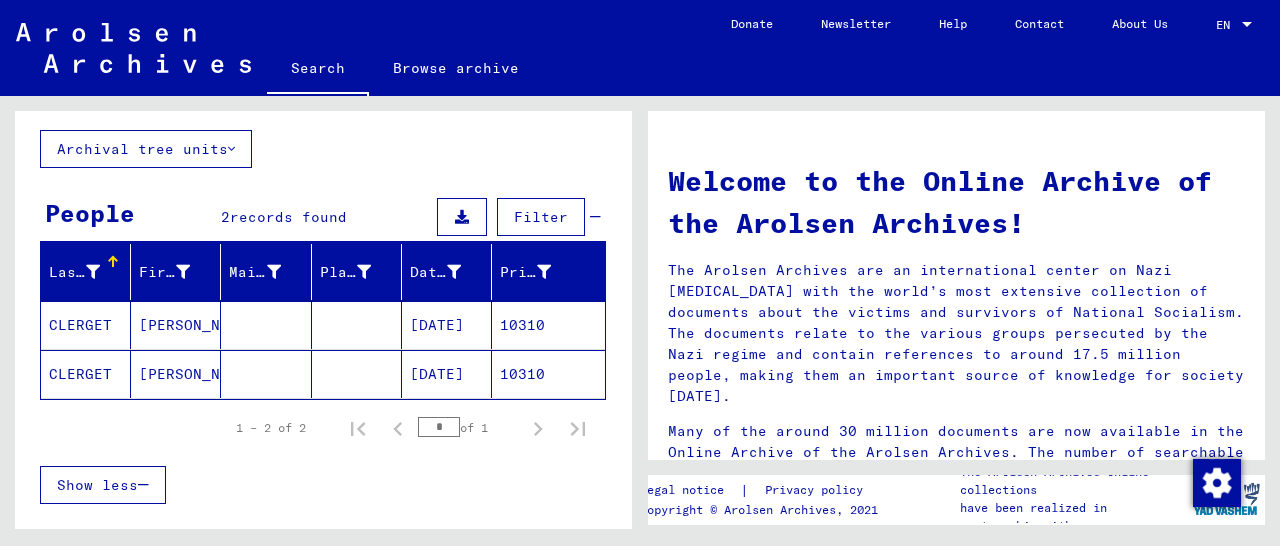 click on "10310" at bounding box center (548, 374) 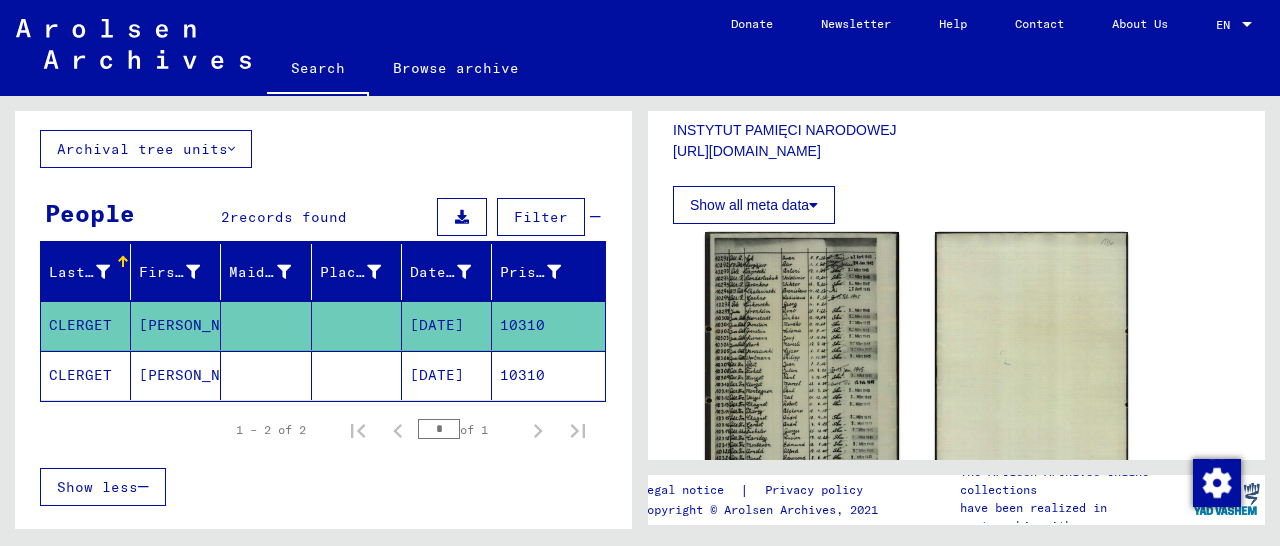scroll, scrollTop: 520, scrollLeft: 0, axis: vertical 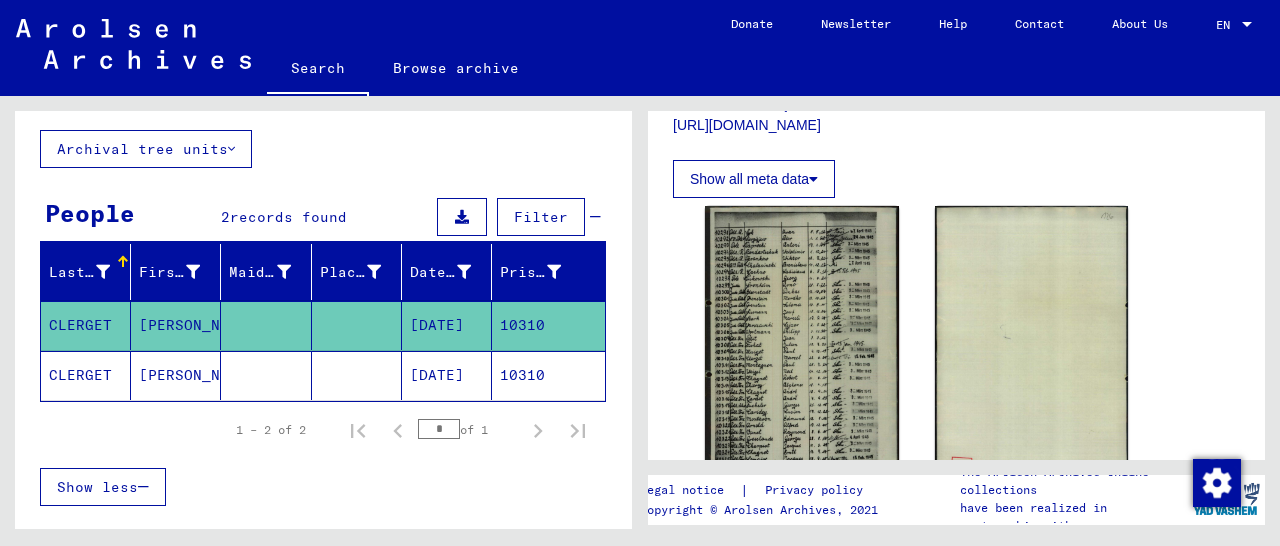 click on "10310" 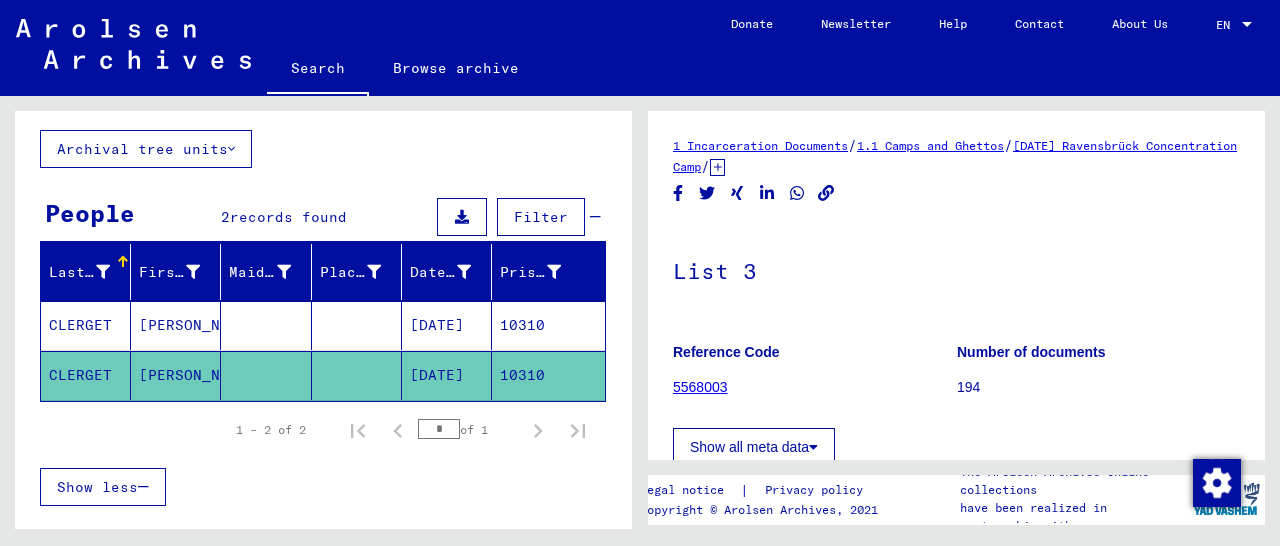 scroll, scrollTop: 0, scrollLeft: 0, axis: both 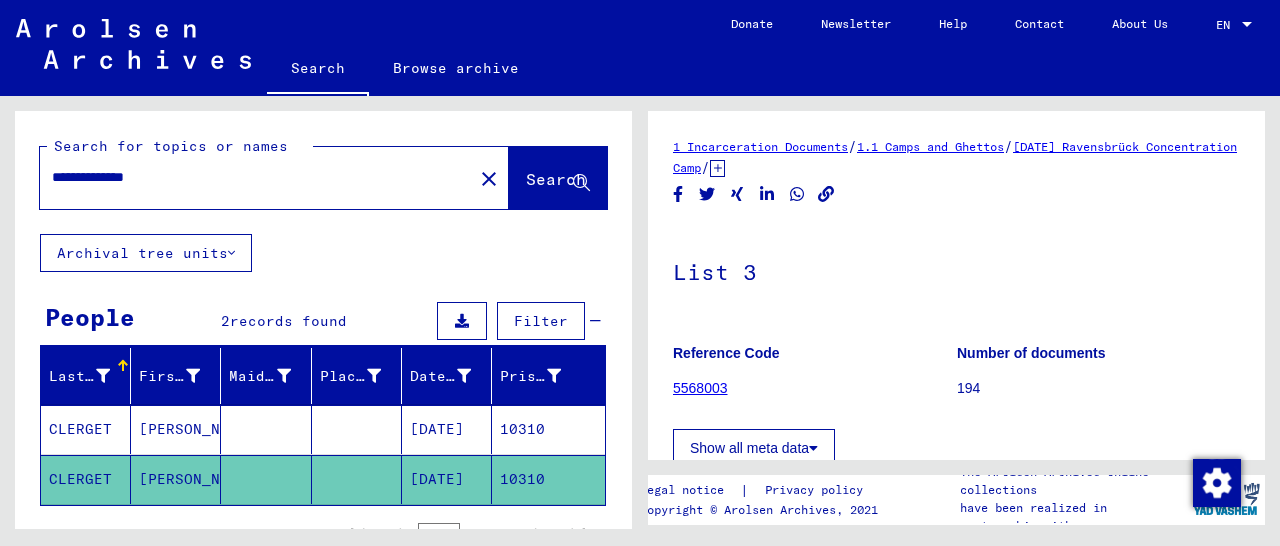 drag, startPoint x: 175, startPoint y: 179, endPoint x: 65, endPoint y: 191, distance: 110.65261 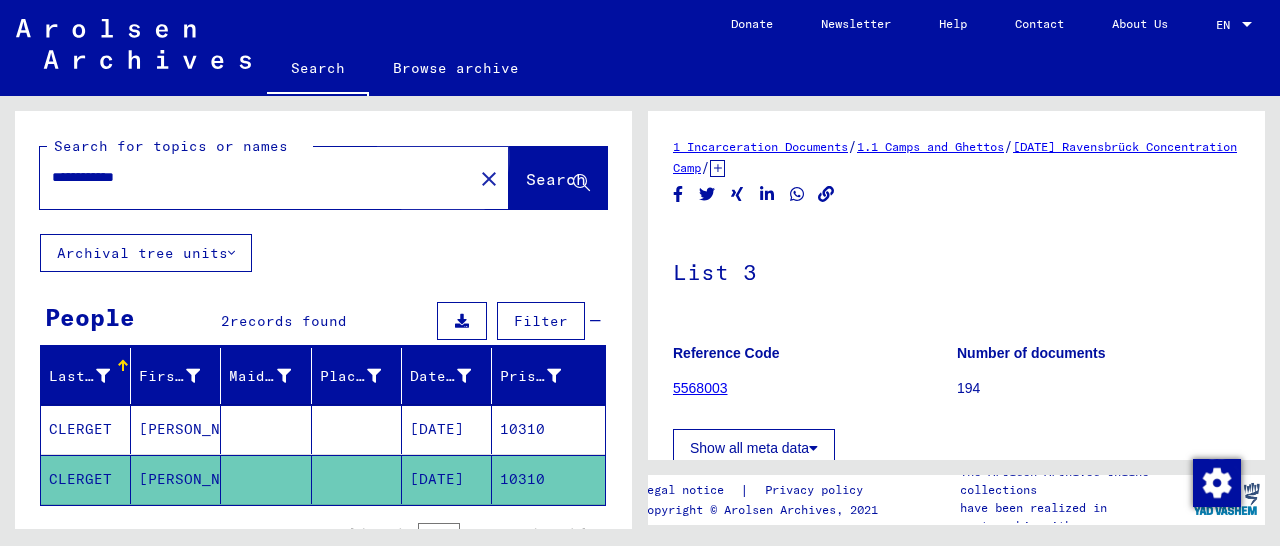 click on "Search" 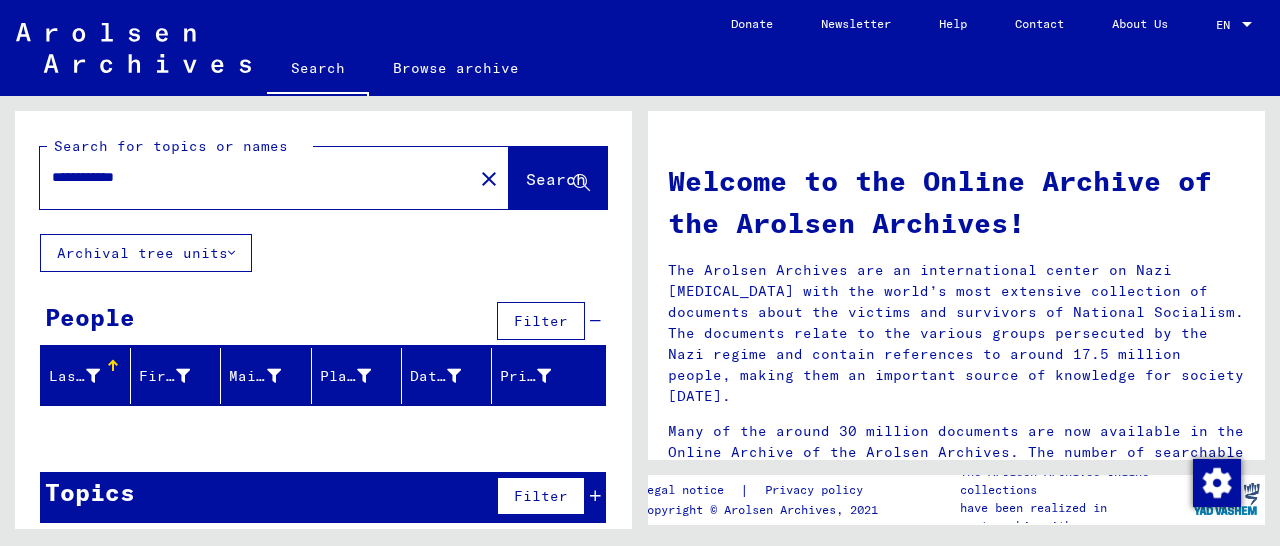 drag, startPoint x: 187, startPoint y: 183, endPoint x: 55, endPoint y: 179, distance: 132.0606 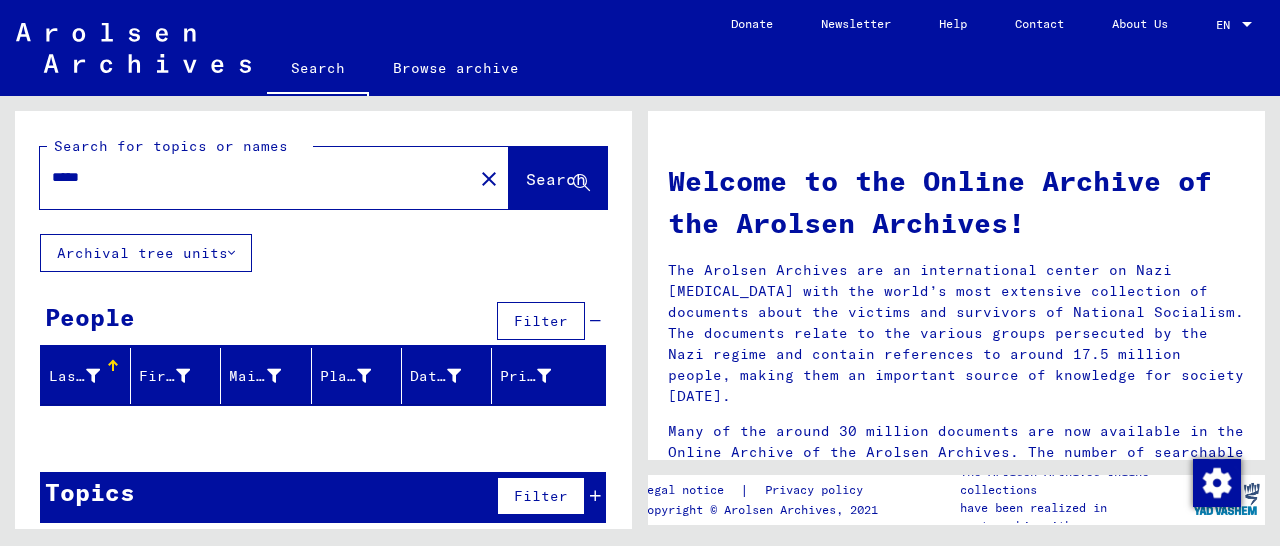 click on "Search" 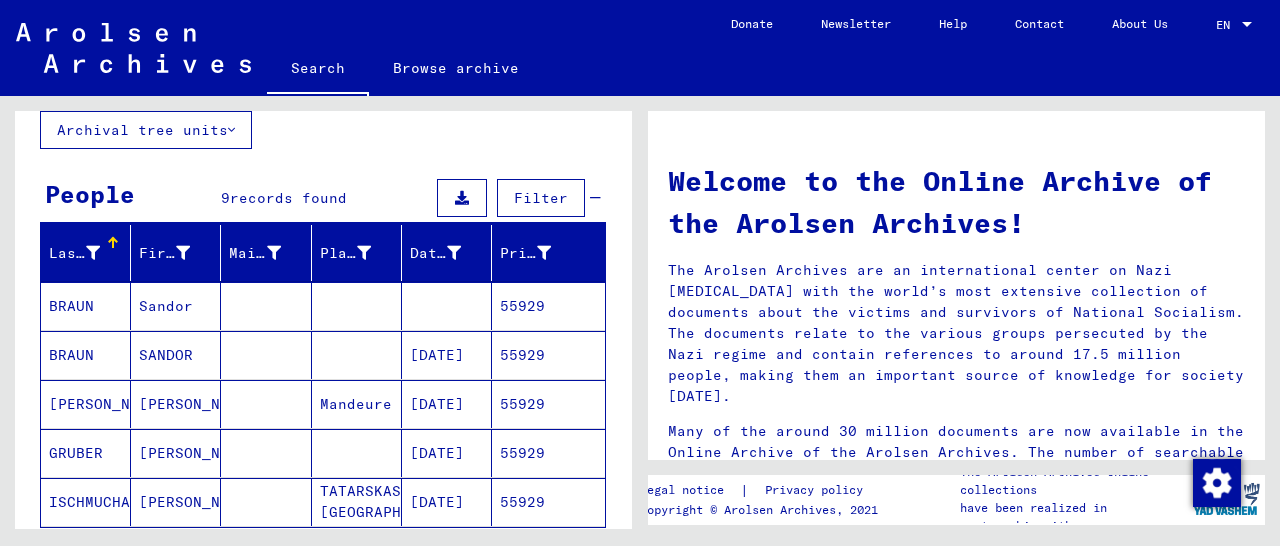 scroll, scrollTop: 312, scrollLeft: 0, axis: vertical 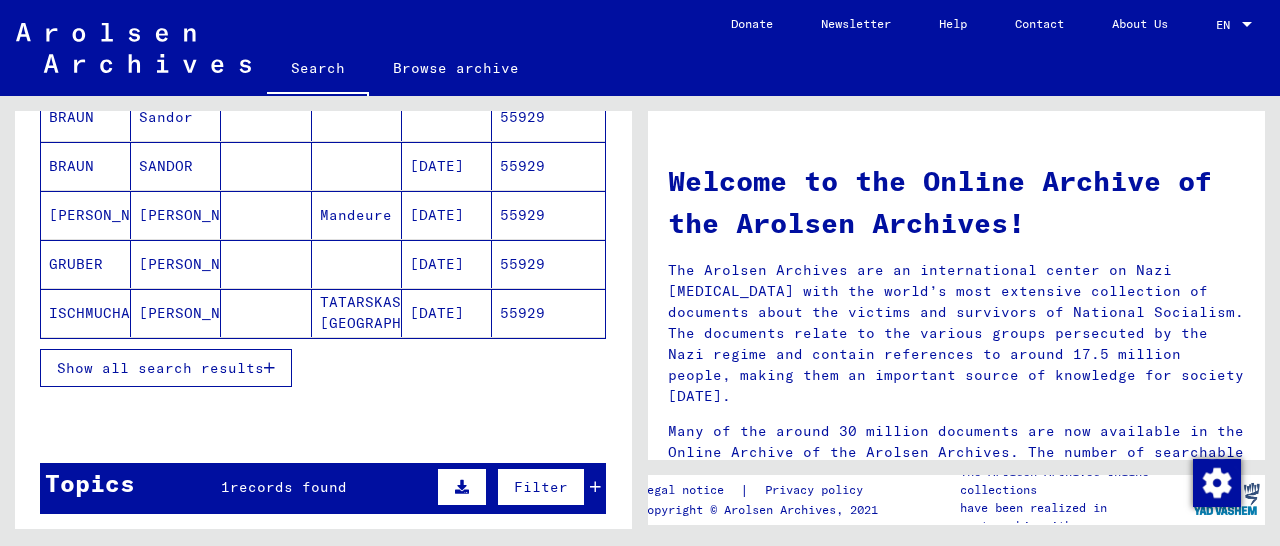 click on "55929" at bounding box center [548, 264] 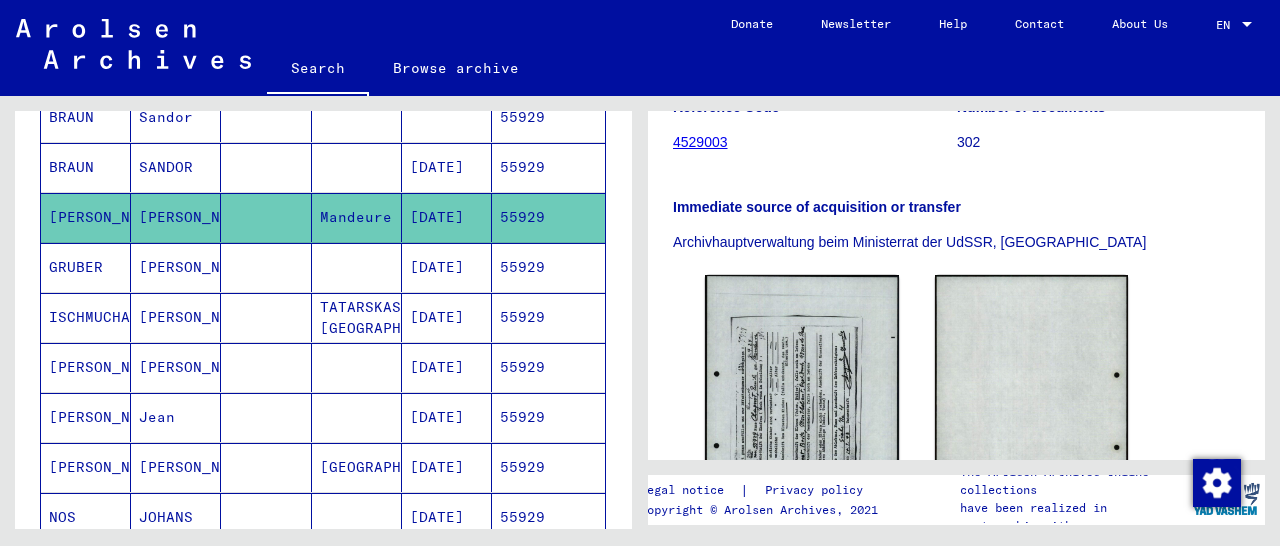 scroll, scrollTop: 312, scrollLeft: 0, axis: vertical 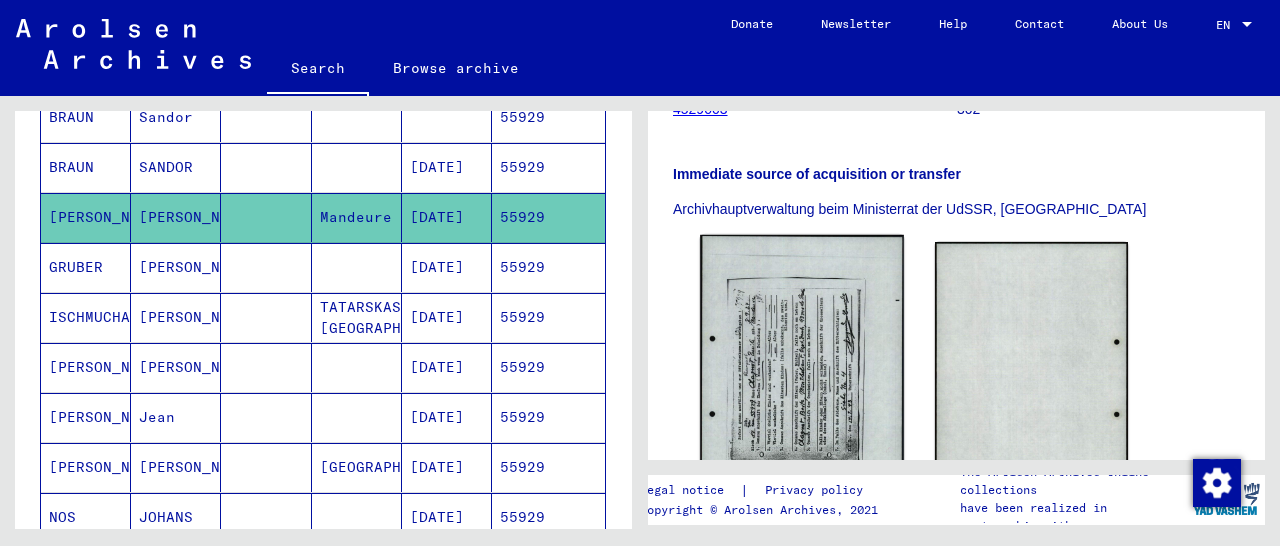 click 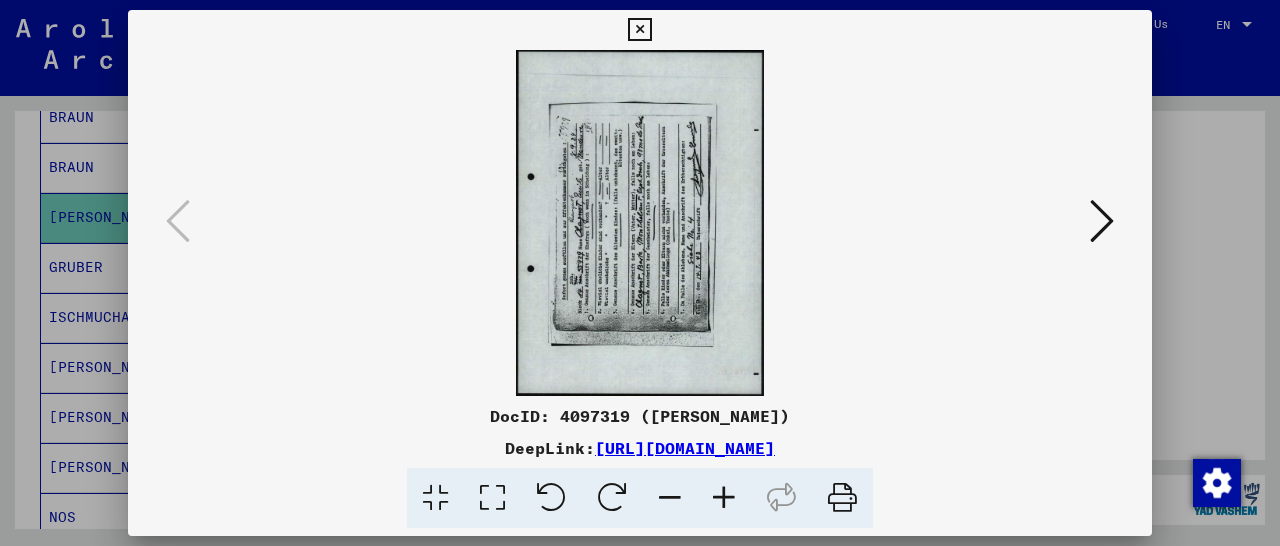 click at bounding box center [612, 498] 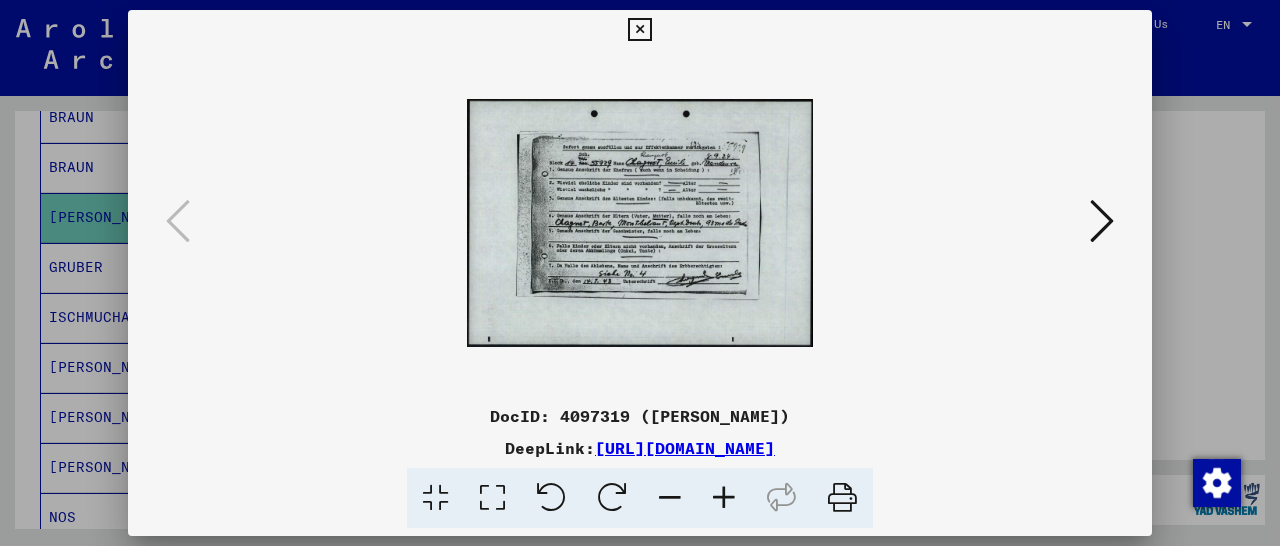 click at bounding box center [724, 498] 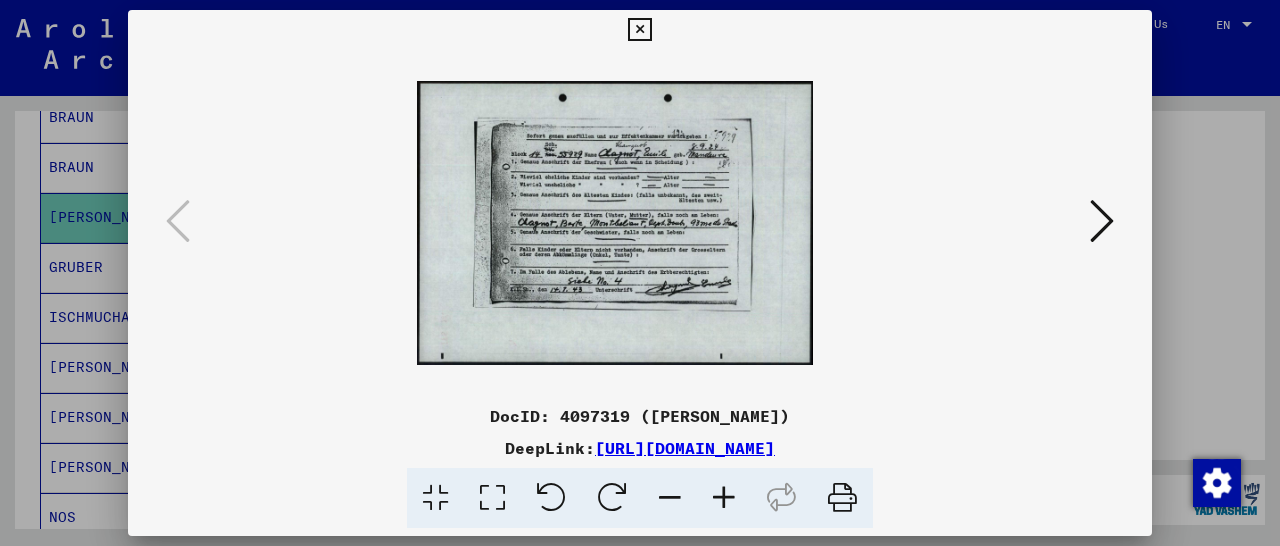 click at bounding box center [724, 498] 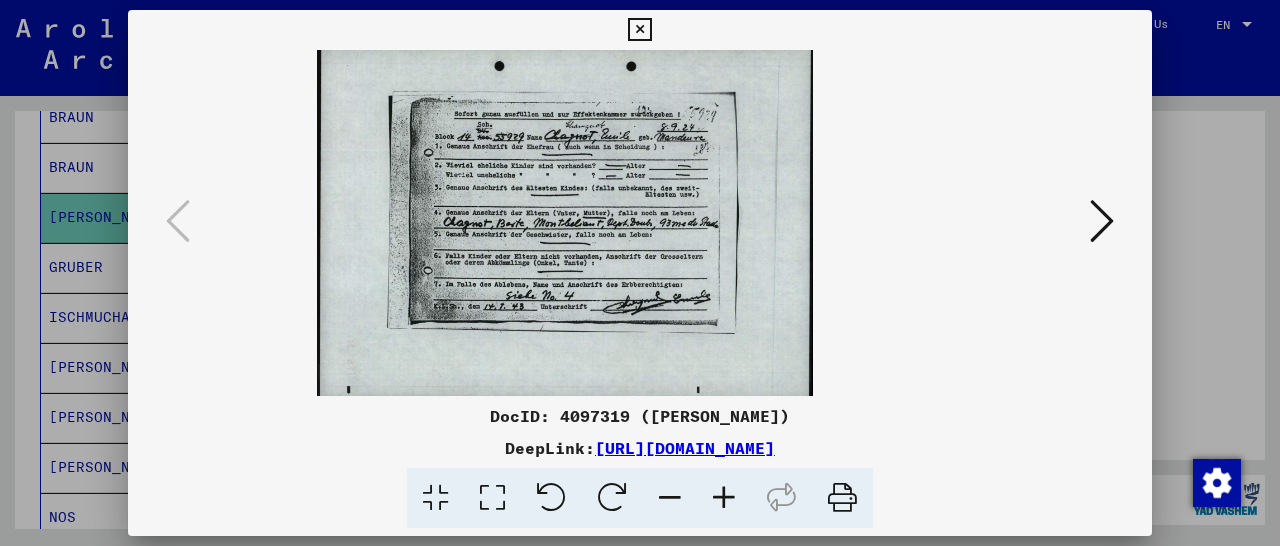 click at bounding box center [724, 498] 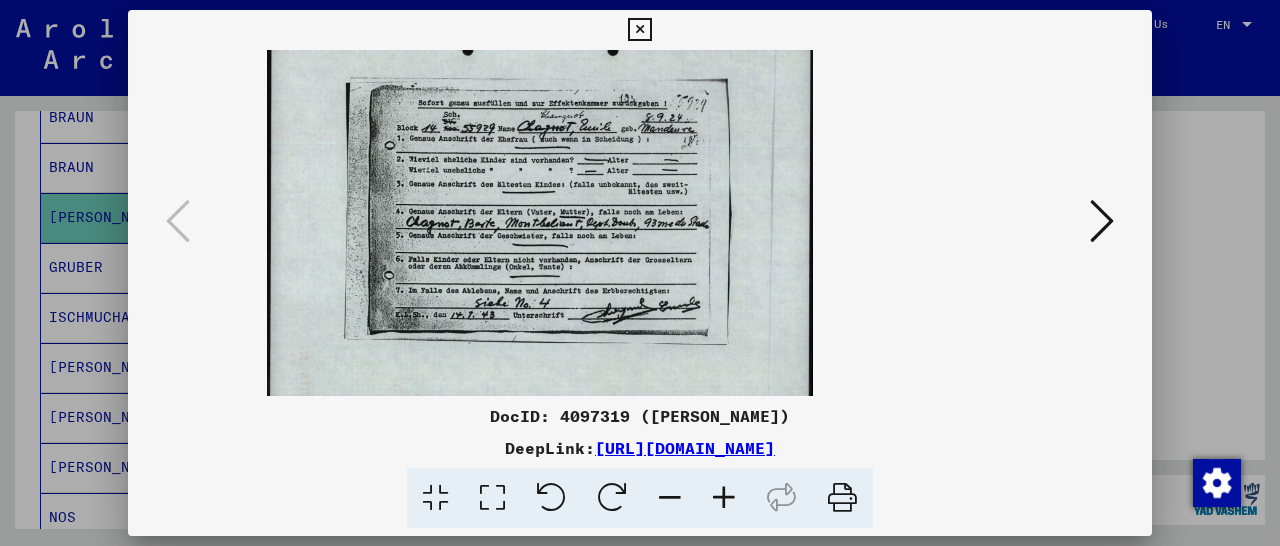 click at bounding box center [724, 498] 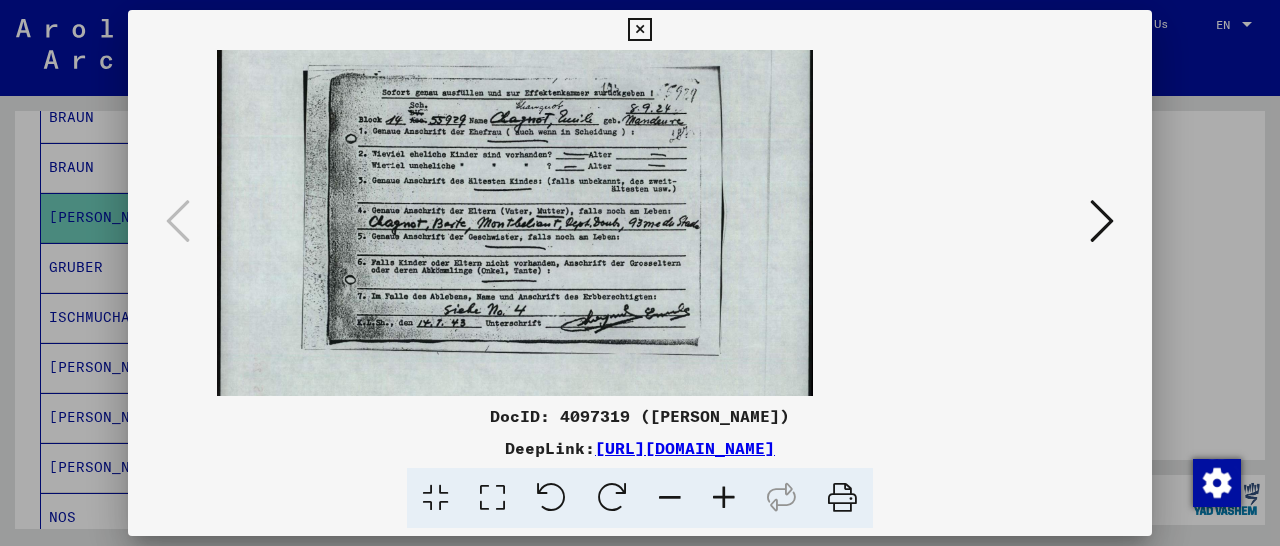 click at bounding box center [724, 498] 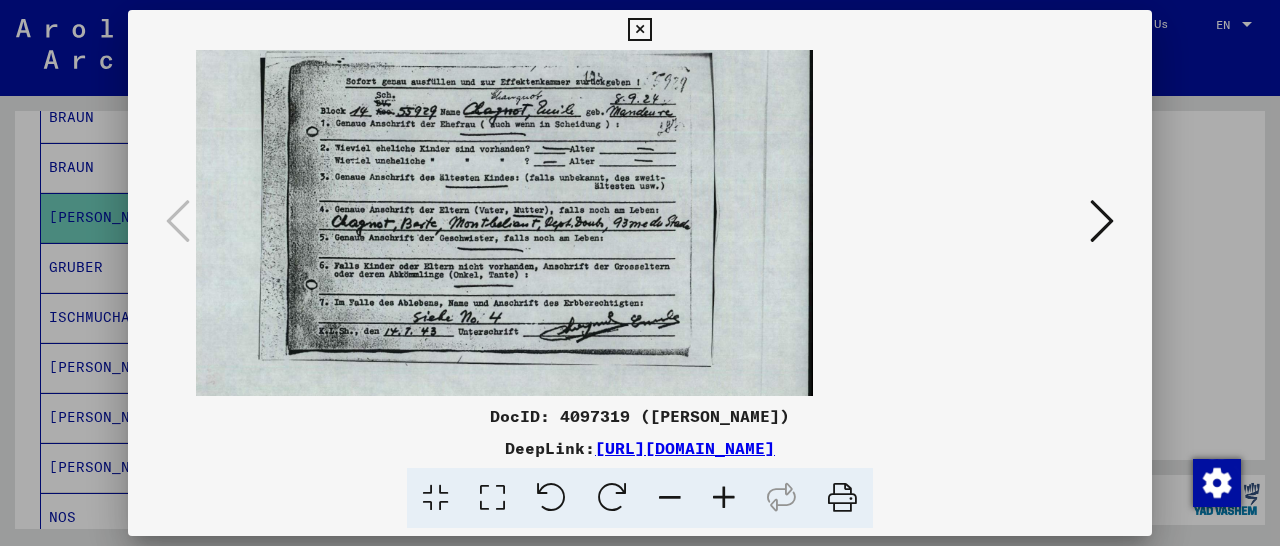 click at bounding box center (724, 498) 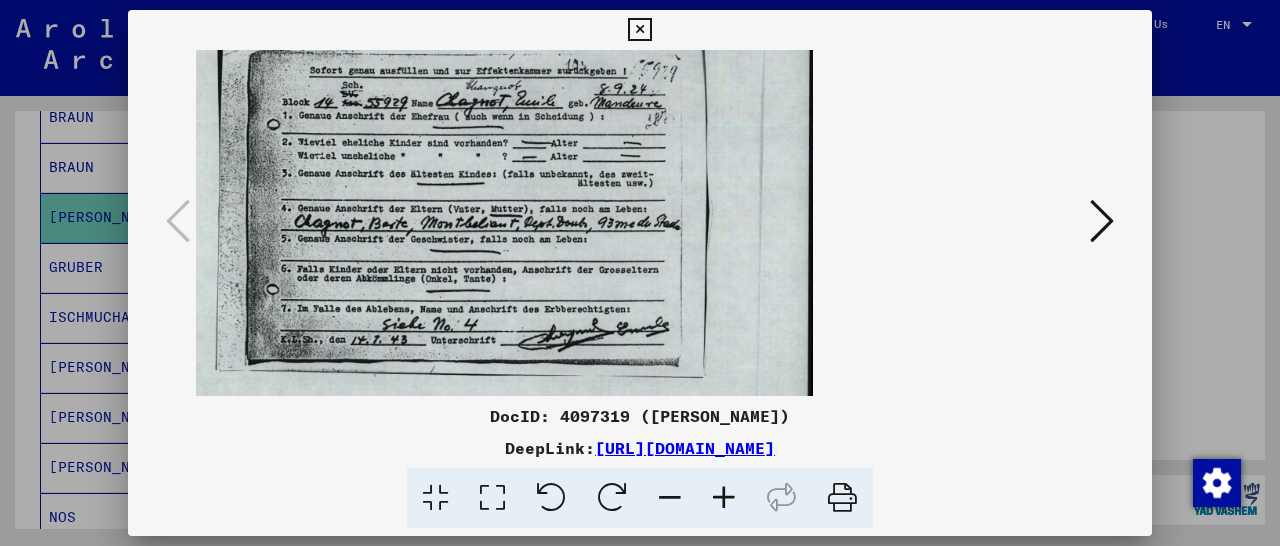 click at bounding box center (724, 498) 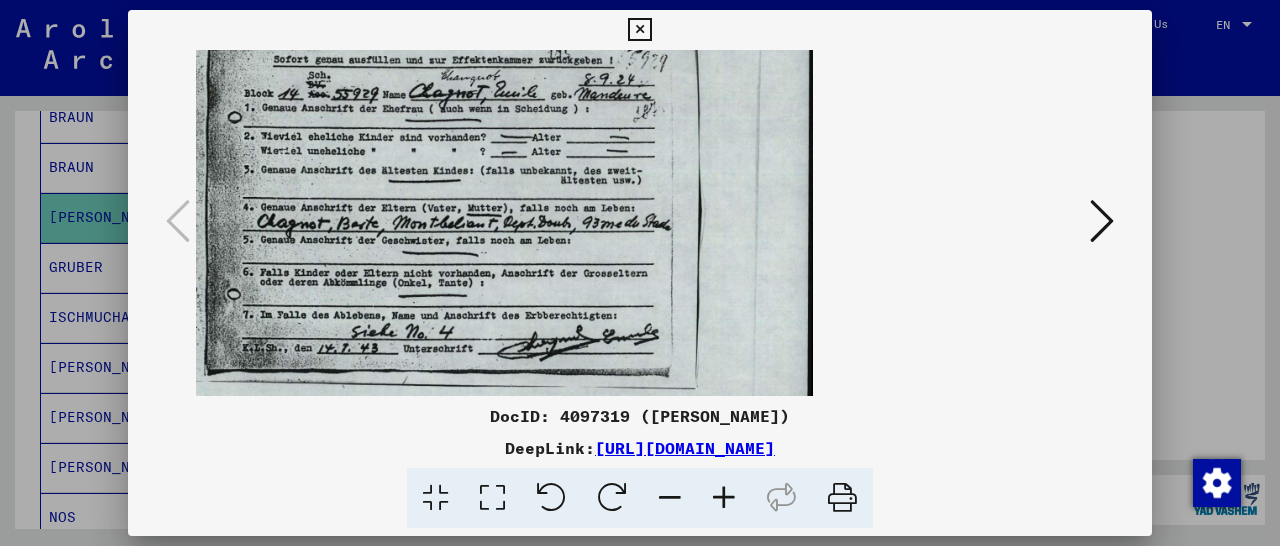 click at bounding box center (724, 498) 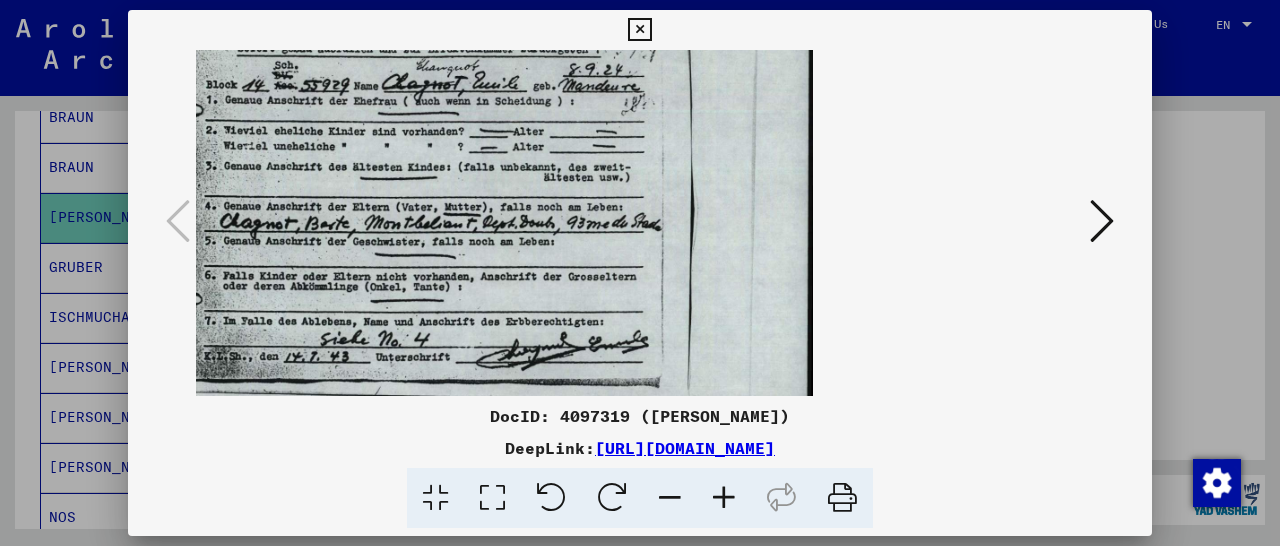 click at bounding box center [724, 498] 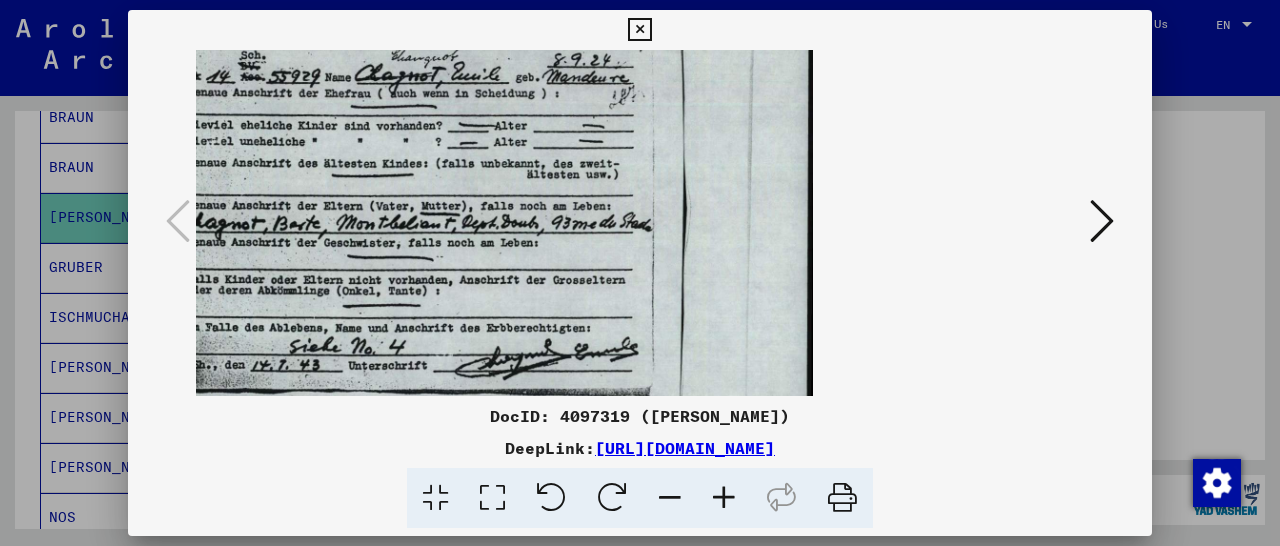 click at bounding box center [724, 498] 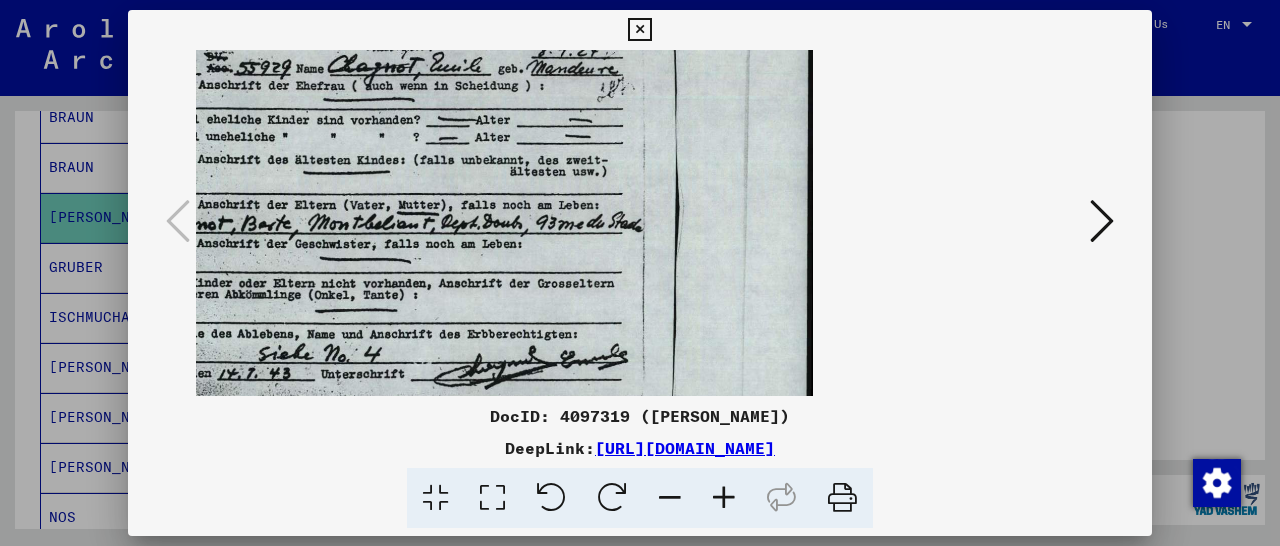 drag, startPoint x: 465, startPoint y: 261, endPoint x: 526, endPoint y: 273, distance: 62.169125 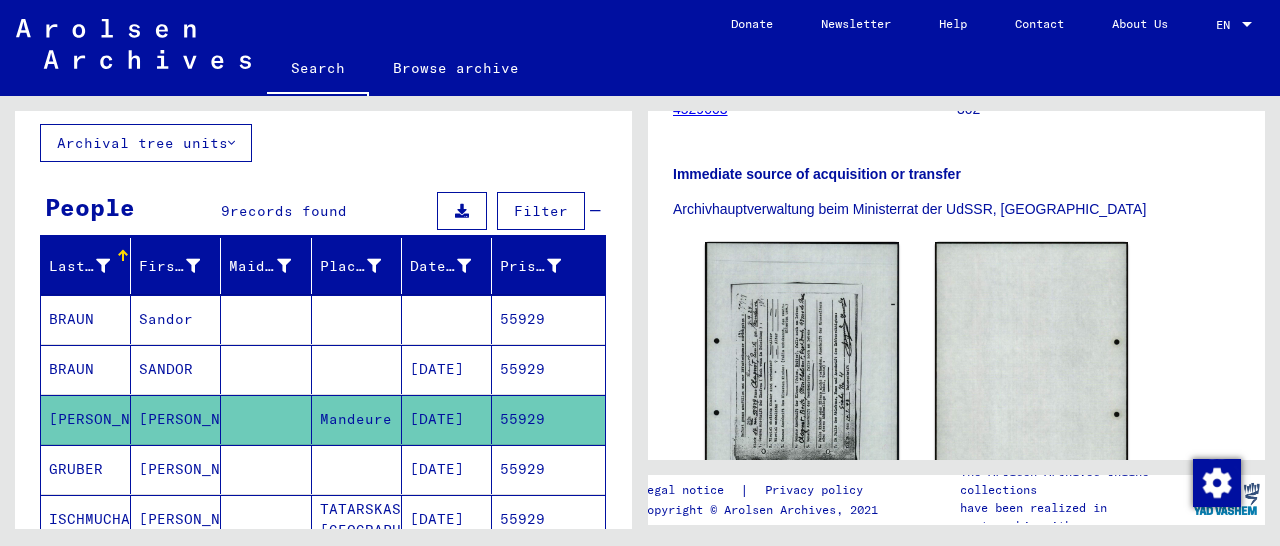 scroll, scrollTop: 0, scrollLeft: 0, axis: both 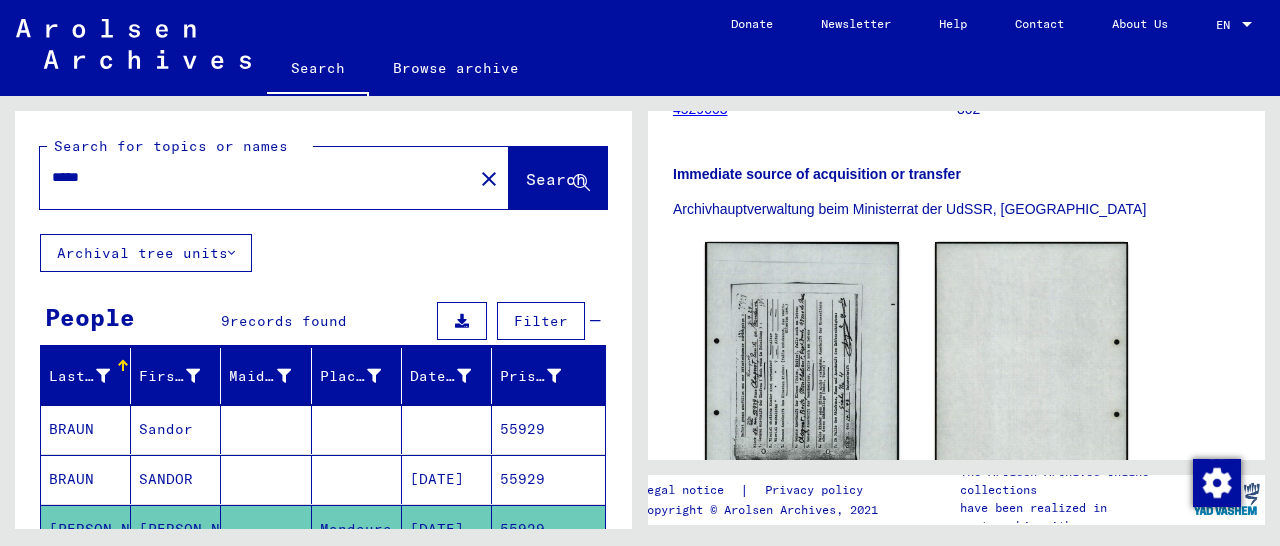 drag, startPoint x: 106, startPoint y: 178, endPoint x: 51, endPoint y: 193, distance: 57.00877 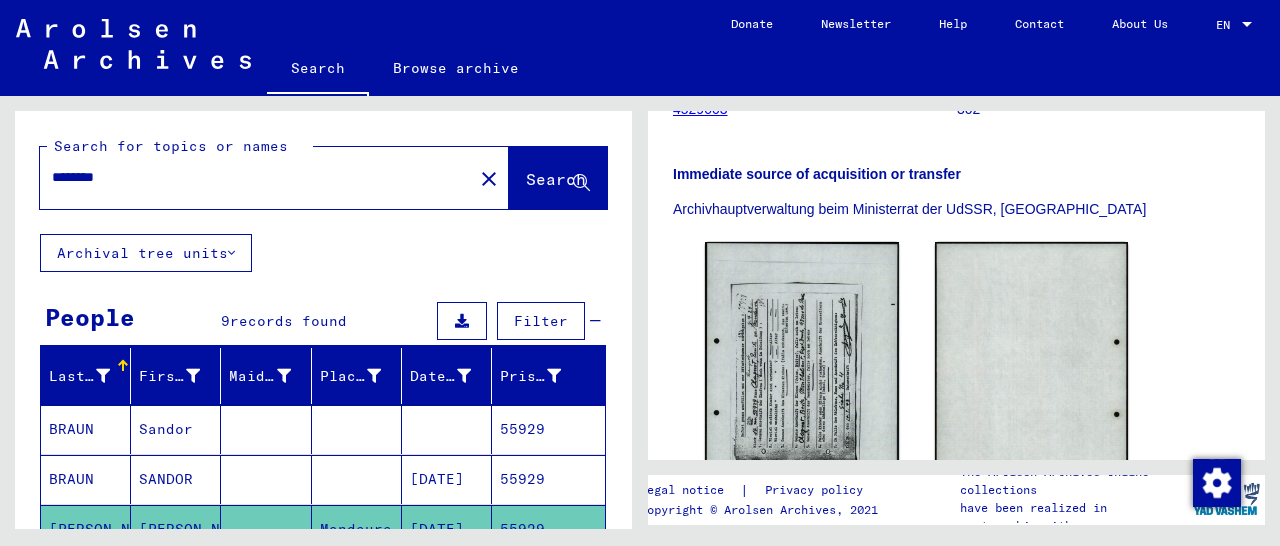 type on "********" 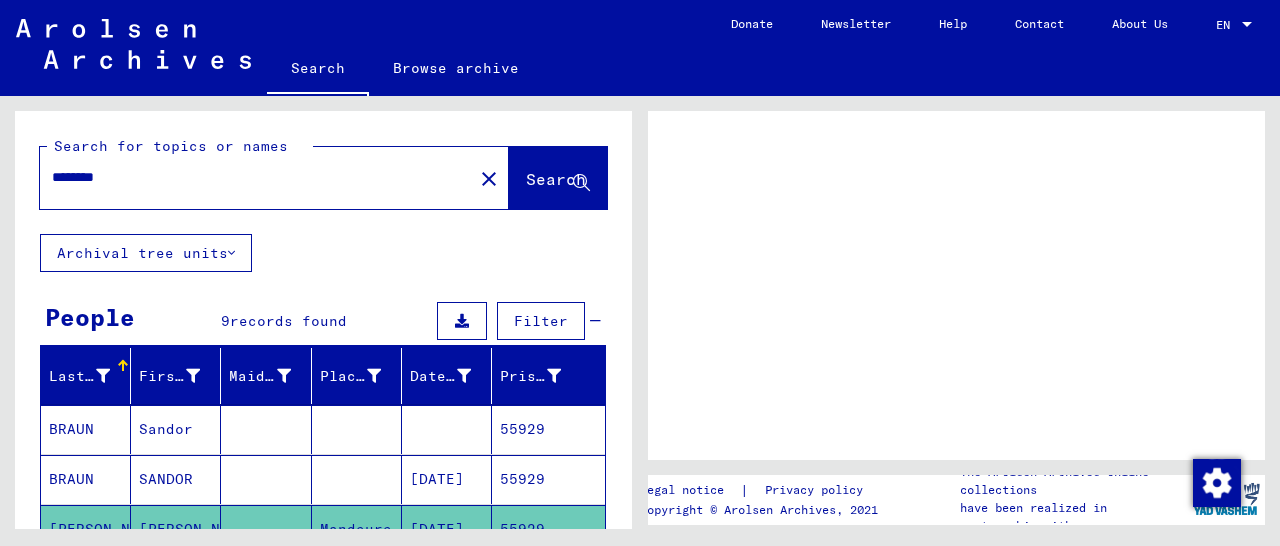 scroll, scrollTop: 0, scrollLeft: 0, axis: both 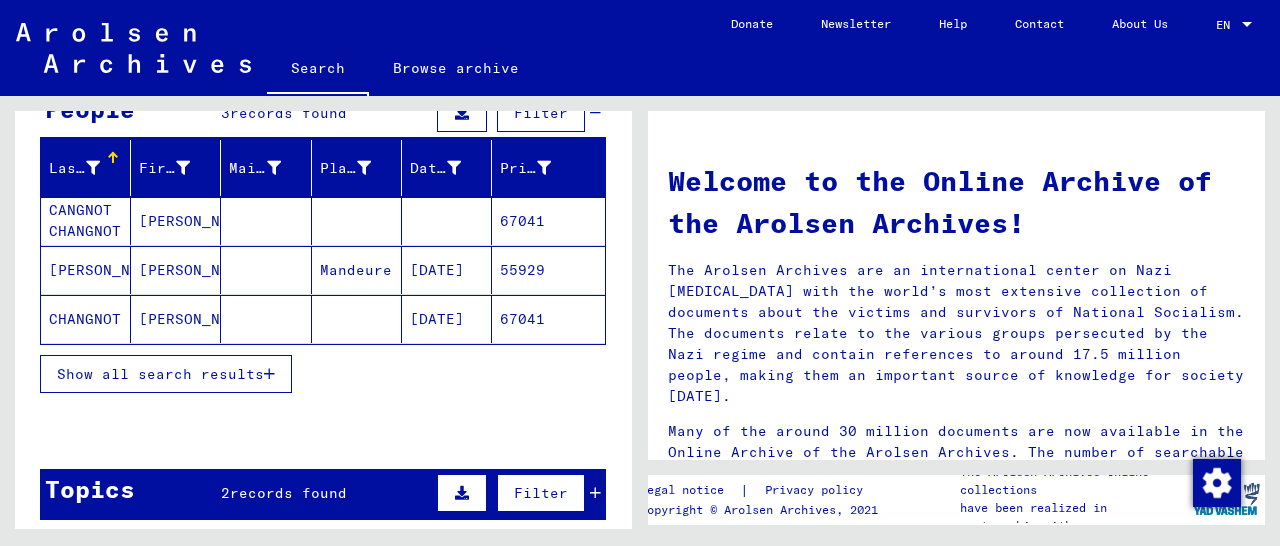 click on "67041" 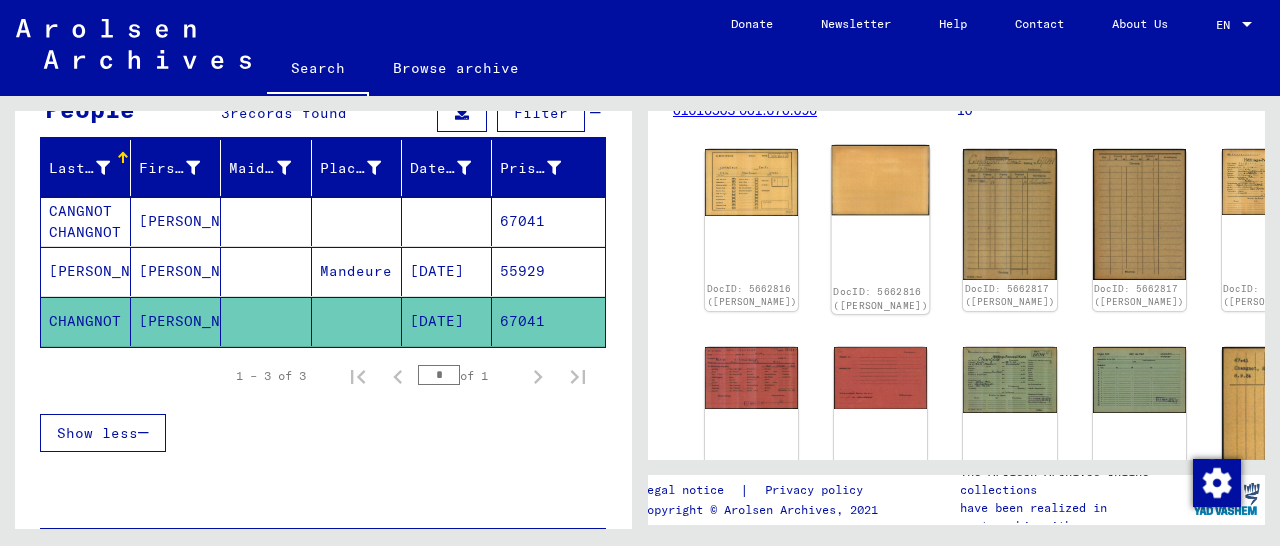 scroll, scrollTop: 312, scrollLeft: 0, axis: vertical 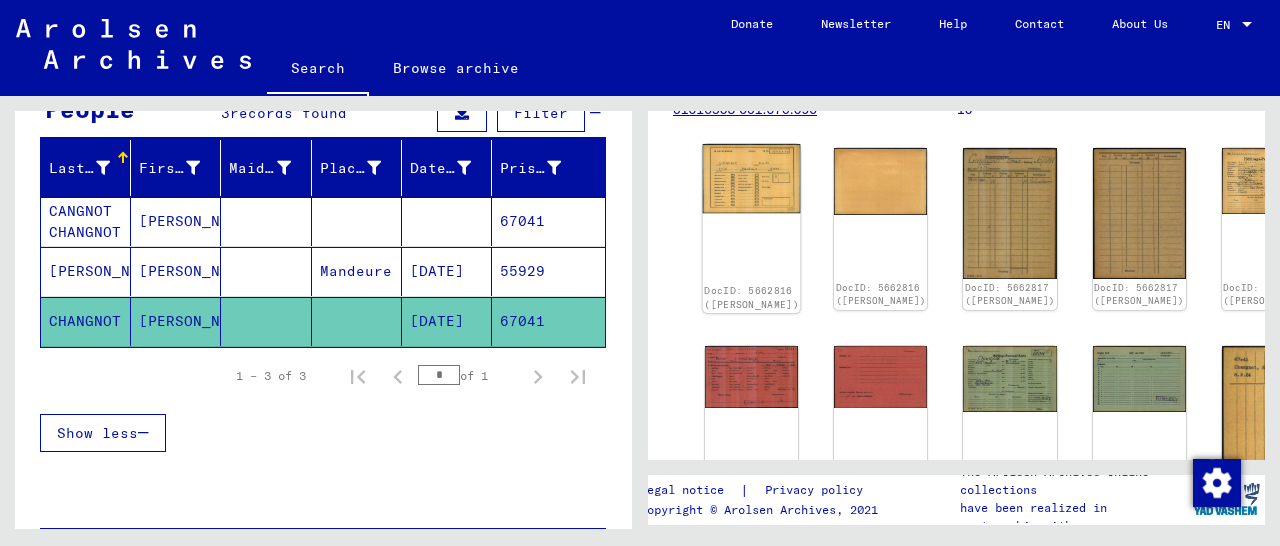 click 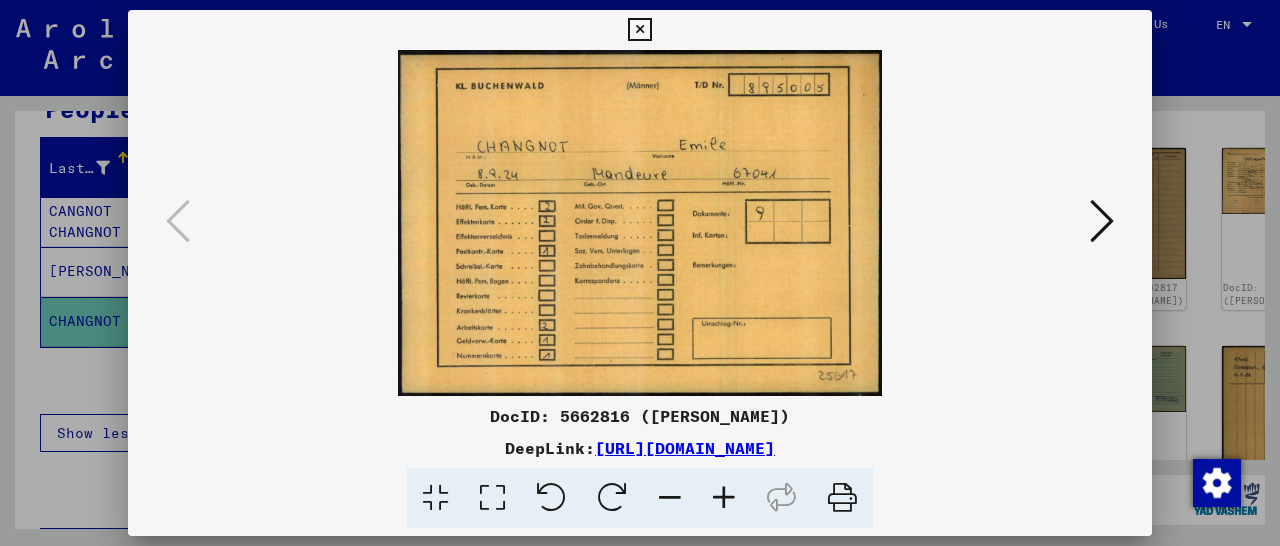 click at bounding box center (1102, 221) 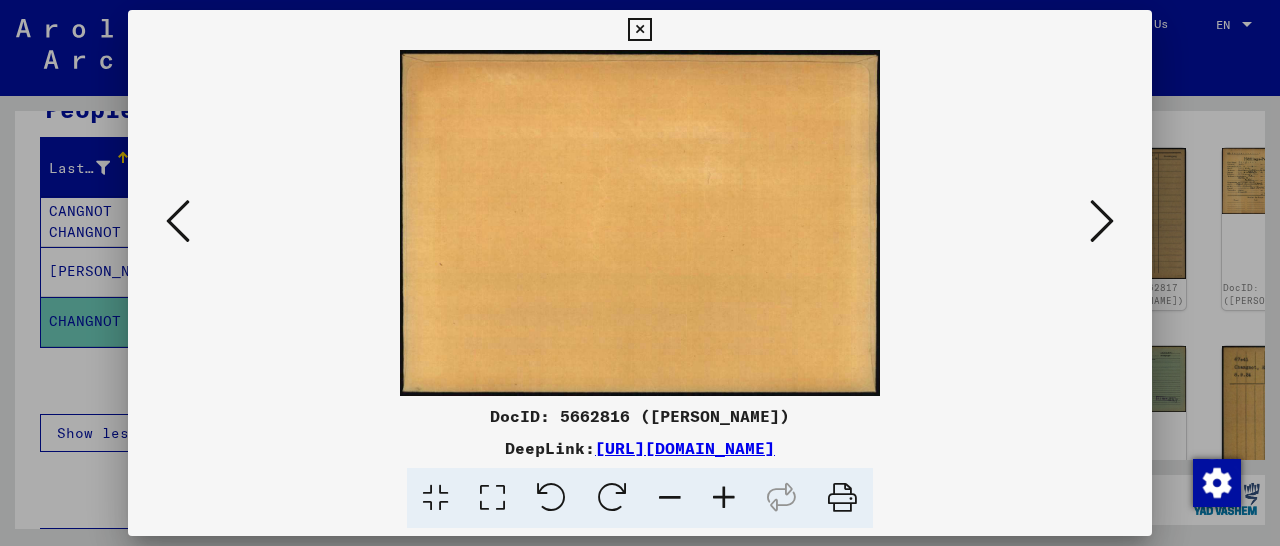 click at bounding box center [1102, 221] 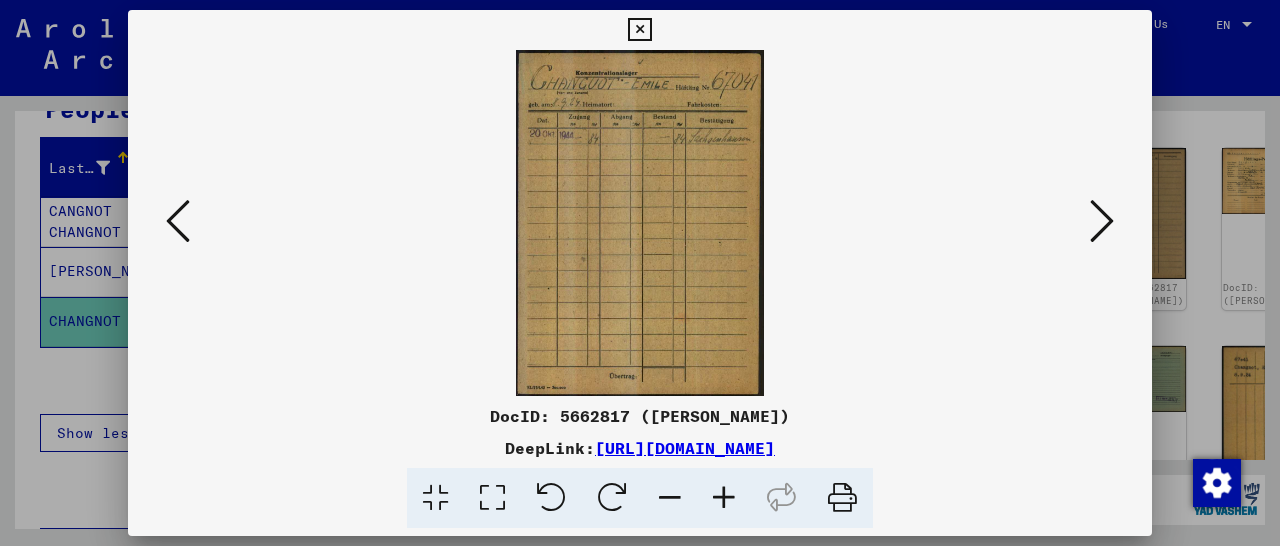 click at bounding box center (178, 221) 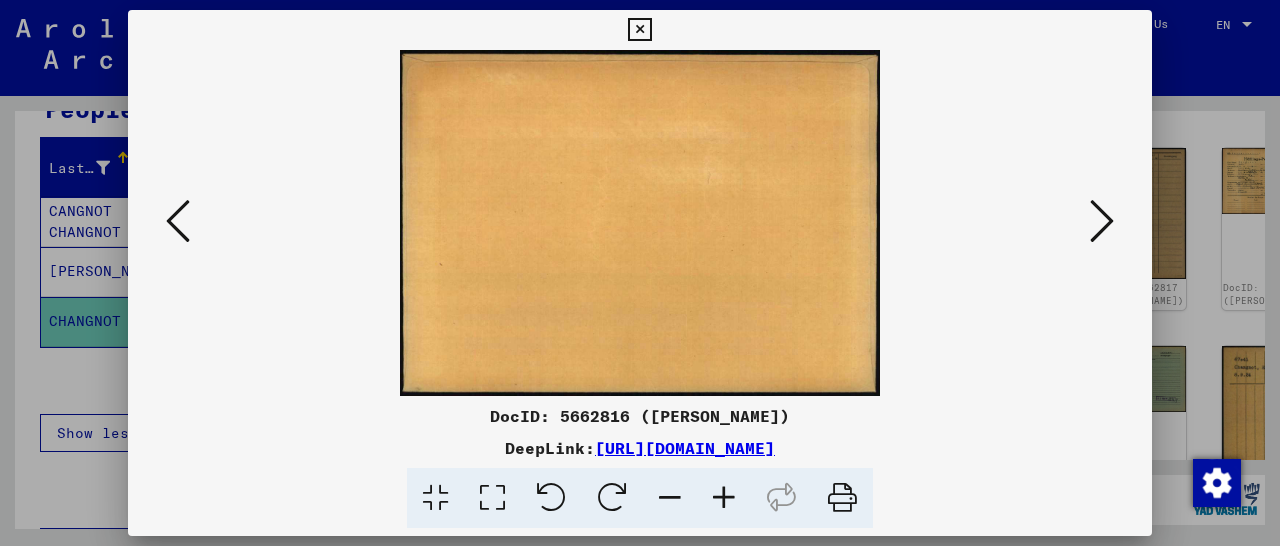 click at bounding box center [178, 221] 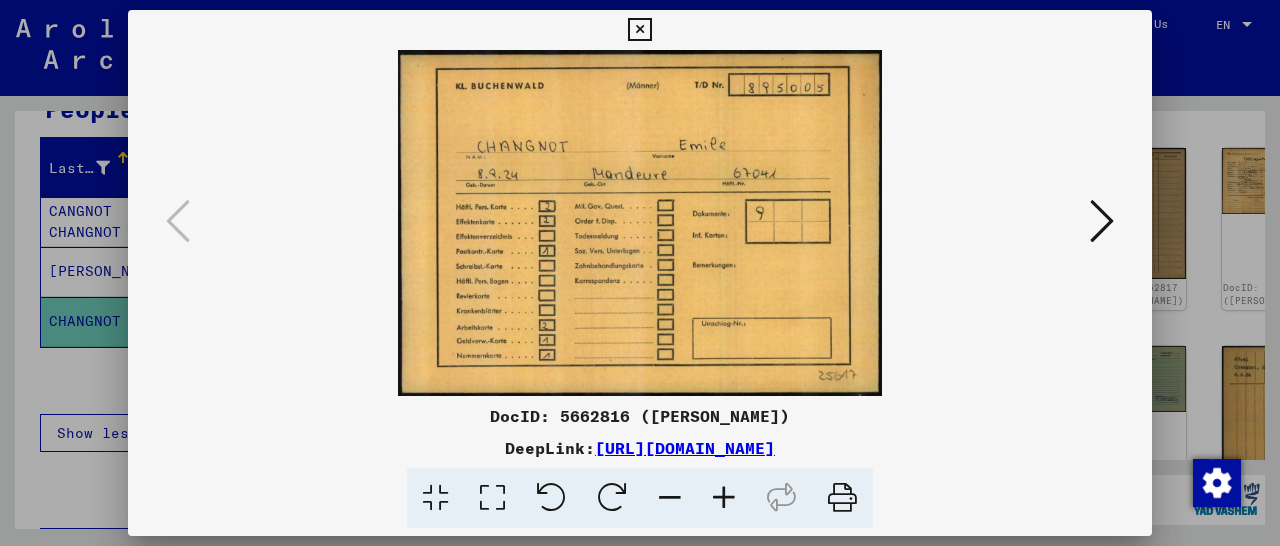 click at bounding box center (1102, 221) 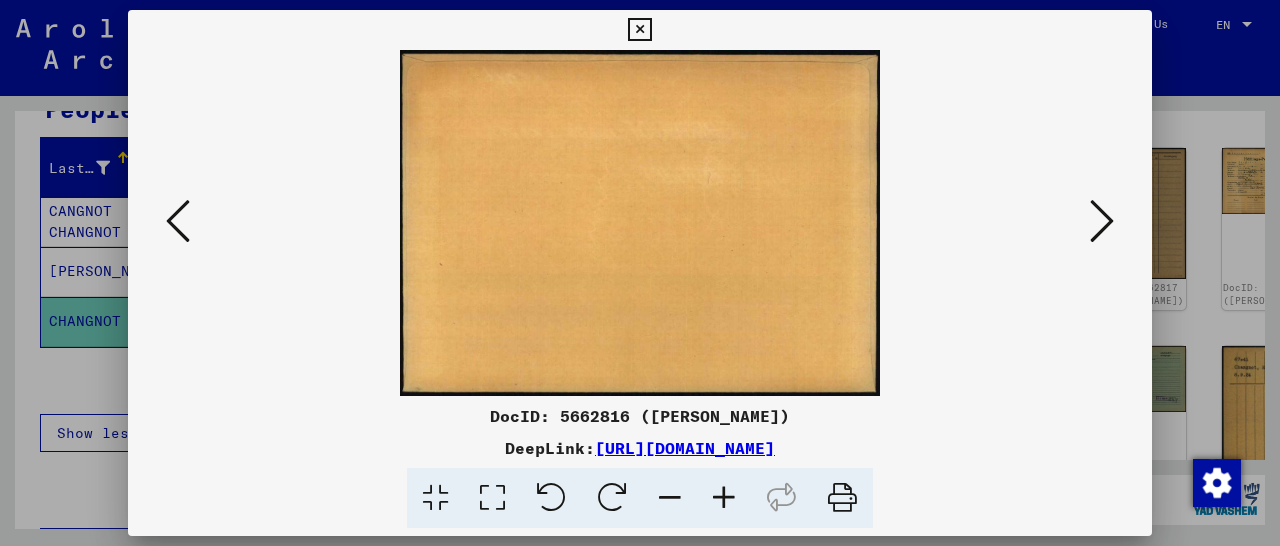 click at bounding box center [1102, 221] 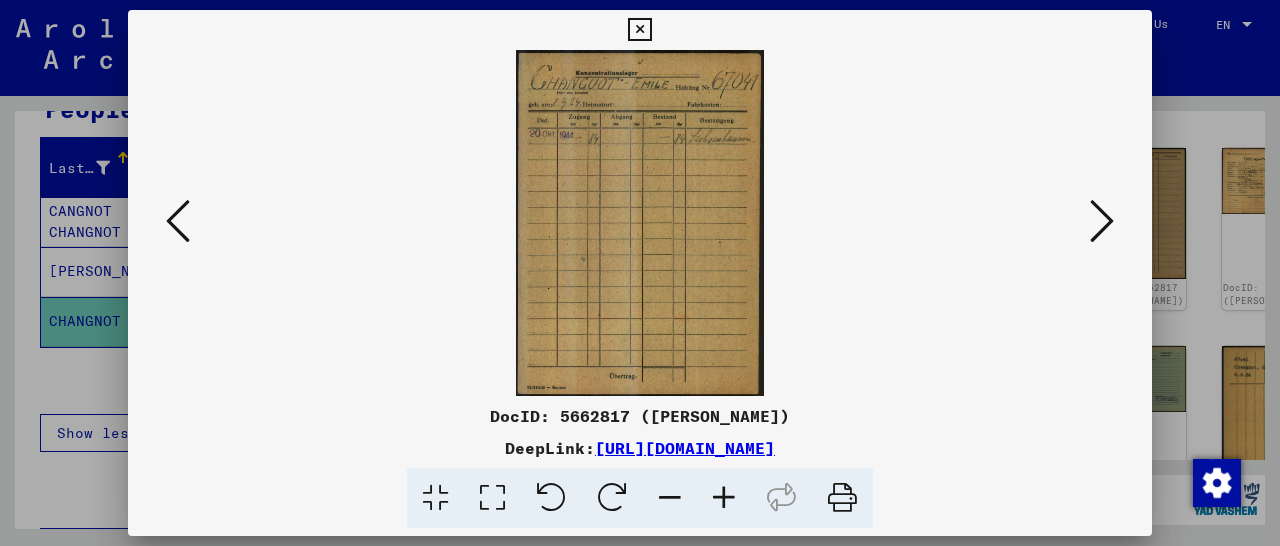 click at bounding box center [1102, 221] 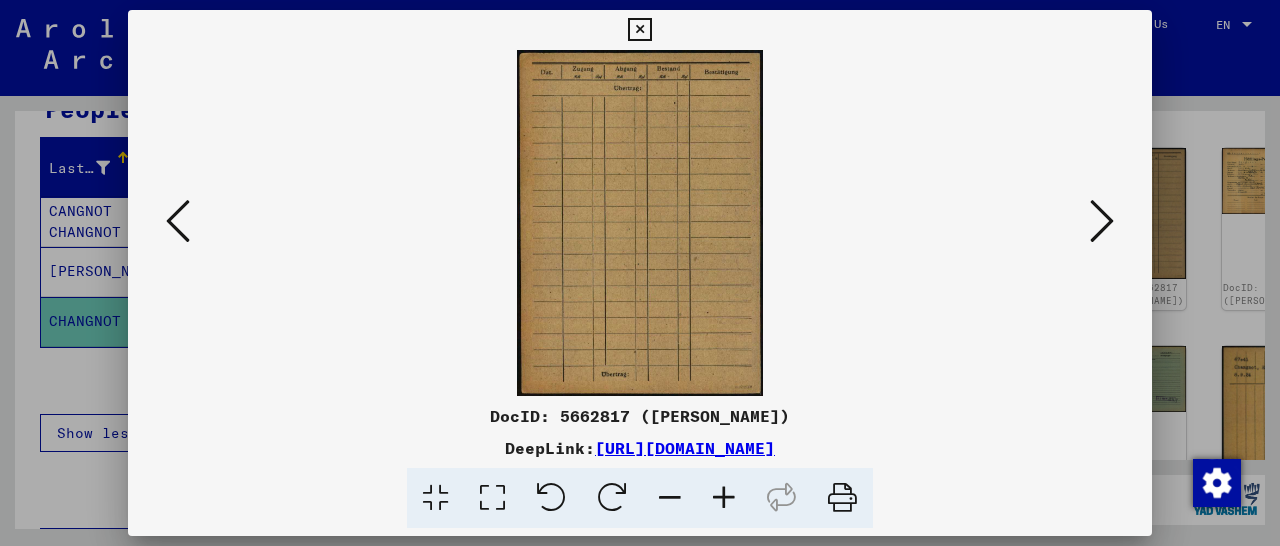 click at bounding box center [1102, 221] 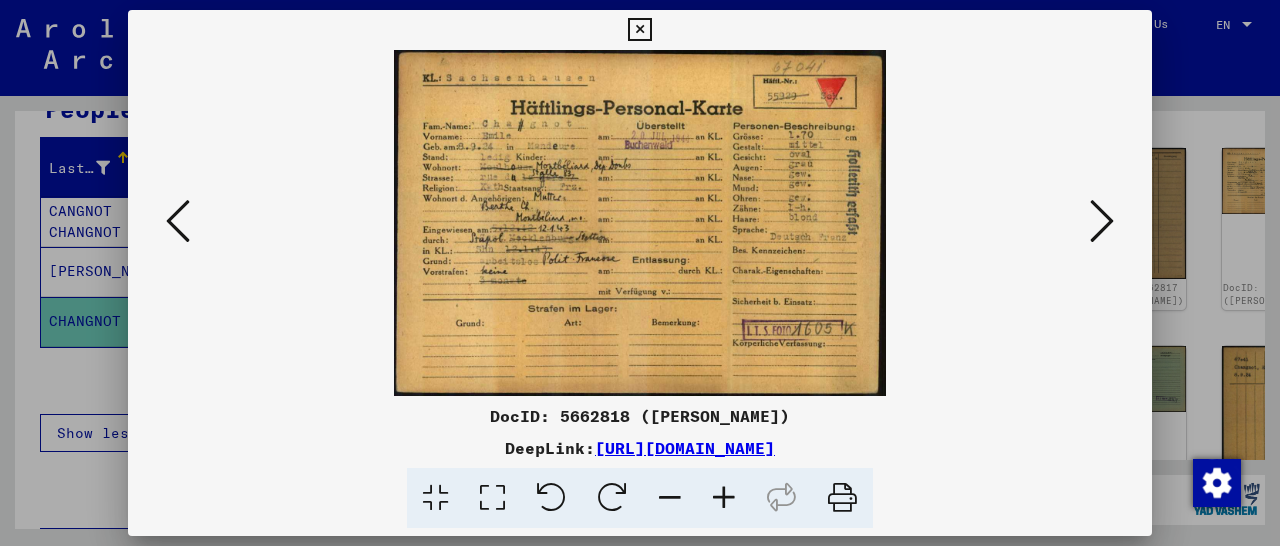 click at bounding box center (724, 498) 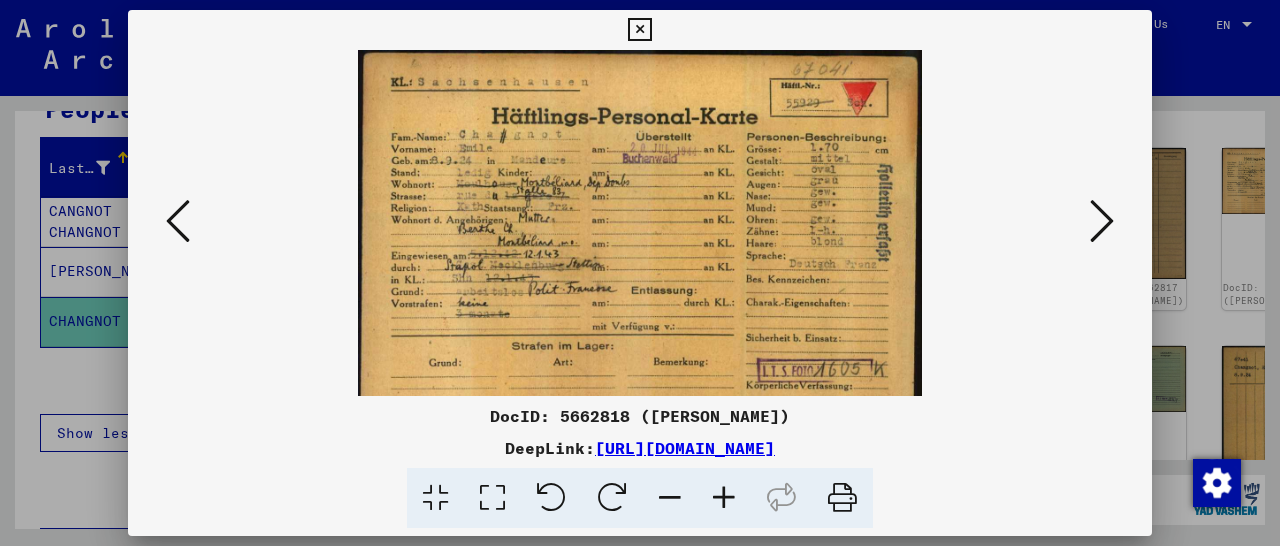 click at bounding box center (724, 498) 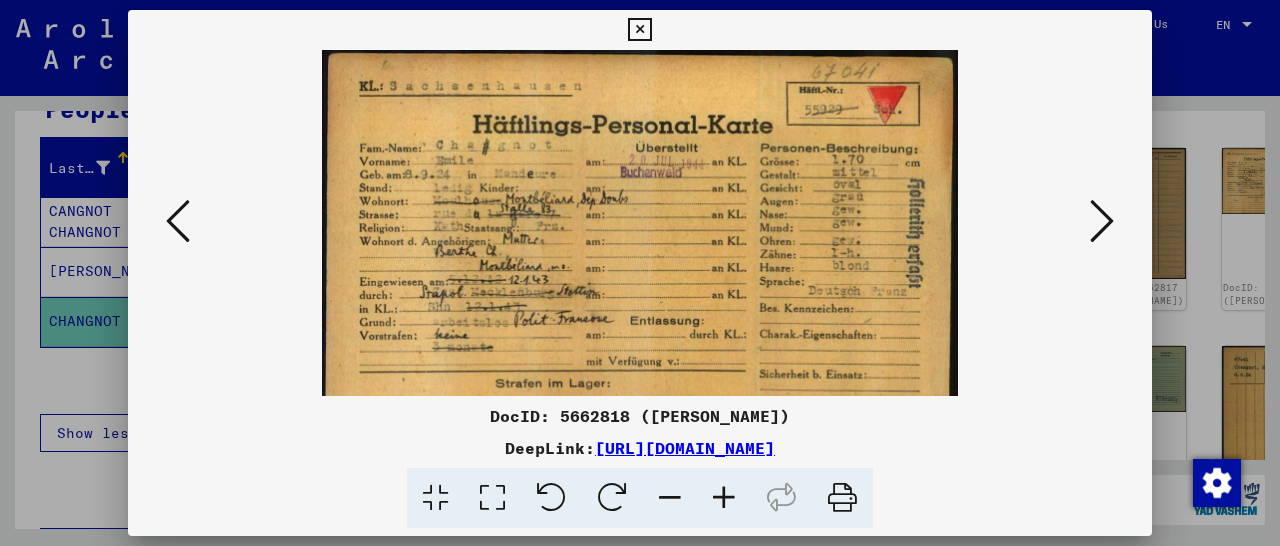 click at bounding box center (724, 498) 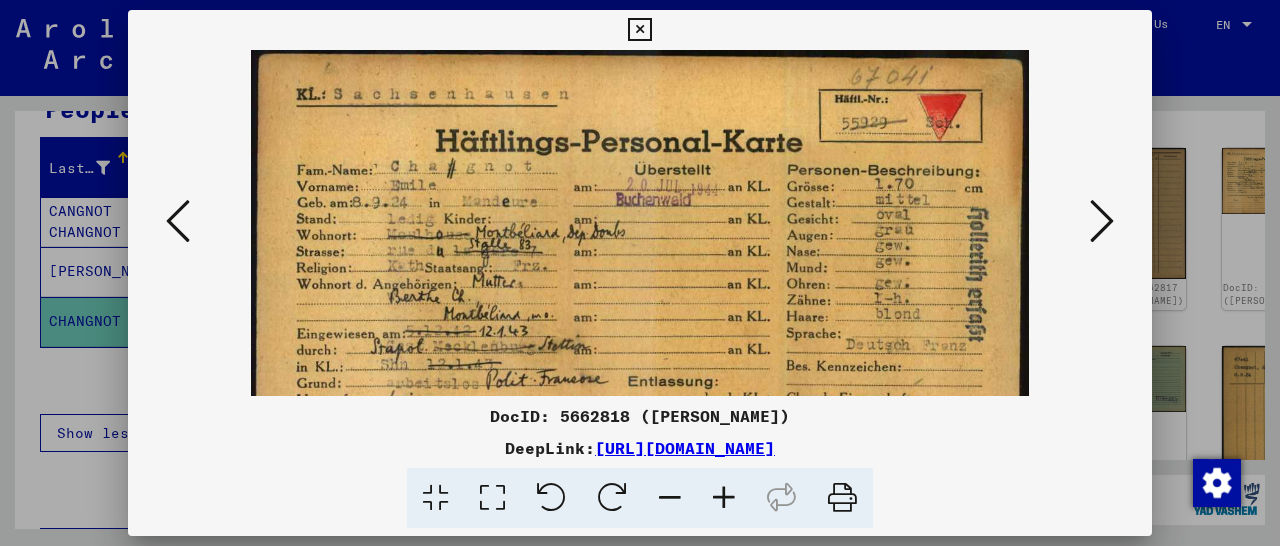 click at bounding box center [724, 498] 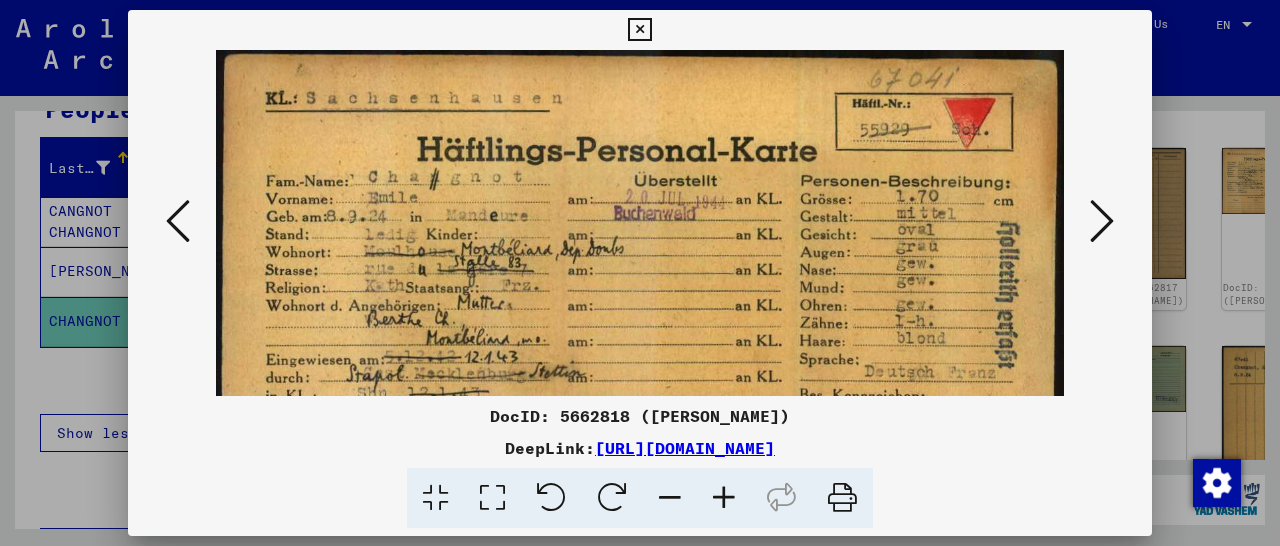 click at bounding box center [724, 498] 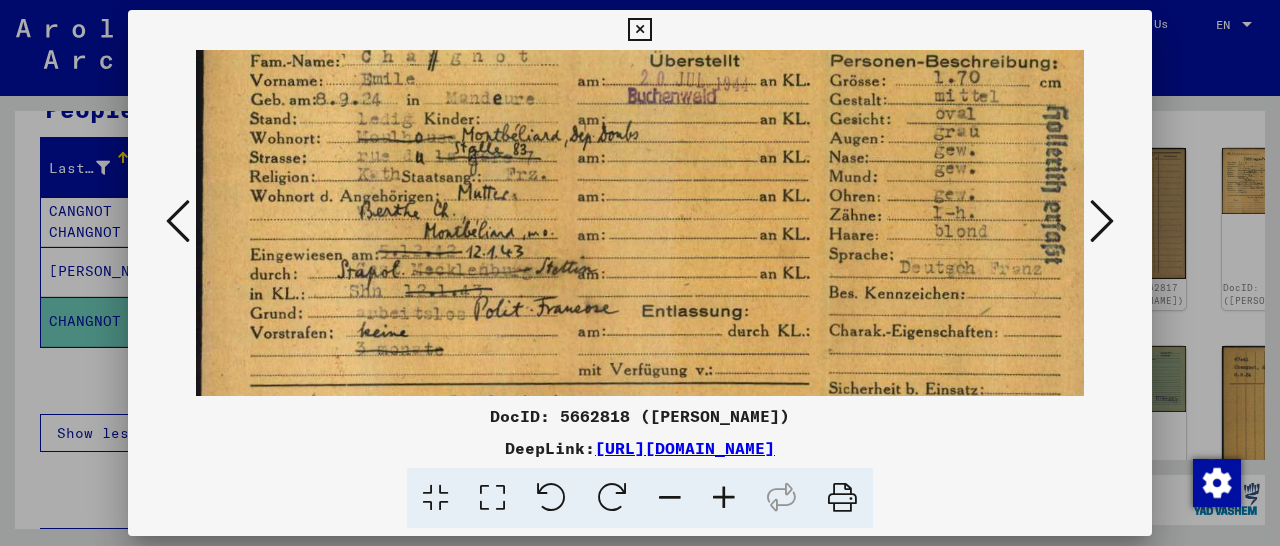 drag, startPoint x: 707, startPoint y: 252, endPoint x: 741, endPoint y: 120, distance: 136.30847 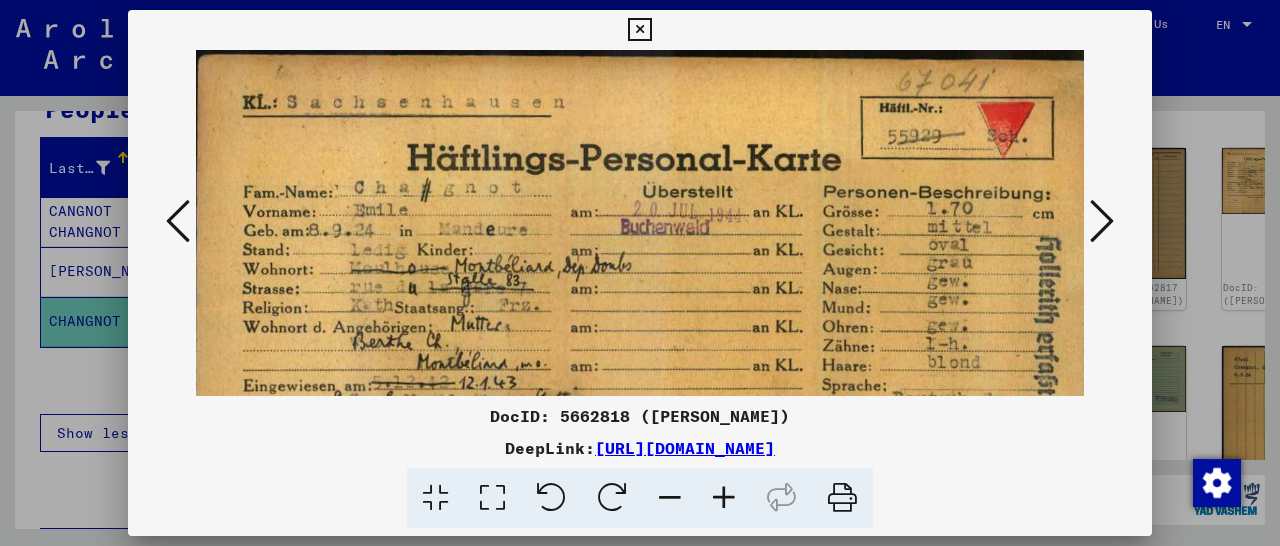 scroll, scrollTop: 0, scrollLeft: 8, axis: horizontal 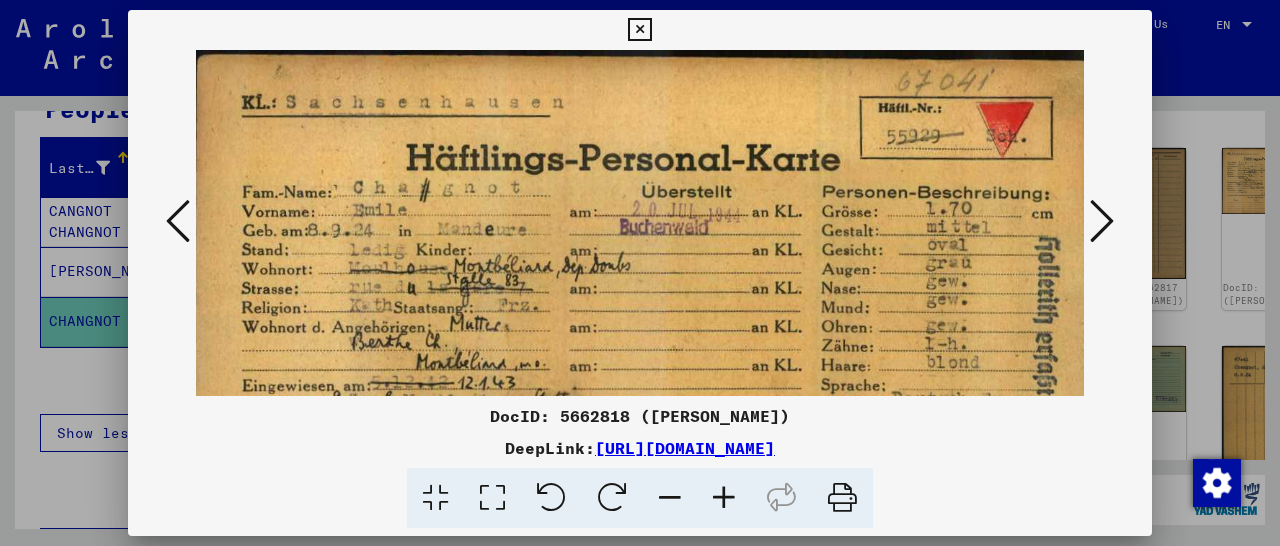 drag, startPoint x: 723, startPoint y: 147, endPoint x: 718, endPoint y: 353, distance: 206.06067 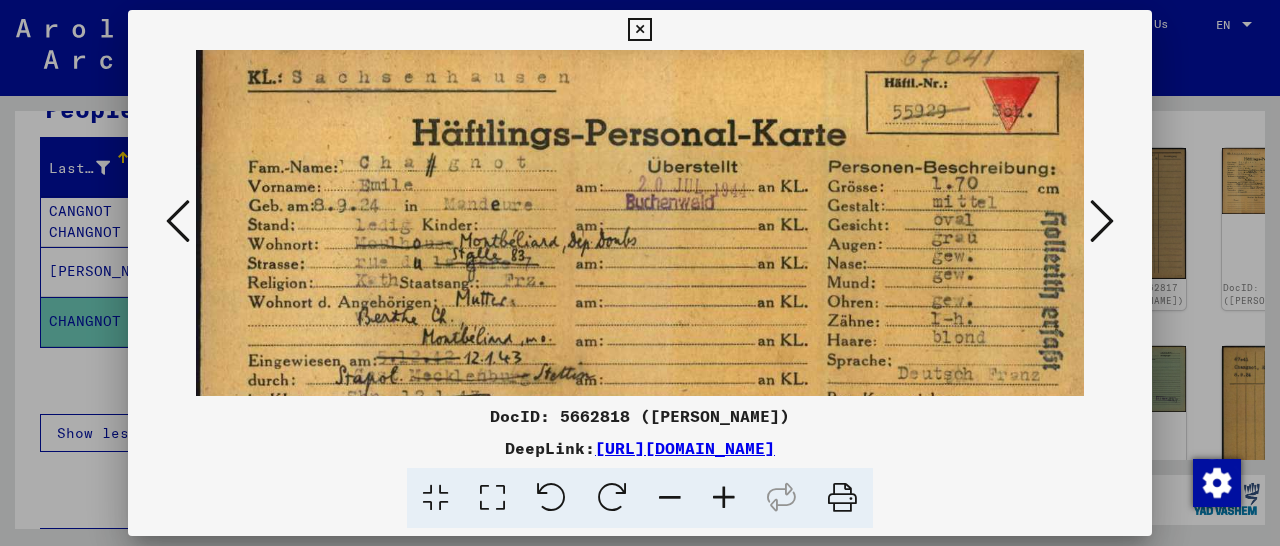 drag, startPoint x: 544, startPoint y: 336, endPoint x: 551, endPoint y: 308, distance: 28.86174 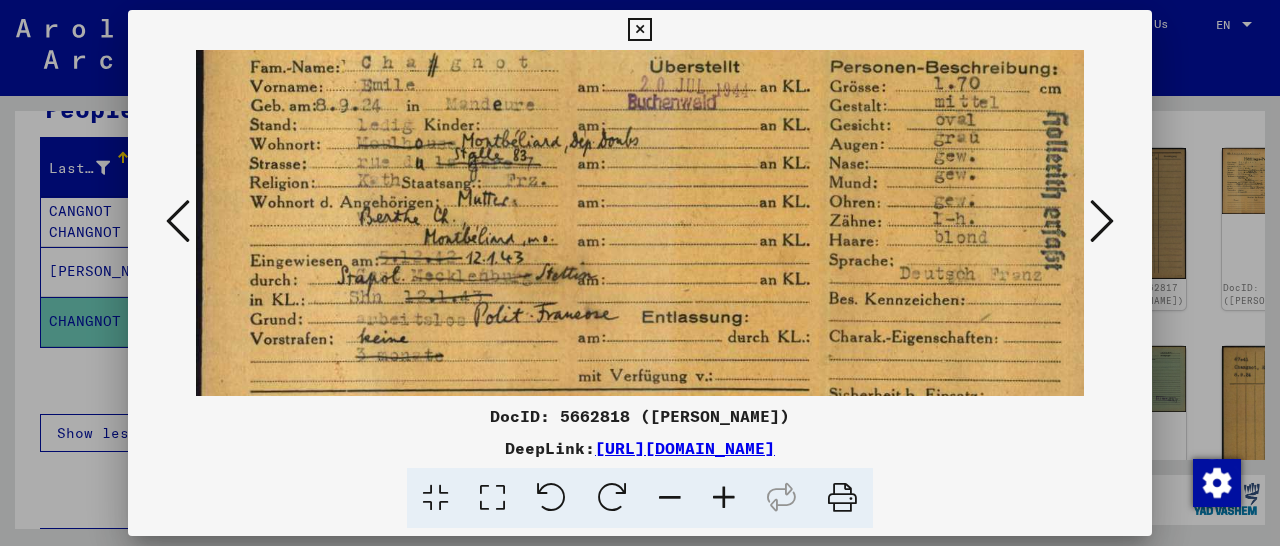 scroll, scrollTop: 137, scrollLeft: 0, axis: vertical 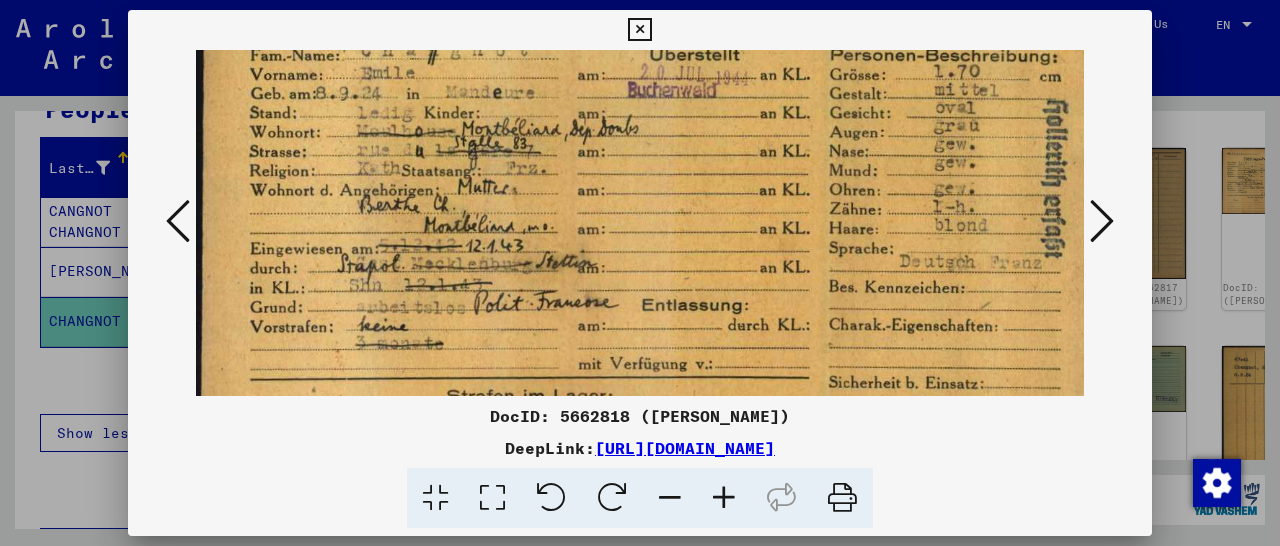 drag, startPoint x: 570, startPoint y: 321, endPoint x: 579, endPoint y: 212, distance: 109.370926 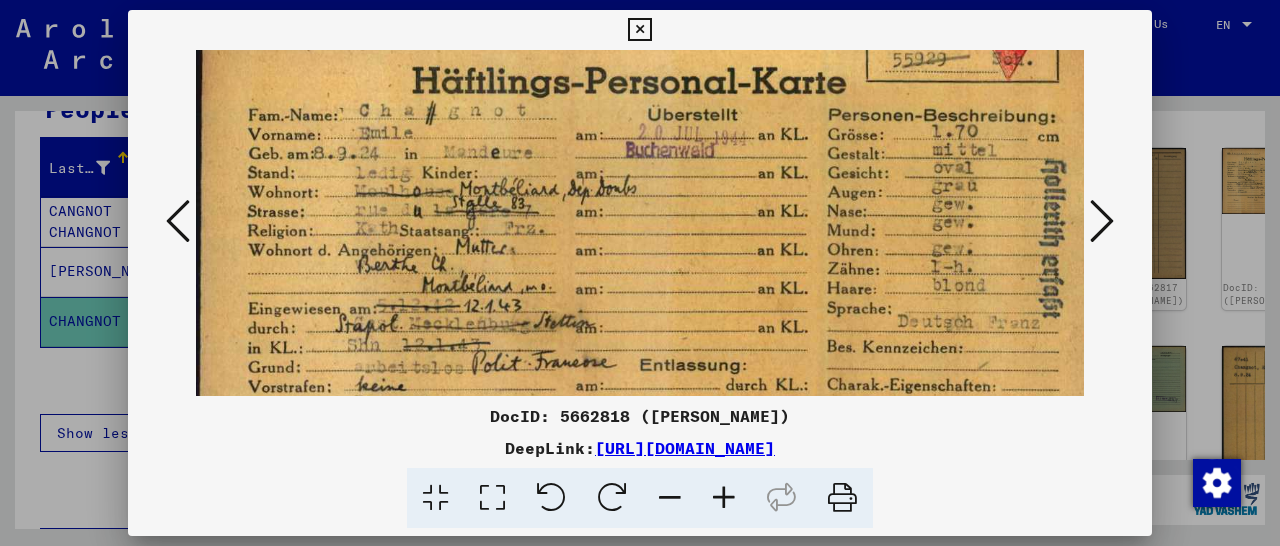 scroll, scrollTop: 83, scrollLeft: 0, axis: vertical 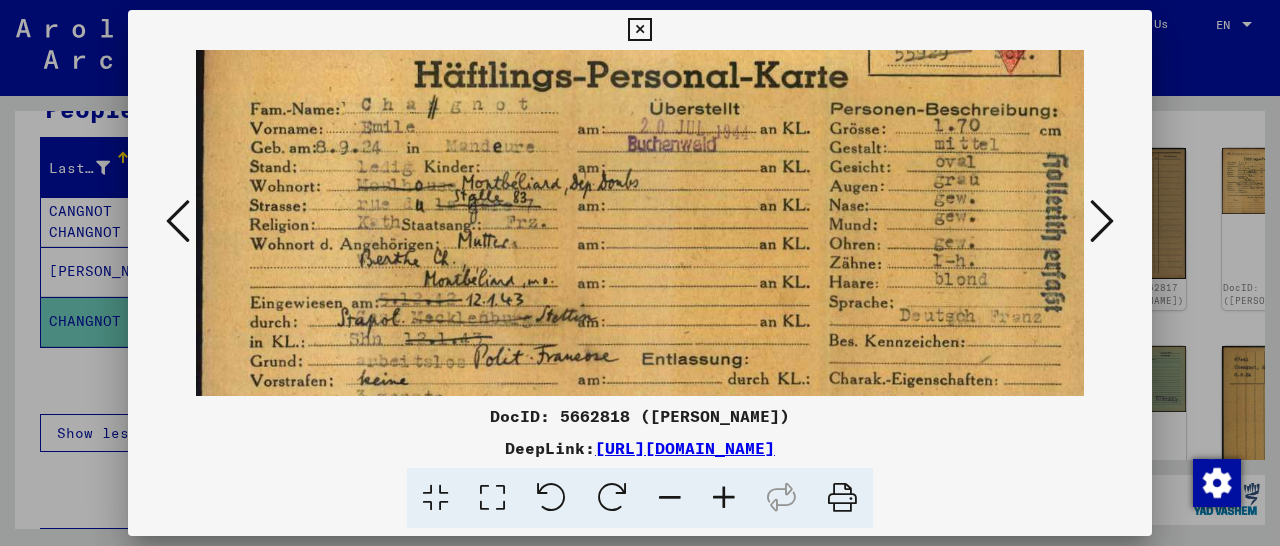 drag, startPoint x: 741, startPoint y: 152, endPoint x: 707, endPoint y: 206, distance: 63.812225 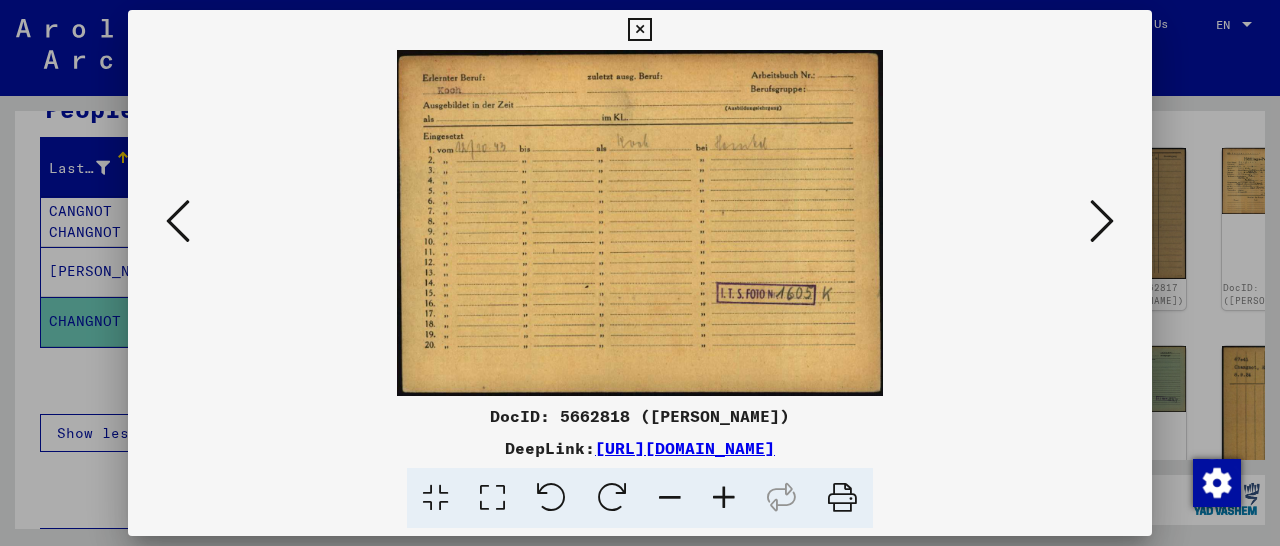 click at bounding box center (1102, 221) 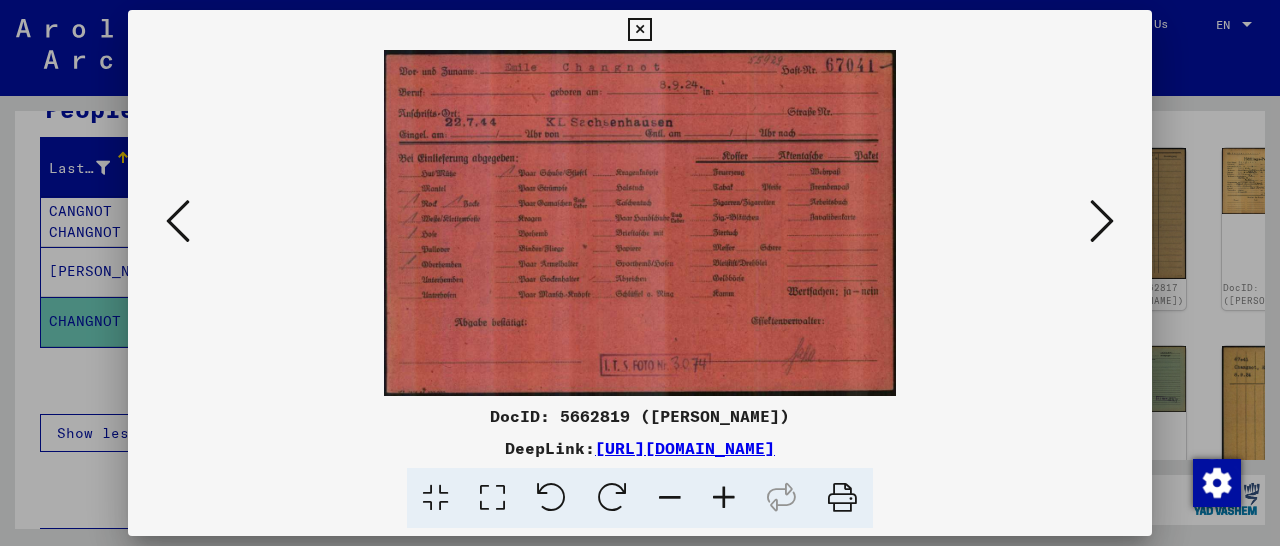 click at bounding box center [1102, 221] 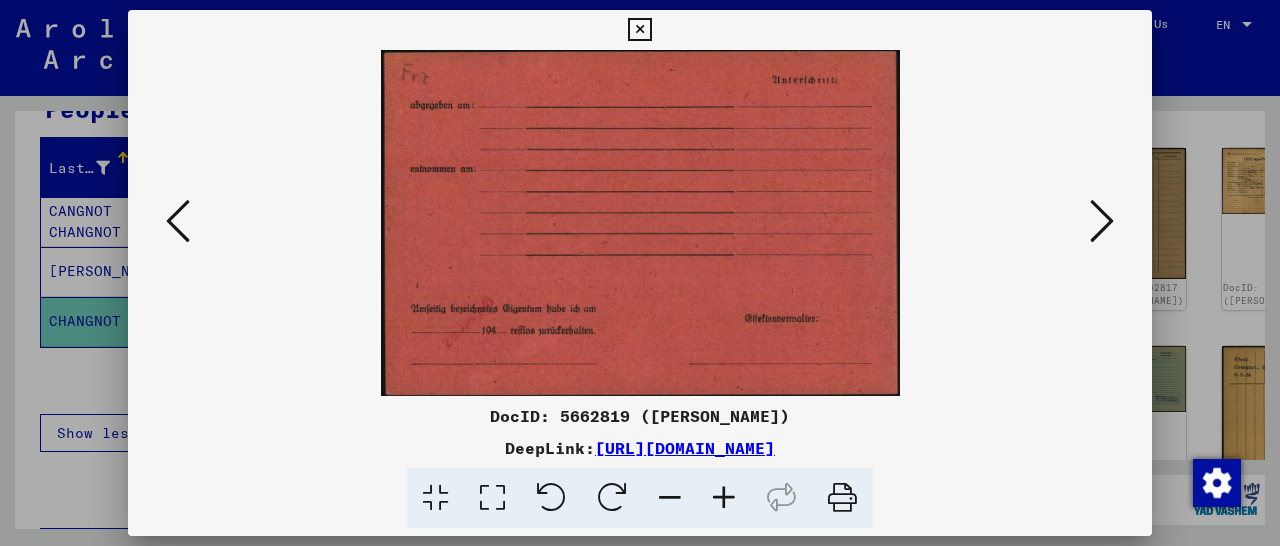 click at bounding box center (1102, 221) 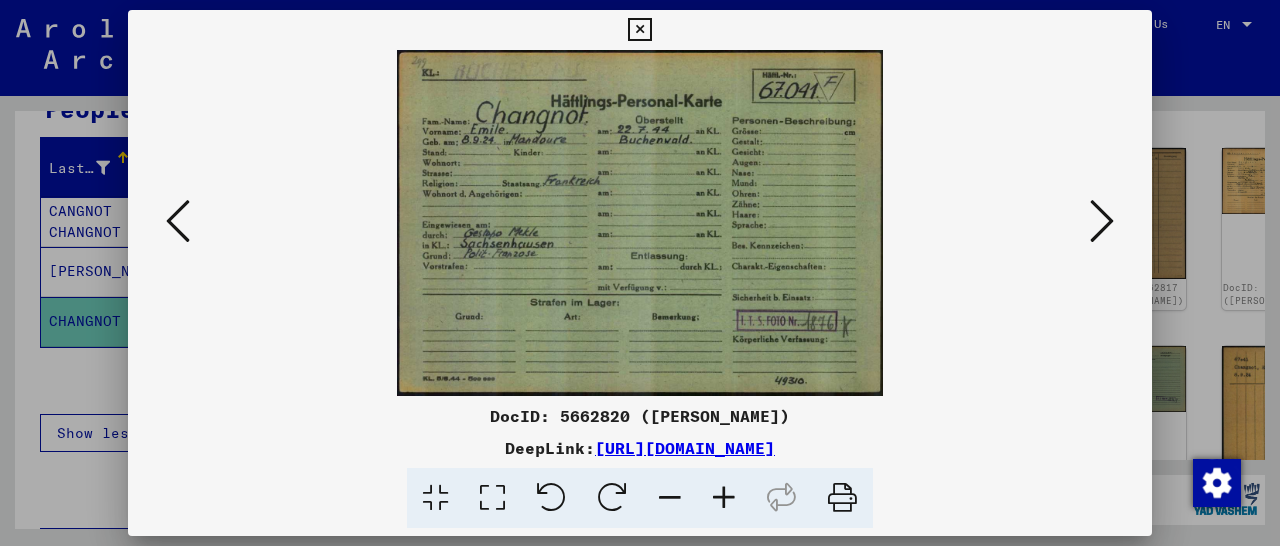 click at bounding box center (1102, 221) 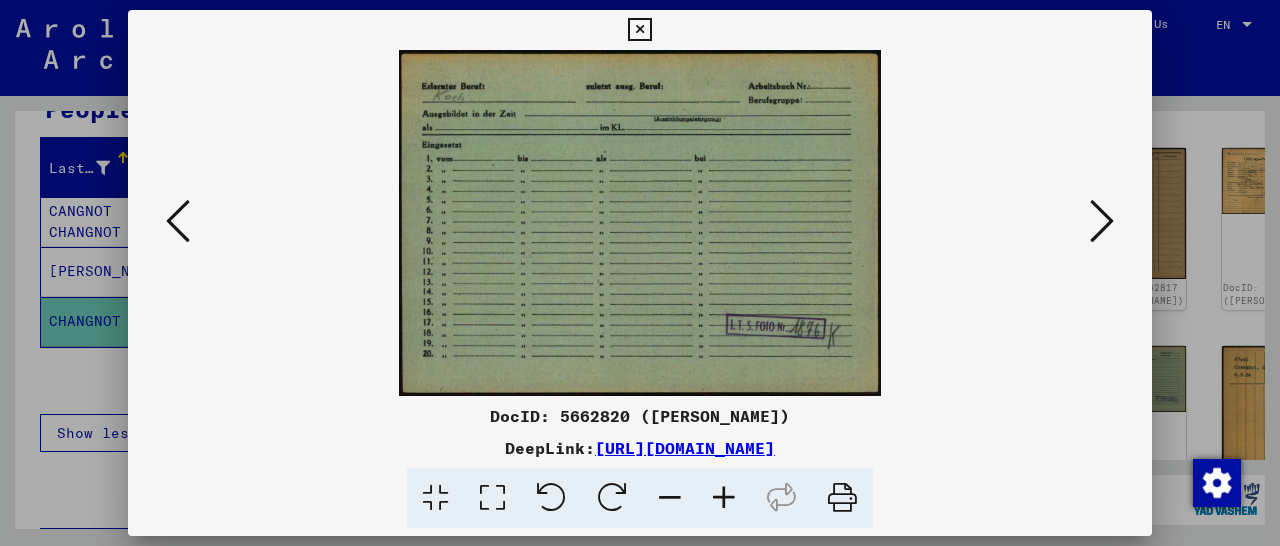 click at bounding box center [1102, 221] 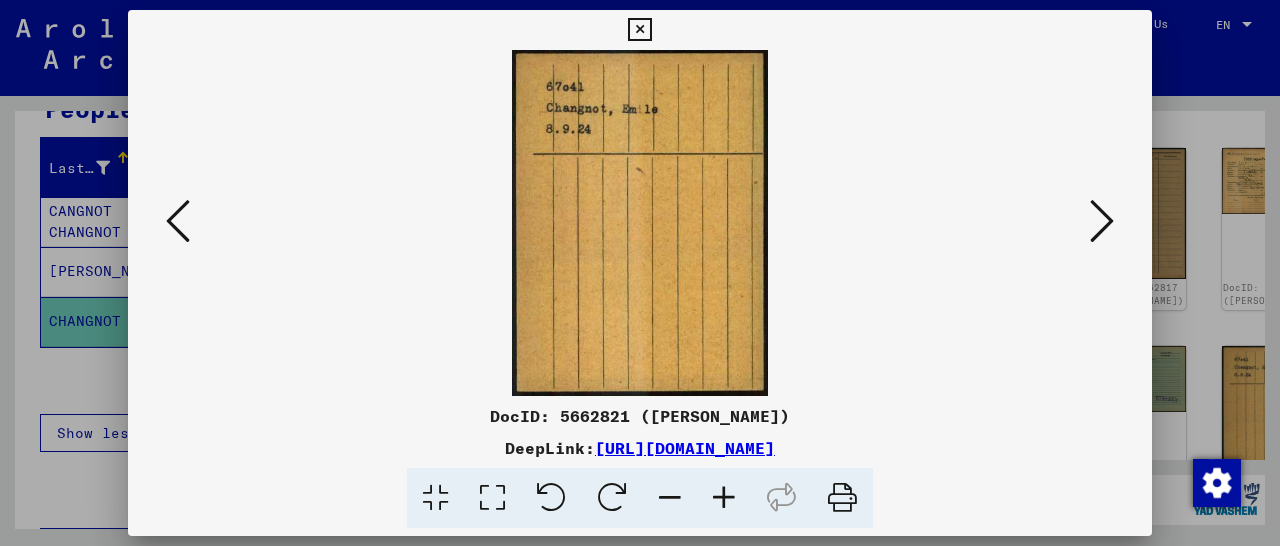 click at bounding box center (1102, 221) 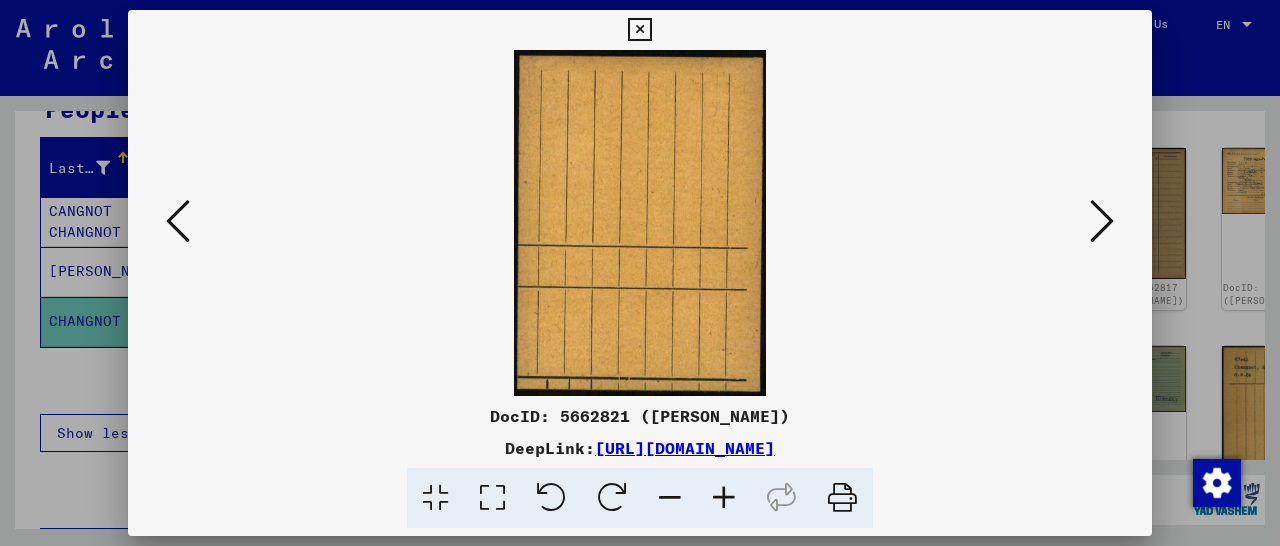 click at bounding box center (1102, 221) 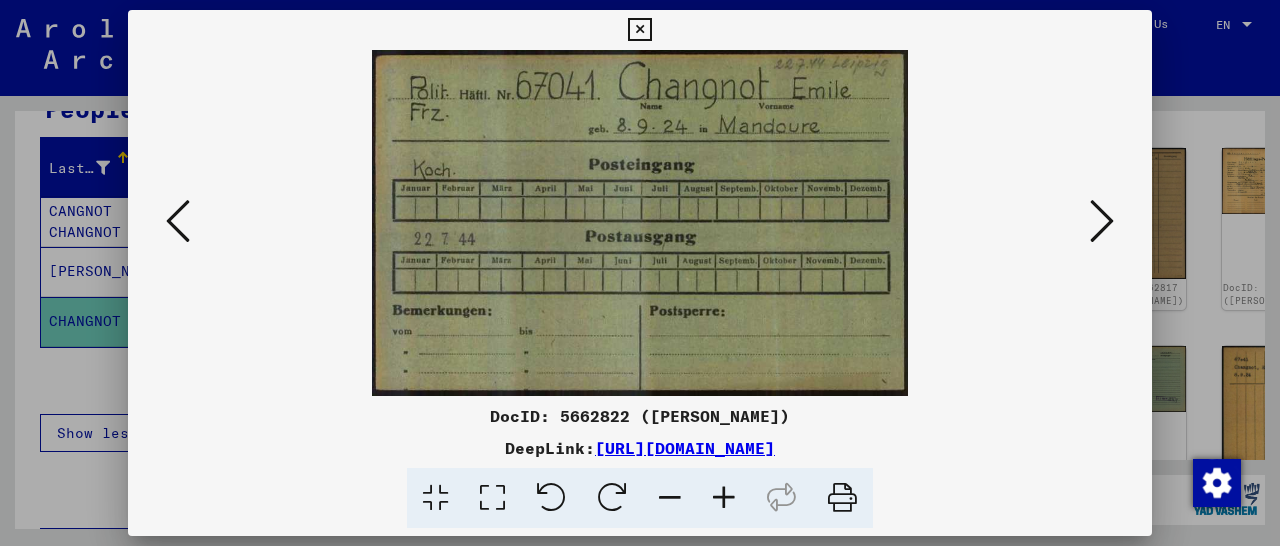 click at bounding box center (1102, 221) 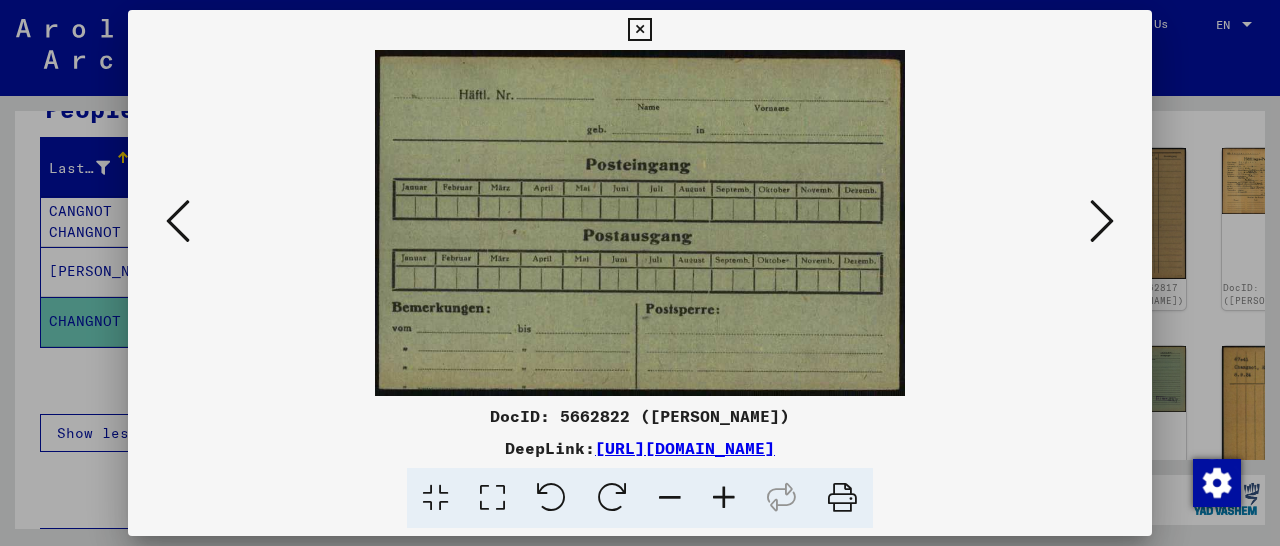 click at bounding box center [1102, 221] 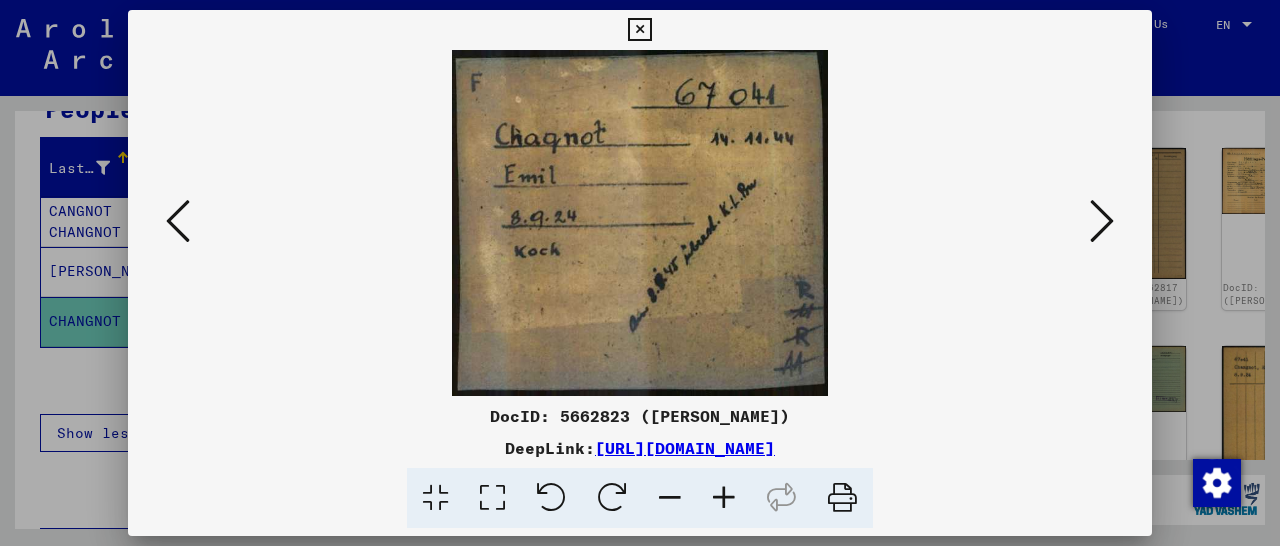 click at bounding box center [724, 498] 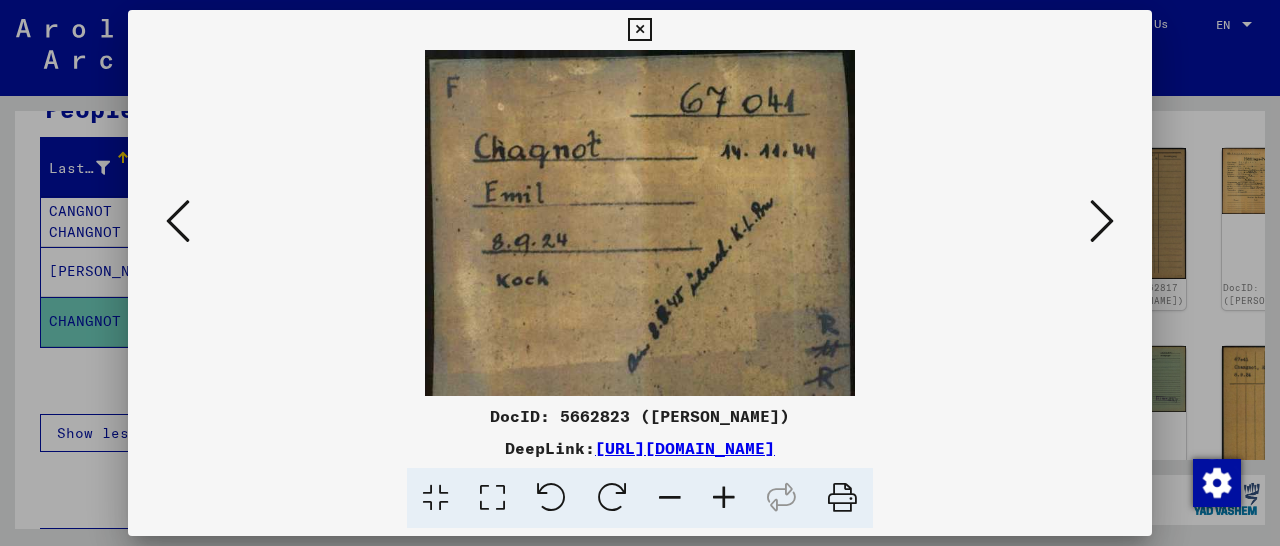 click at bounding box center (724, 498) 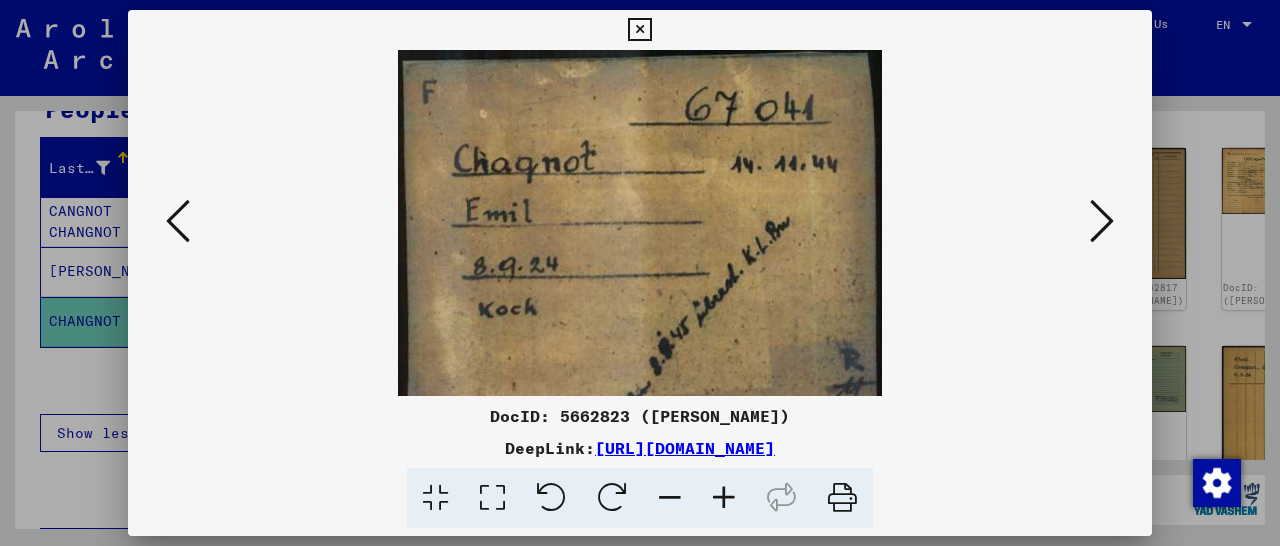 click at bounding box center (724, 498) 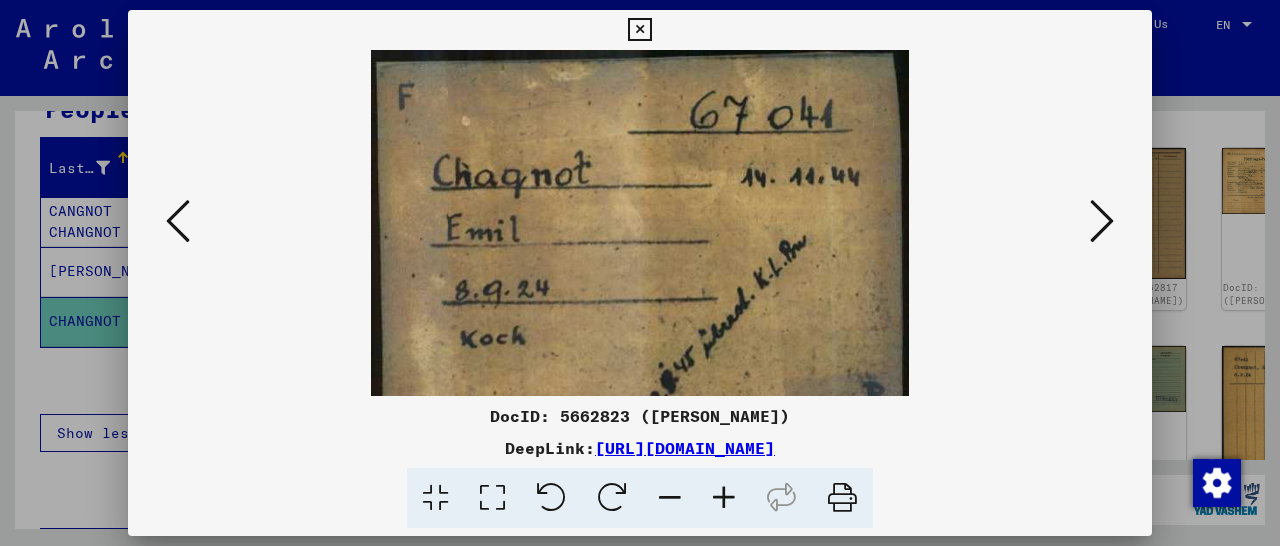click at bounding box center [724, 498] 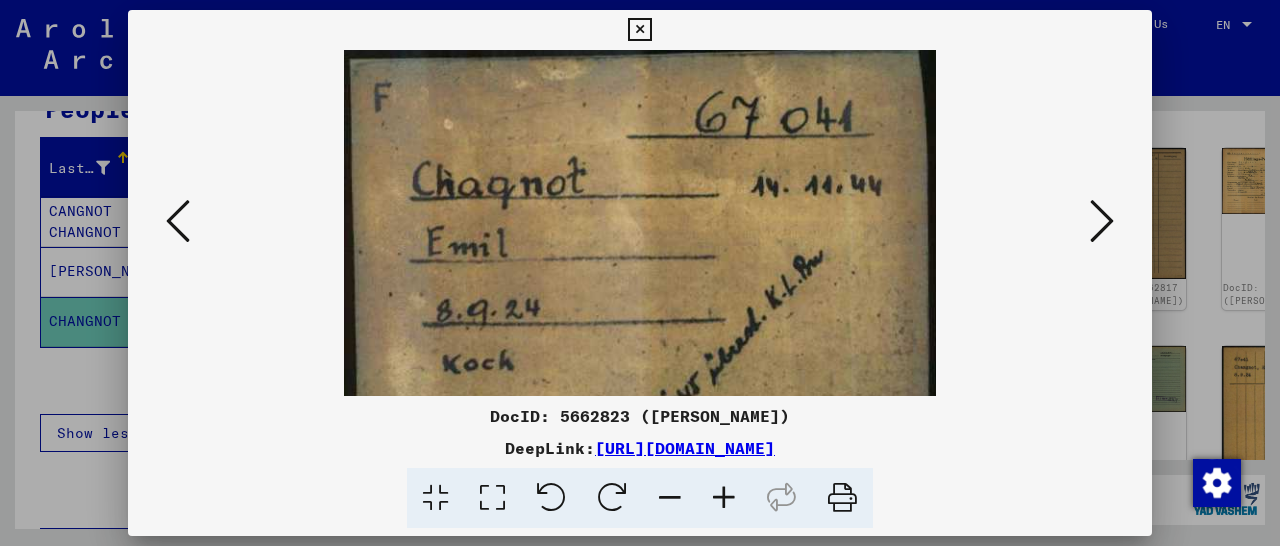 scroll, scrollTop: 2, scrollLeft: 0, axis: vertical 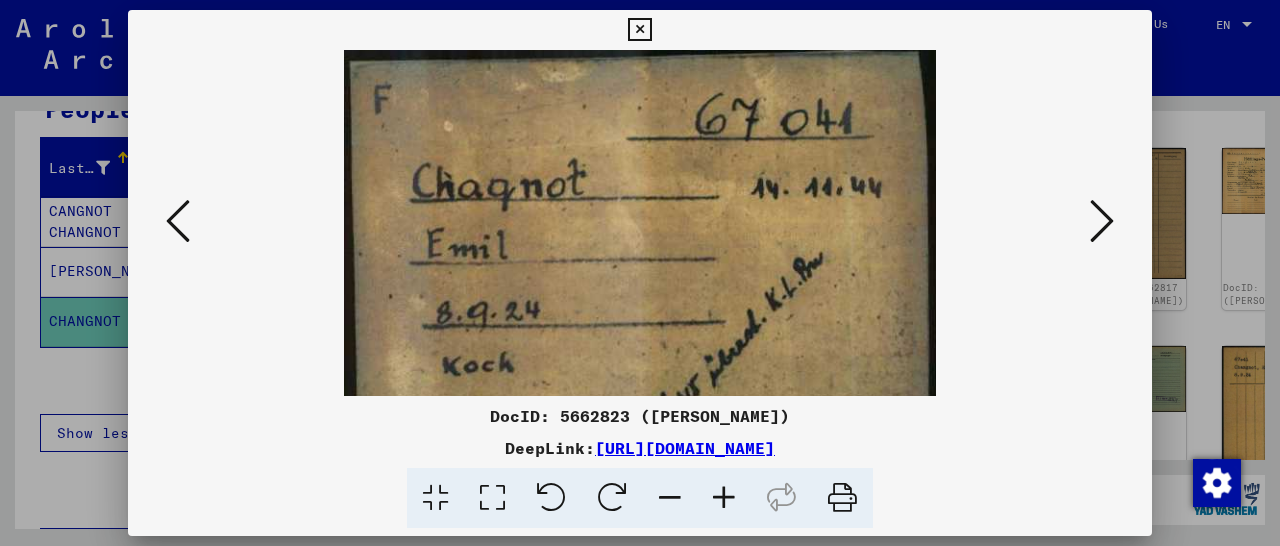 drag, startPoint x: 760, startPoint y: 331, endPoint x: 816, endPoint y: 299, distance: 64.49806 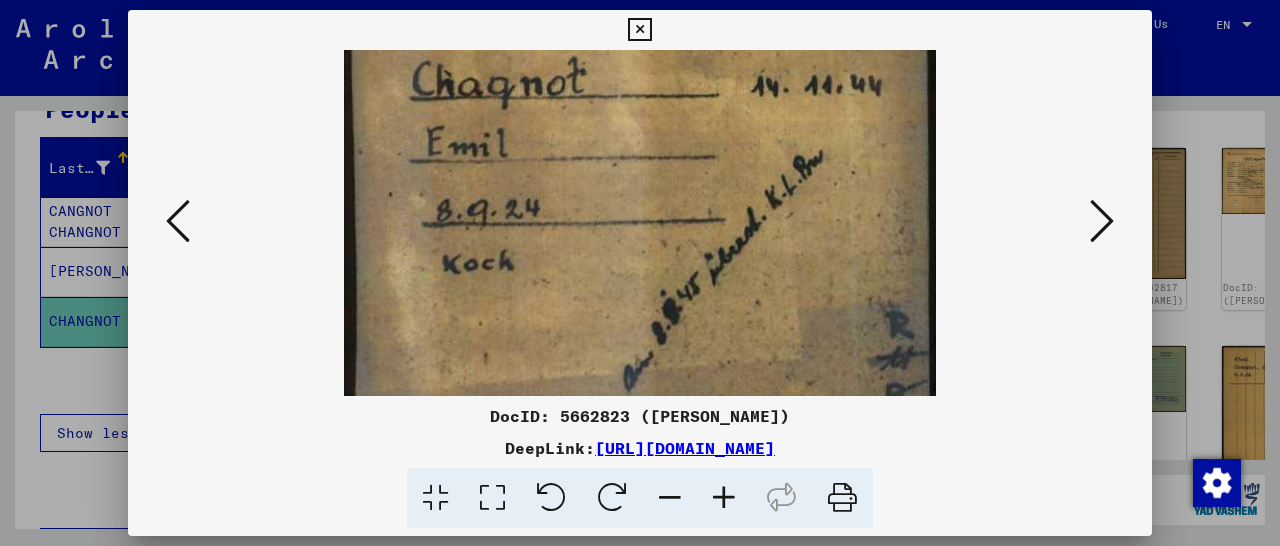 scroll, scrollTop: 119, scrollLeft: 0, axis: vertical 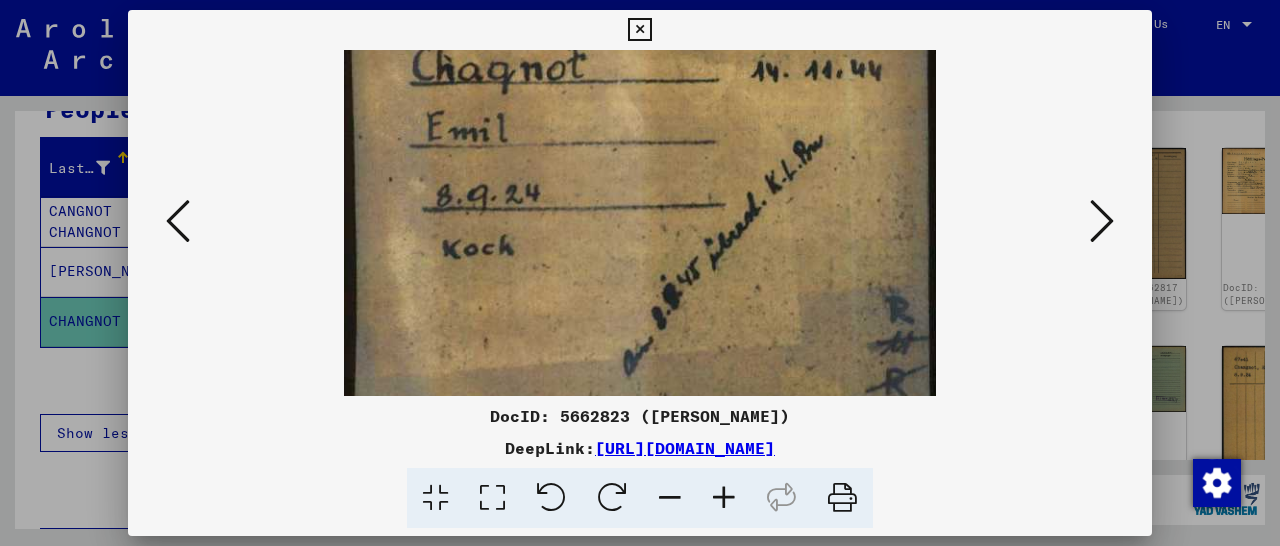 drag, startPoint x: 683, startPoint y: 321, endPoint x: 691, endPoint y: 204, distance: 117.273186 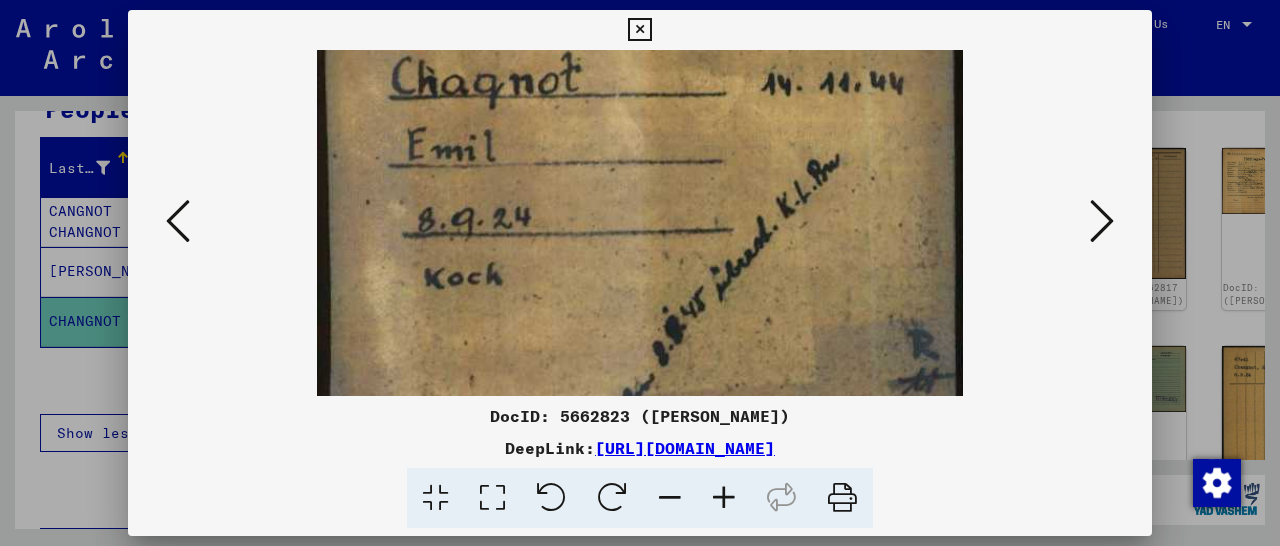 click at bounding box center [724, 498] 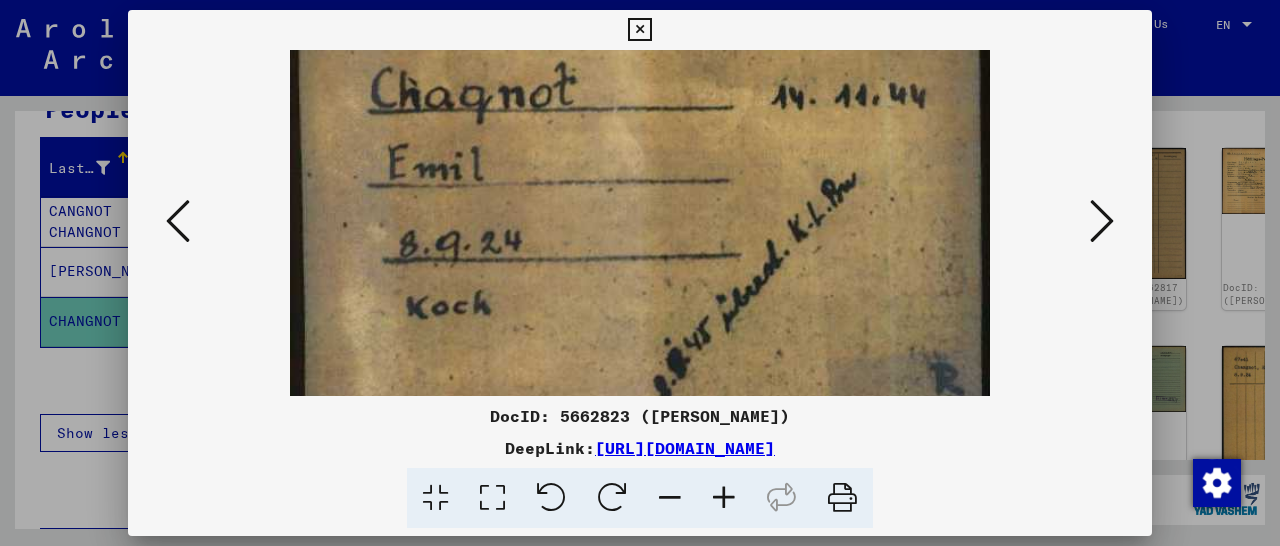 click at bounding box center [724, 498] 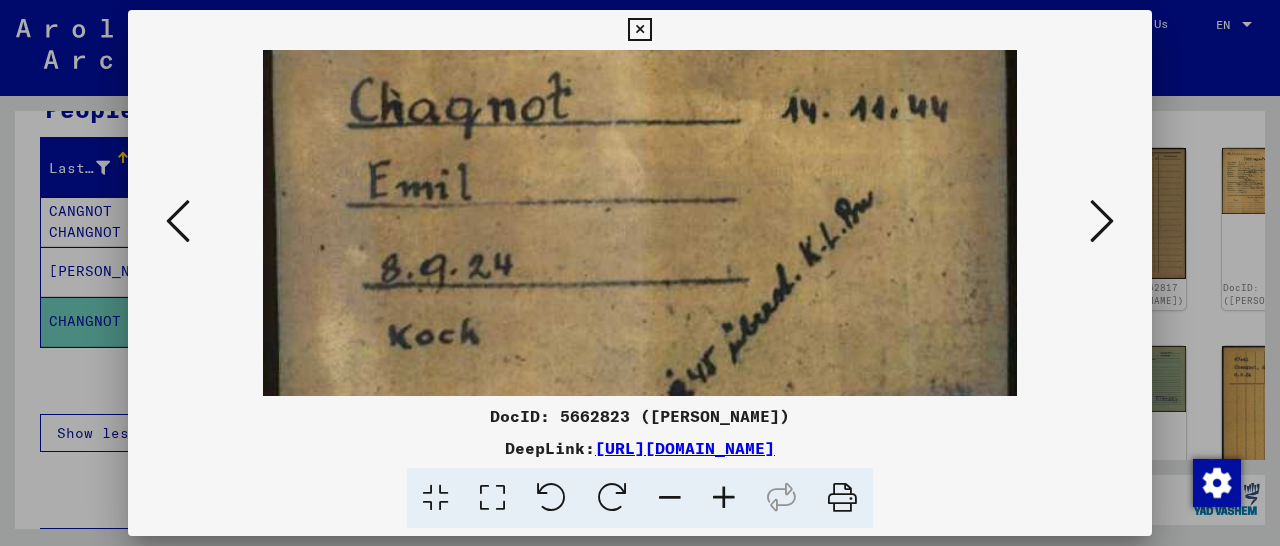 click at bounding box center (724, 498) 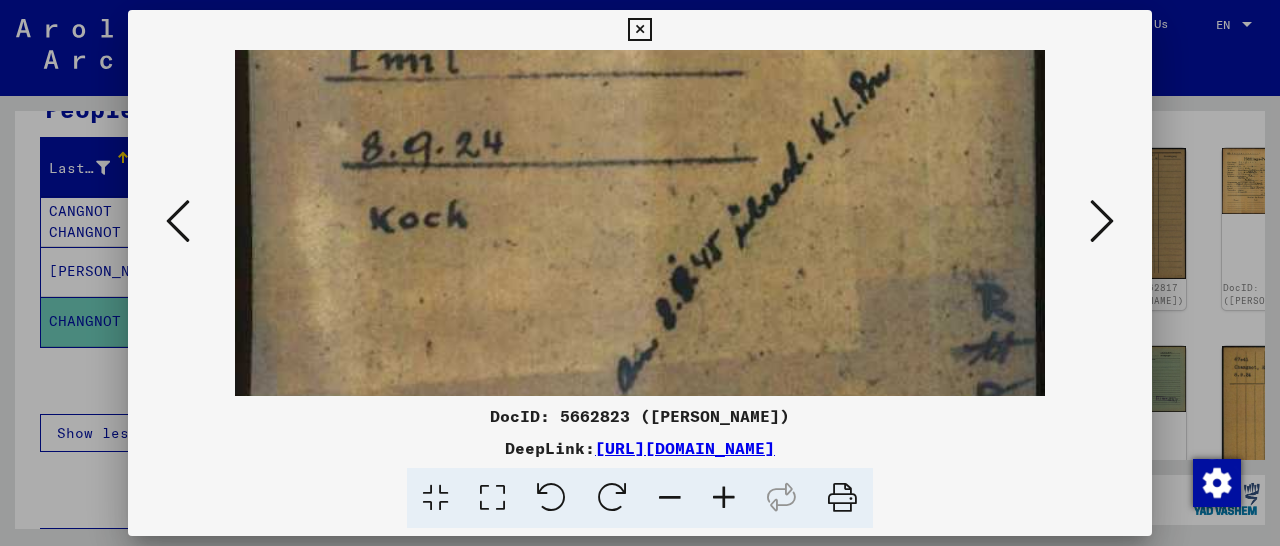 scroll, scrollTop: 276, scrollLeft: 0, axis: vertical 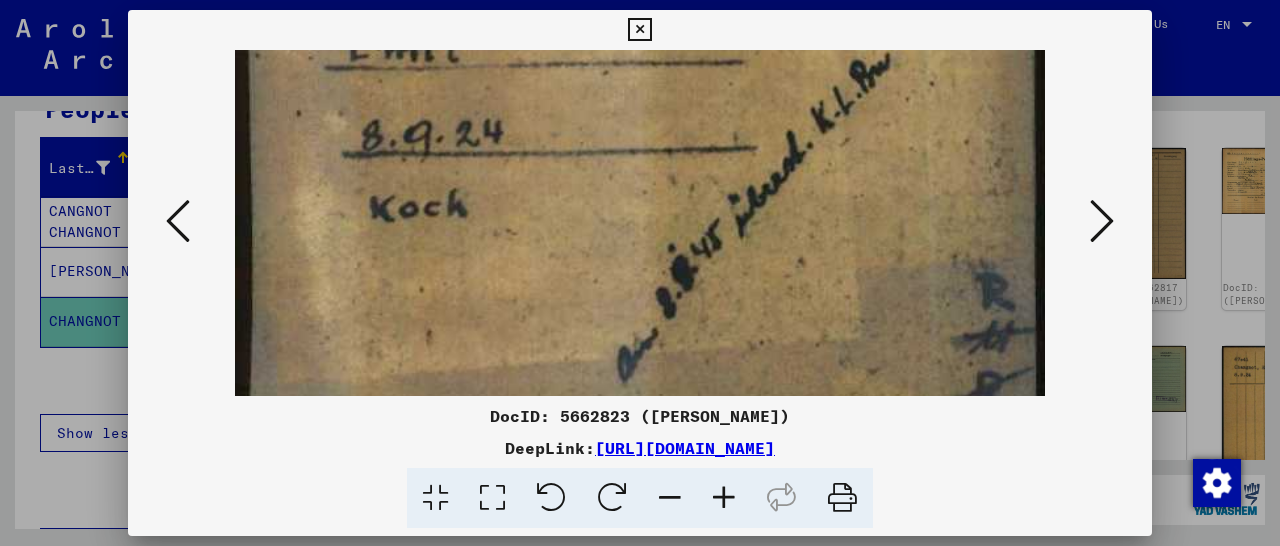 drag, startPoint x: 720, startPoint y: 345, endPoint x: 743, endPoint y: 188, distance: 158.67577 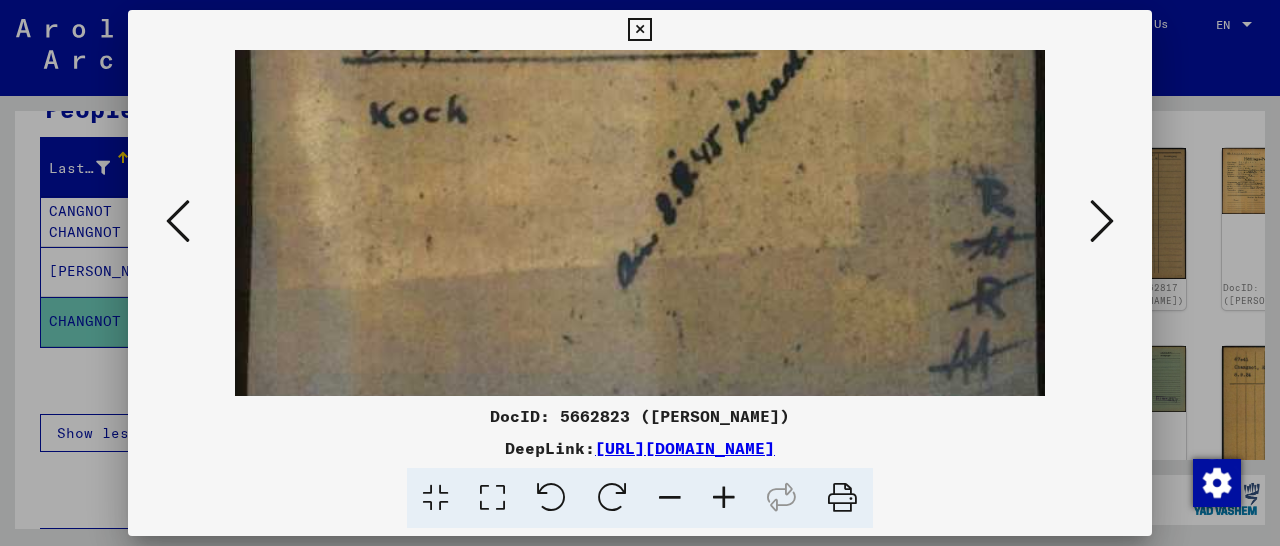 scroll, scrollTop: 400, scrollLeft: 0, axis: vertical 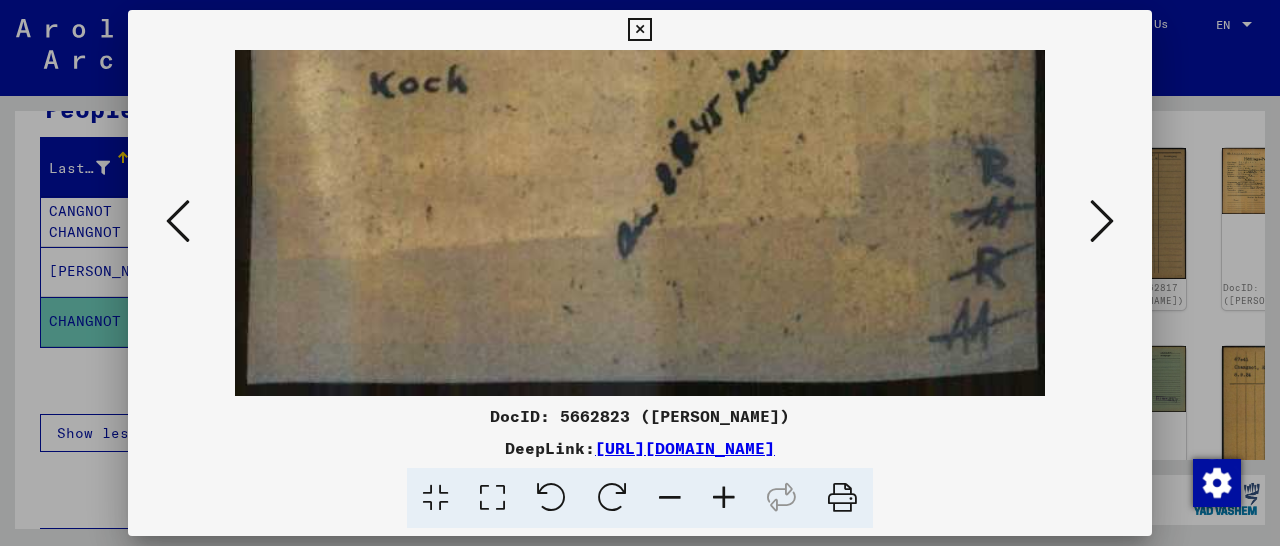 drag, startPoint x: 886, startPoint y: 282, endPoint x: 1053, endPoint y: 203, distance: 184.74306 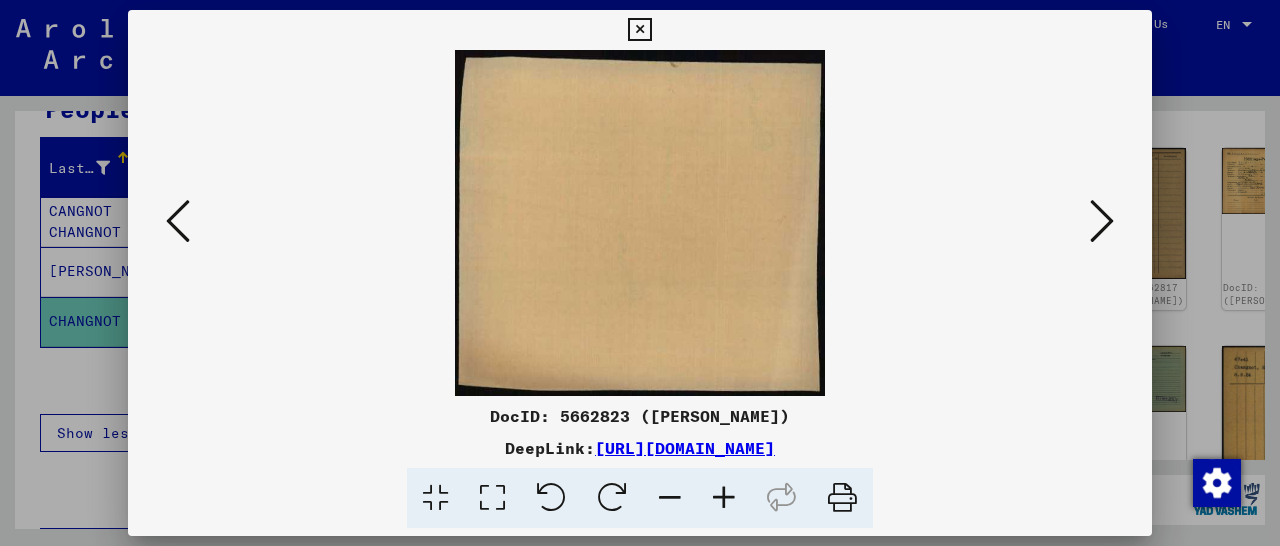 click at bounding box center (1102, 221) 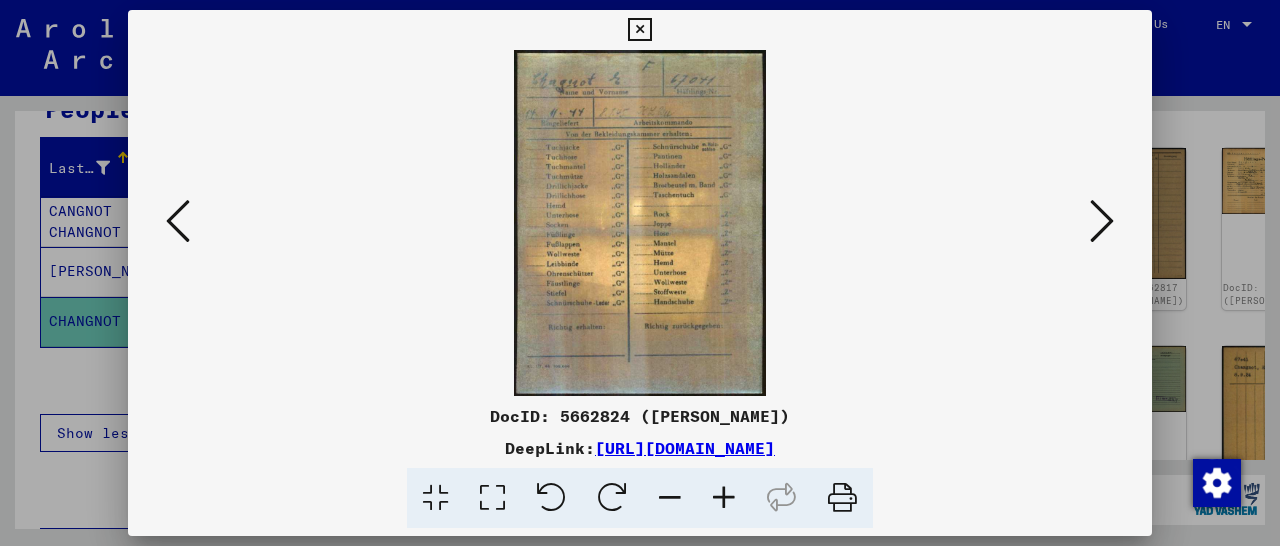 click at bounding box center [724, 498] 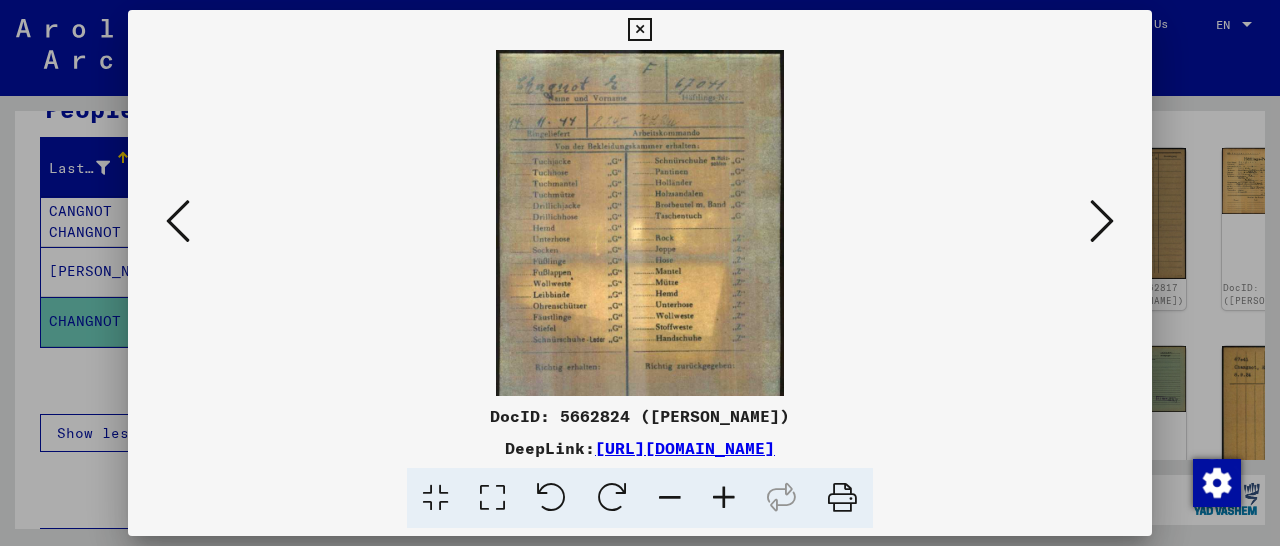click at bounding box center [724, 498] 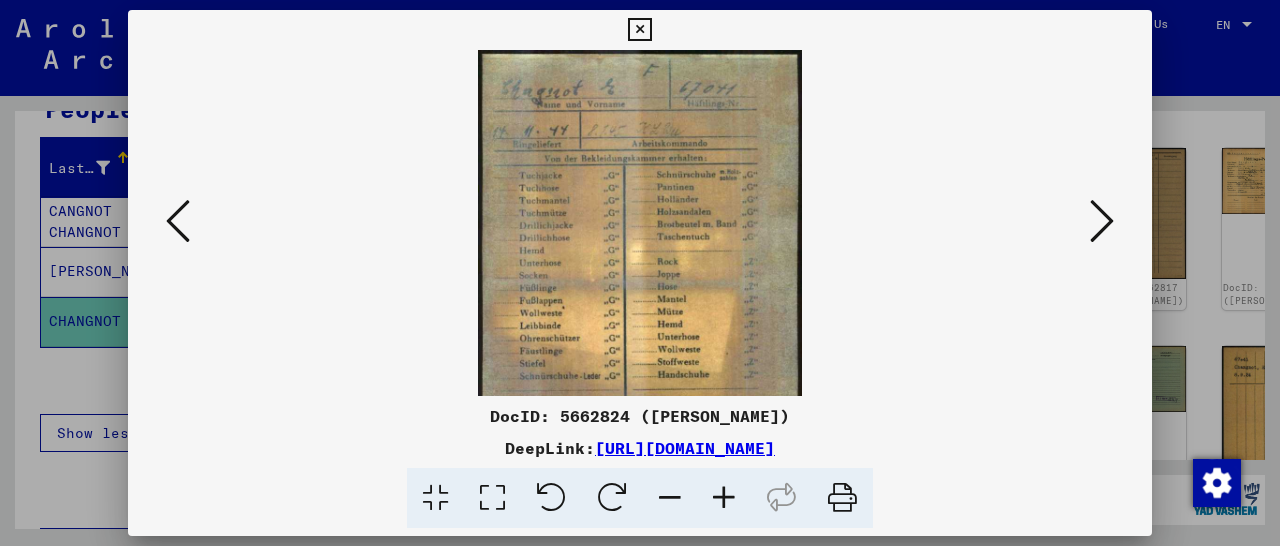 click at bounding box center (724, 498) 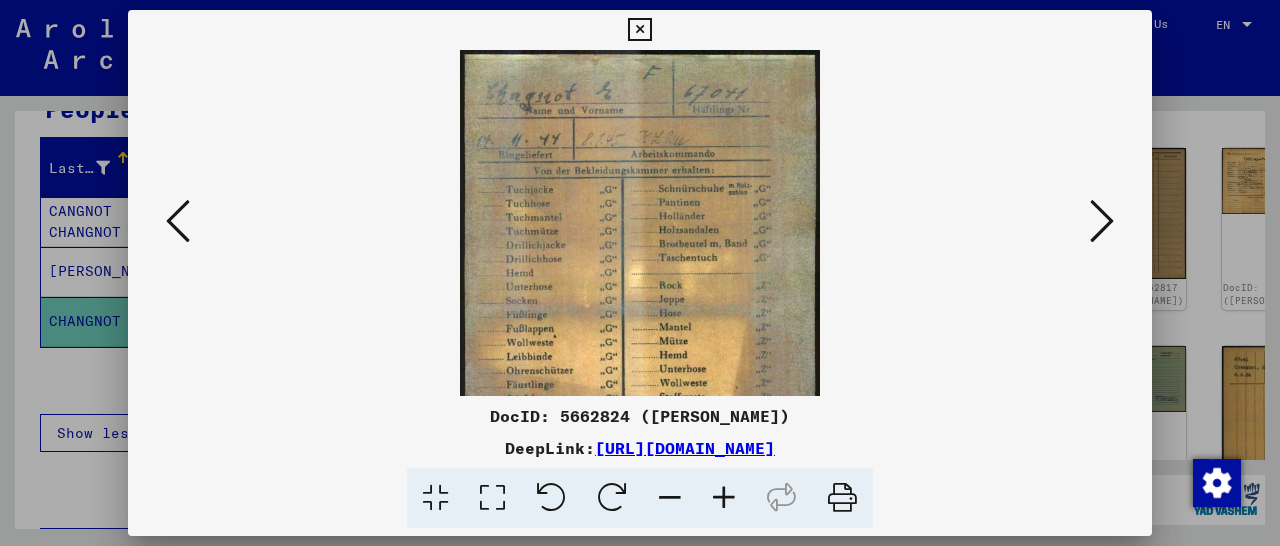 click at bounding box center [724, 498] 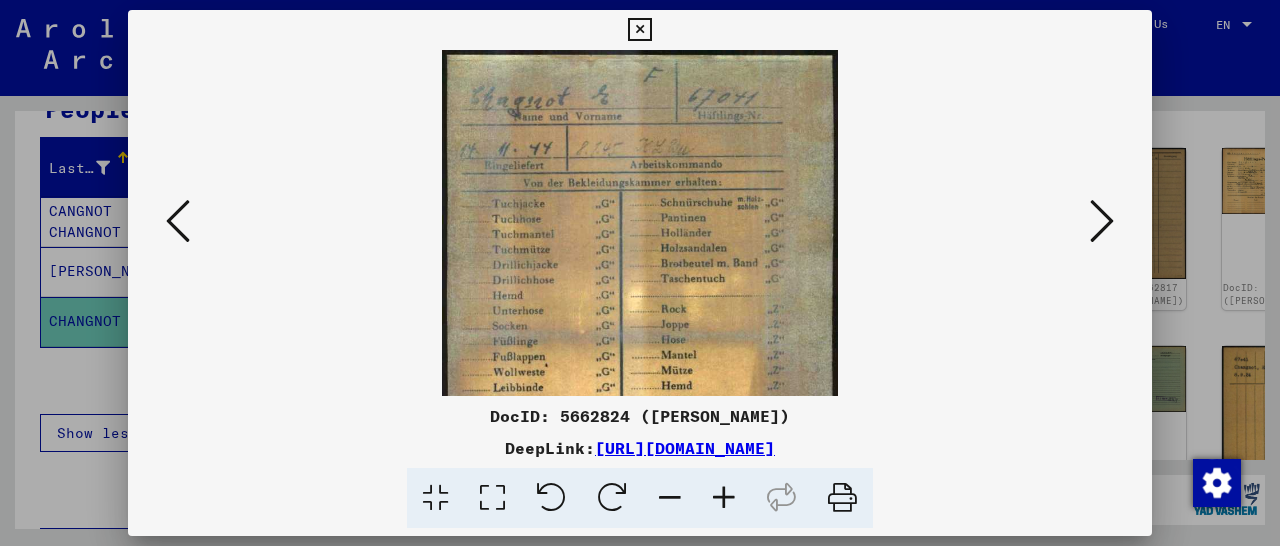 click at bounding box center (724, 498) 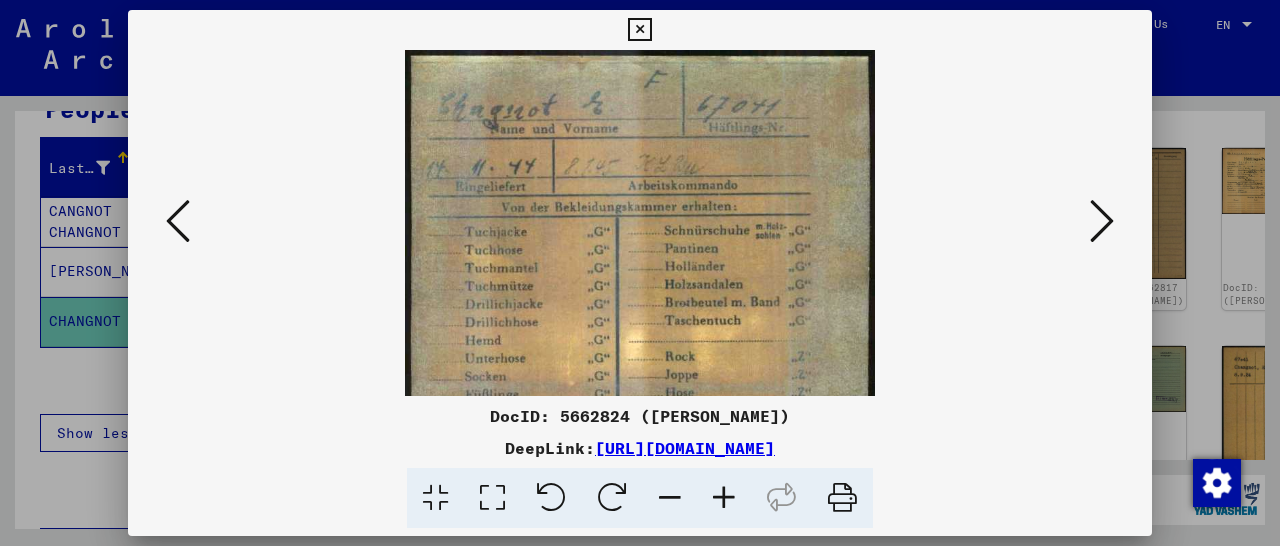 click at bounding box center (724, 498) 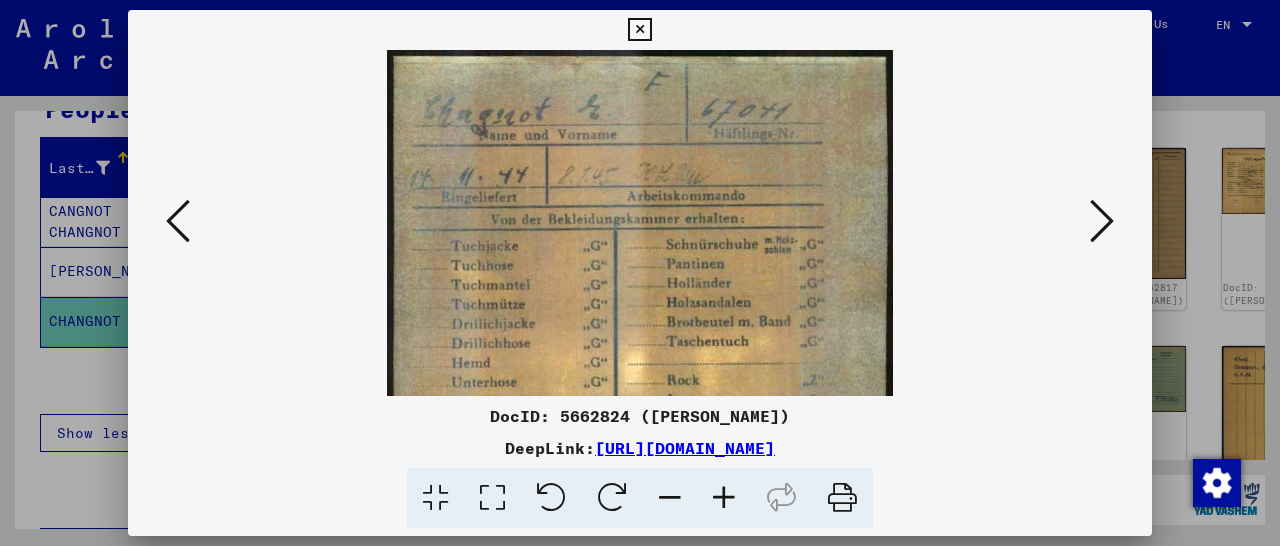 click at bounding box center [724, 498] 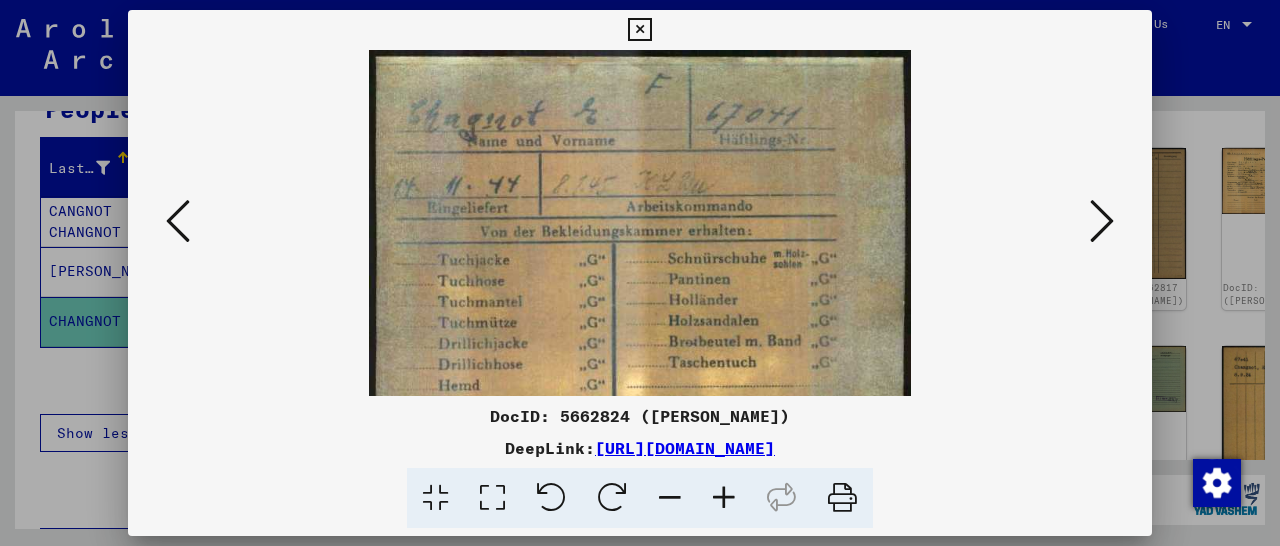 click at bounding box center [724, 498] 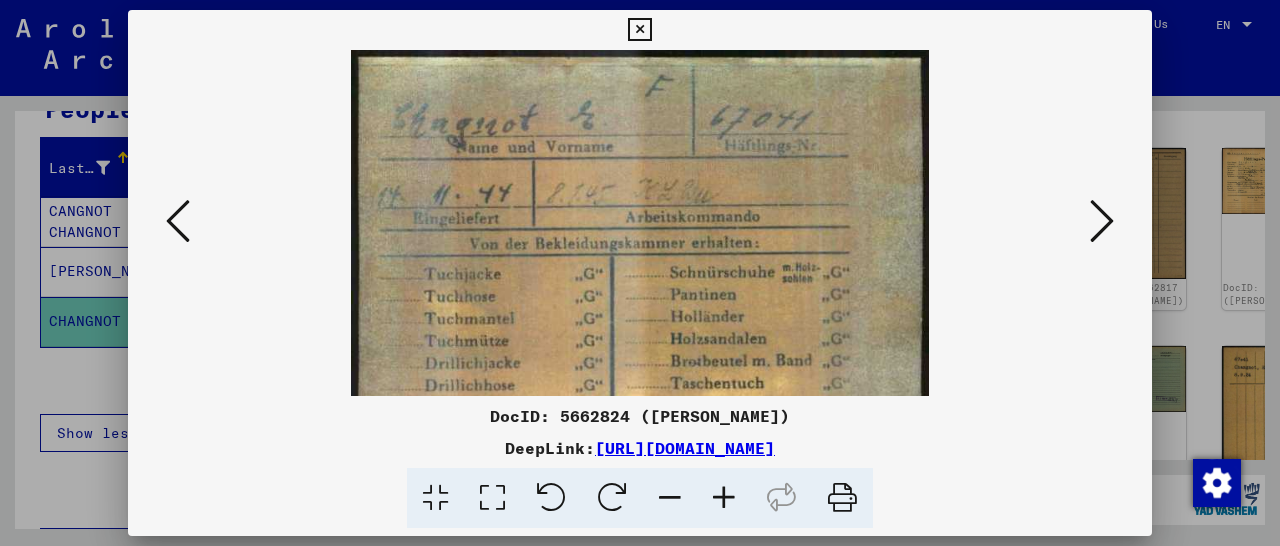 click at bounding box center [724, 498] 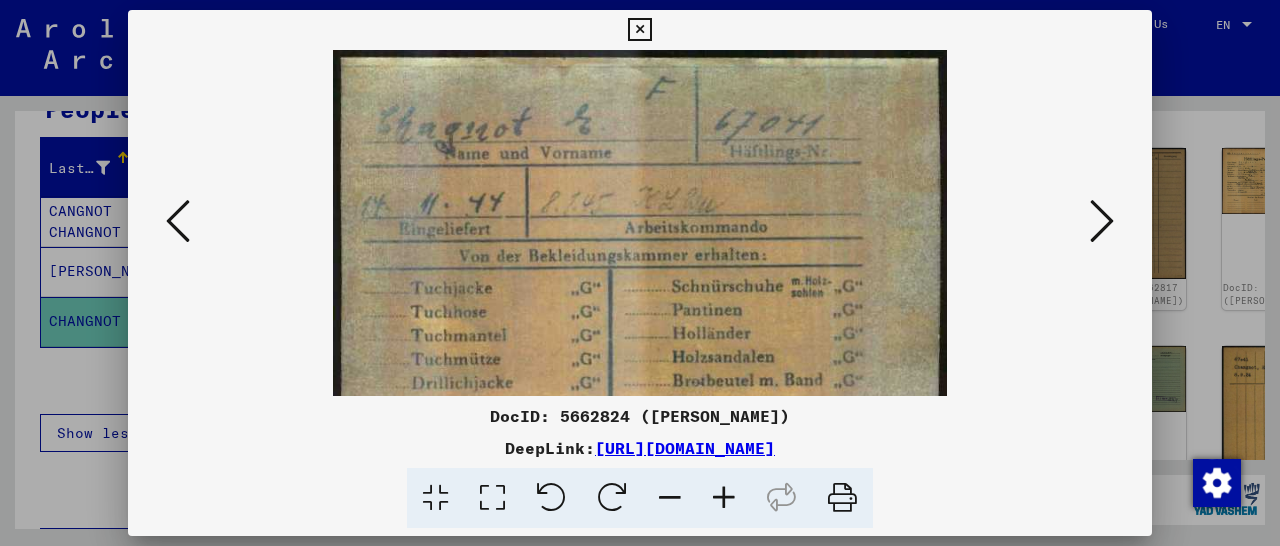 click at bounding box center (724, 498) 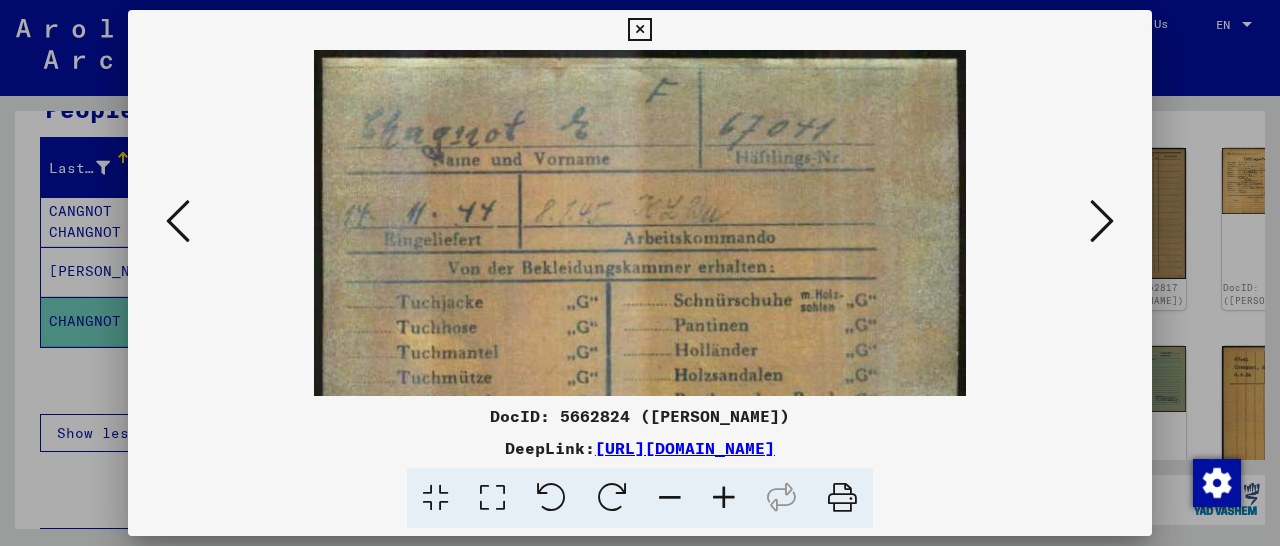 click at bounding box center (724, 498) 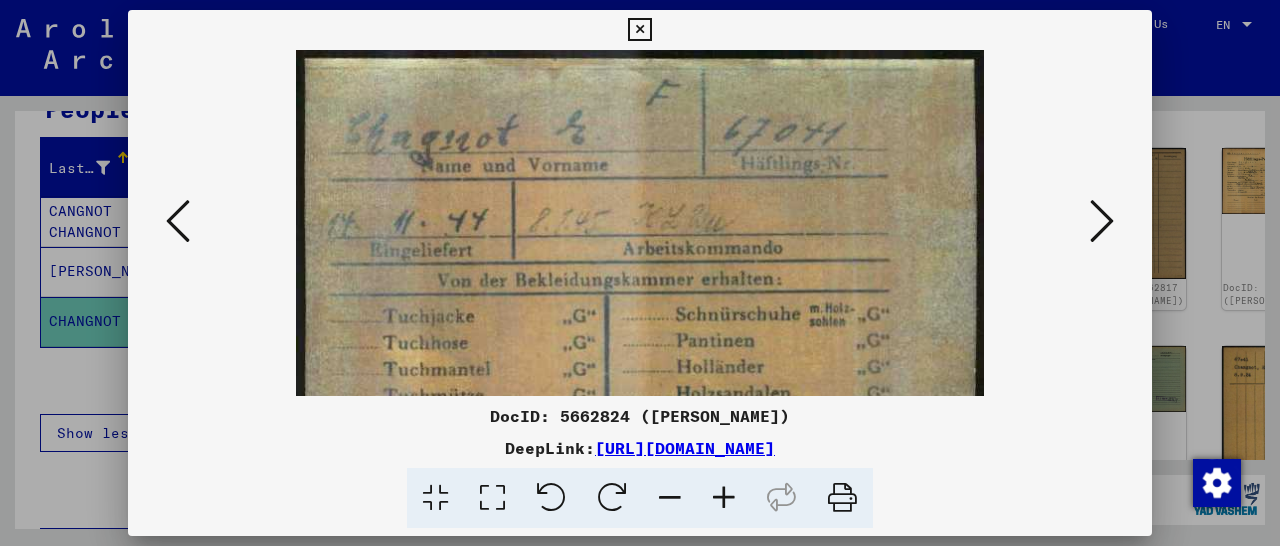 click at bounding box center [724, 498] 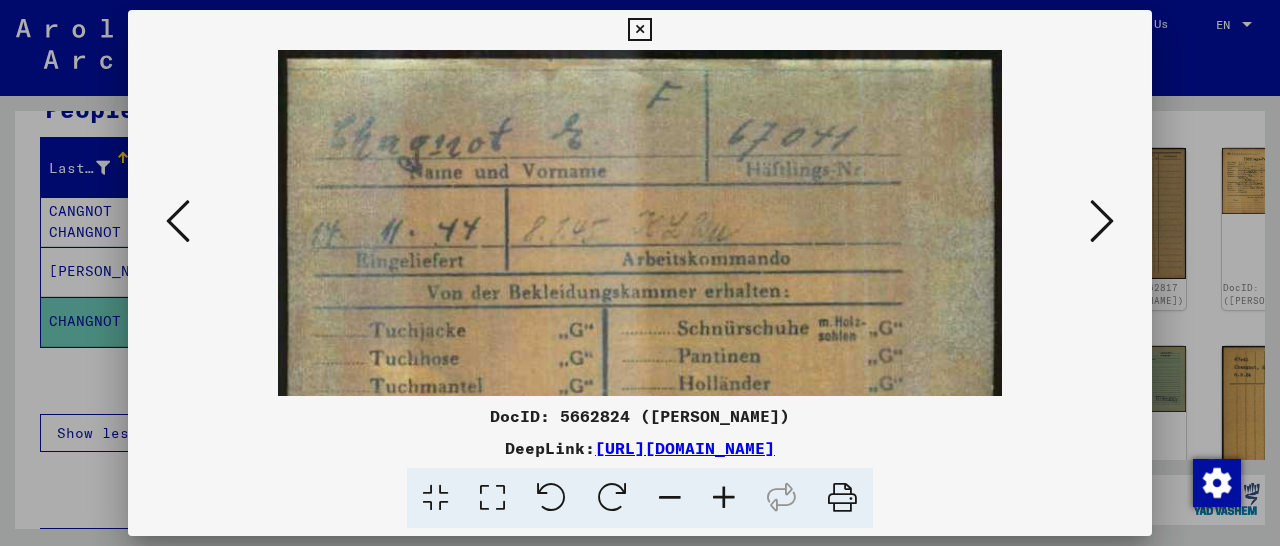 click at bounding box center [724, 498] 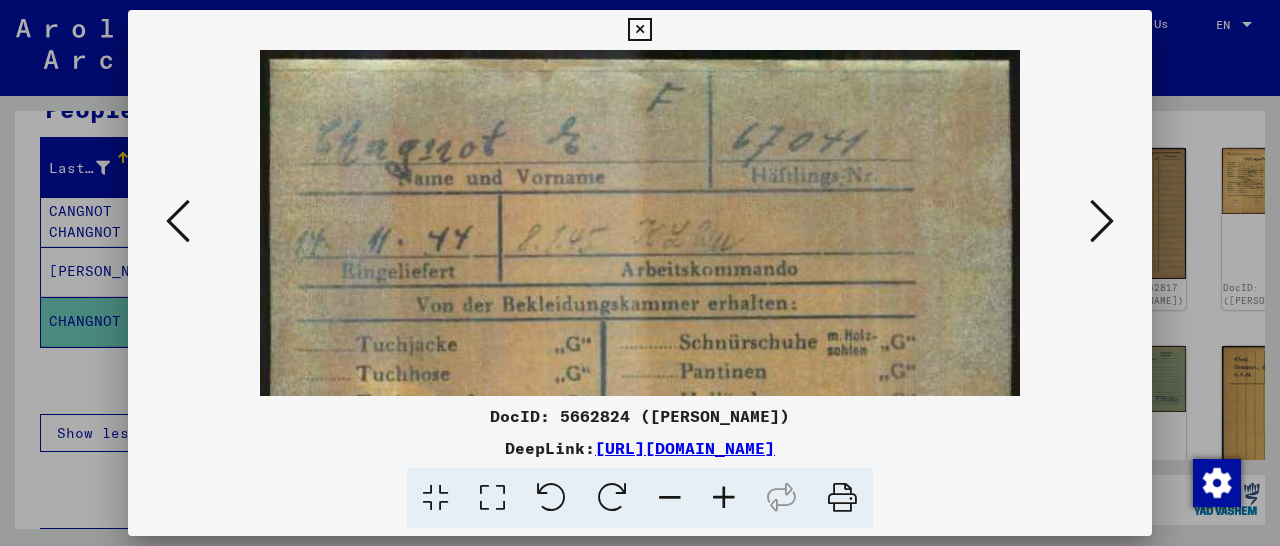 click at bounding box center (724, 498) 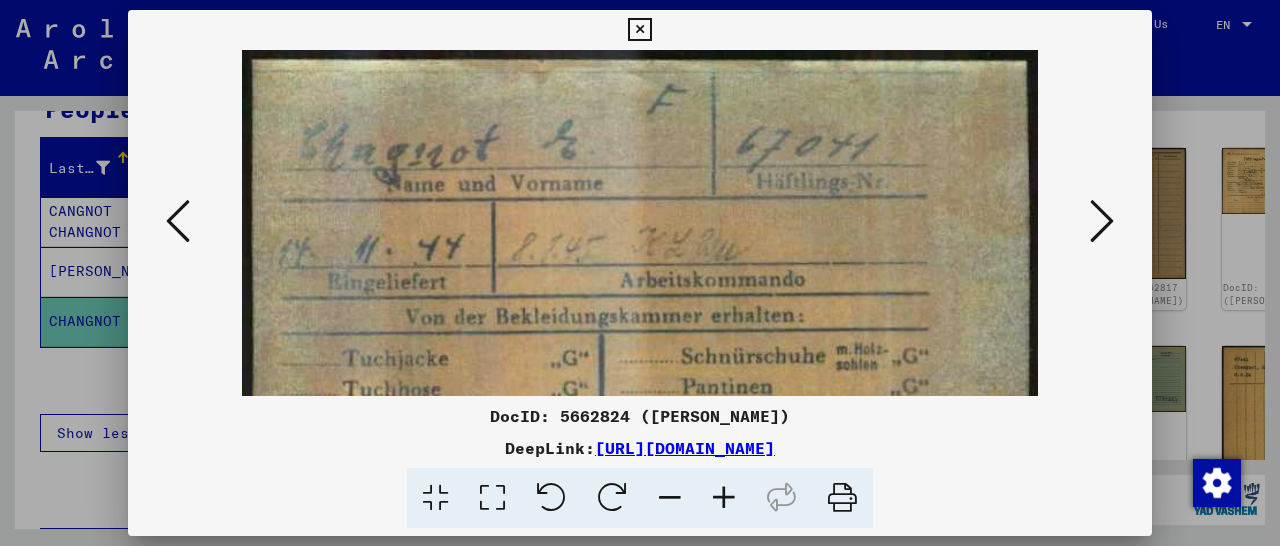 click at bounding box center [724, 498] 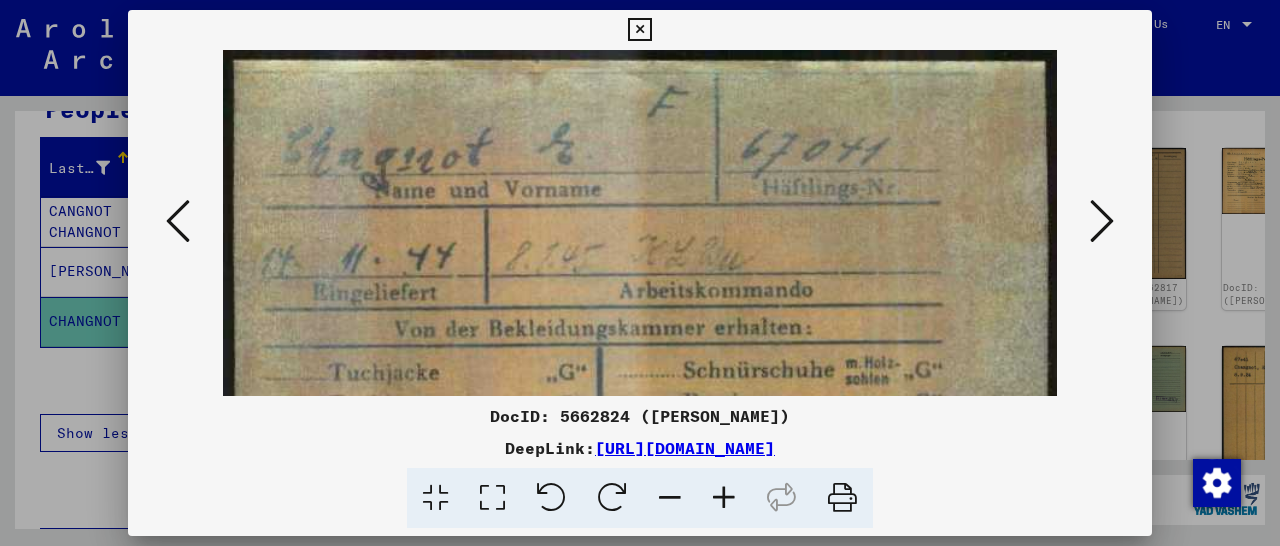 click at bounding box center (724, 498) 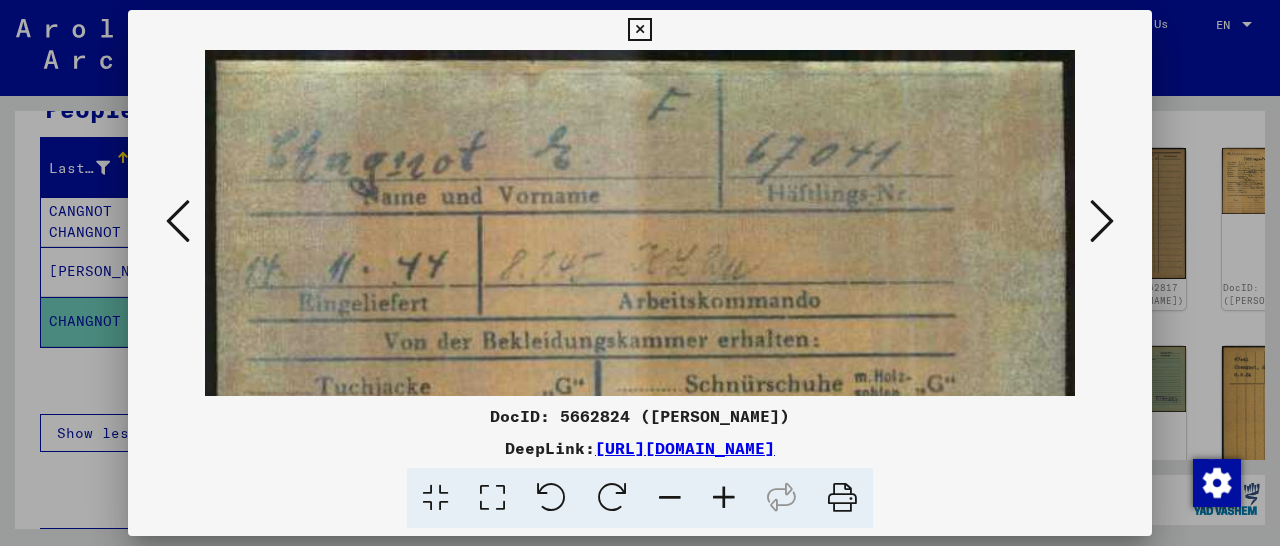 click at bounding box center [724, 498] 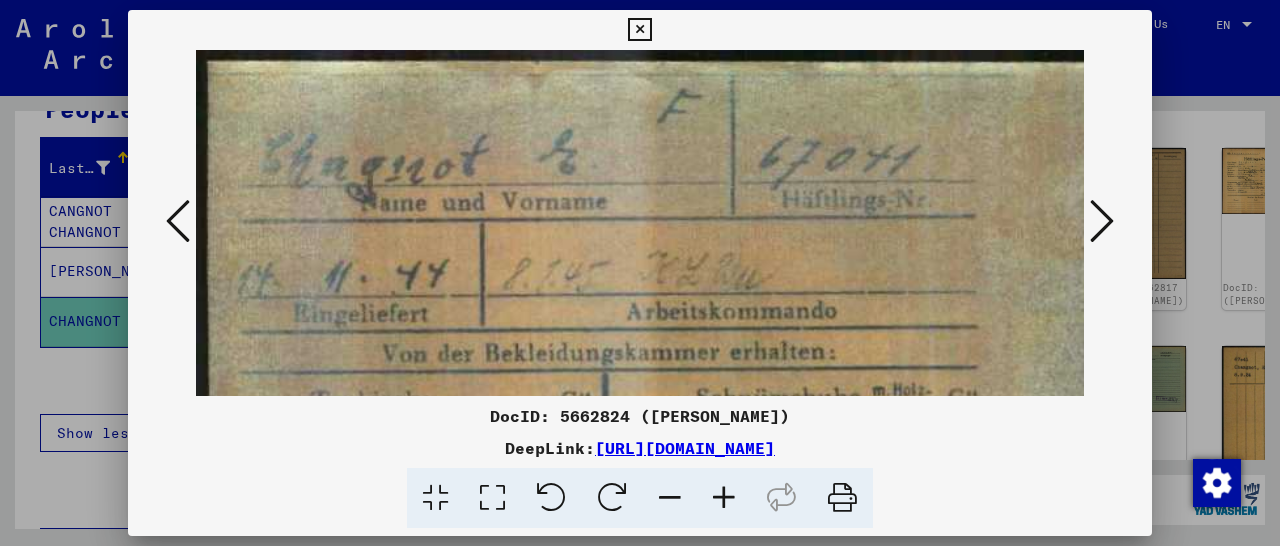 click at bounding box center [724, 498] 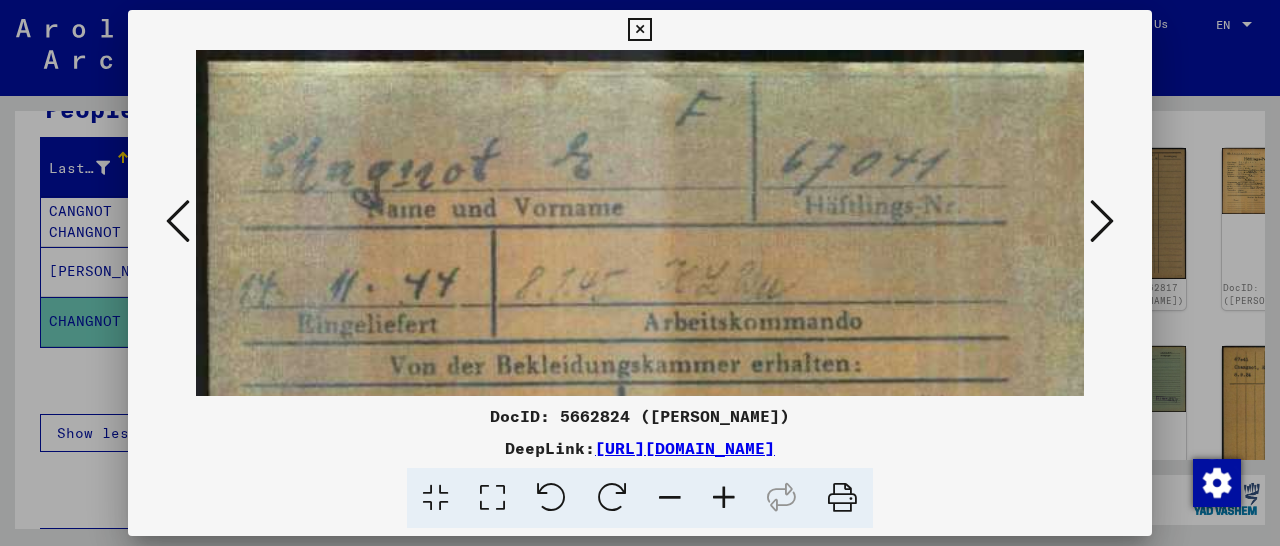 click at bounding box center [724, 498] 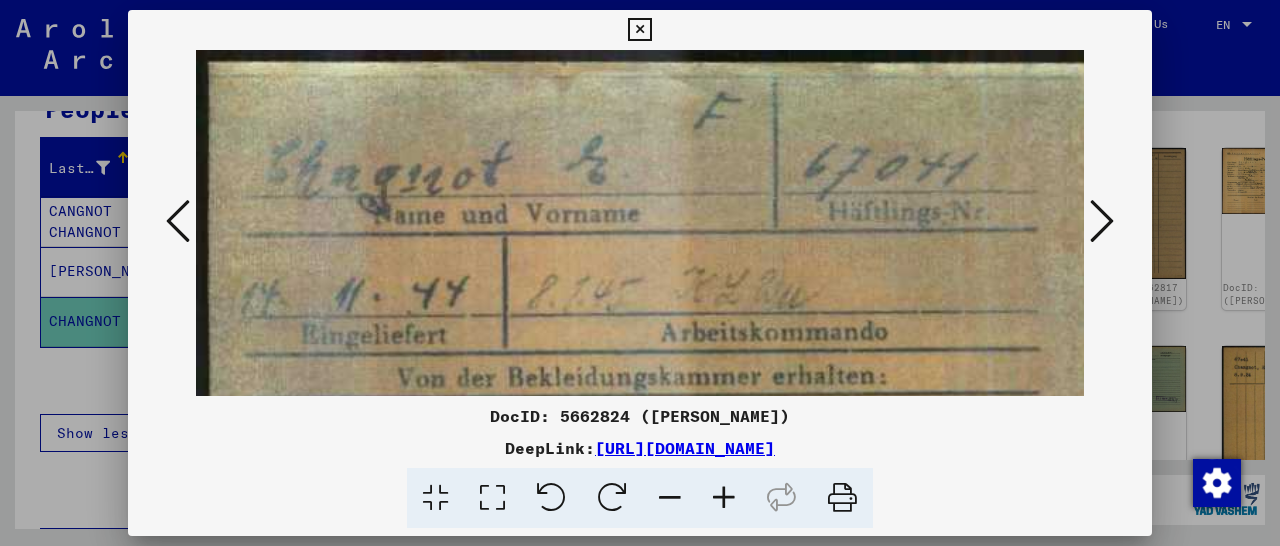 click at bounding box center (724, 498) 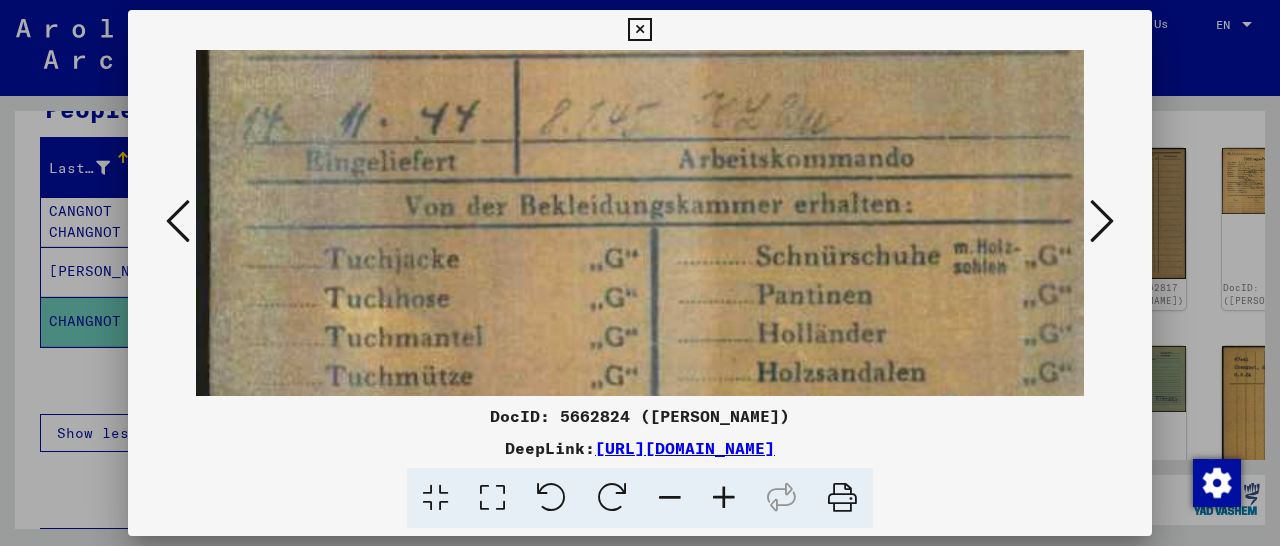 scroll, scrollTop: 188, scrollLeft: 0, axis: vertical 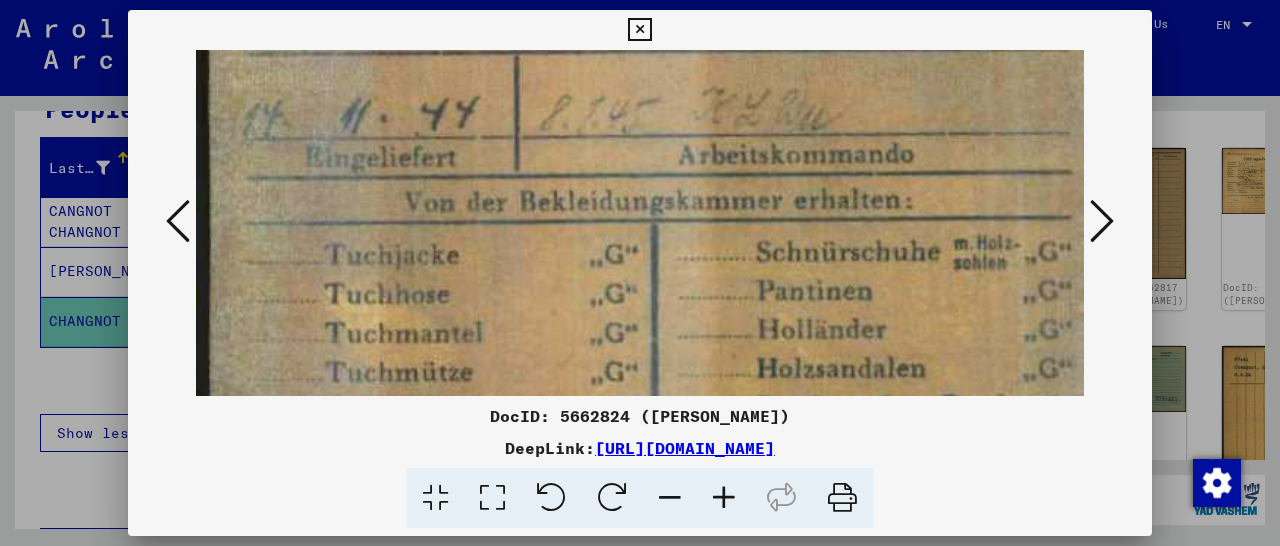 drag, startPoint x: 724, startPoint y: 333, endPoint x: 789, endPoint y: 145, distance: 198.91959 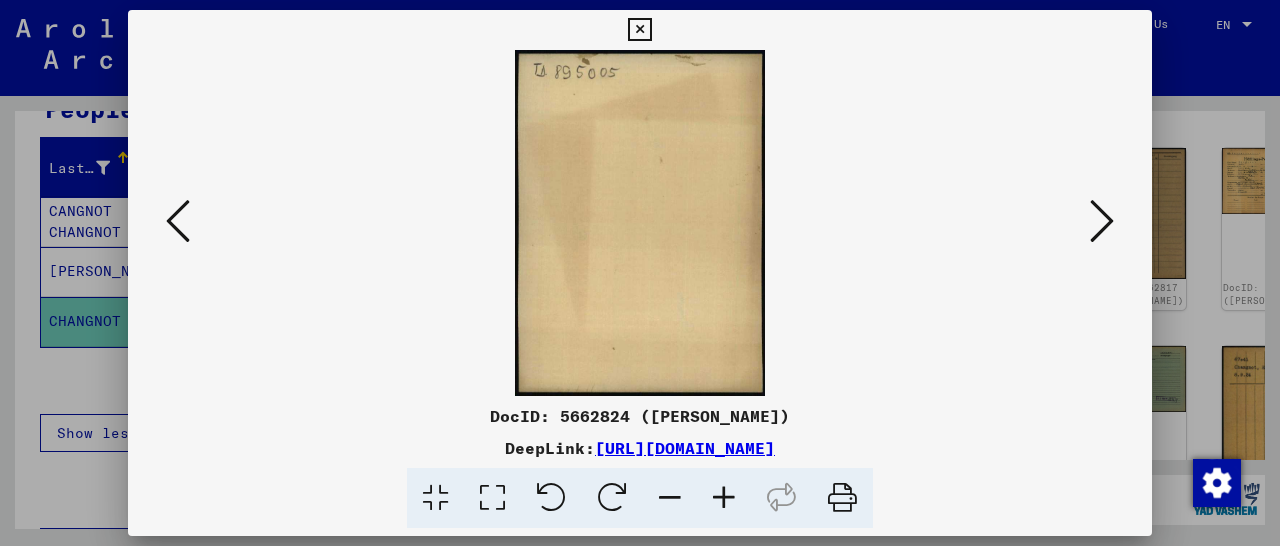 click at bounding box center (1102, 221) 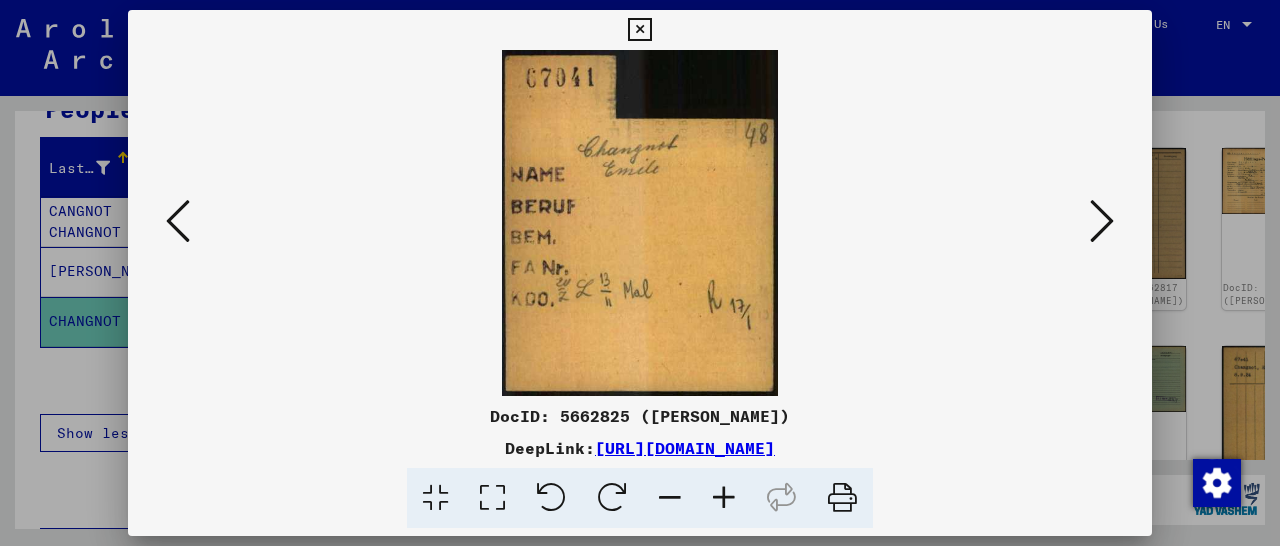 click at bounding box center [639, 223] 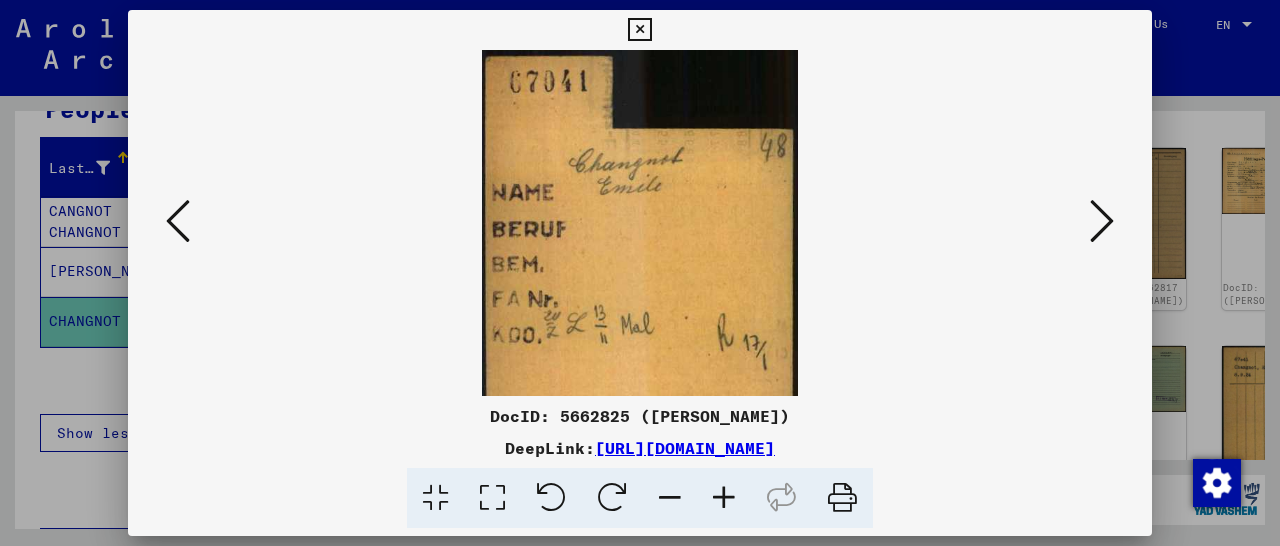 click at bounding box center (724, 498) 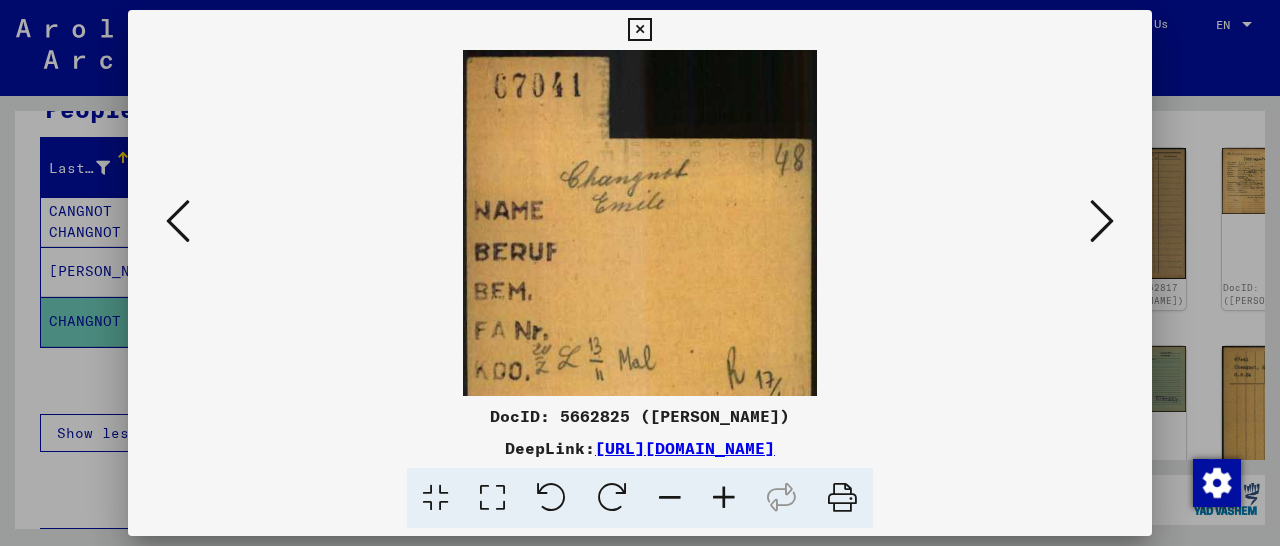 click at bounding box center (724, 498) 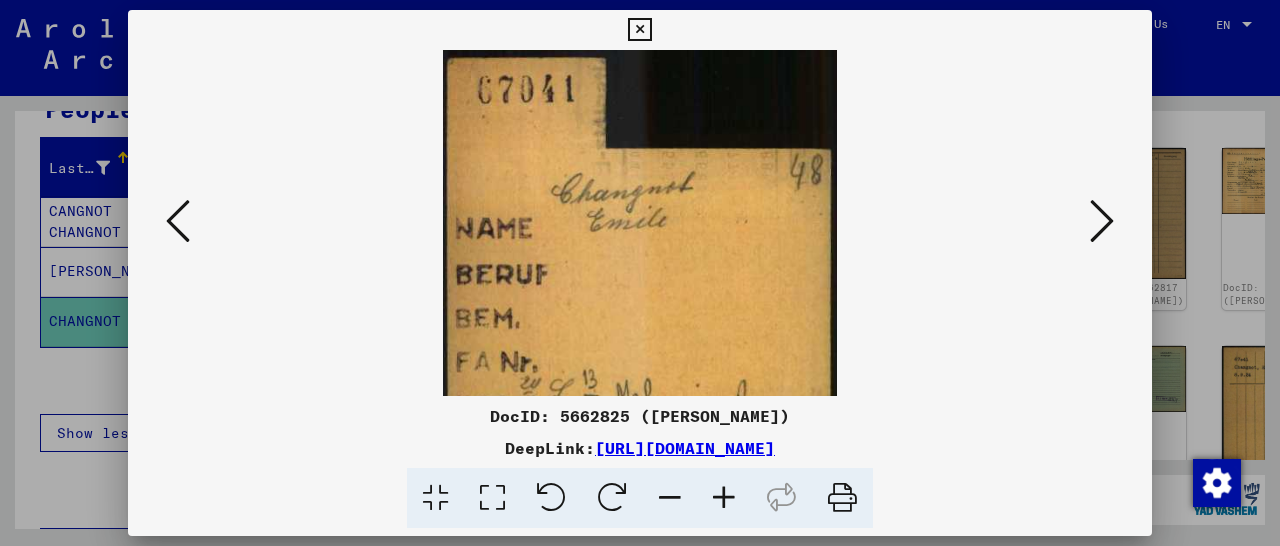 click at bounding box center (724, 498) 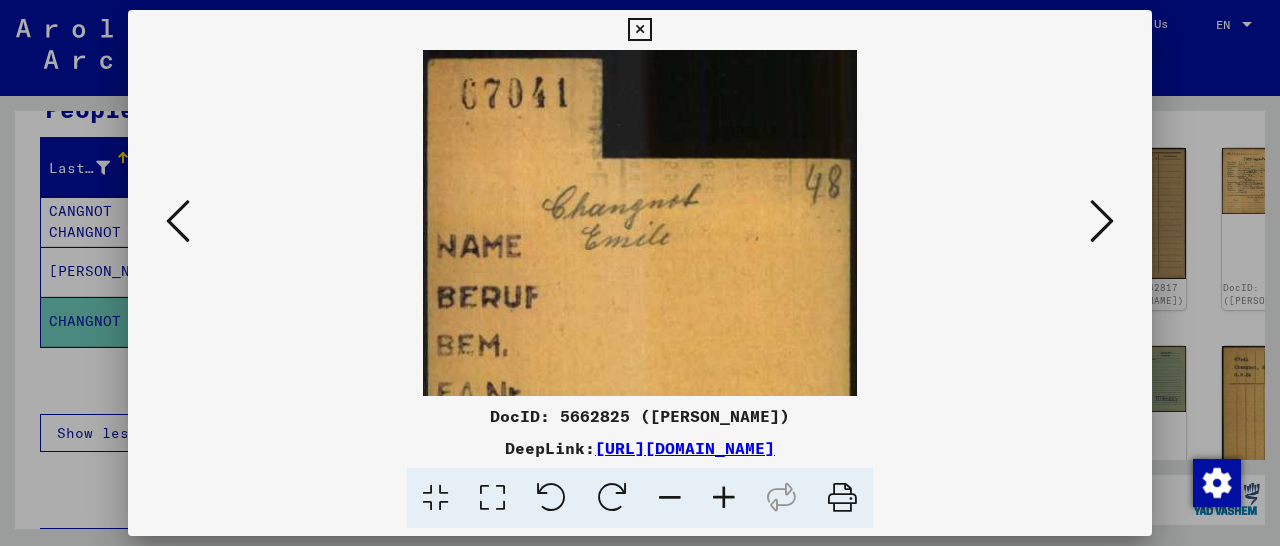 click at bounding box center (724, 498) 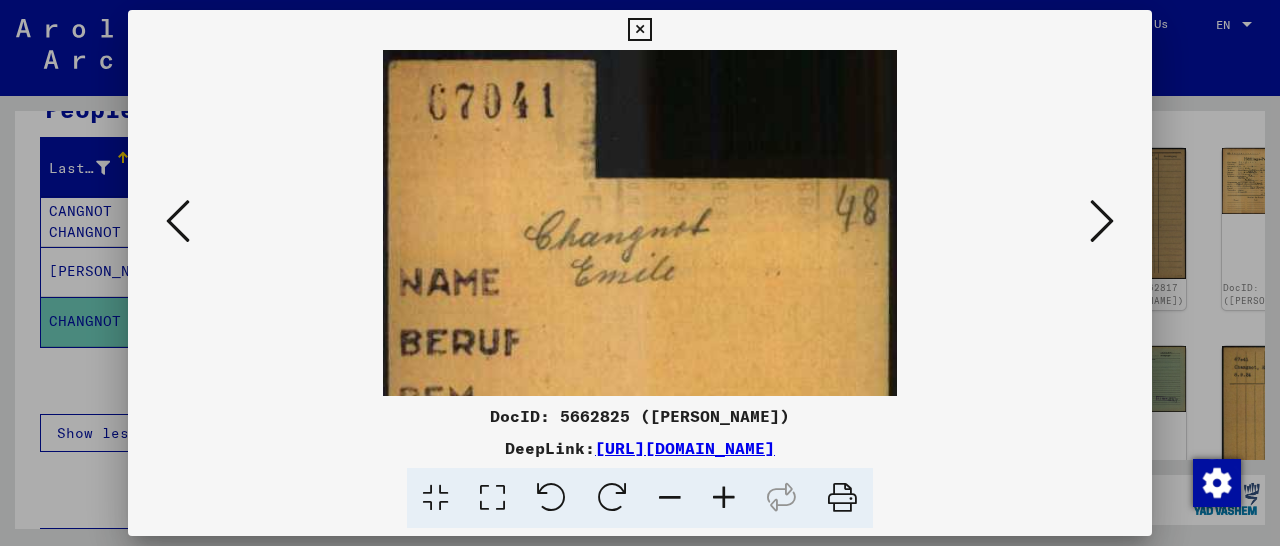 click at bounding box center [724, 498] 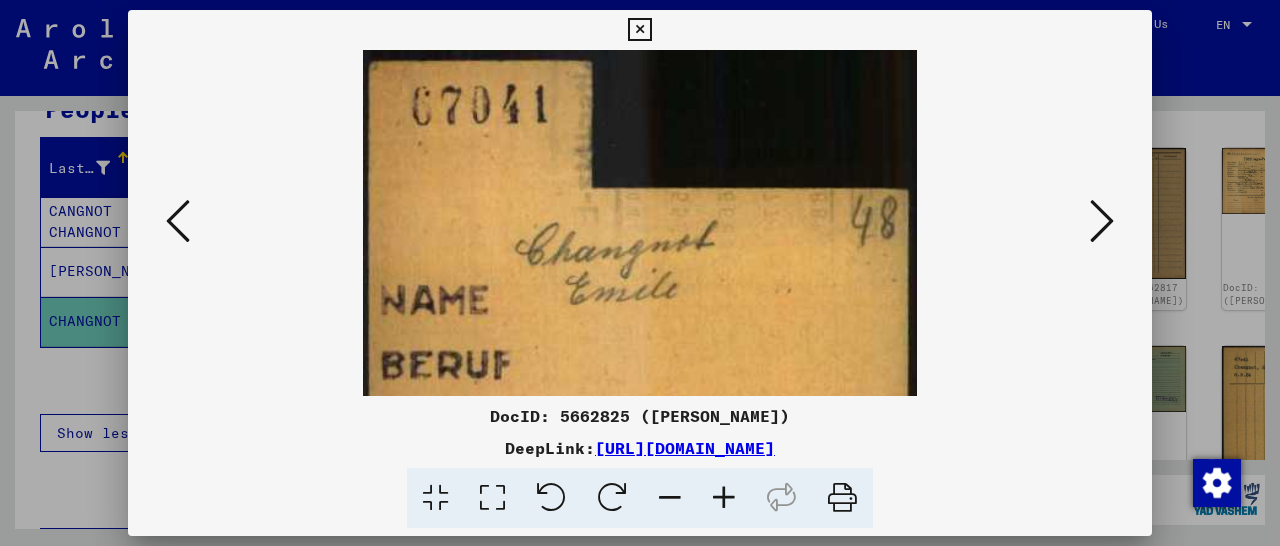 click at bounding box center [724, 498] 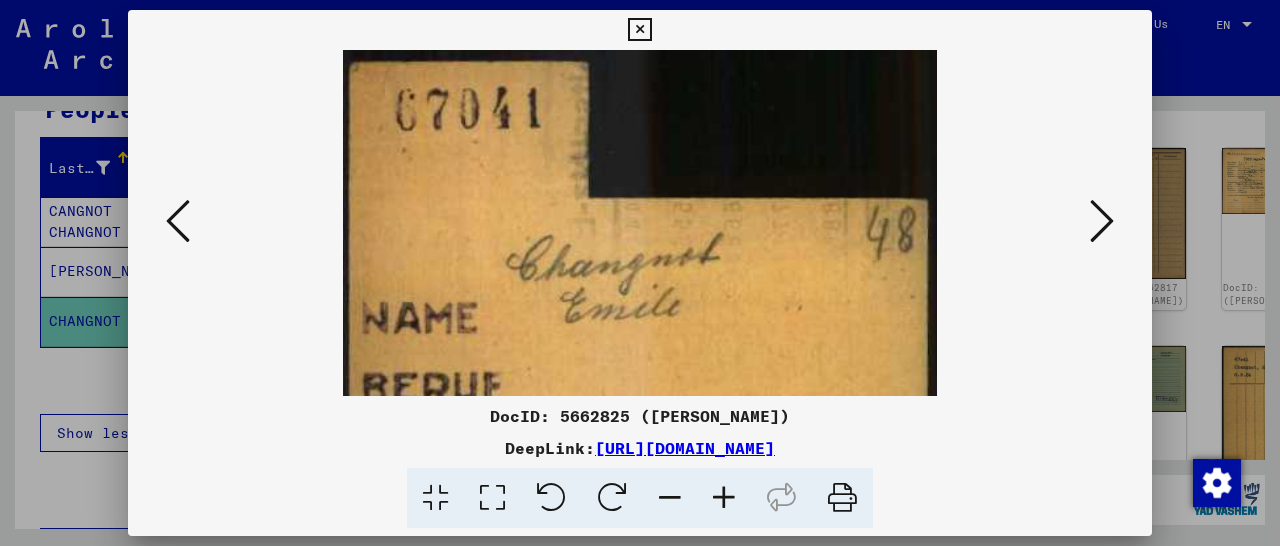 drag, startPoint x: 737, startPoint y: 497, endPoint x: 740, endPoint y: 487, distance: 10.440307 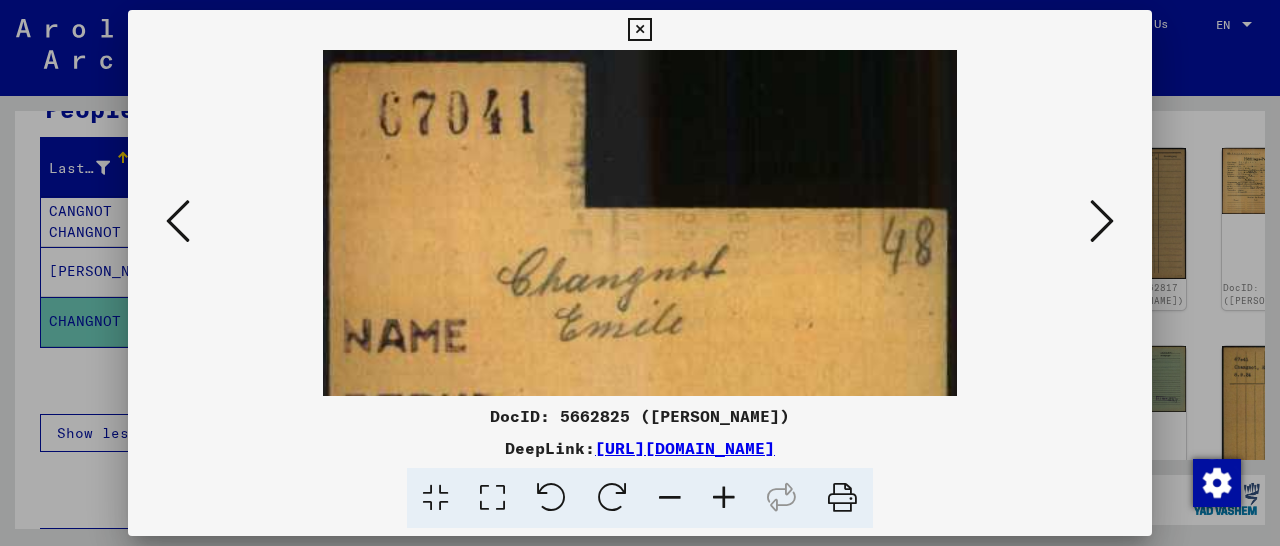 scroll, scrollTop: 215, scrollLeft: 0, axis: vertical 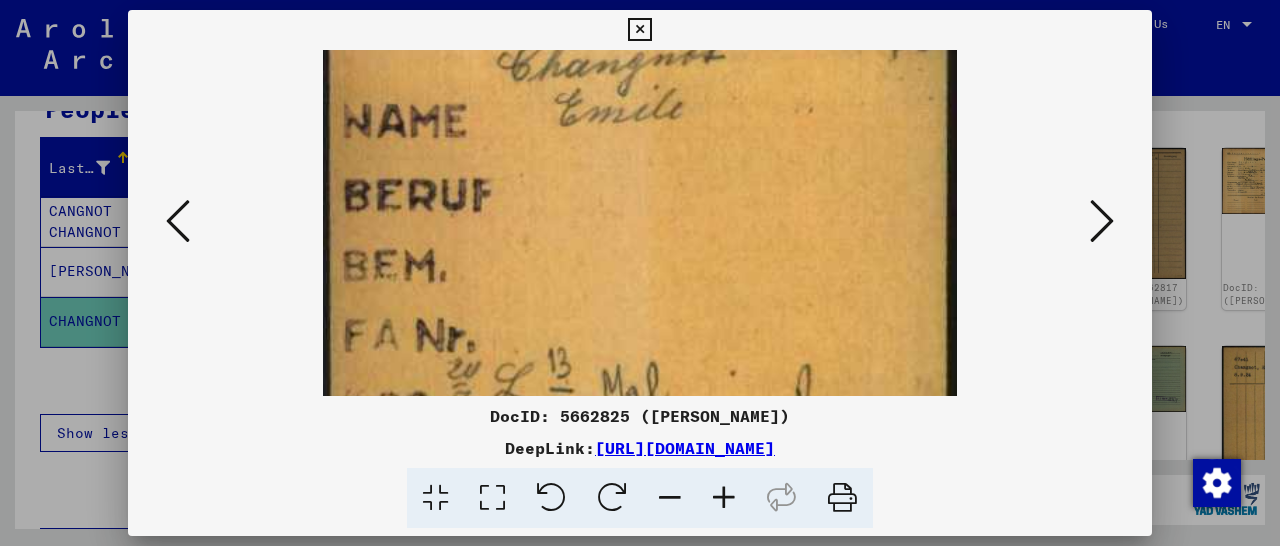 drag, startPoint x: 777, startPoint y: 283, endPoint x: 806, endPoint y: 68, distance: 216.94699 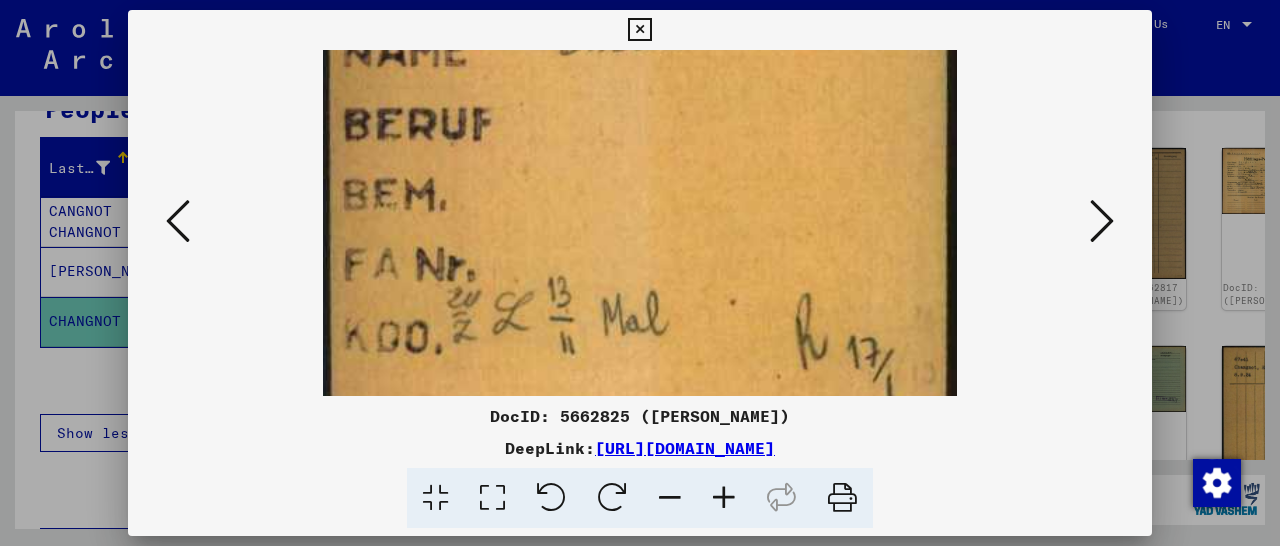scroll, scrollTop: 294, scrollLeft: 0, axis: vertical 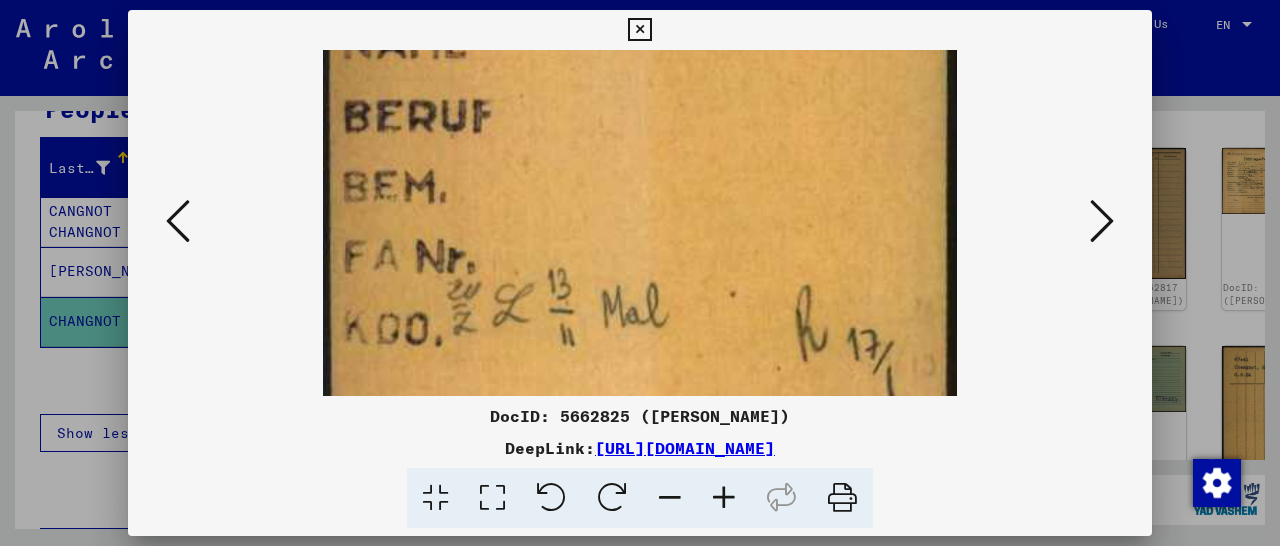 drag, startPoint x: 715, startPoint y: 140, endPoint x: 783, endPoint y: 67, distance: 99.764725 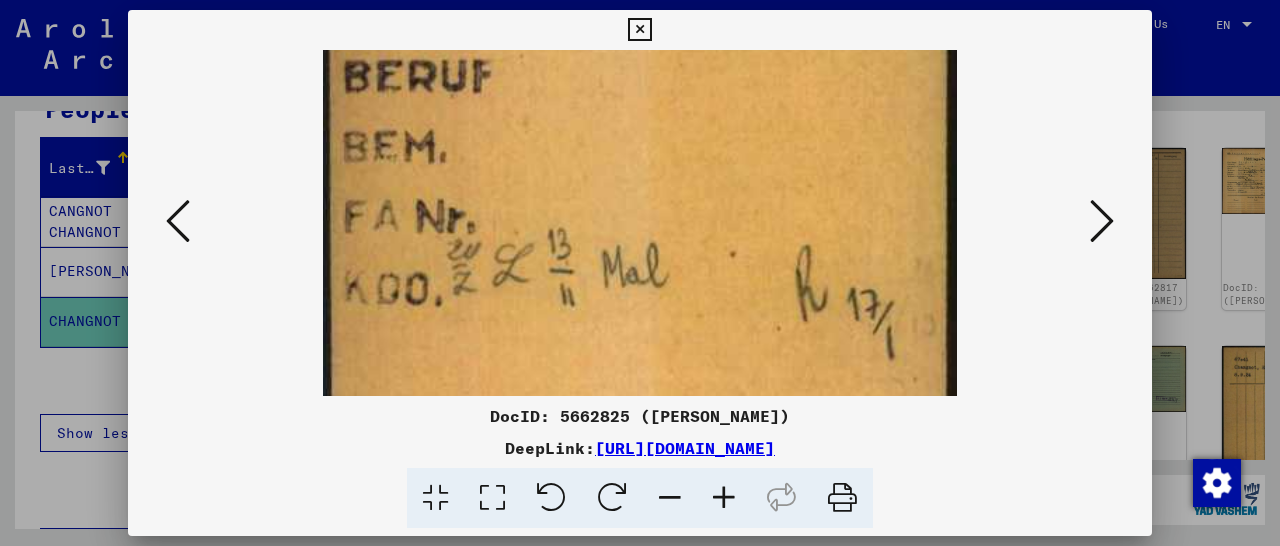 scroll, scrollTop: 339, scrollLeft: 0, axis: vertical 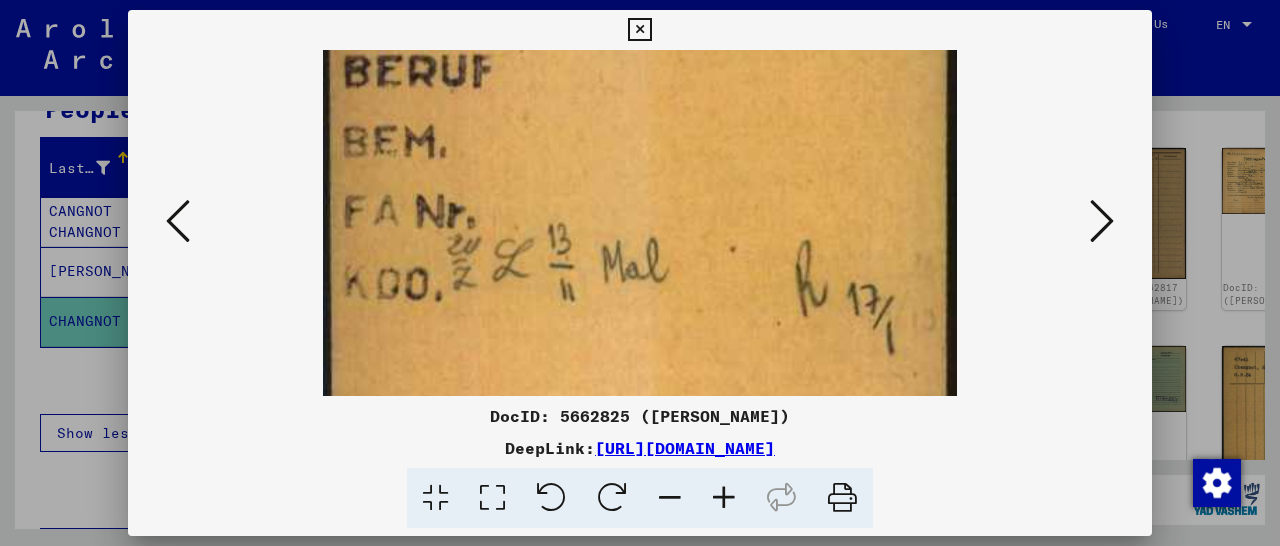 drag, startPoint x: 664, startPoint y: 235, endPoint x: 677, endPoint y: 190, distance: 46.840153 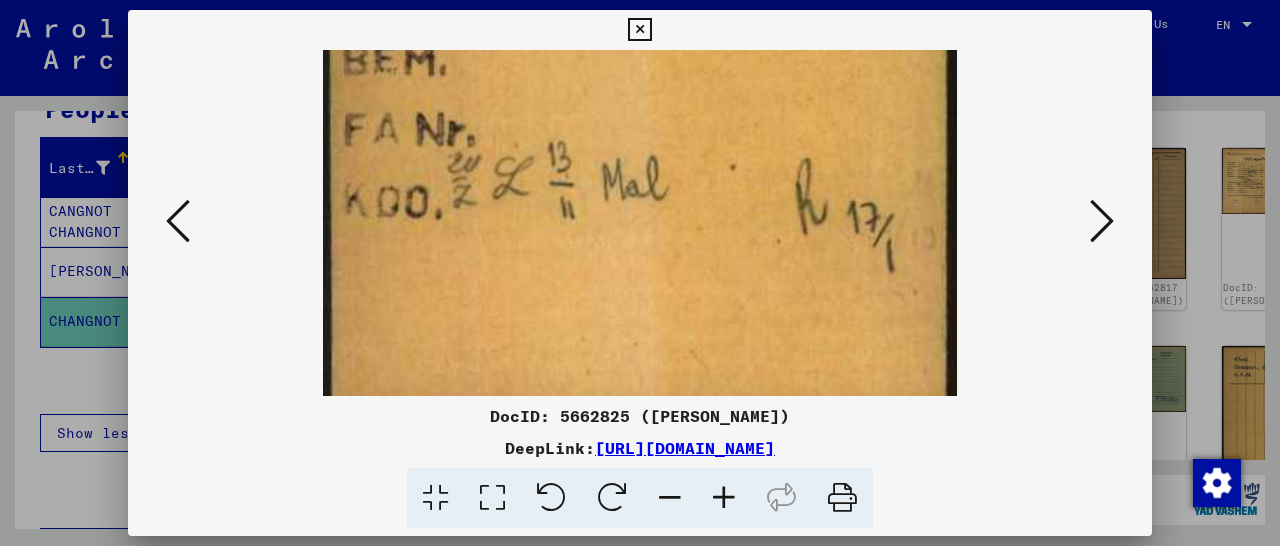 scroll, scrollTop: 449, scrollLeft: 0, axis: vertical 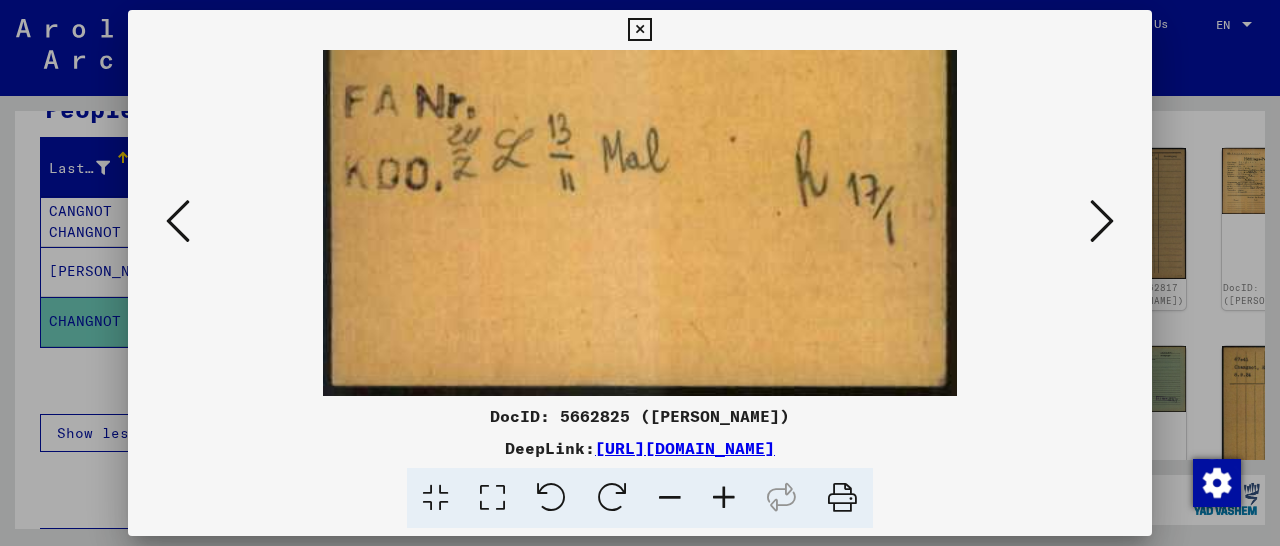 drag, startPoint x: 690, startPoint y: 309, endPoint x: 709, endPoint y: 225, distance: 86.12201 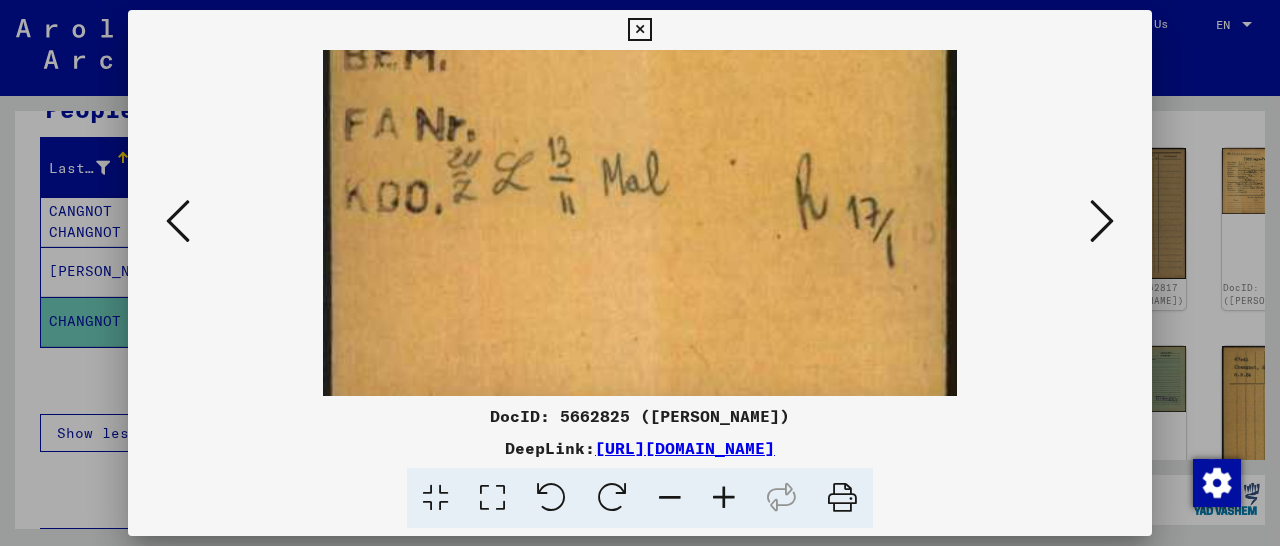 click at bounding box center [1102, 221] 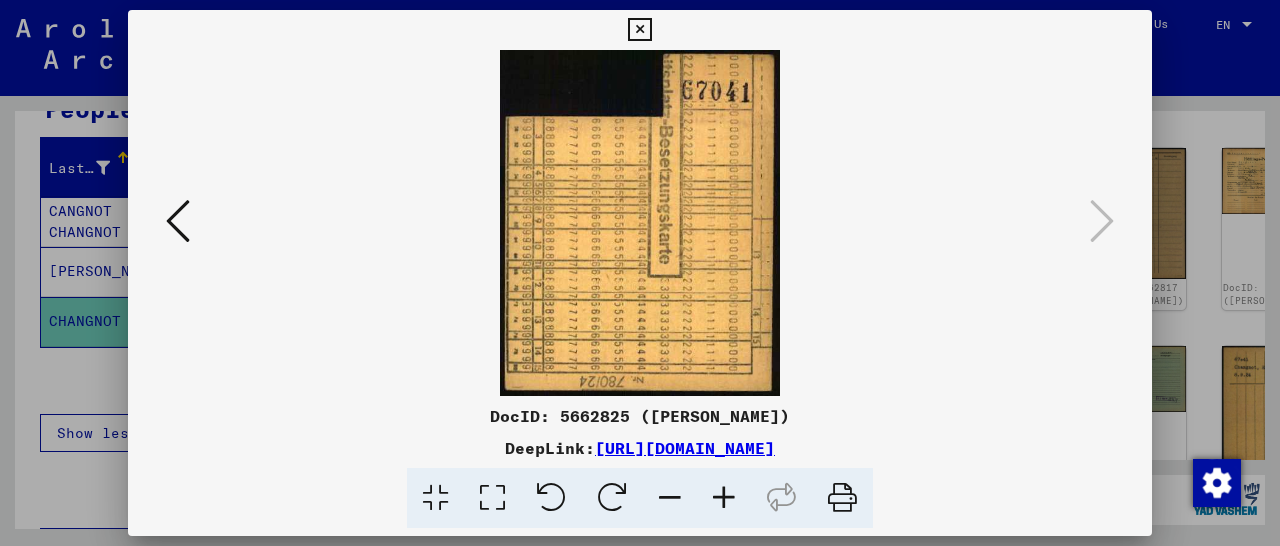 scroll, scrollTop: 0, scrollLeft: 0, axis: both 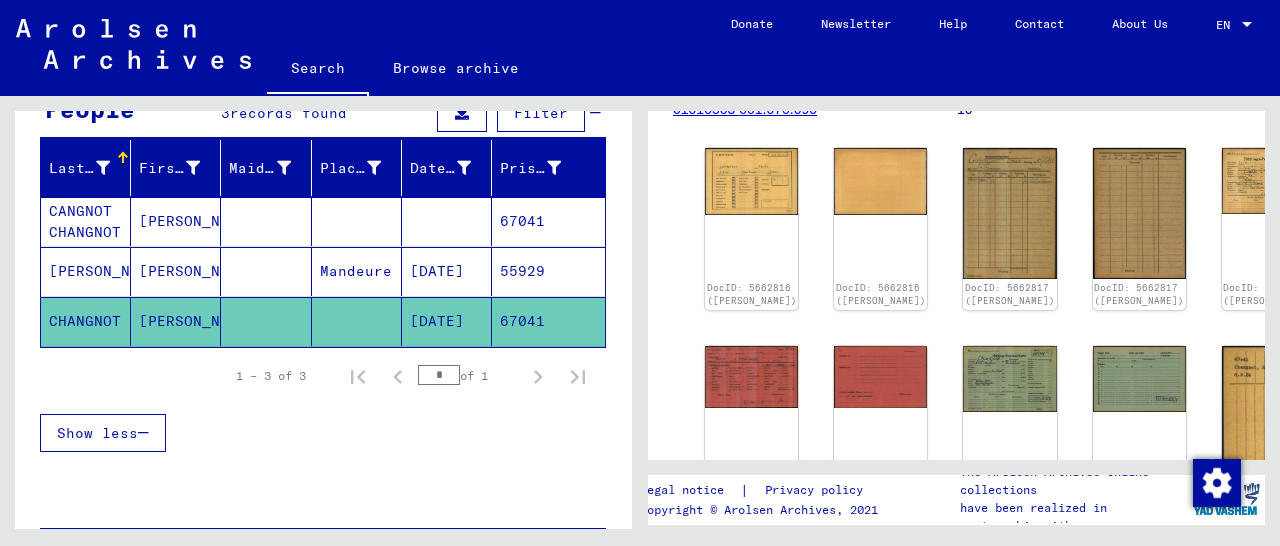 click on "55929" at bounding box center (548, 321) 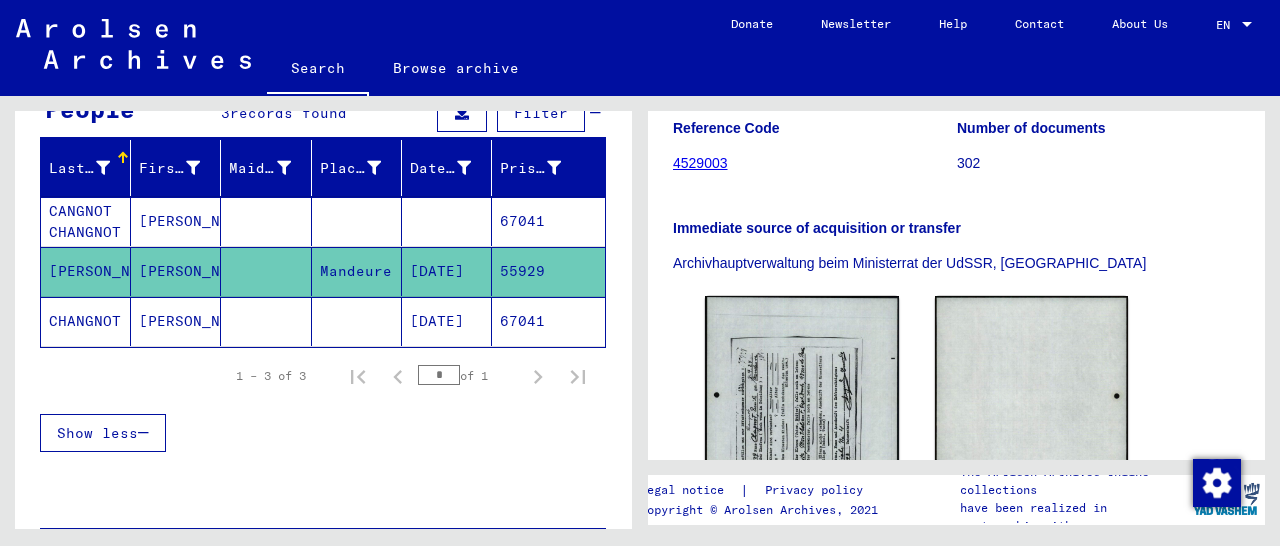 scroll, scrollTop: 312, scrollLeft: 0, axis: vertical 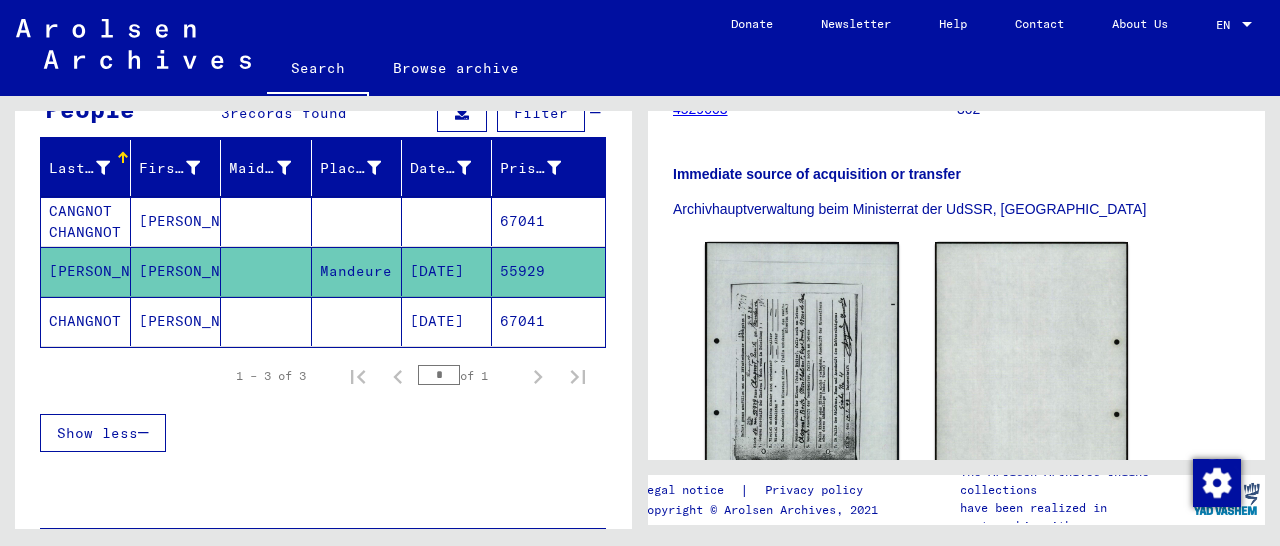 click on "67041" at bounding box center (548, 271) 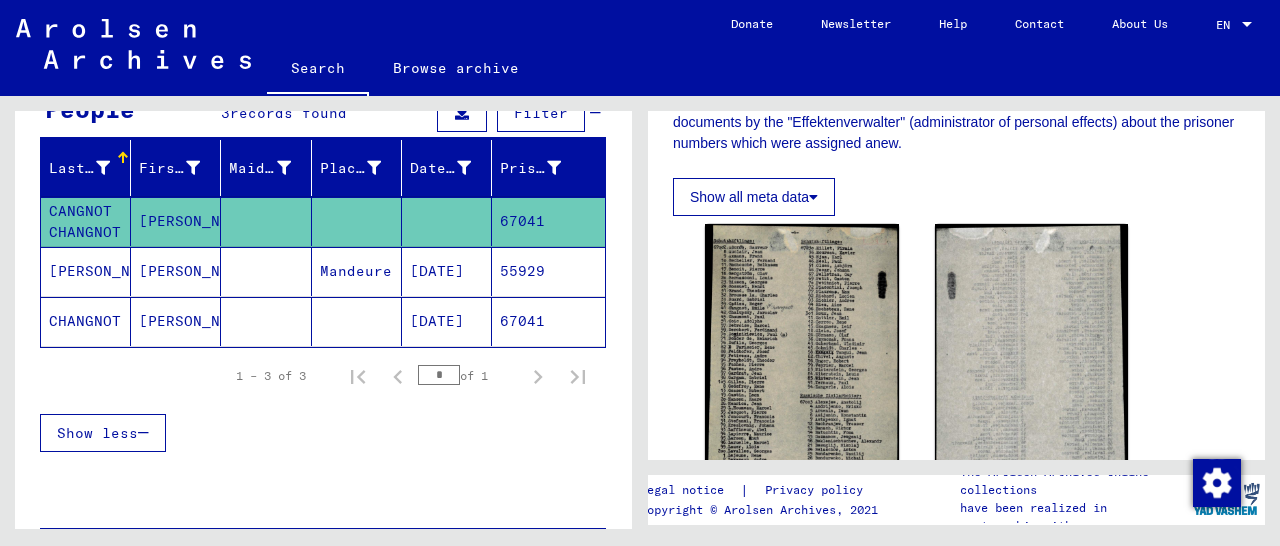 scroll, scrollTop: 520, scrollLeft: 0, axis: vertical 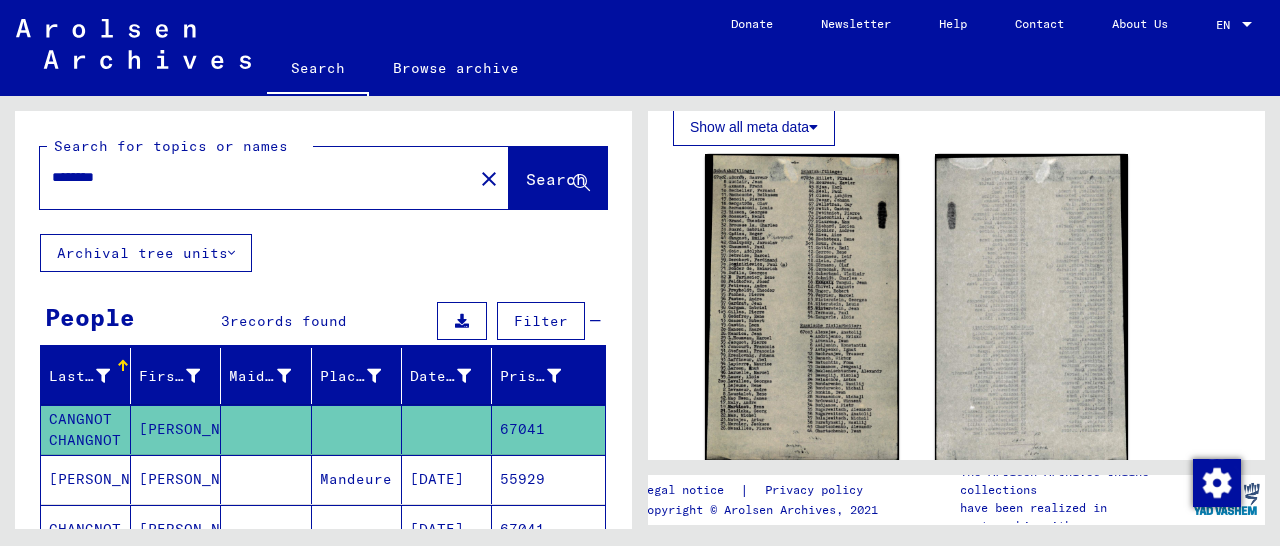 drag, startPoint x: 191, startPoint y: 172, endPoint x: 37, endPoint y: 175, distance: 154.02922 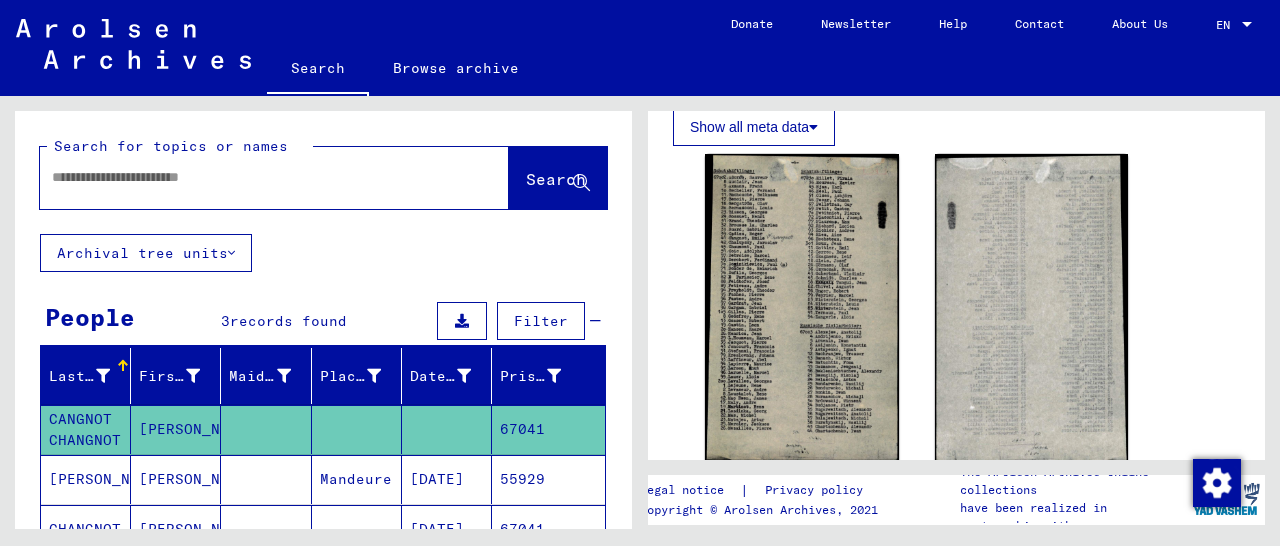 paste on "*****" 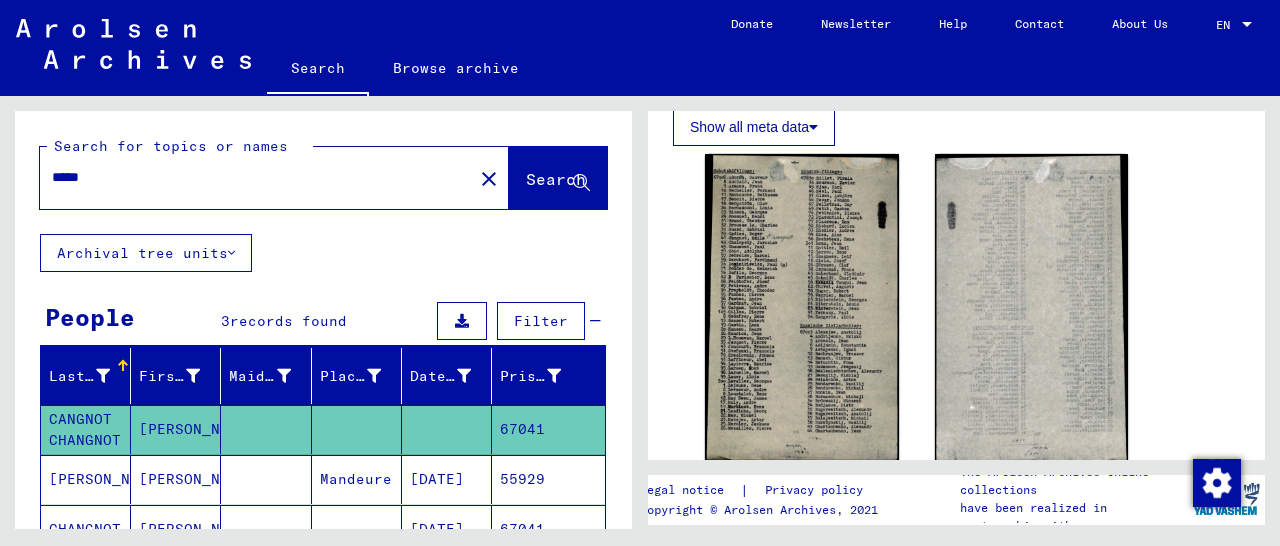 scroll, scrollTop: 0, scrollLeft: 0, axis: both 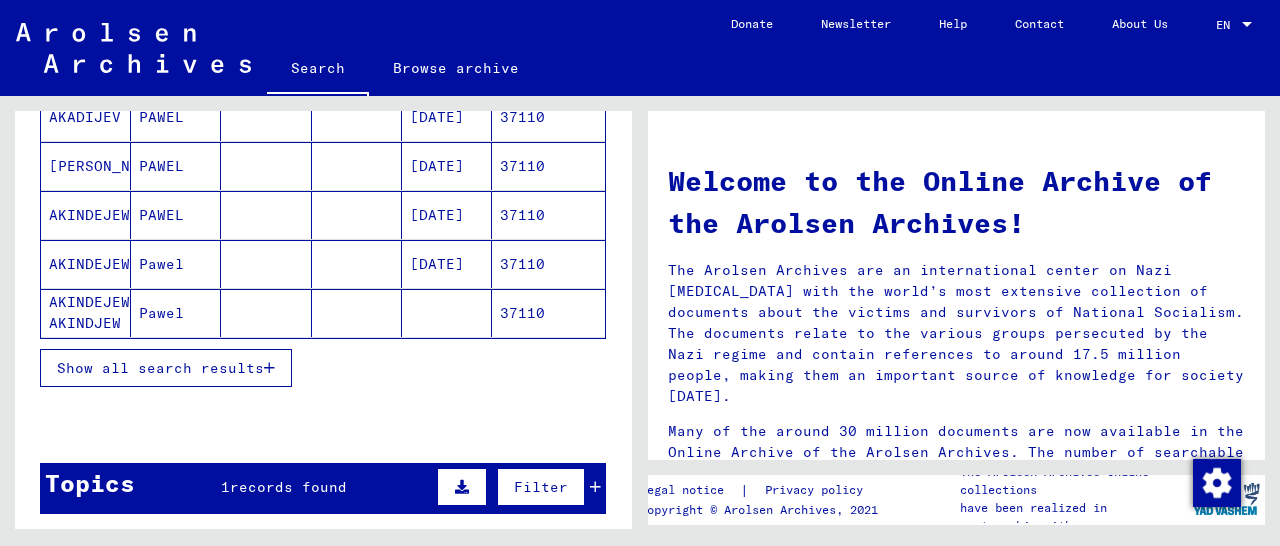 click at bounding box center (269, 368) 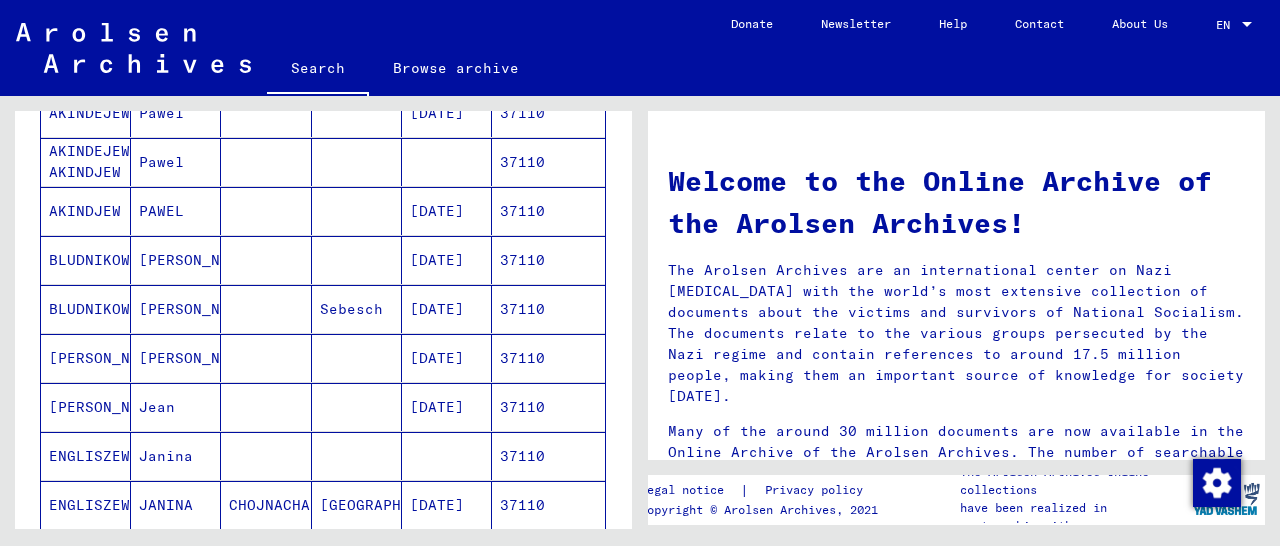 scroll, scrollTop: 520, scrollLeft: 0, axis: vertical 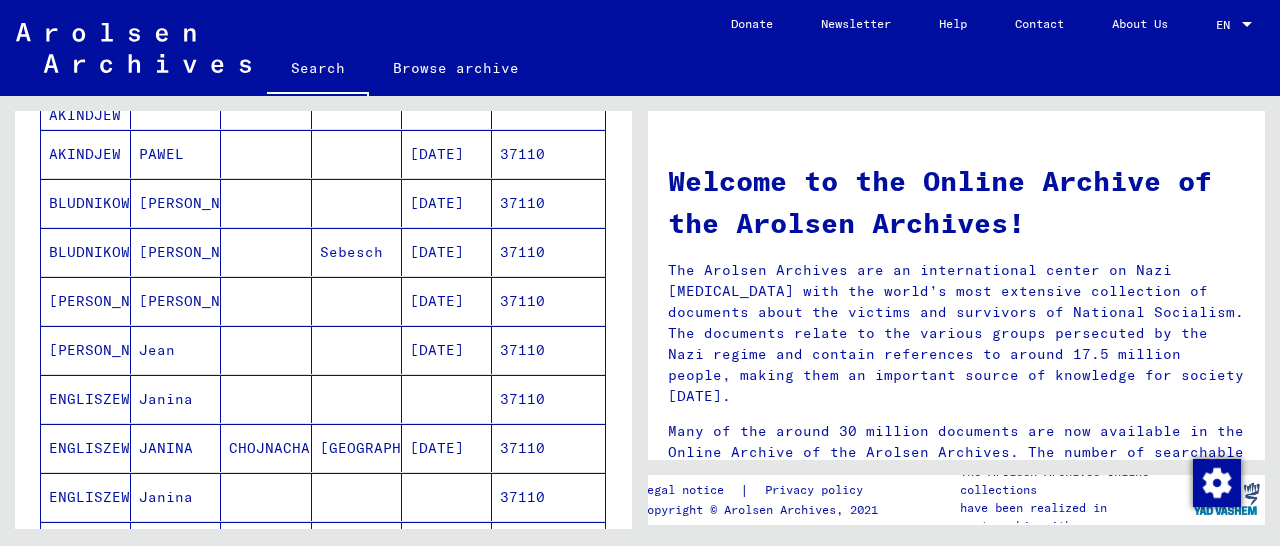 click on "37110" at bounding box center [548, 350] 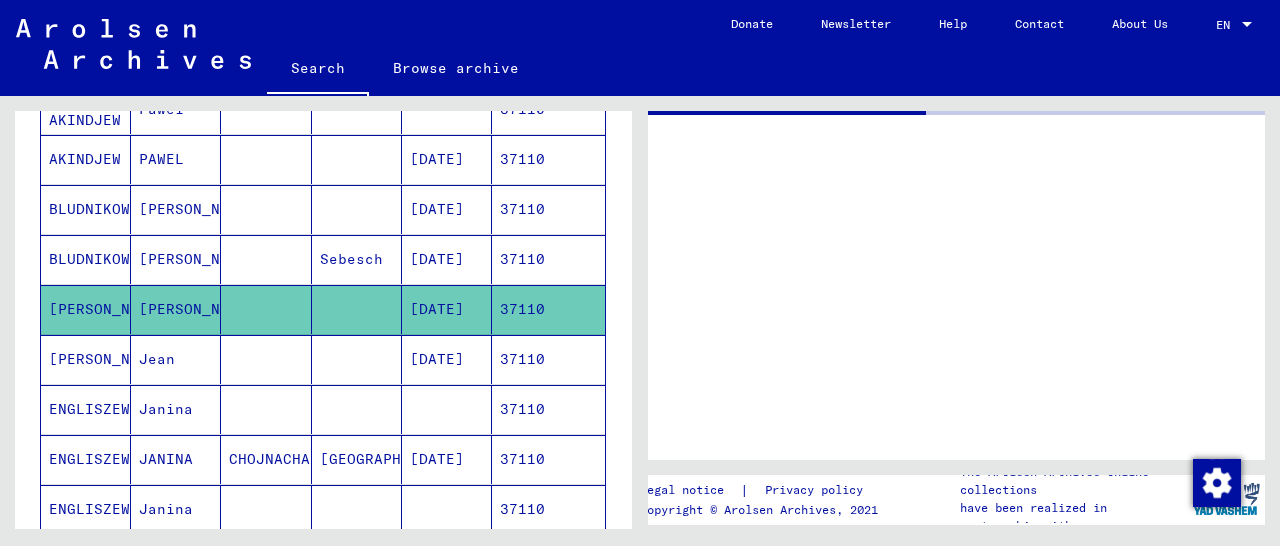 scroll, scrollTop: 523, scrollLeft: 0, axis: vertical 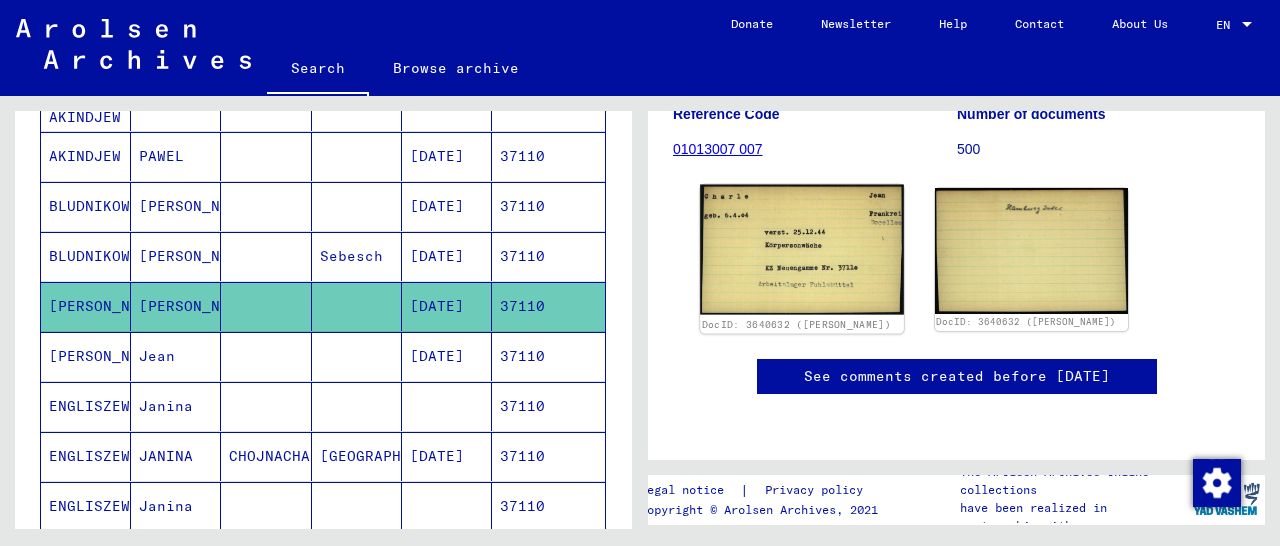 click 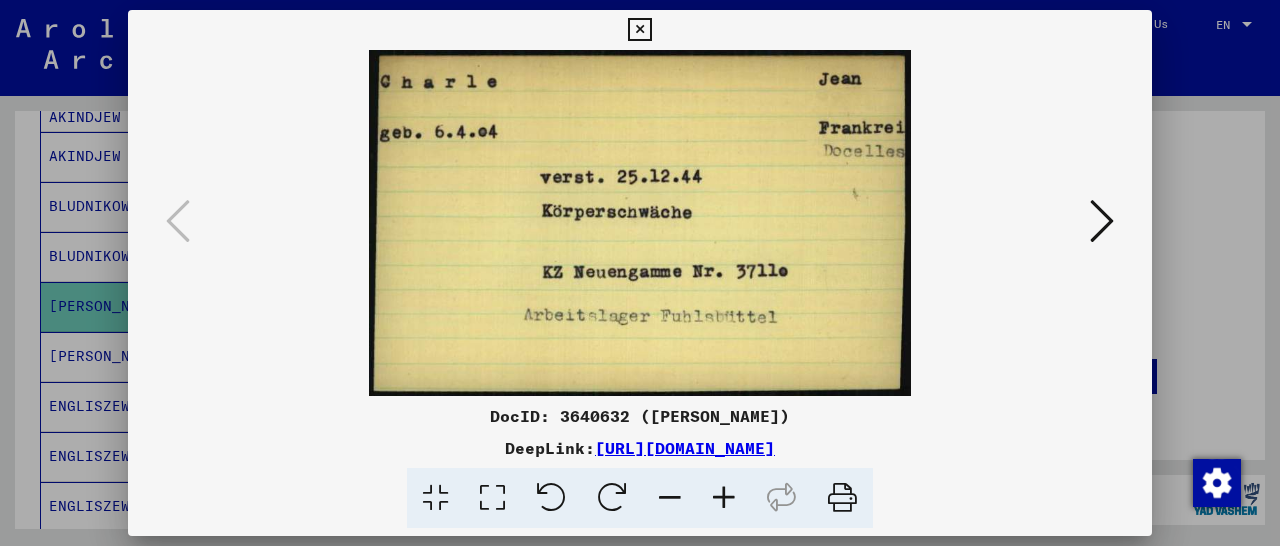 scroll, scrollTop: 312, scrollLeft: 0, axis: vertical 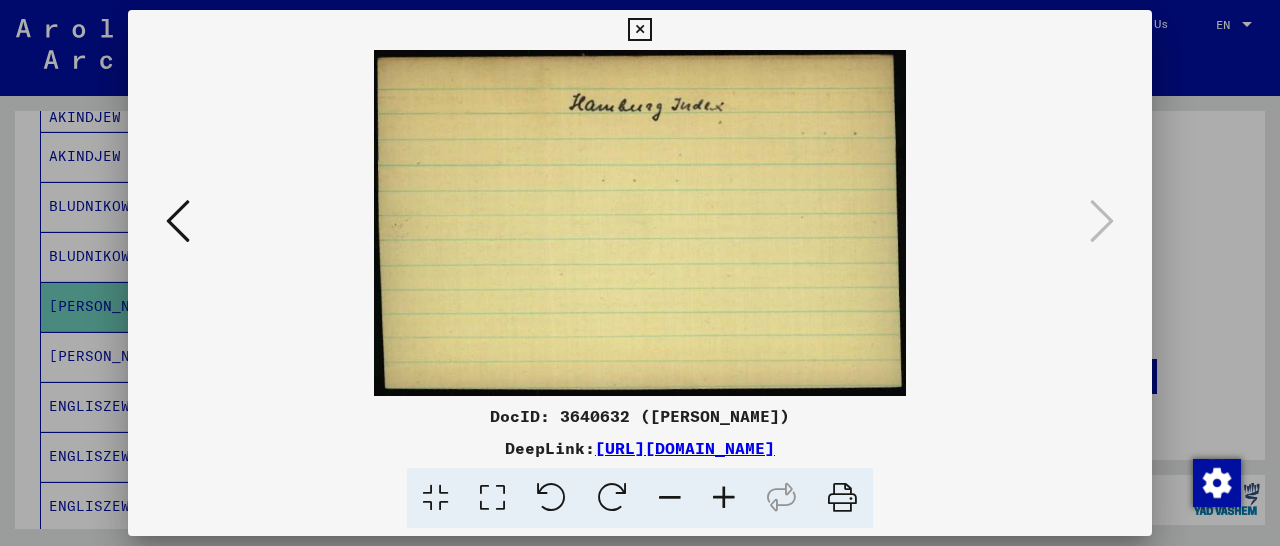 click at bounding box center (639, 30) 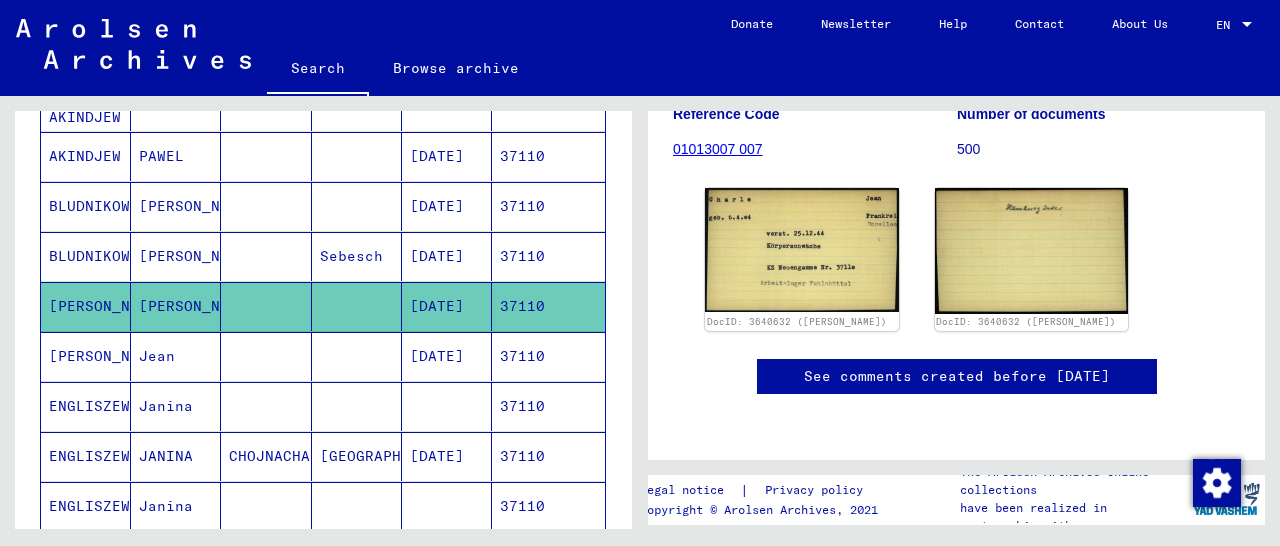 click on "37110" at bounding box center [548, 406] 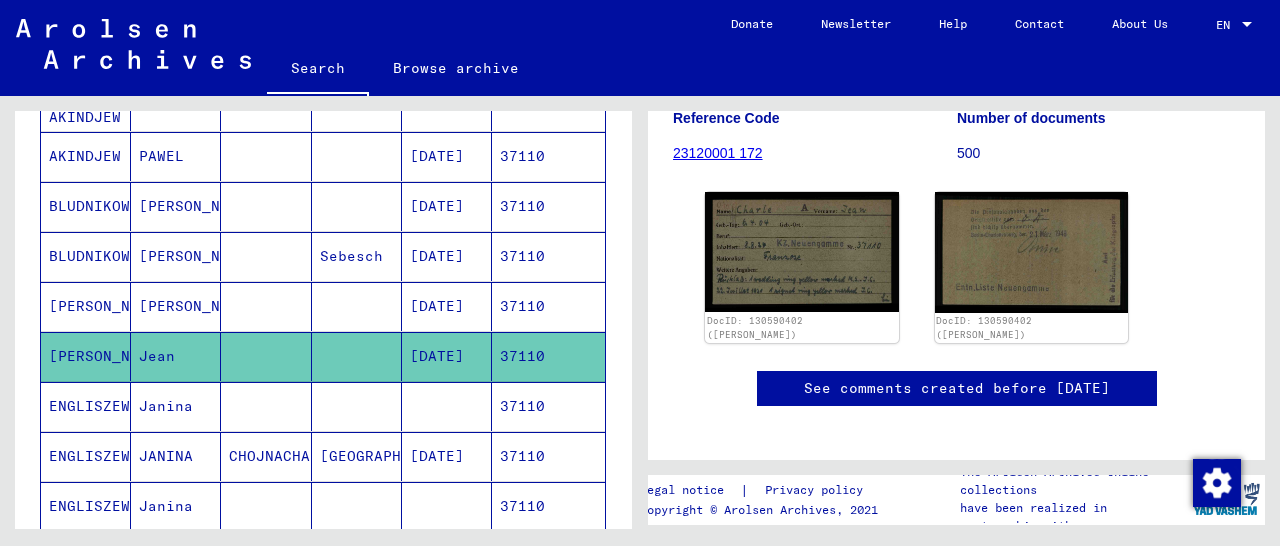 scroll, scrollTop: 312, scrollLeft: 0, axis: vertical 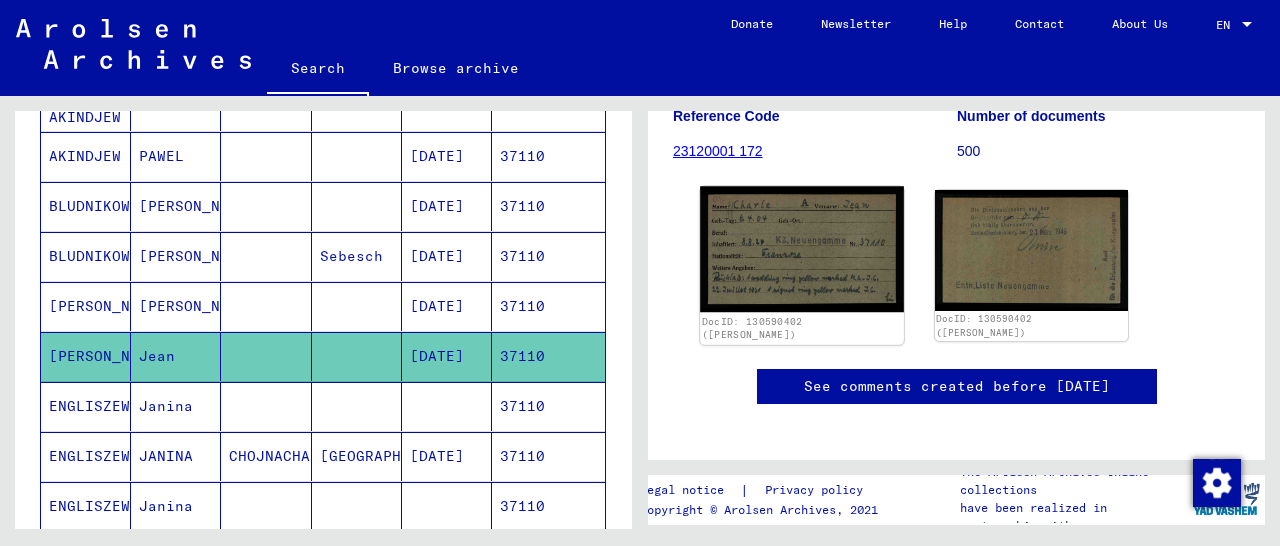 click 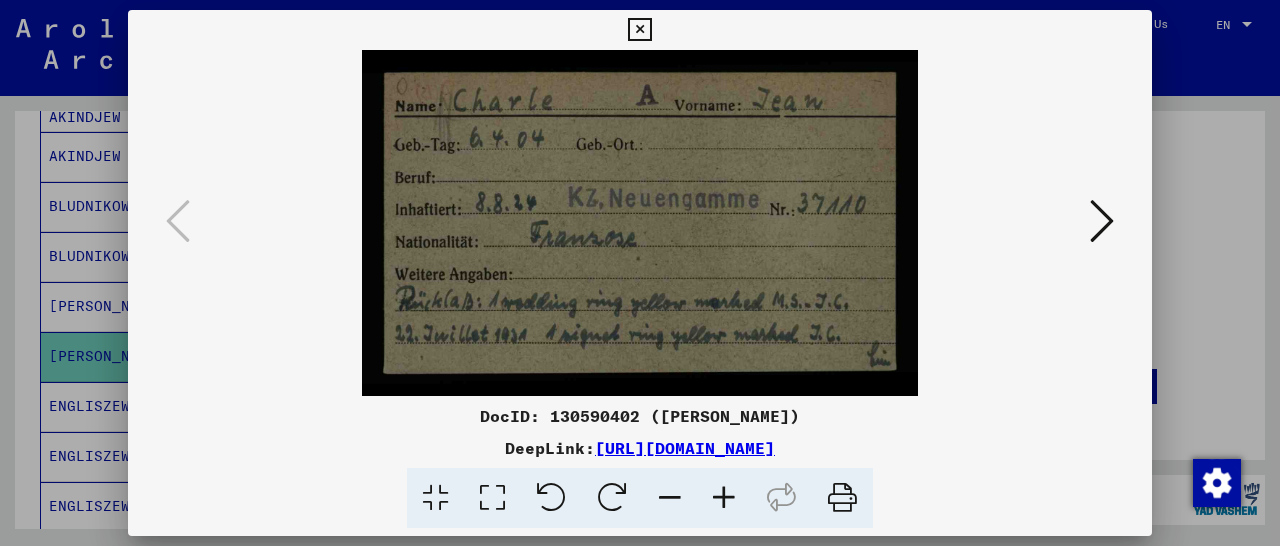 click at bounding box center [1102, 221] 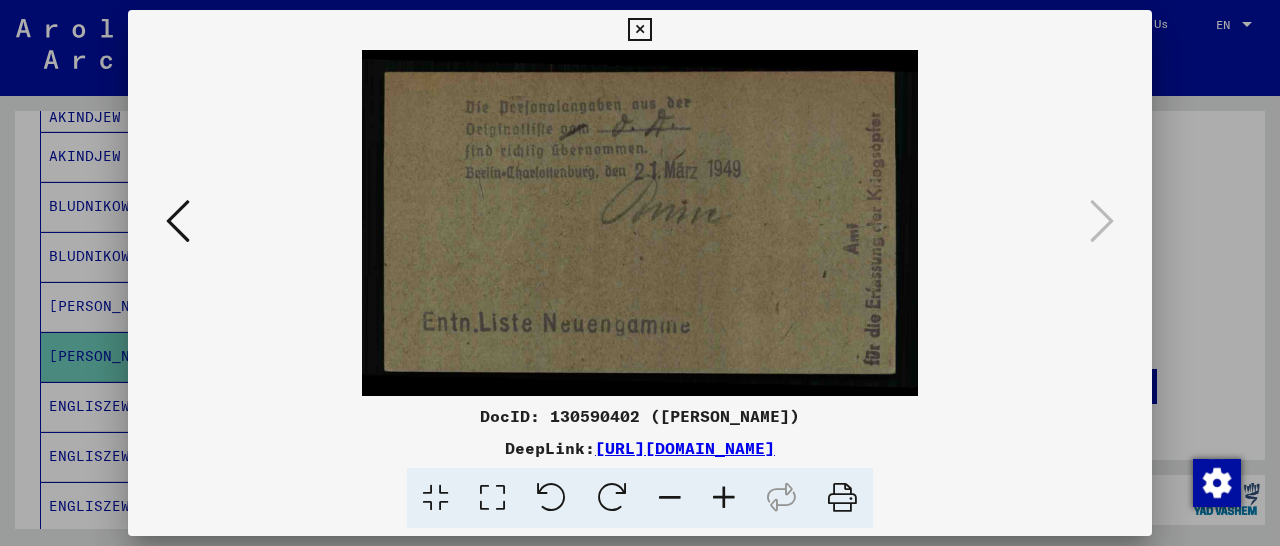 click at bounding box center (178, 222) 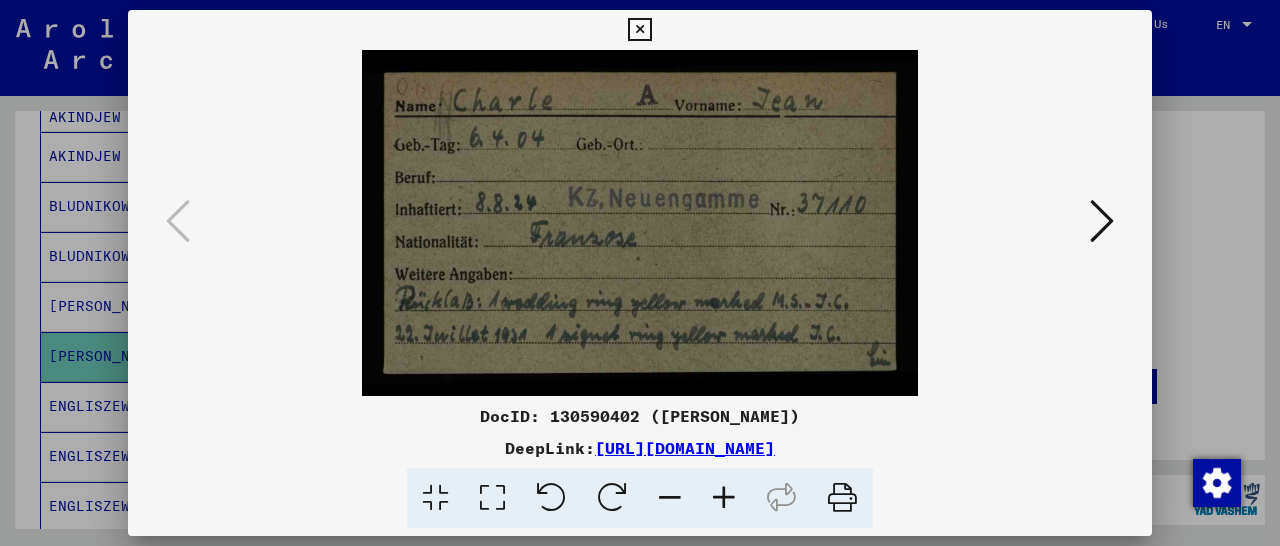 click at bounding box center (639, 30) 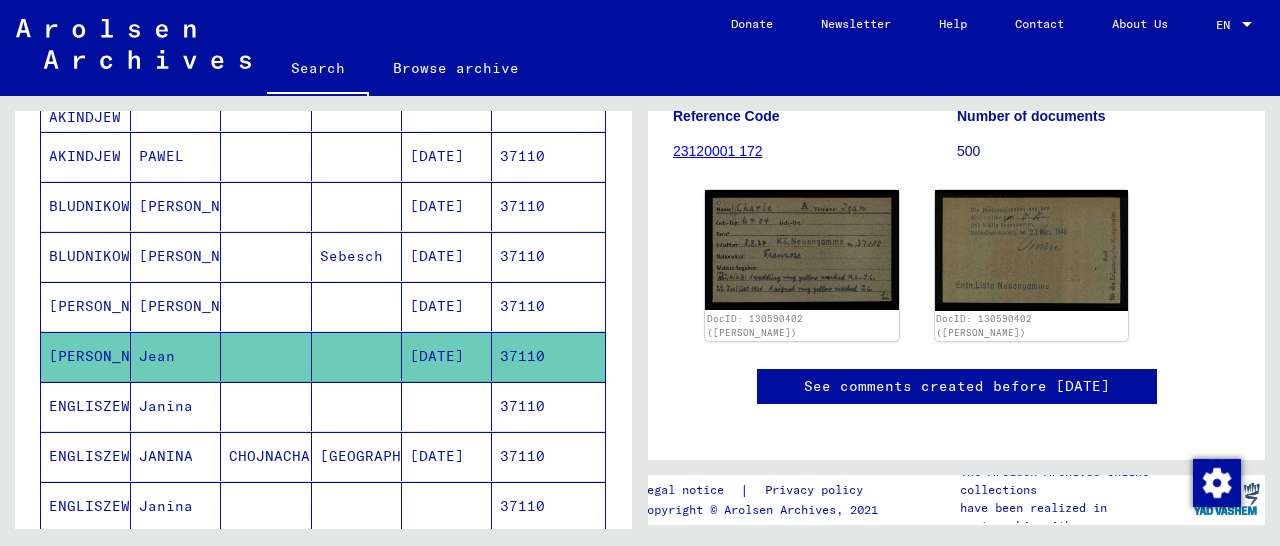 click on "37110" at bounding box center (548, 356) 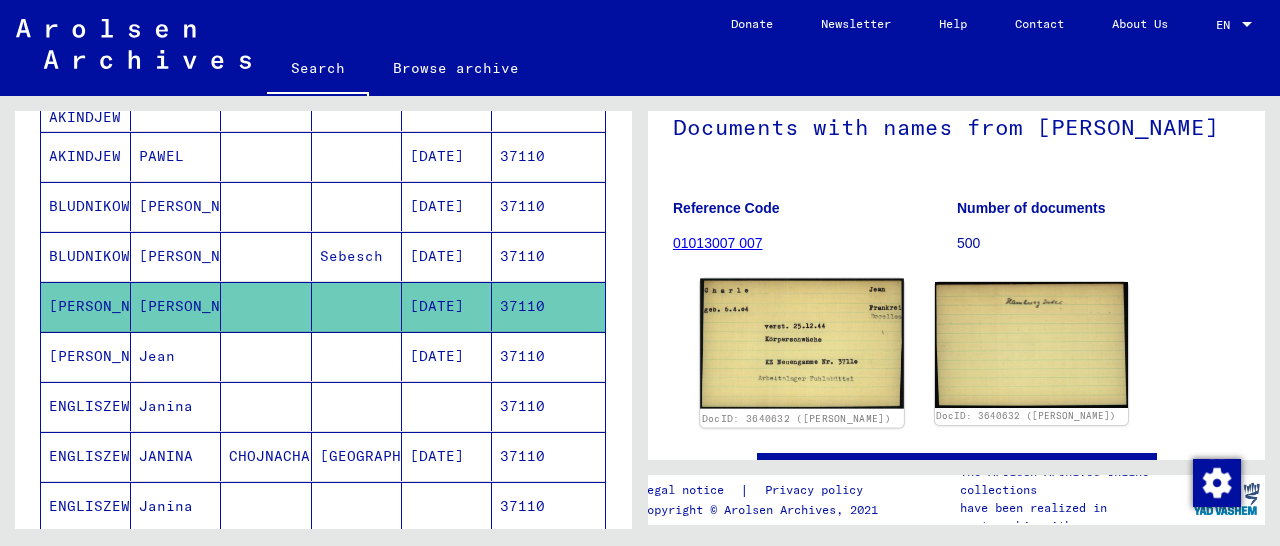scroll, scrollTop: 208, scrollLeft: 0, axis: vertical 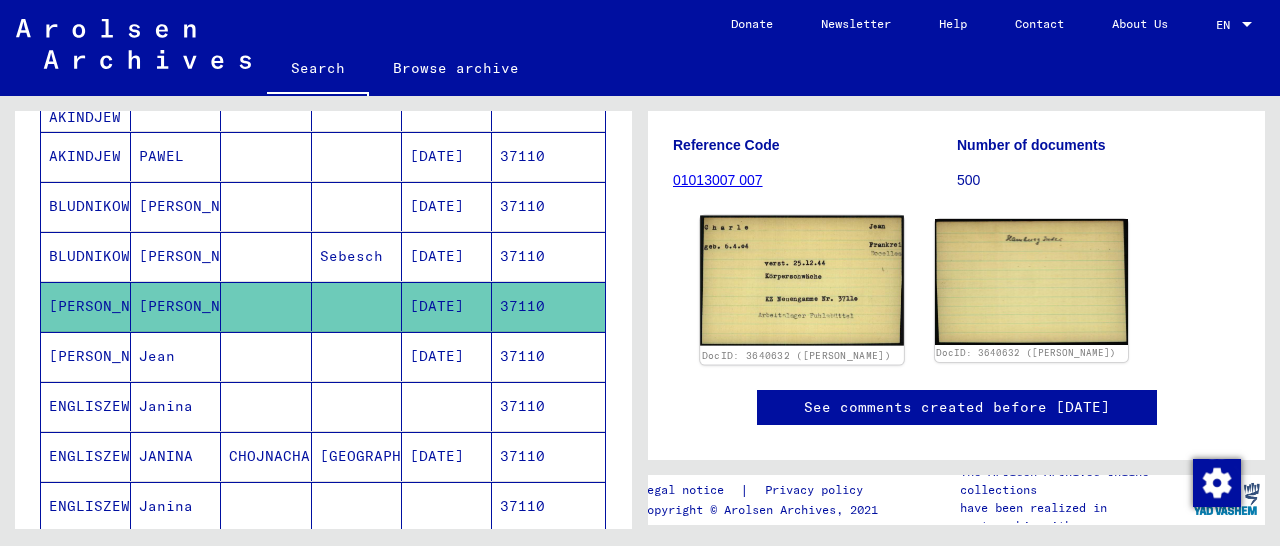 click 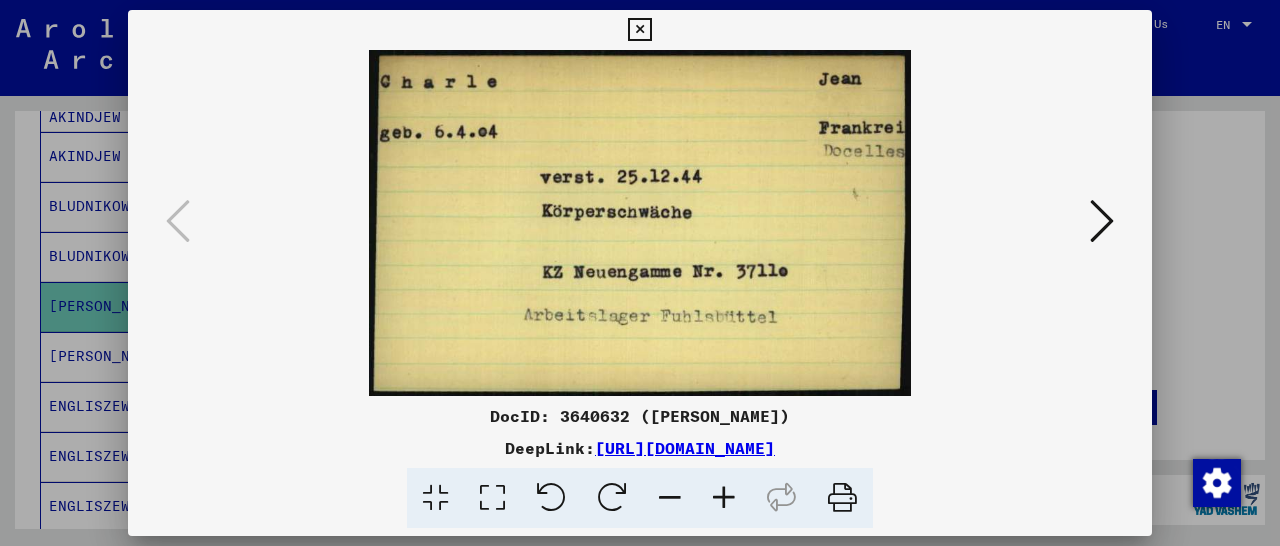 click at bounding box center (1102, 221) 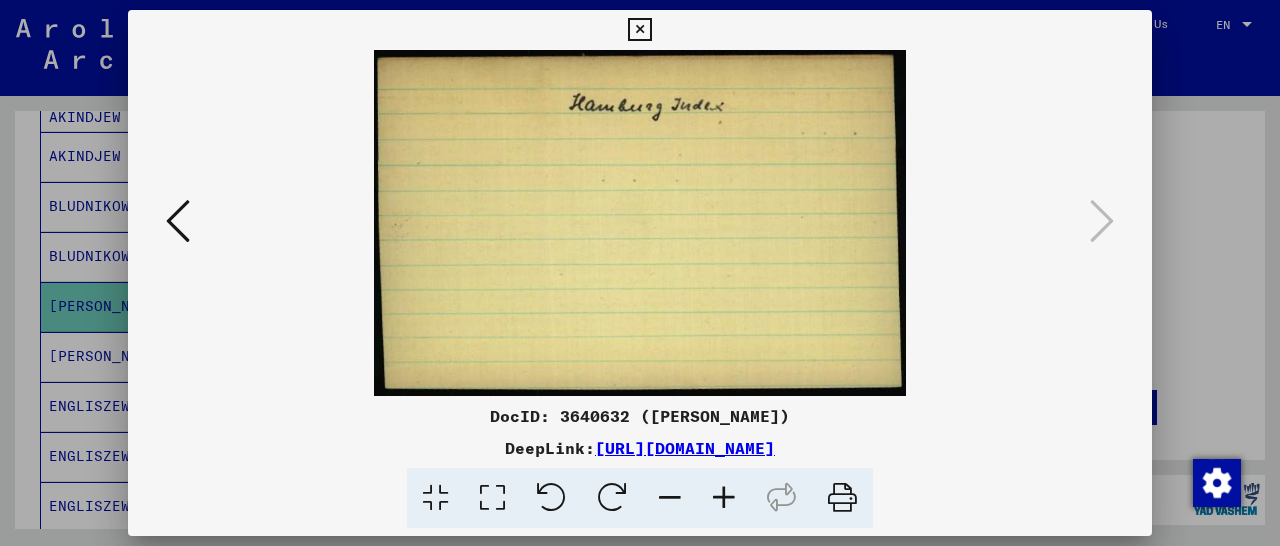click at bounding box center (639, 30) 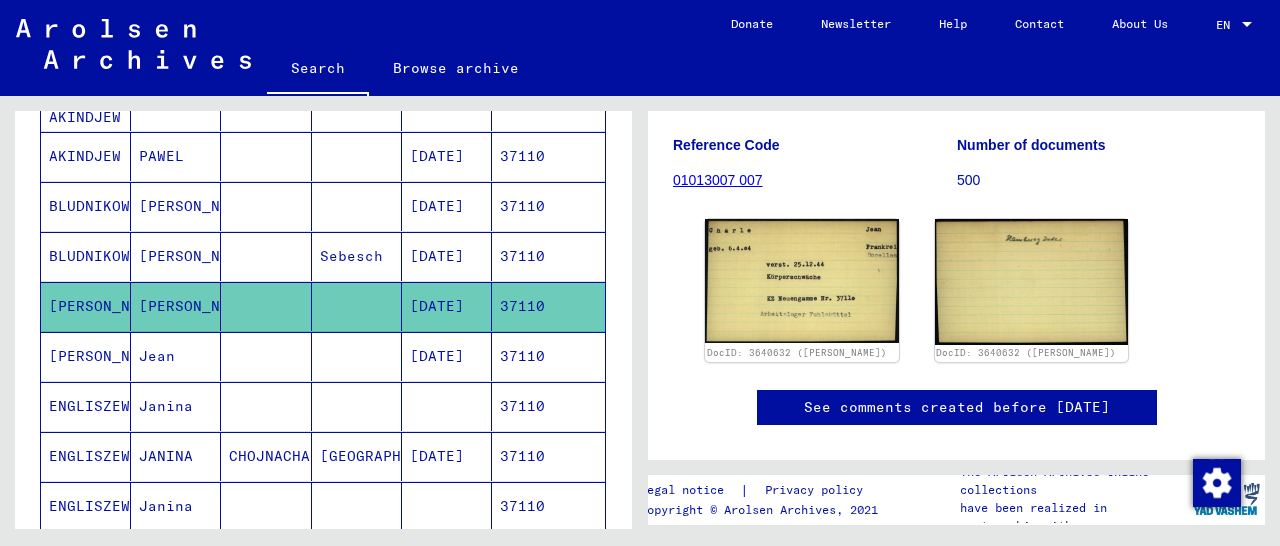 click on "37110" at bounding box center [548, 406] 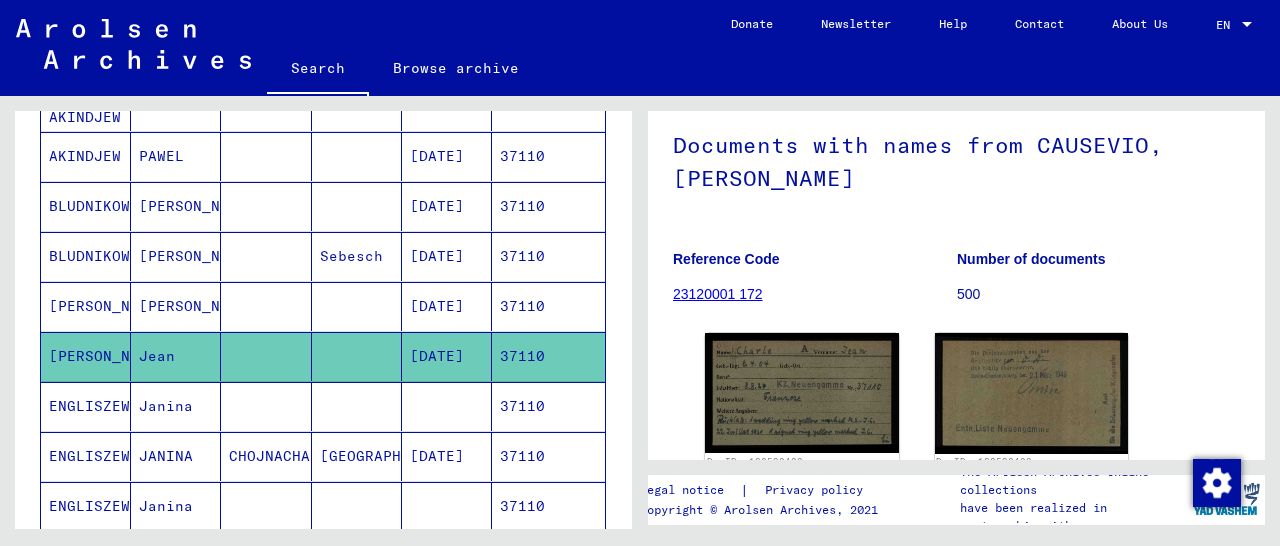 scroll, scrollTop: 312, scrollLeft: 0, axis: vertical 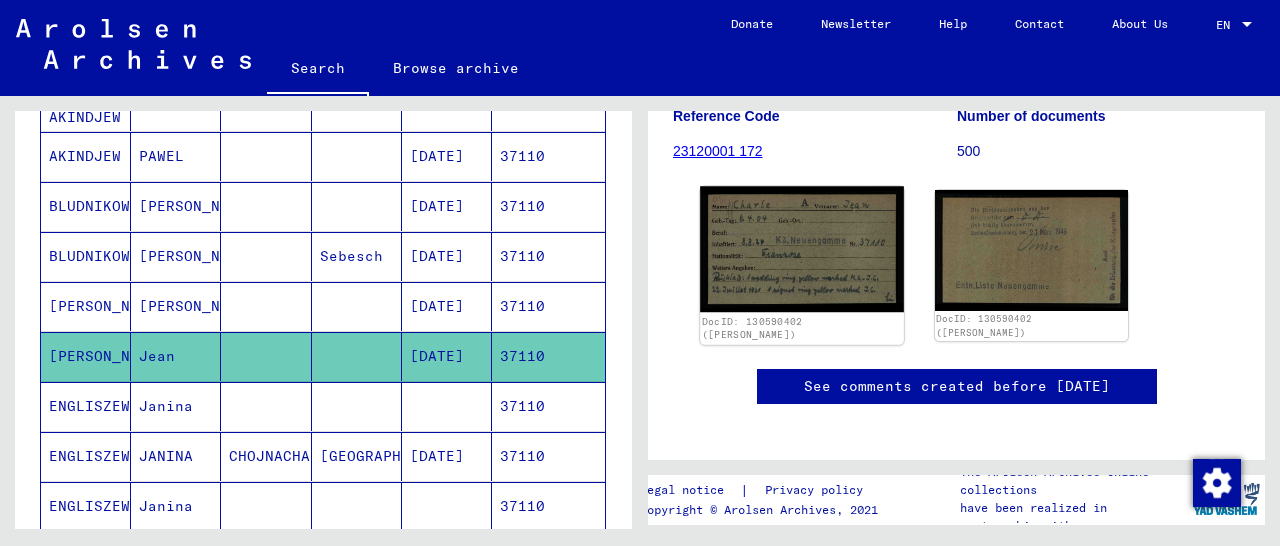 click 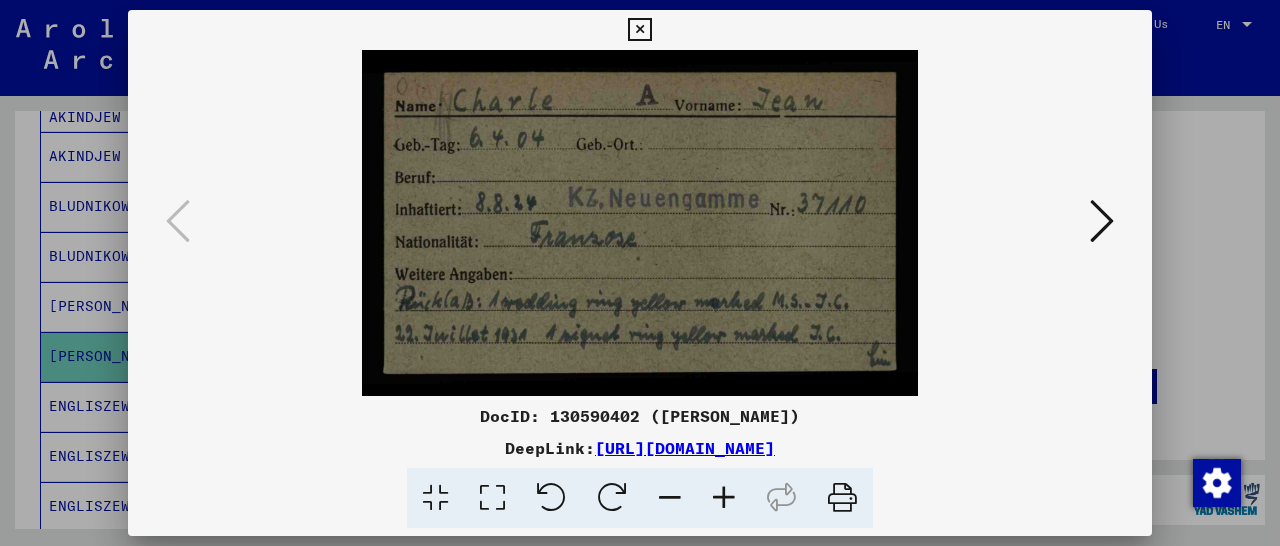 click at bounding box center [1102, 221] 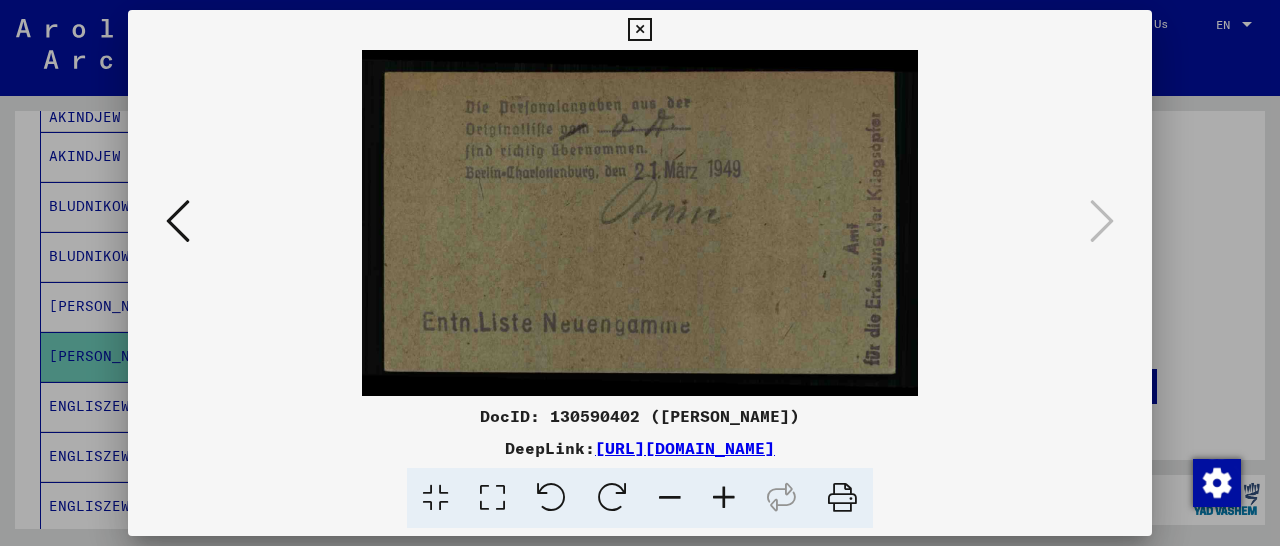 click at bounding box center (639, 30) 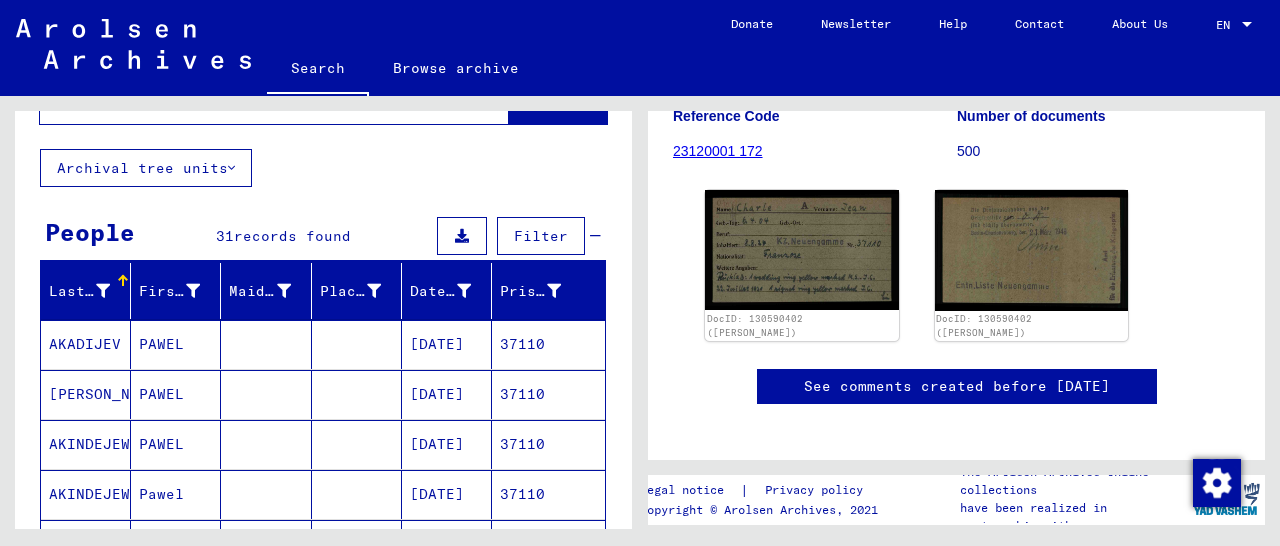 scroll, scrollTop: 0, scrollLeft: 0, axis: both 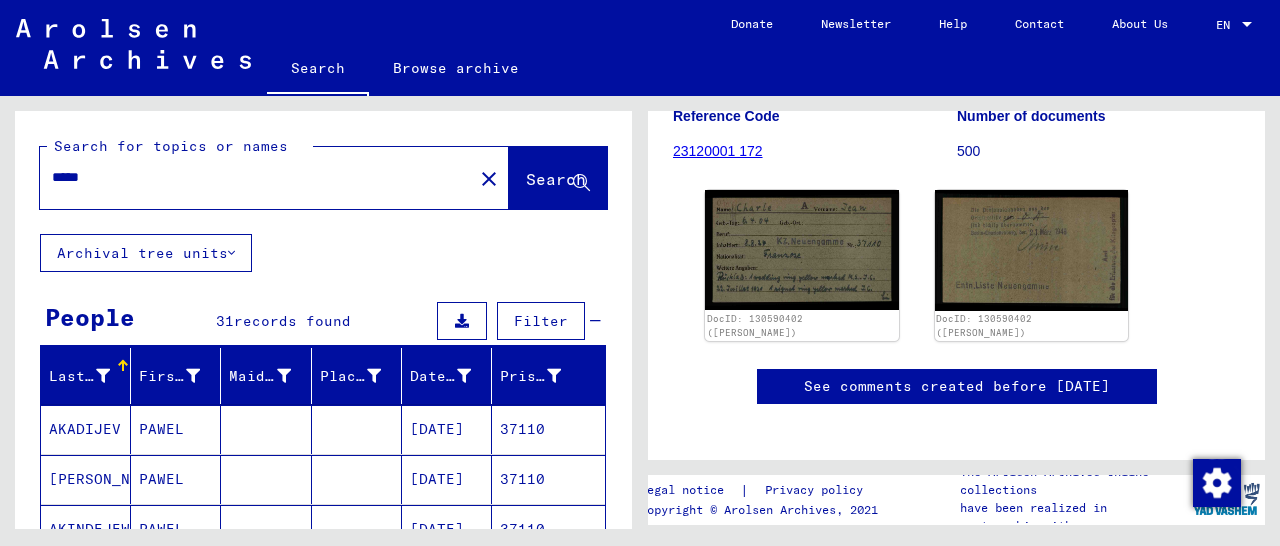 drag, startPoint x: 157, startPoint y: 177, endPoint x: 0, endPoint y: 211, distance: 160.63934 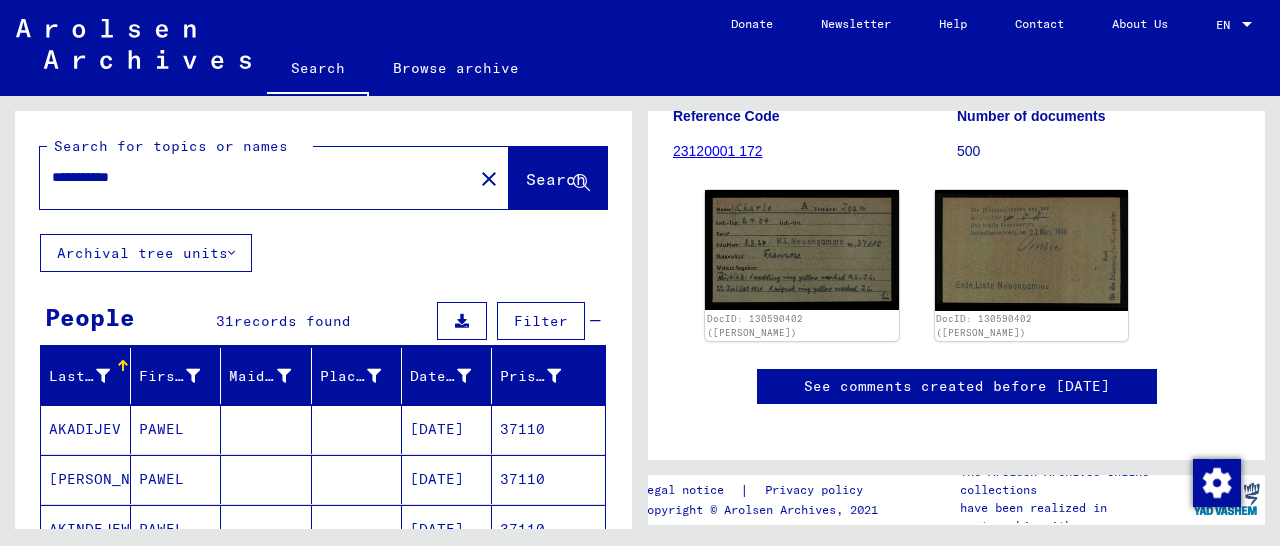 type on "**********" 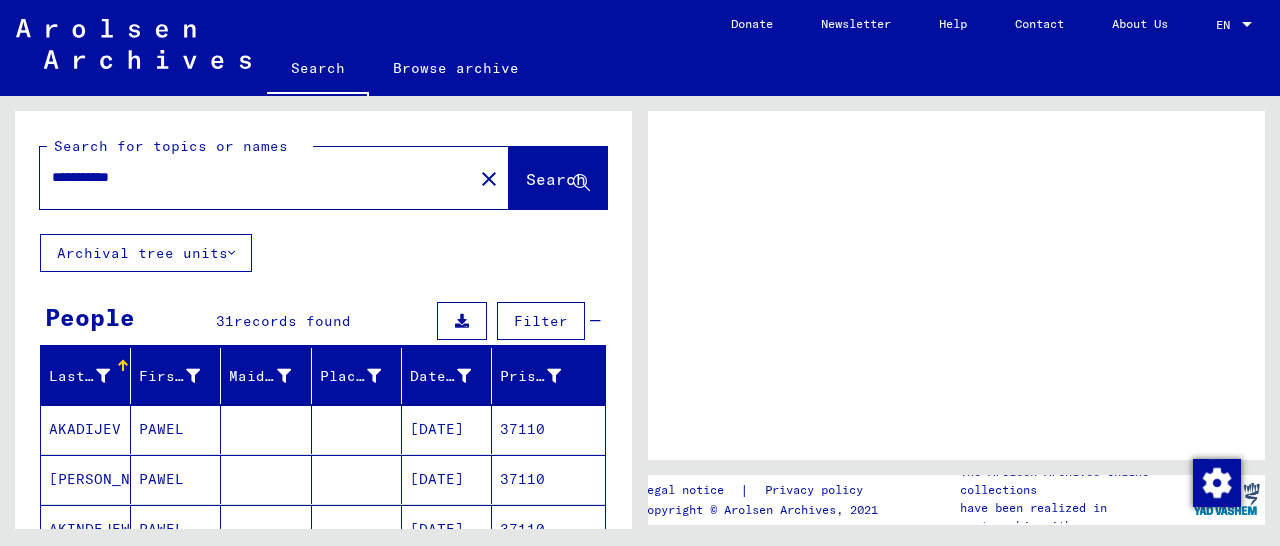 scroll, scrollTop: 0, scrollLeft: 0, axis: both 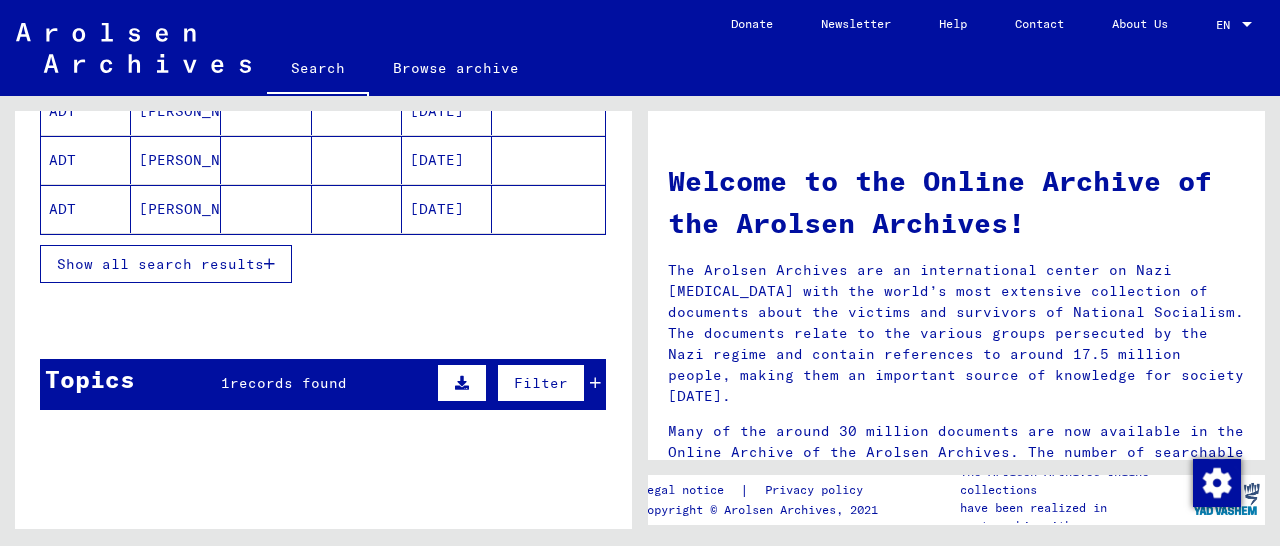 click at bounding box center (269, 264) 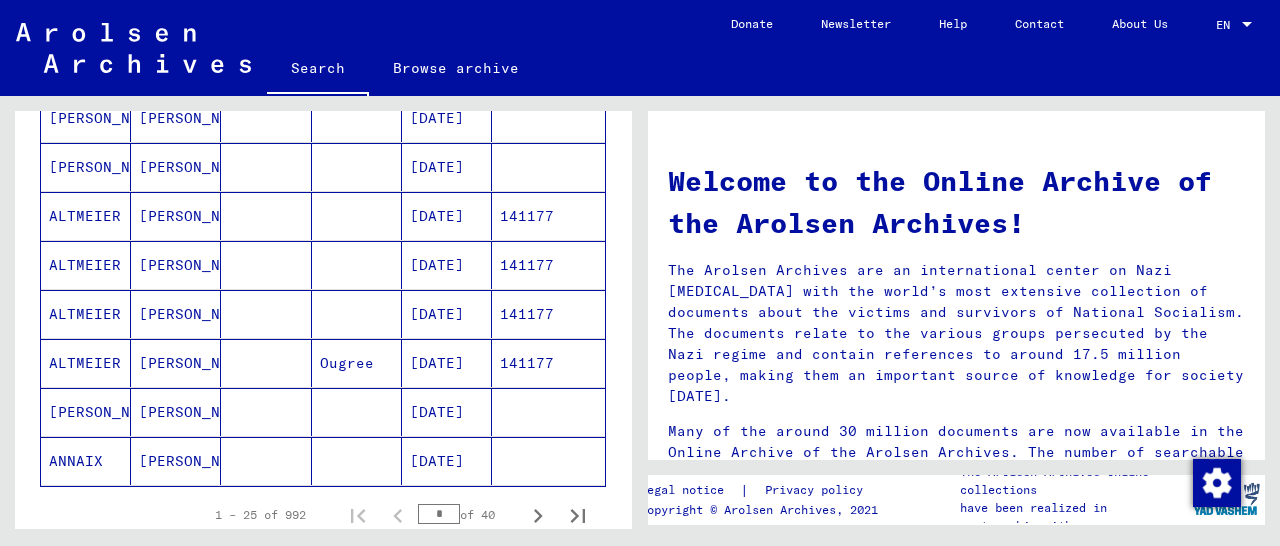 scroll, scrollTop: 1248, scrollLeft: 0, axis: vertical 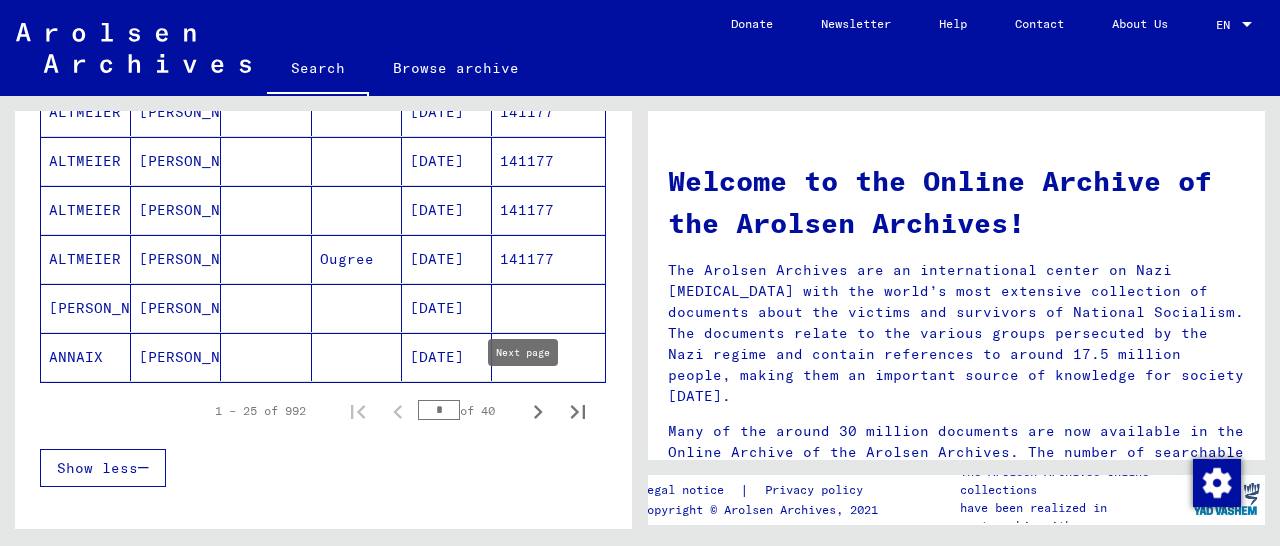 click 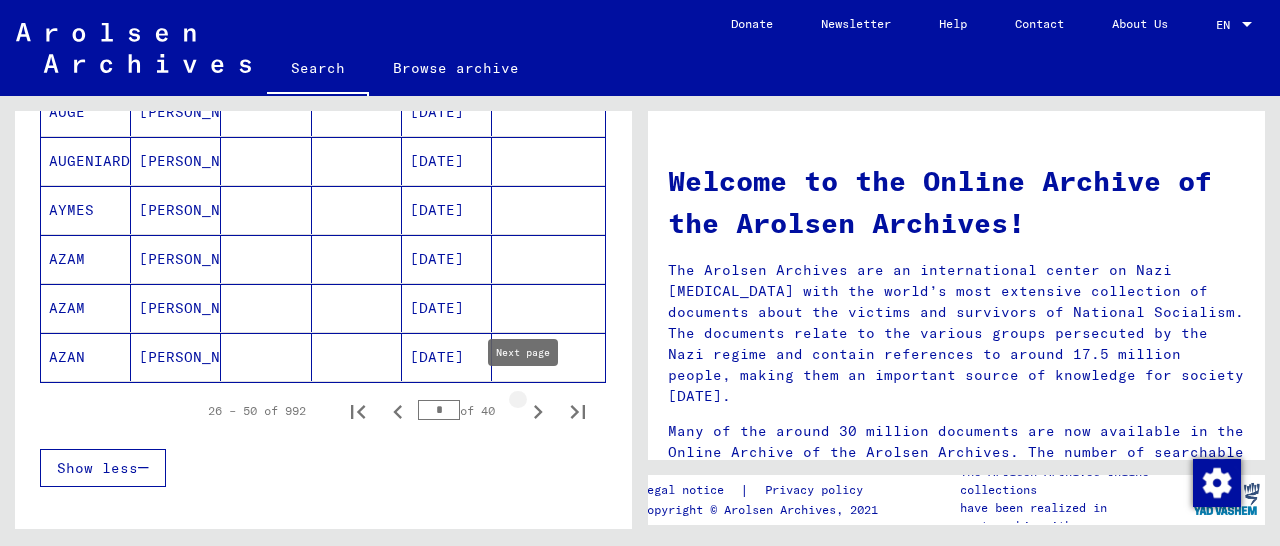 click 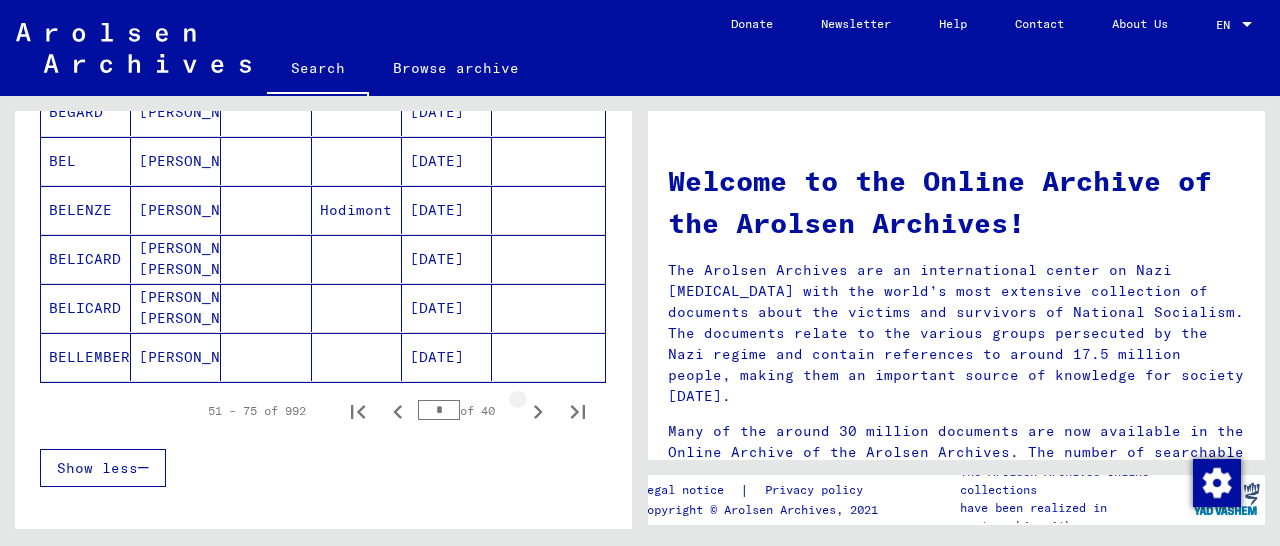 click 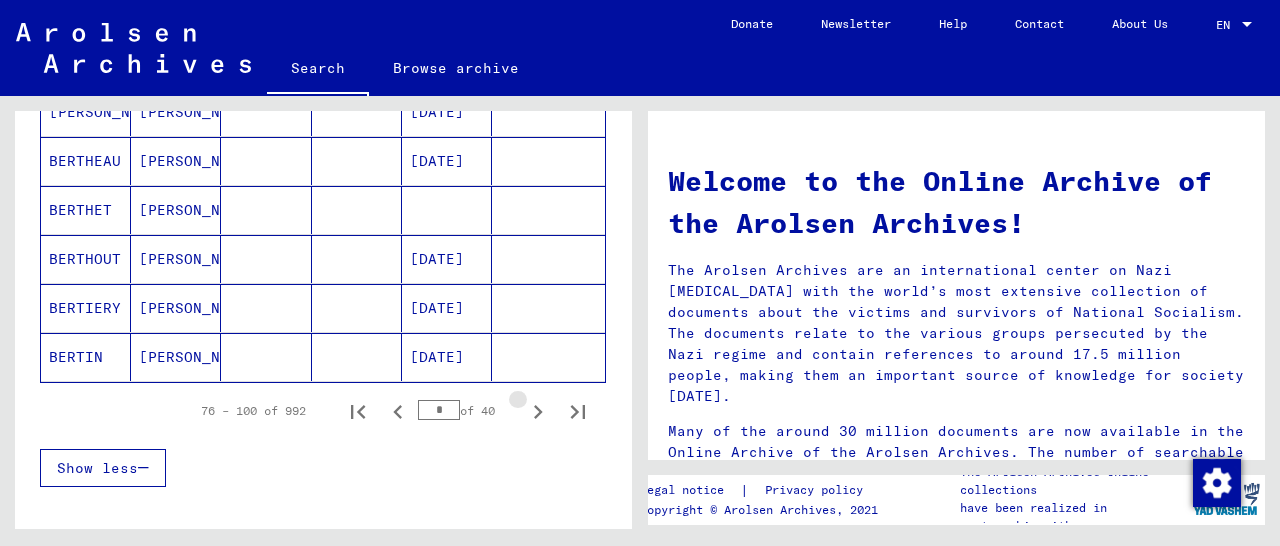 click 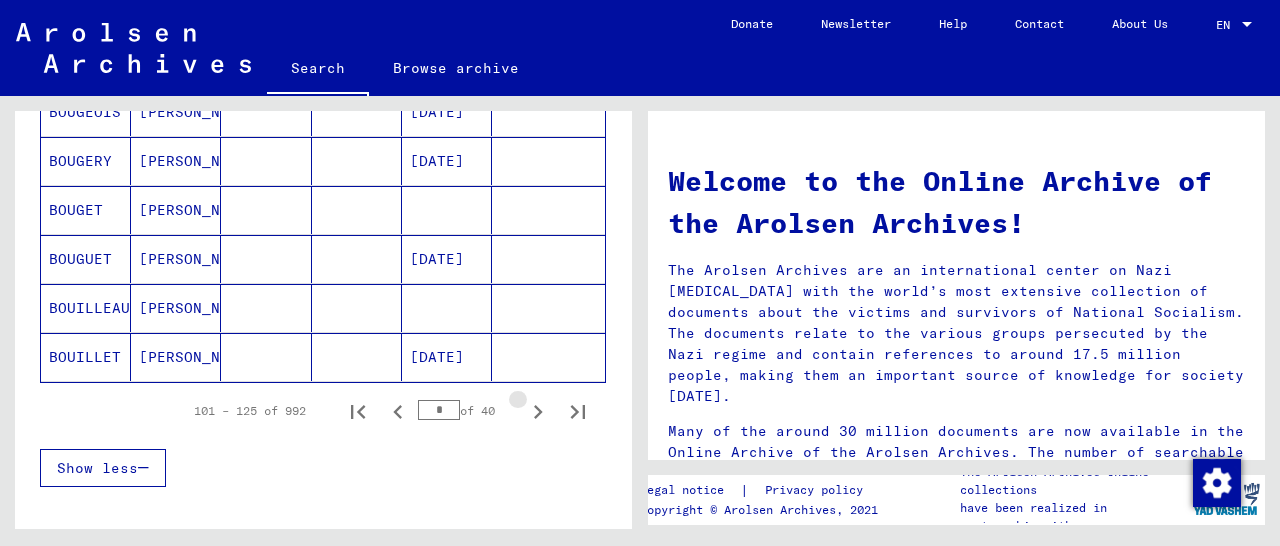 click 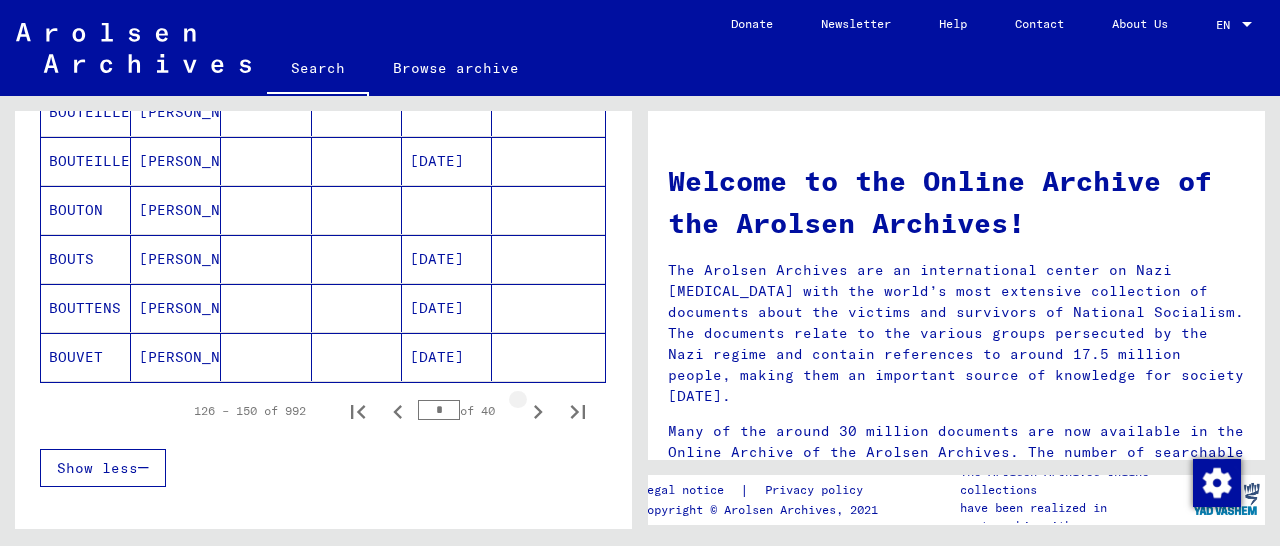 click 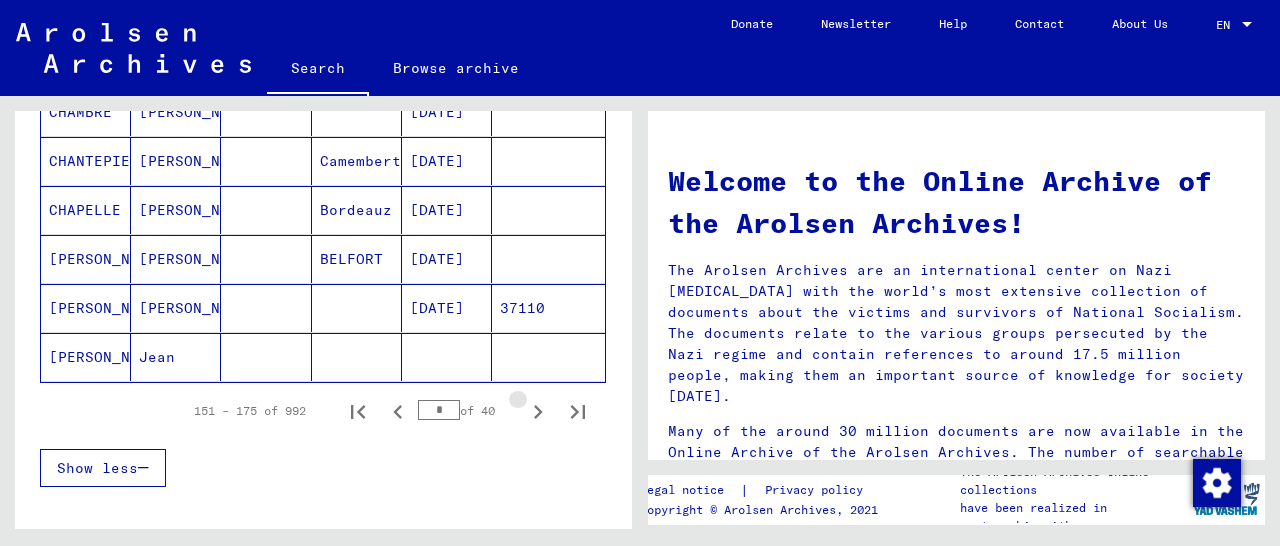click 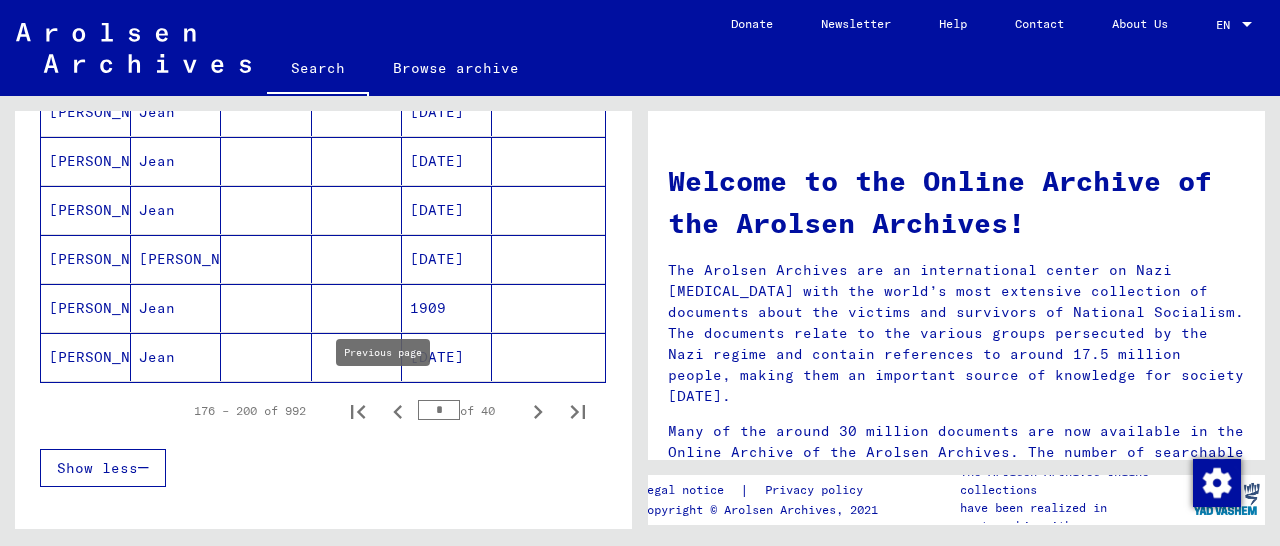 click 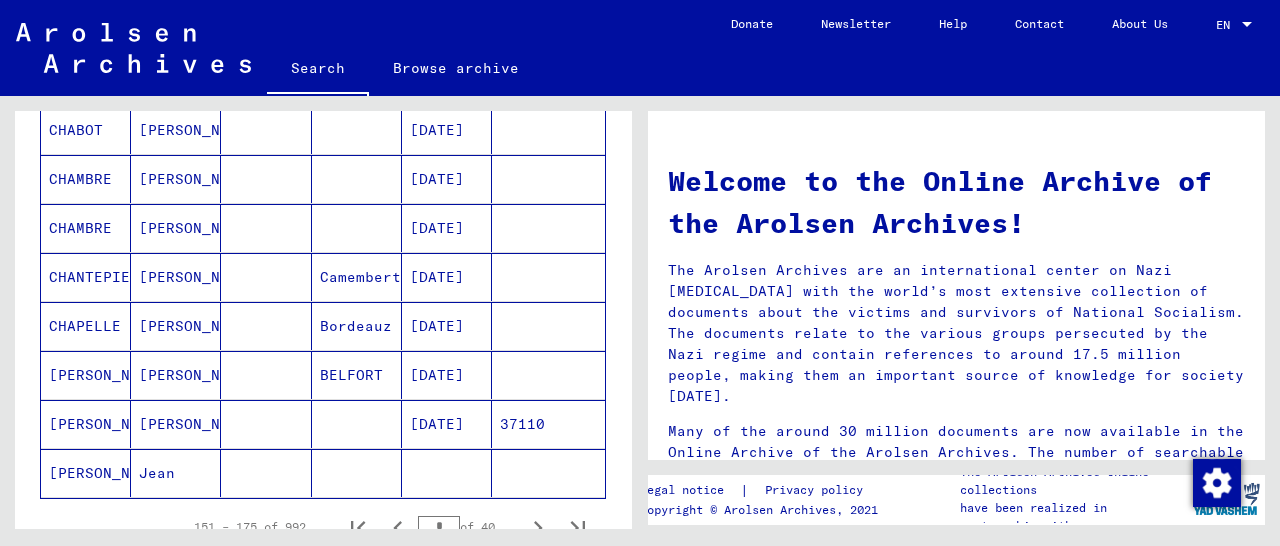 scroll, scrollTop: 1144, scrollLeft: 0, axis: vertical 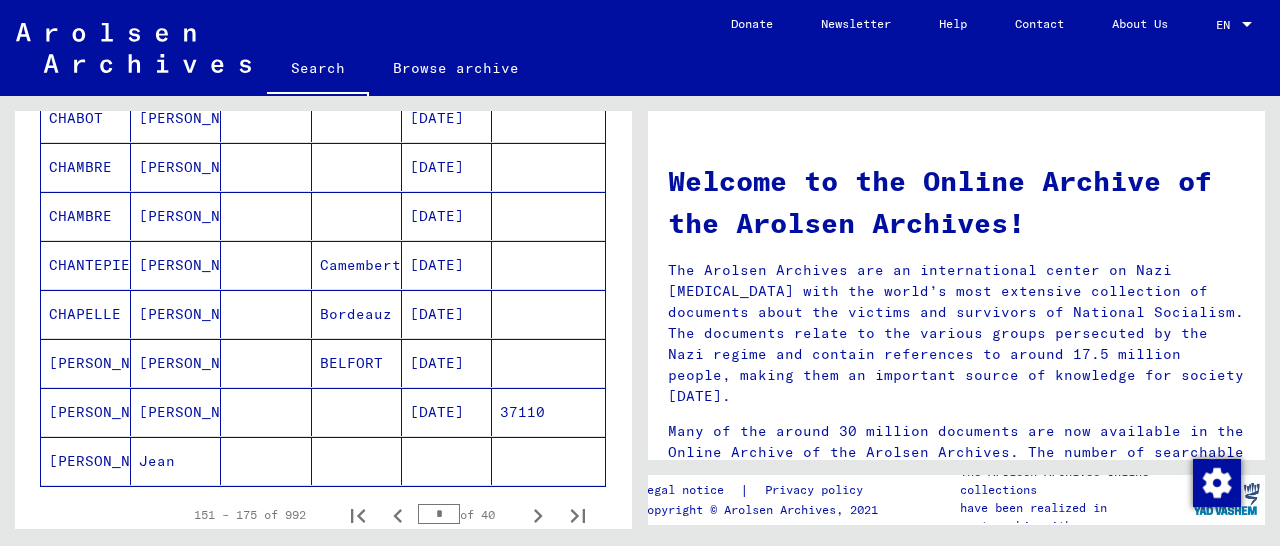 click at bounding box center [548, 412] 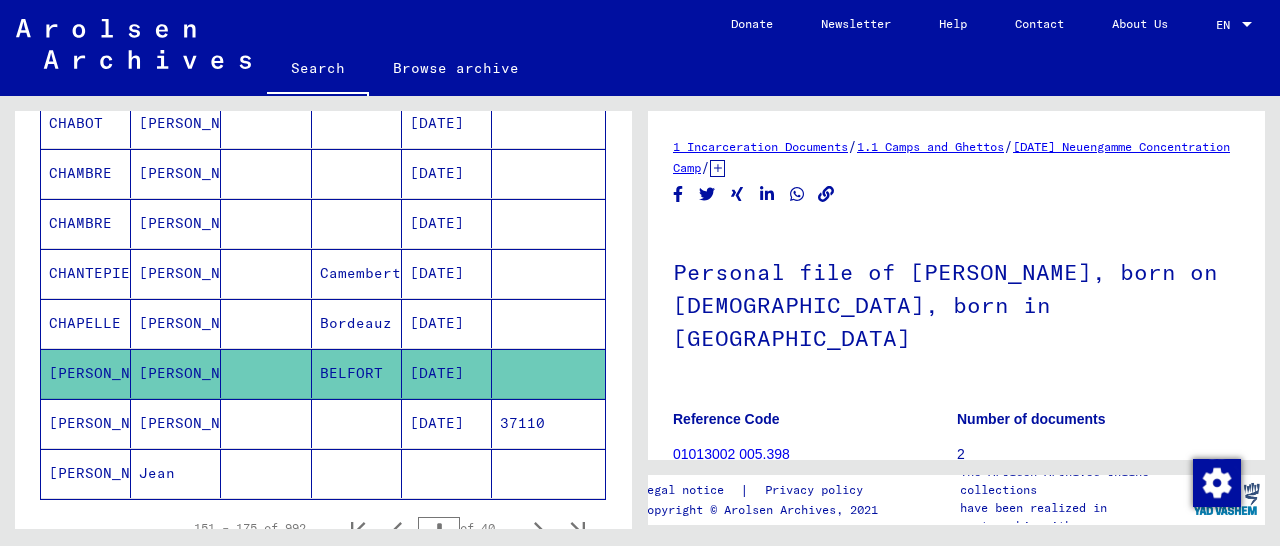 scroll, scrollTop: 193, scrollLeft: 0, axis: vertical 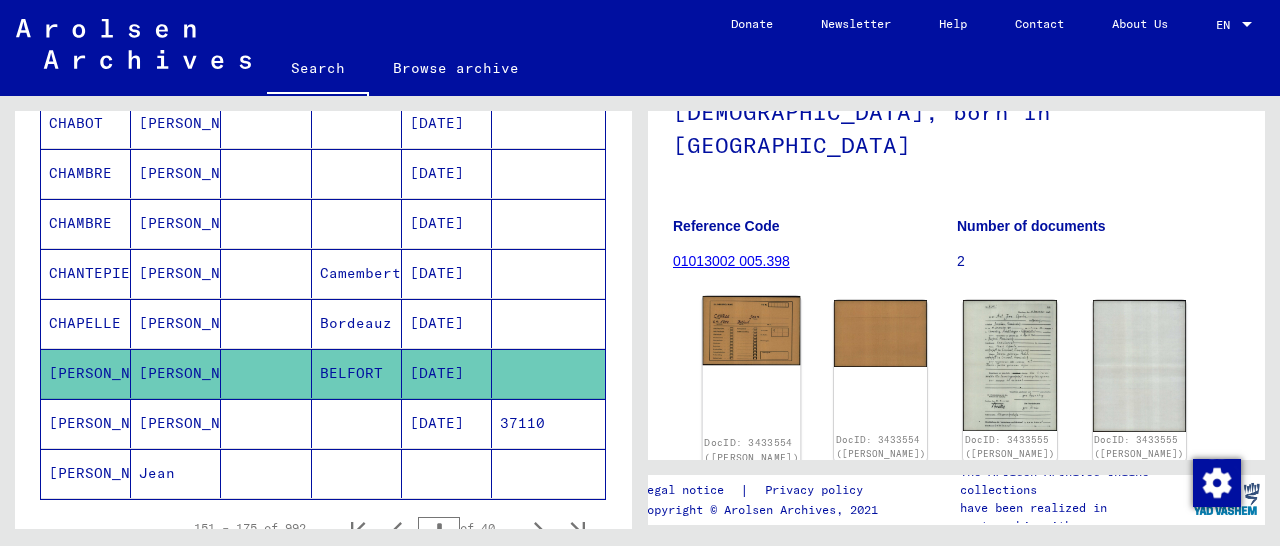 click 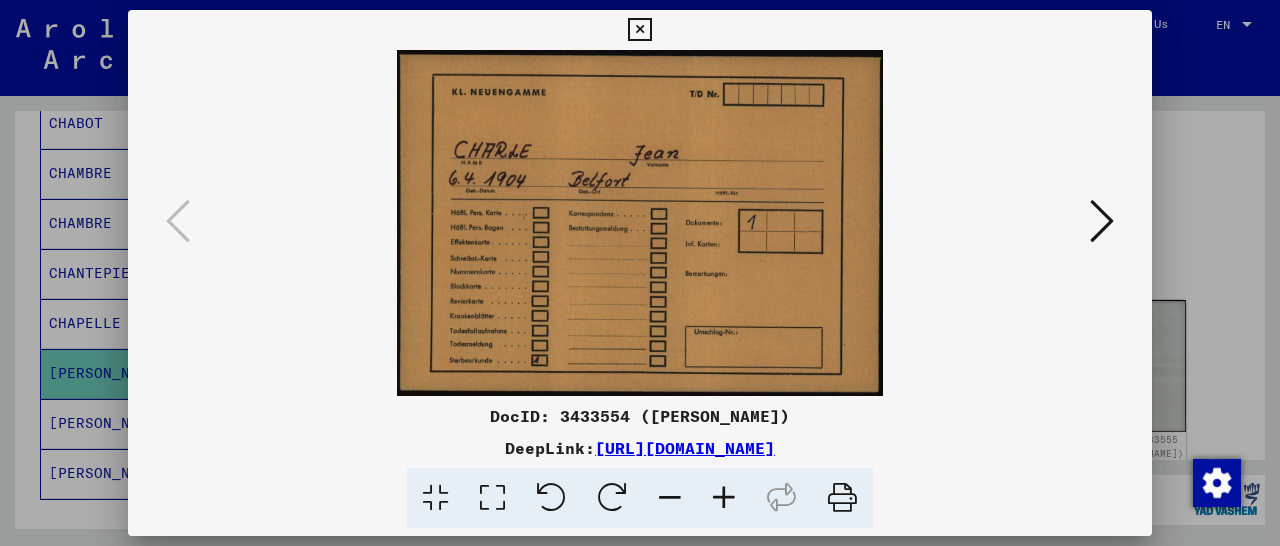 click at bounding box center (1102, 221) 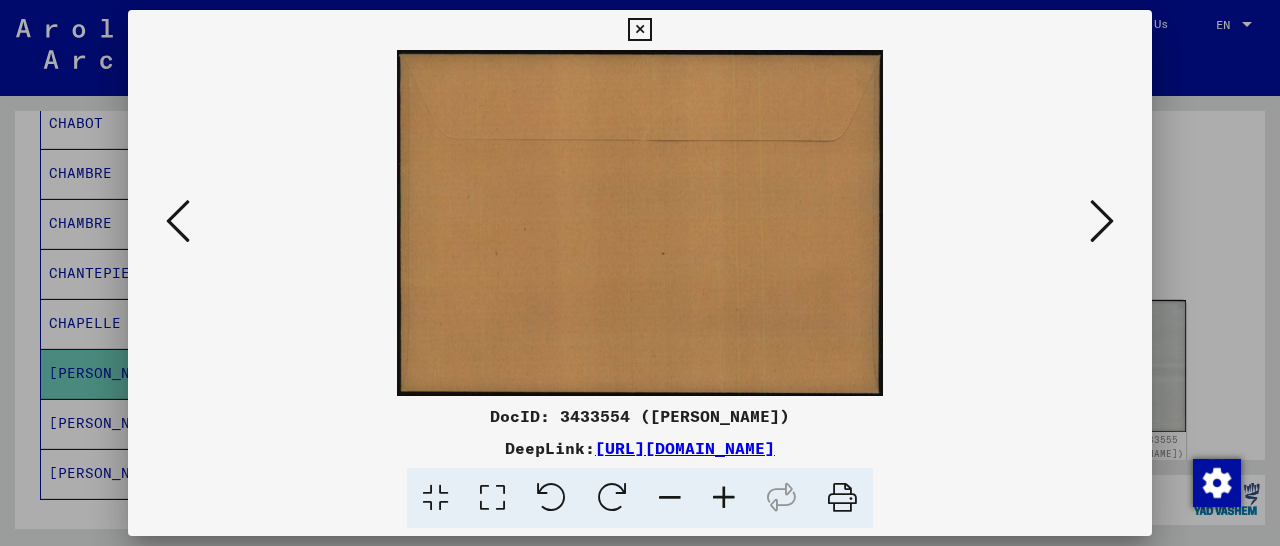 click at bounding box center [1102, 221] 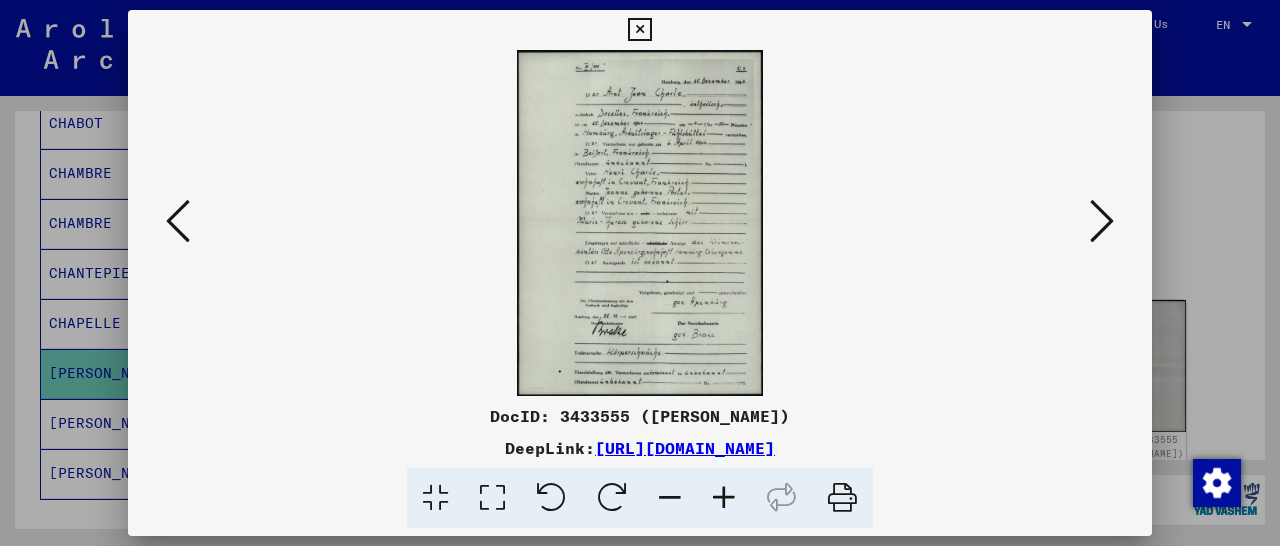 click at bounding box center [724, 498] 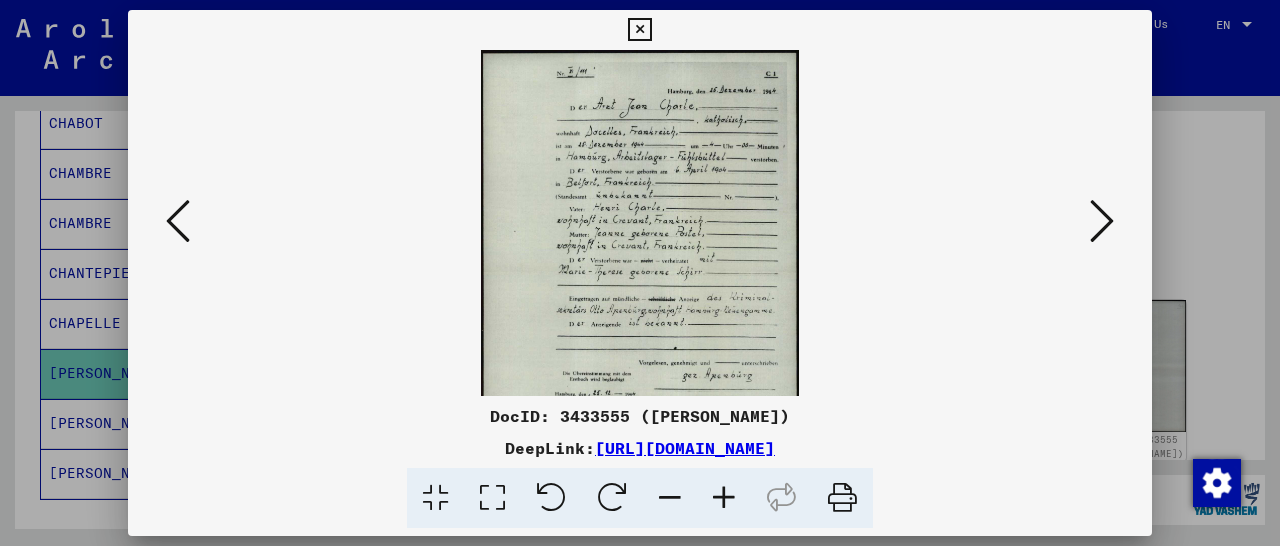 click at bounding box center (724, 498) 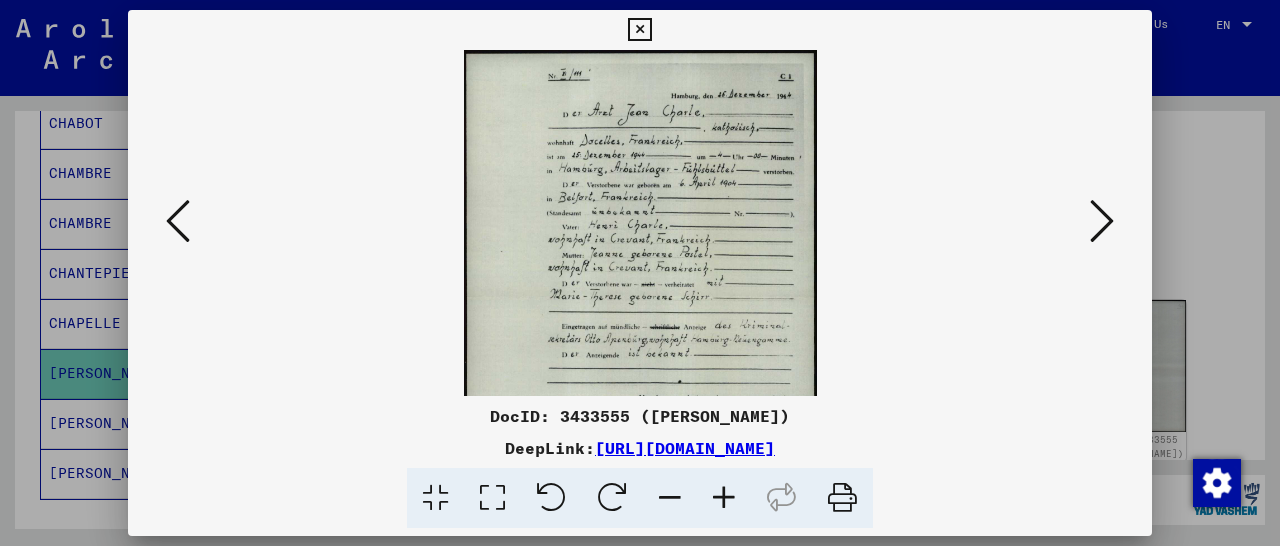 click at bounding box center [724, 498] 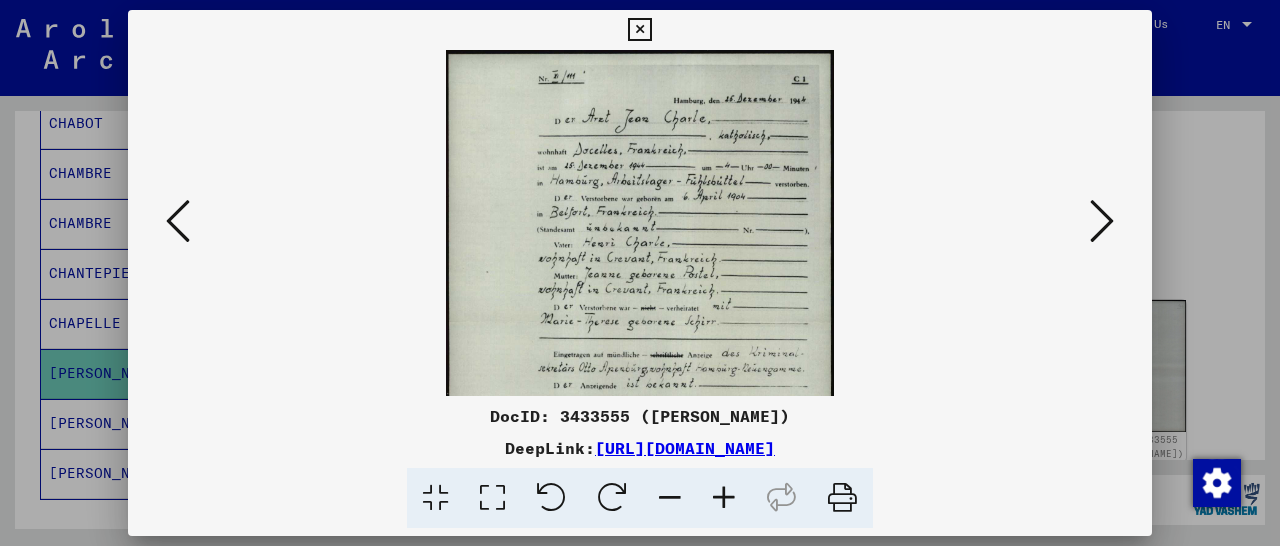 click at bounding box center (724, 498) 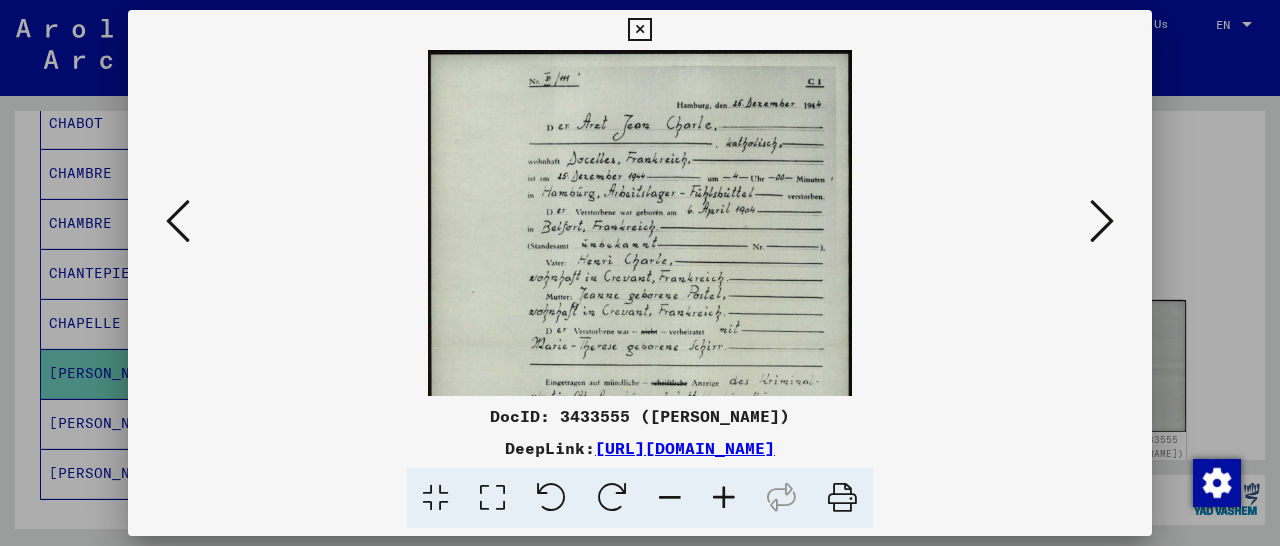 click at bounding box center [724, 498] 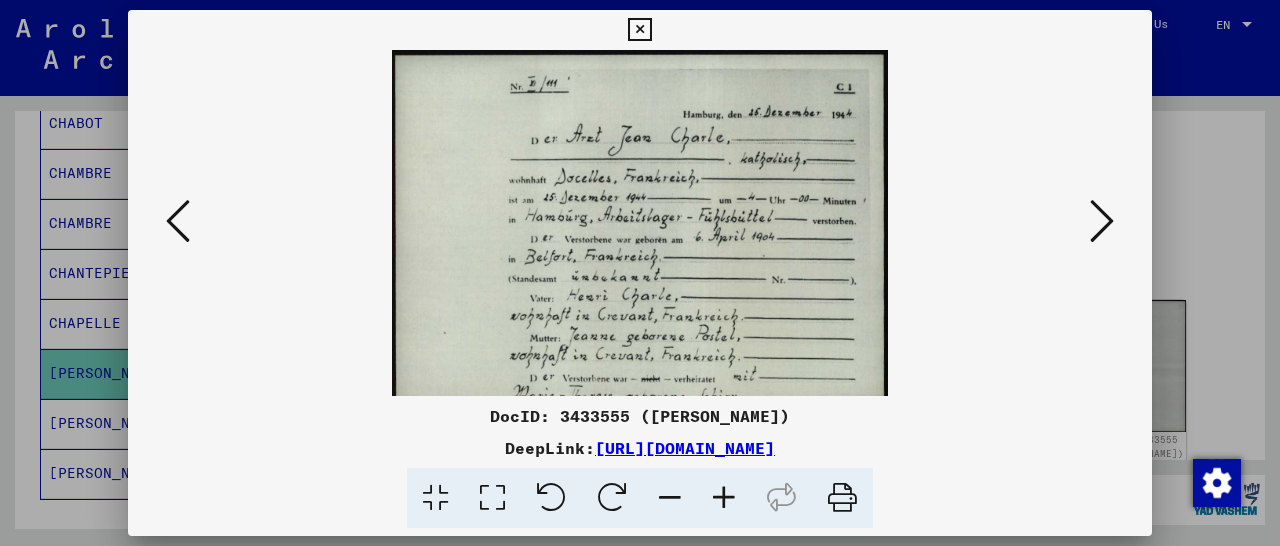 click at bounding box center [724, 498] 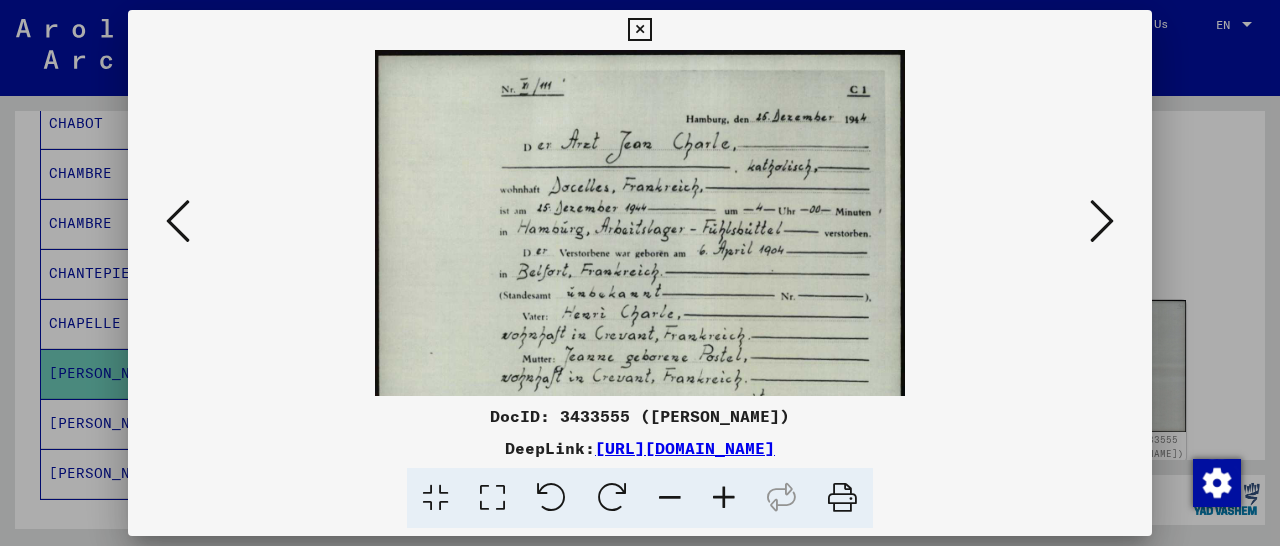 click at bounding box center (724, 498) 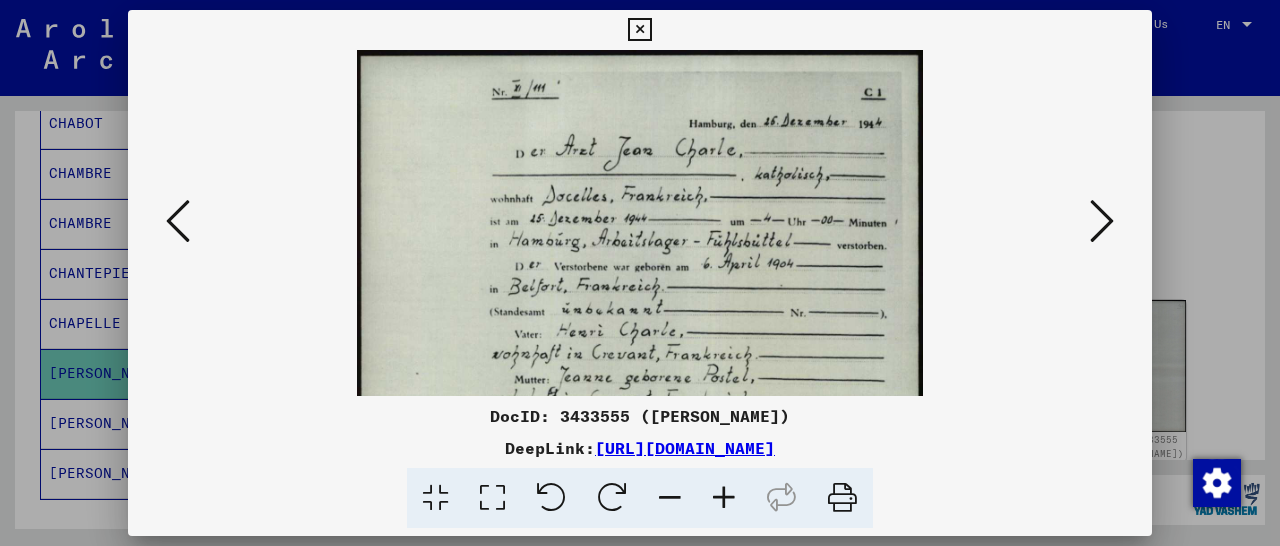 click at bounding box center (724, 498) 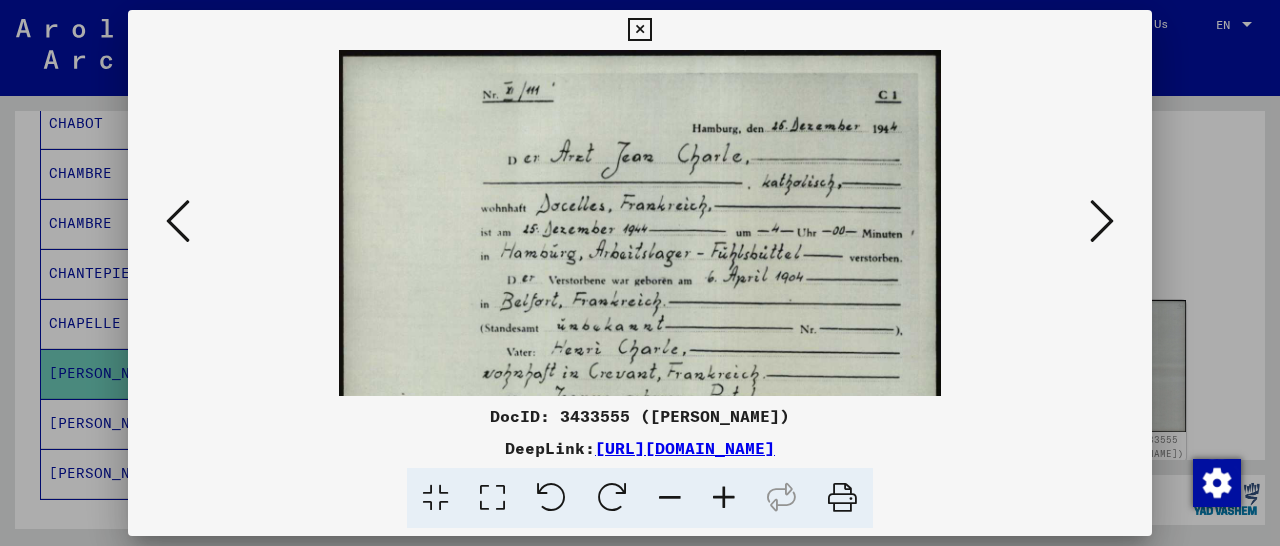 click at bounding box center (724, 498) 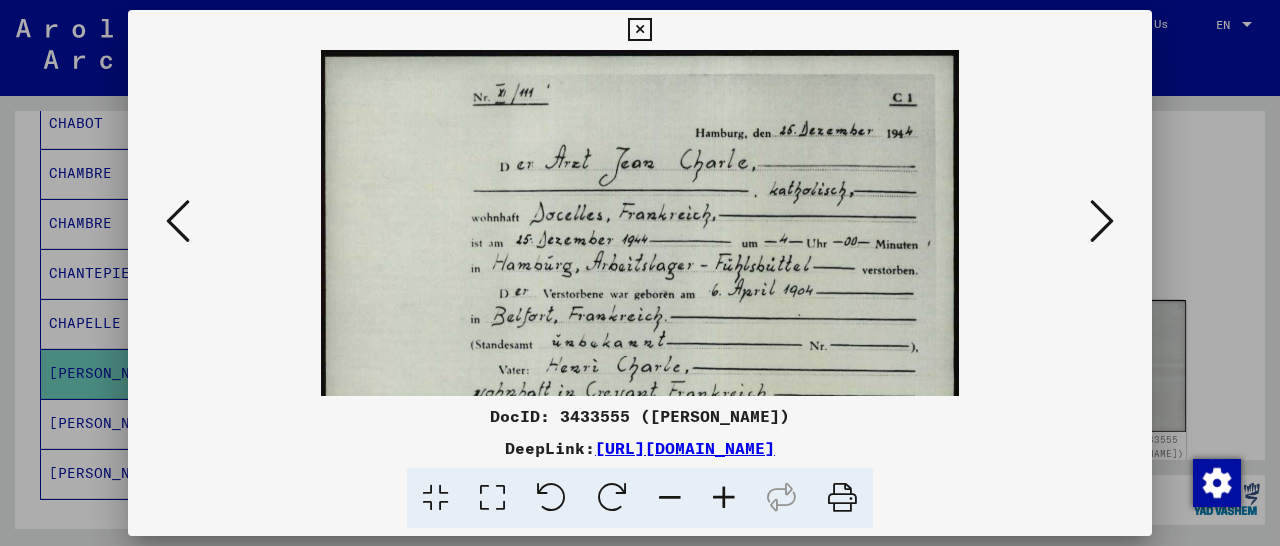 click at bounding box center [724, 498] 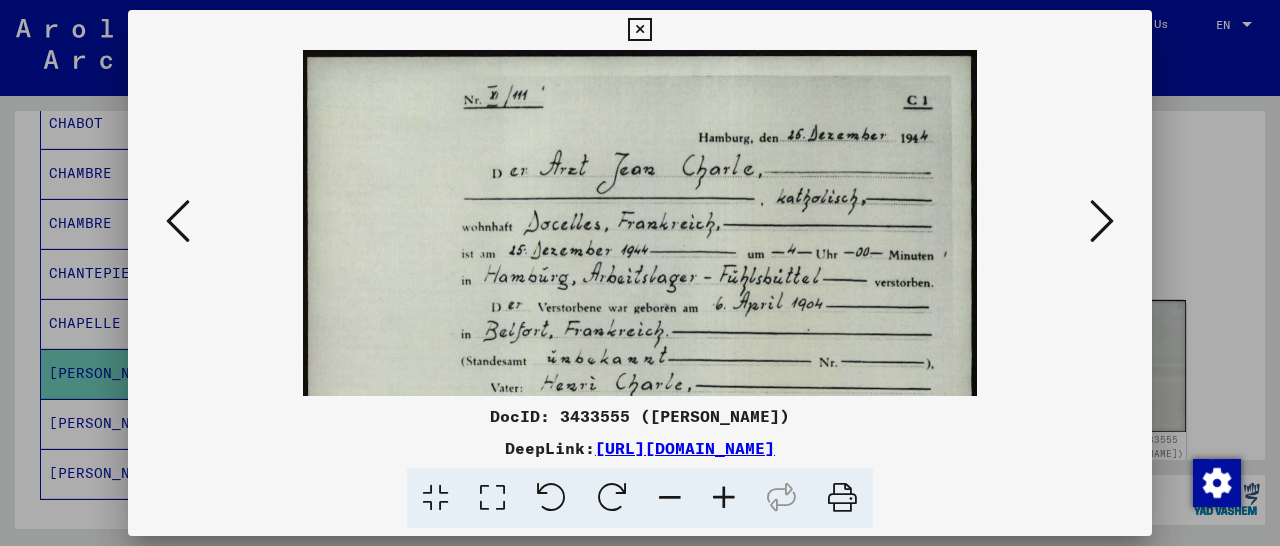 click at bounding box center (724, 498) 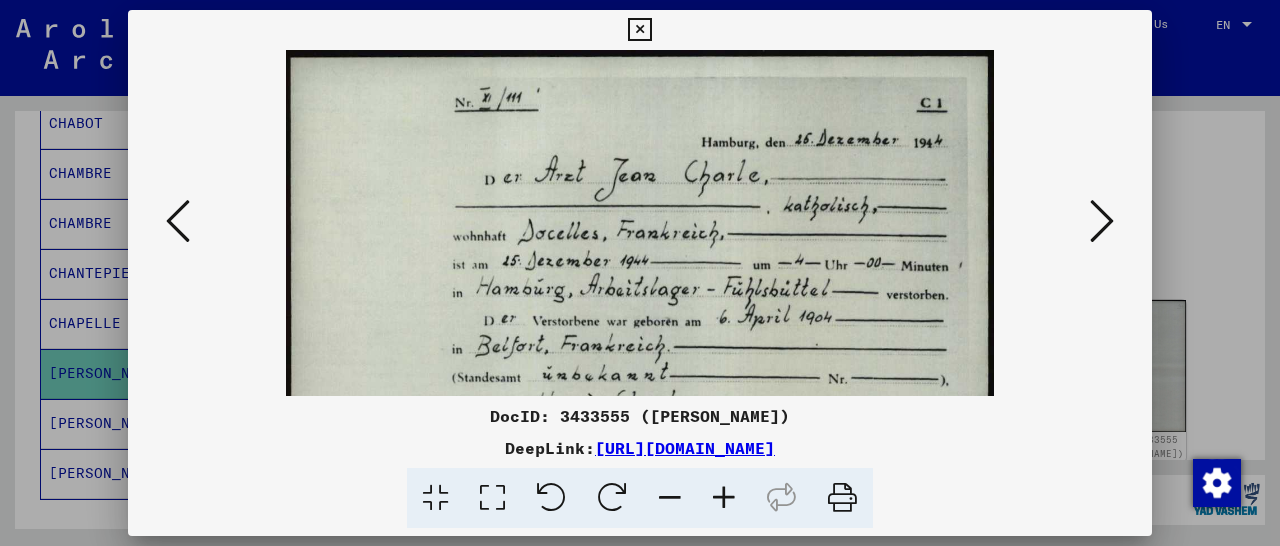 click at bounding box center (724, 498) 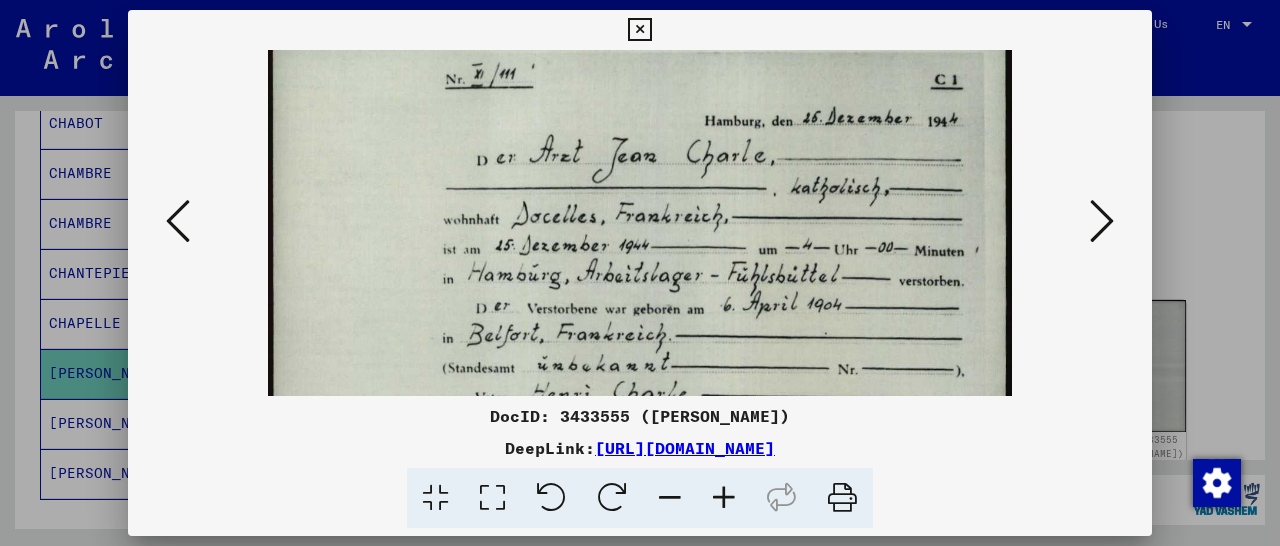 scroll, scrollTop: 30, scrollLeft: 0, axis: vertical 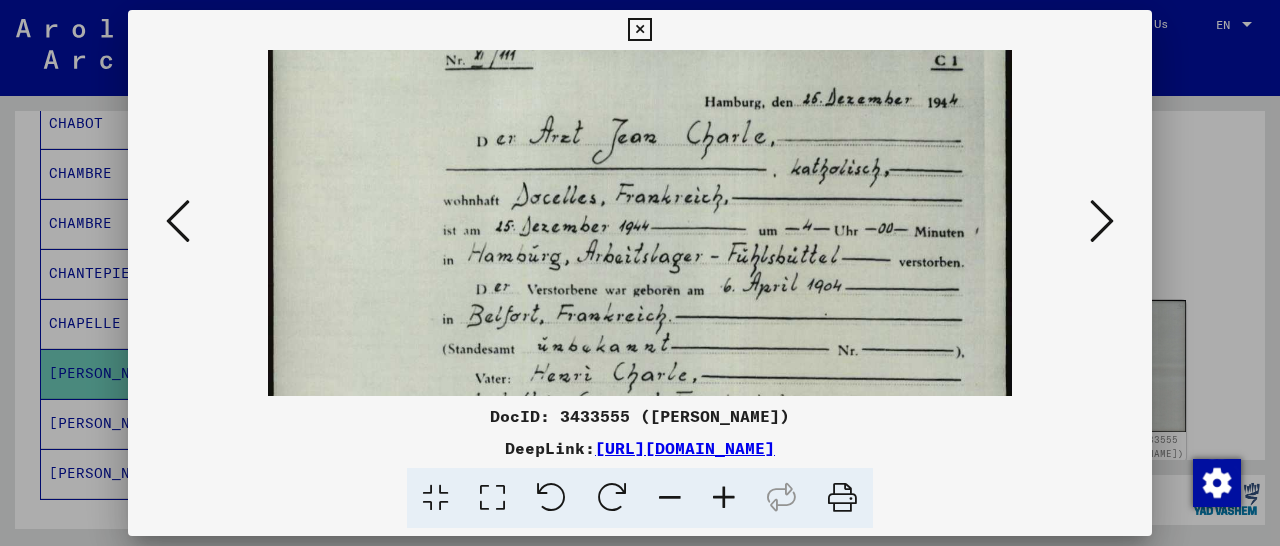 drag, startPoint x: 675, startPoint y: 321, endPoint x: 675, endPoint y: 271, distance: 50 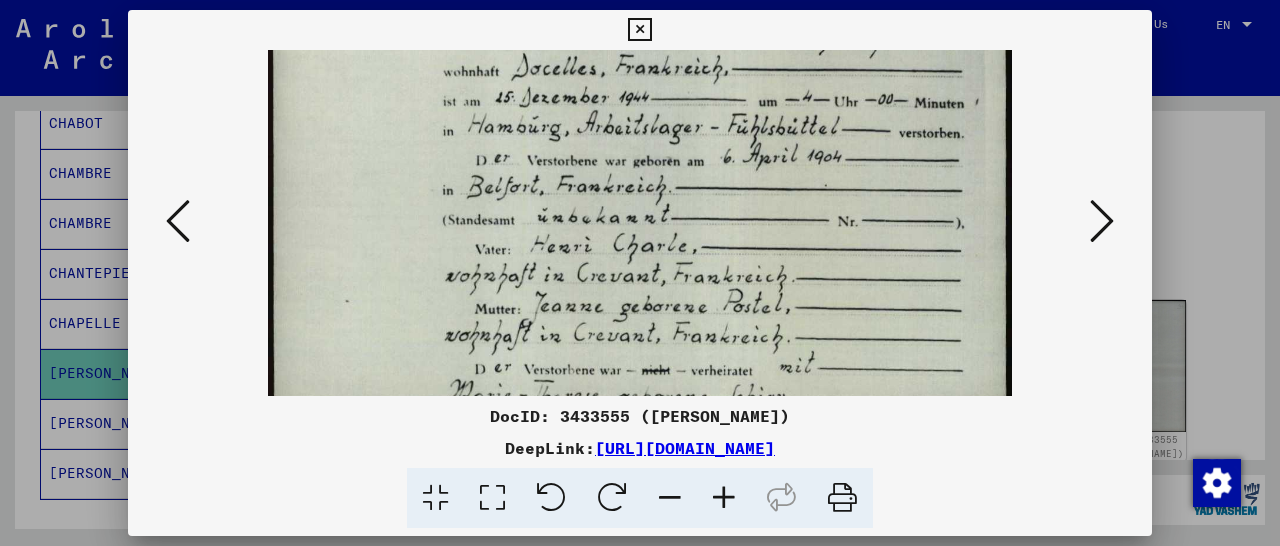 drag, startPoint x: 616, startPoint y: 269, endPoint x: 635, endPoint y: 141, distance: 129.40247 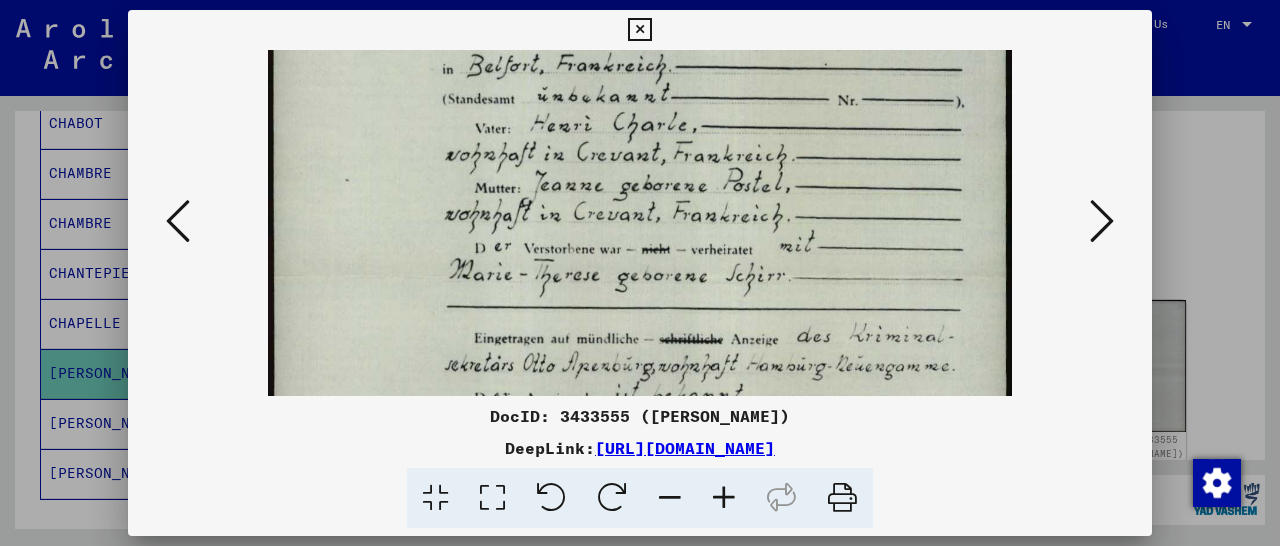 scroll, scrollTop: 357, scrollLeft: 0, axis: vertical 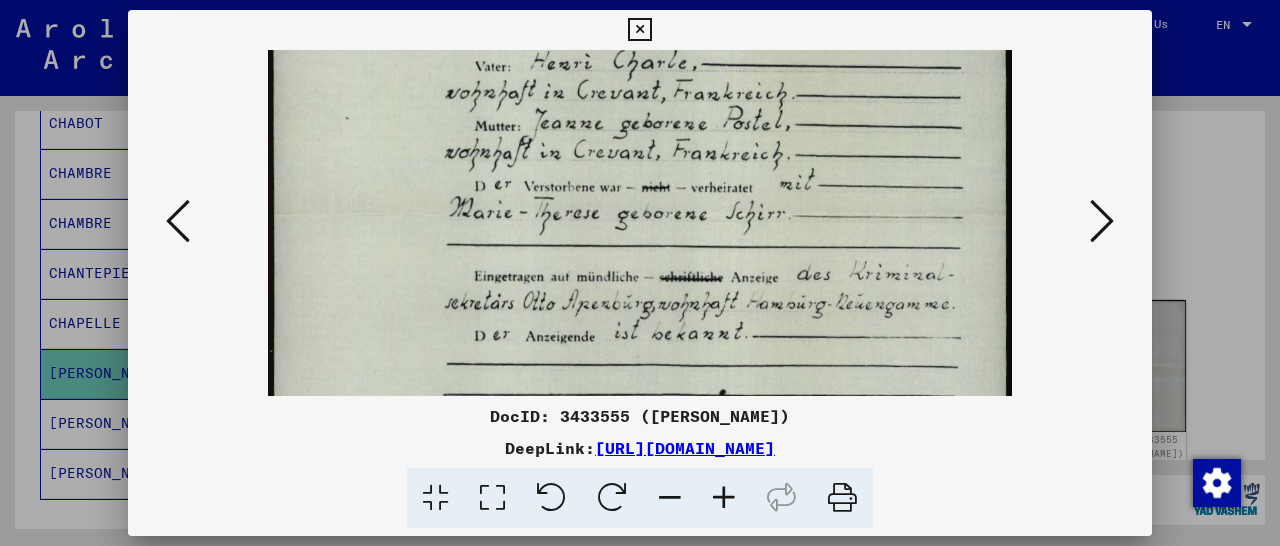 drag, startPoint x: 630, startPoint y: 292, endPoint x: 641, endPoint y: 109, distance: 183.3303 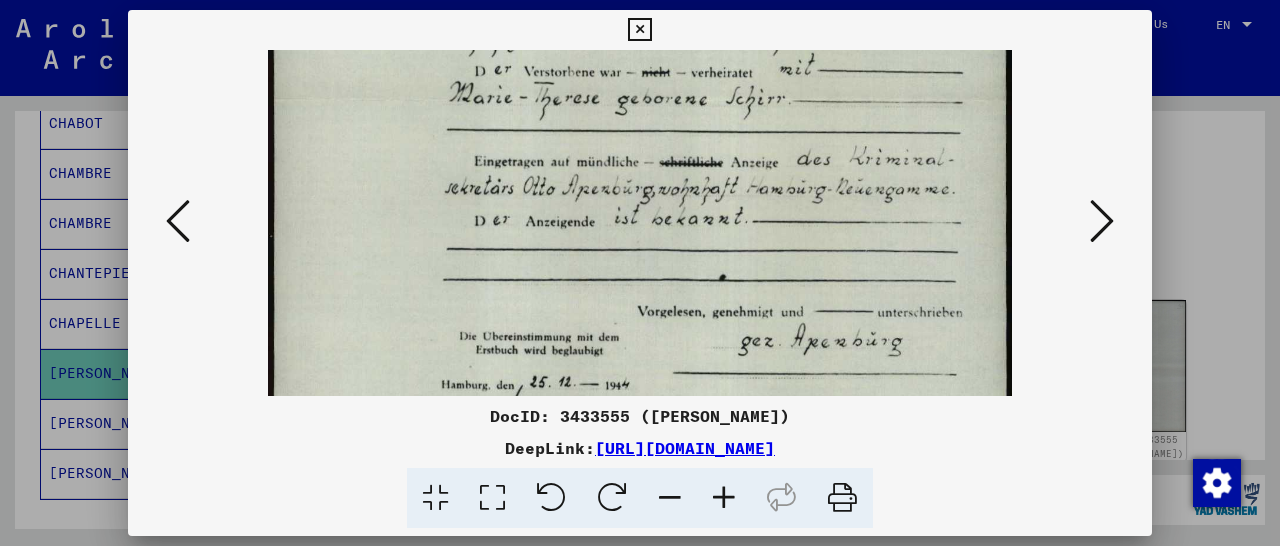 scroll, scrollTop: 486, scrollLeft: 0, axis: vertical 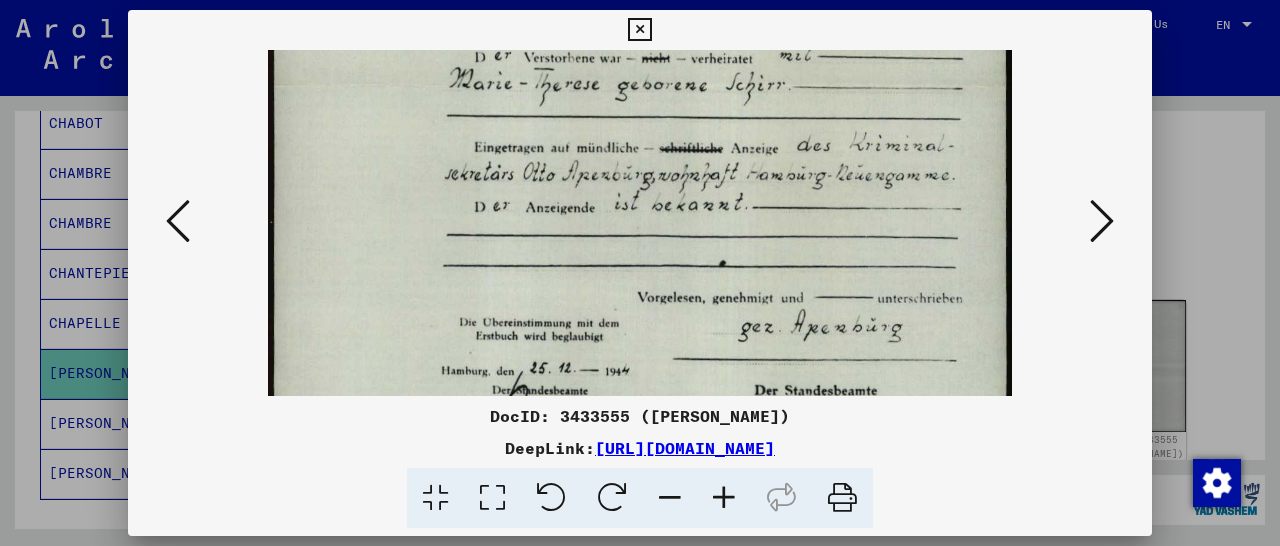 drag, startPoint x: 587, startPoint y: 246, endPoint x: 546, endPoint y: 117, distance: 135.35878 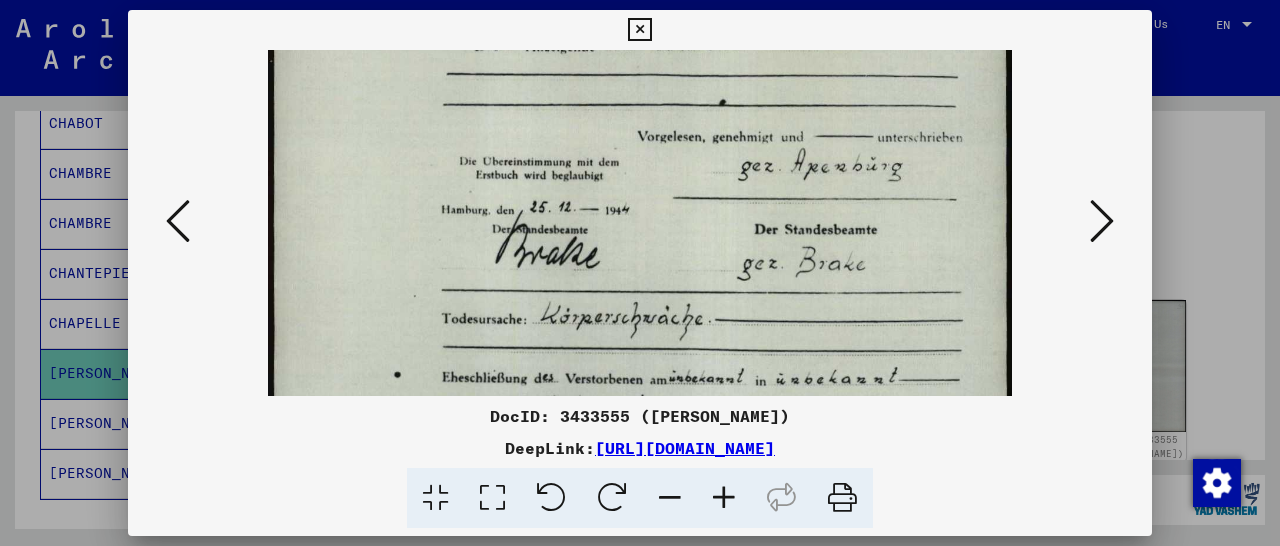 scroll, scrollTop: 648, scrollLeft: 0, axis: vertical 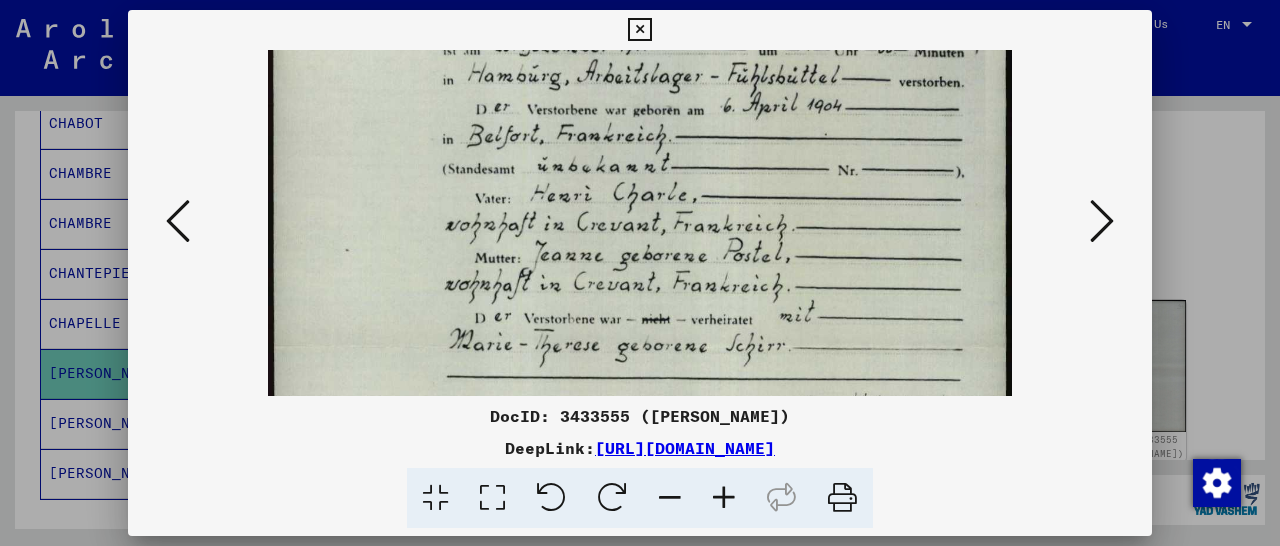 drag, startPoint x: 568, startPoint y: 277, endPoint x: 609, endPoint y: 453, distance: 180.71248 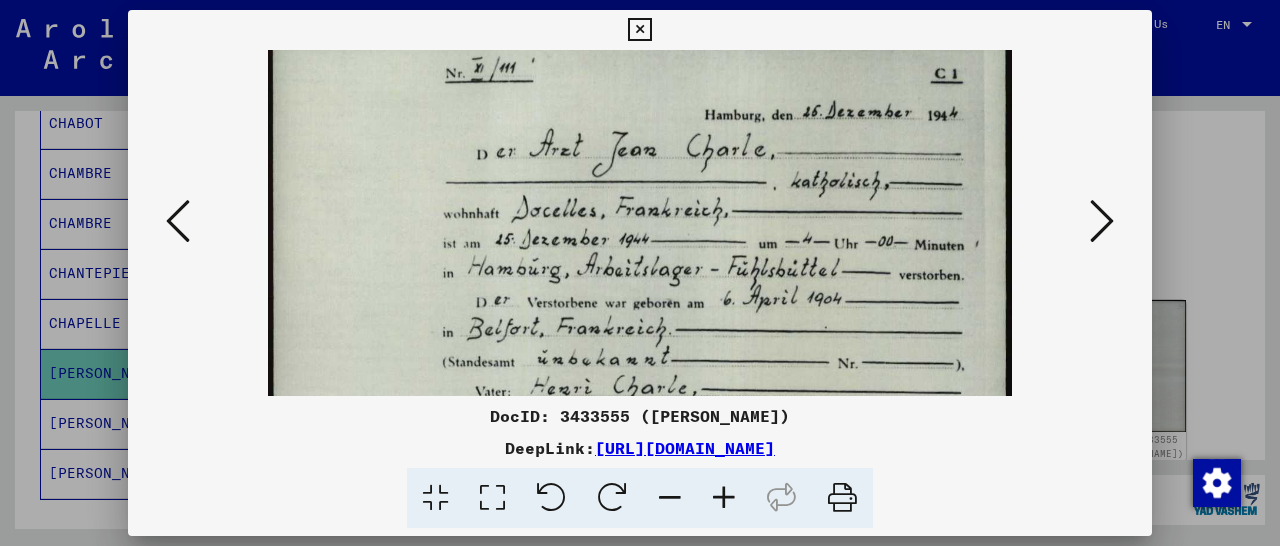 scroll, scrollTop: 33, scrollLeft: 0, axis: vertical 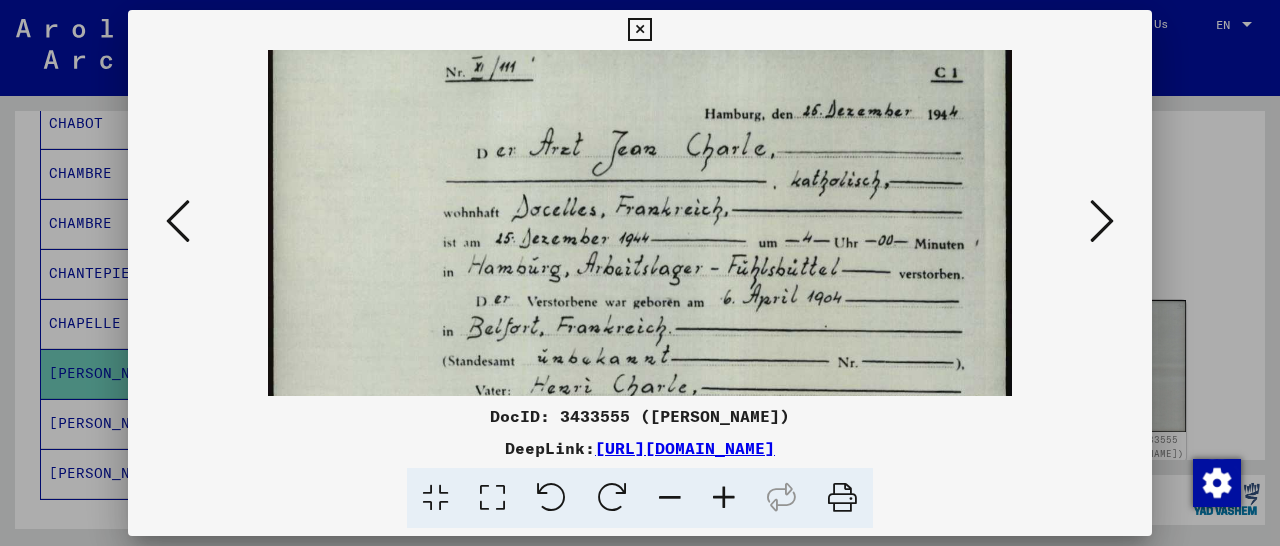 drag, startPoint x: 655, startPoint y: 173, endPoint x: 629, endPoint y: 470, distance: 298.13586 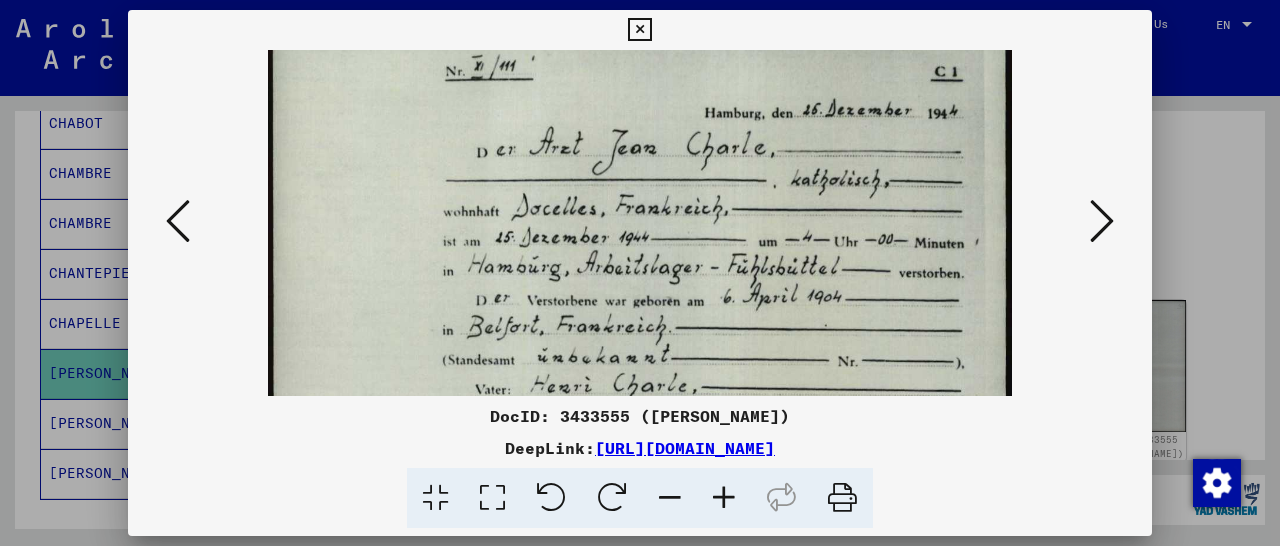 click at bounding box center (639, 30) 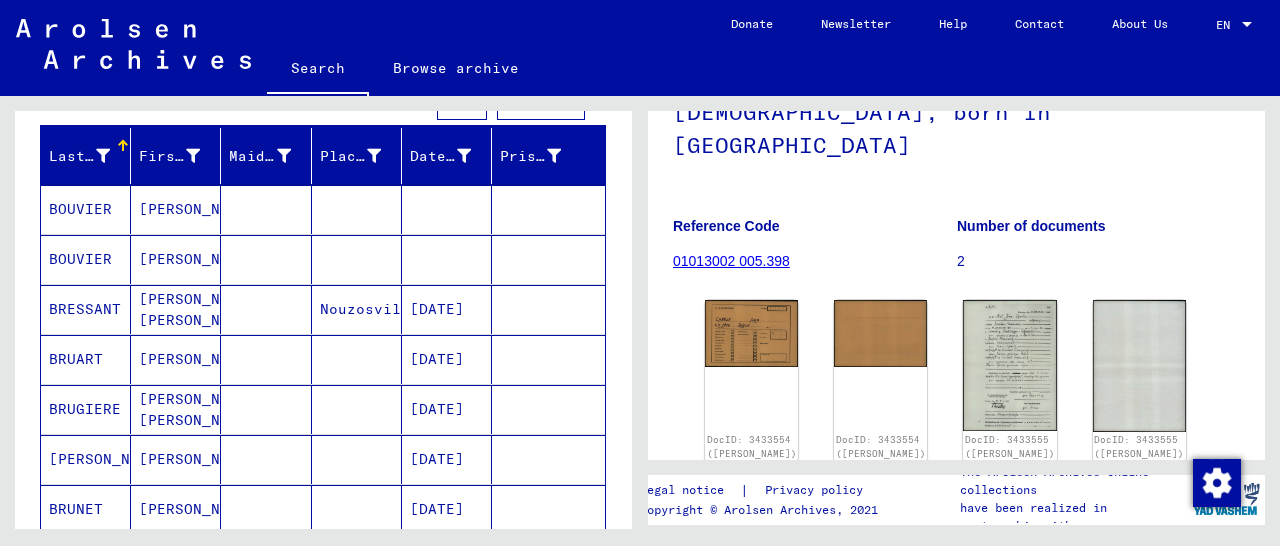 scroll, scrollTop: 0, scrollLeft: 0, axis: both 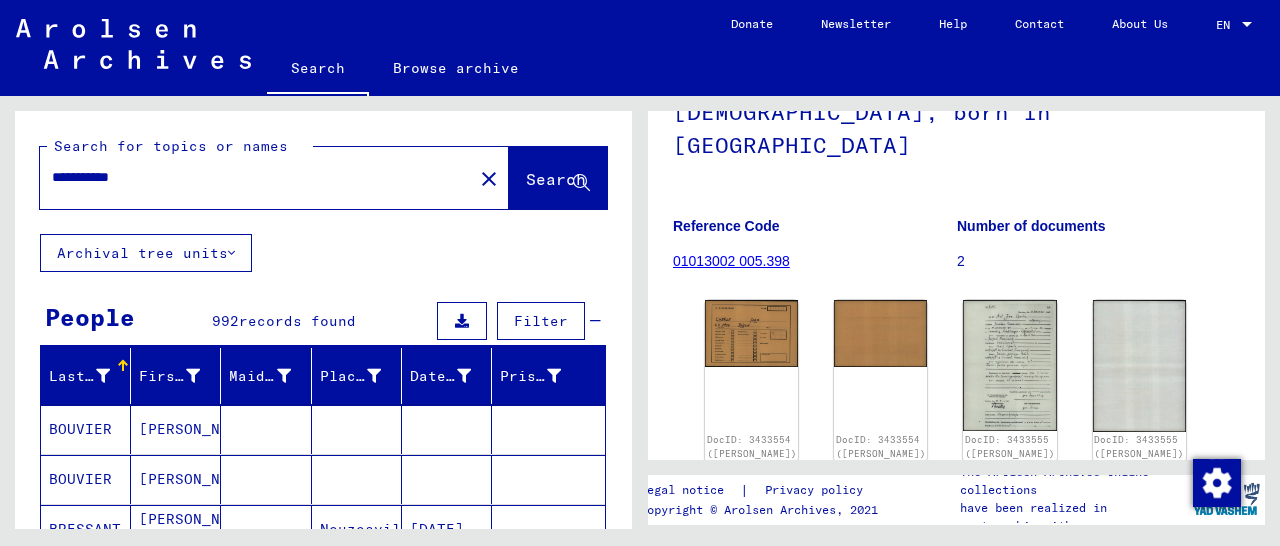 drag, startPoint x: 196, startPoint y: 173, endPoint x: 0, endPoint y: 209, distance: 199.2787 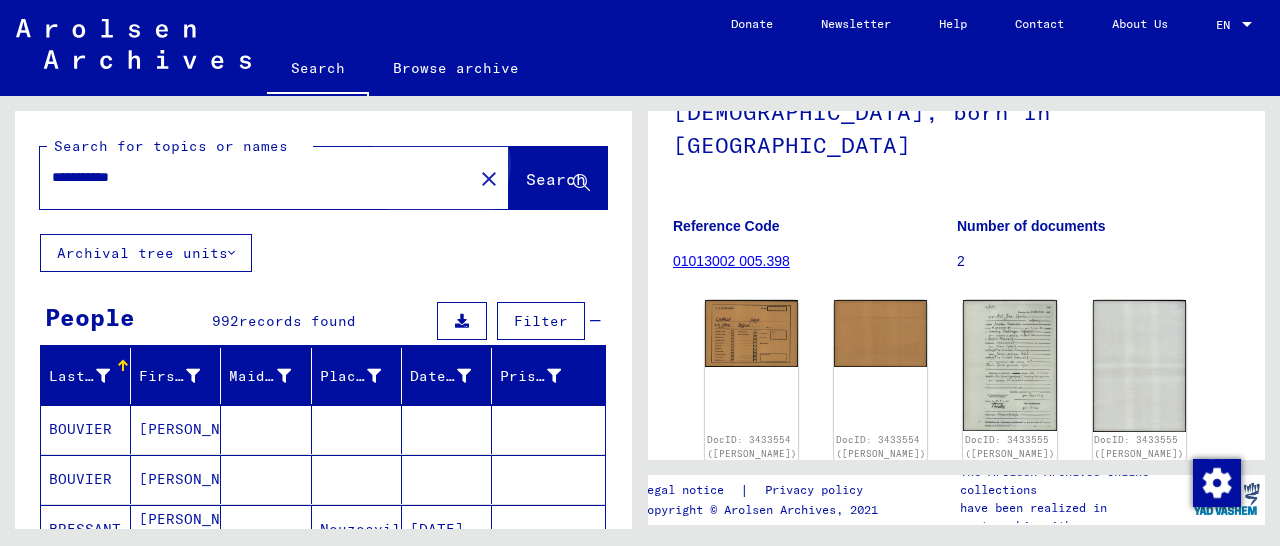 click on "Search" 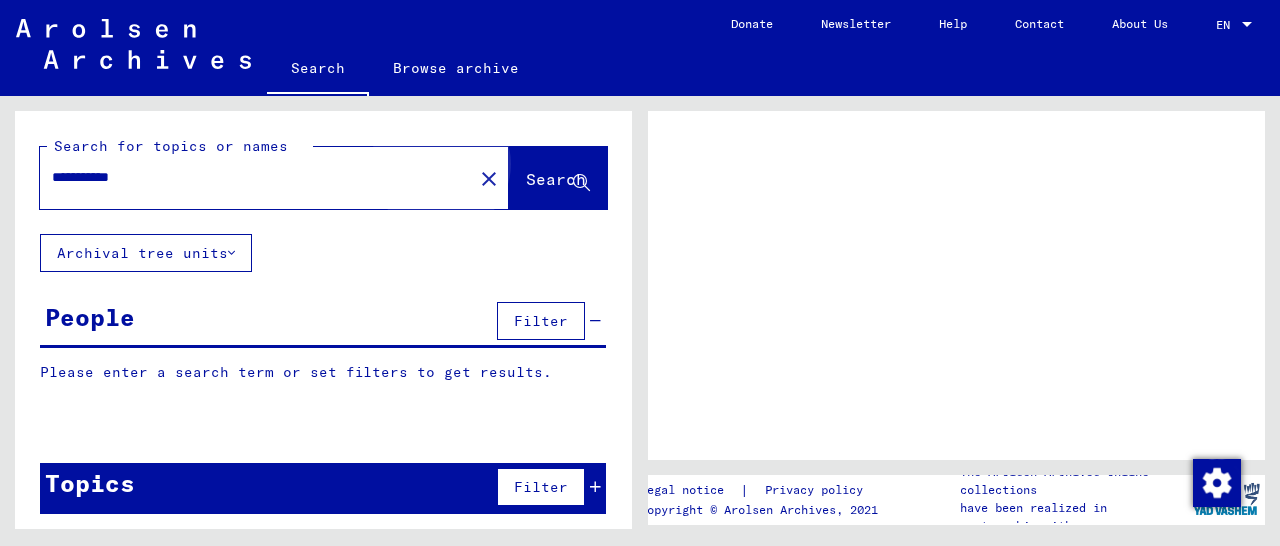 scroll, scrollTop: 0, scrollLeft: 0, axis: both 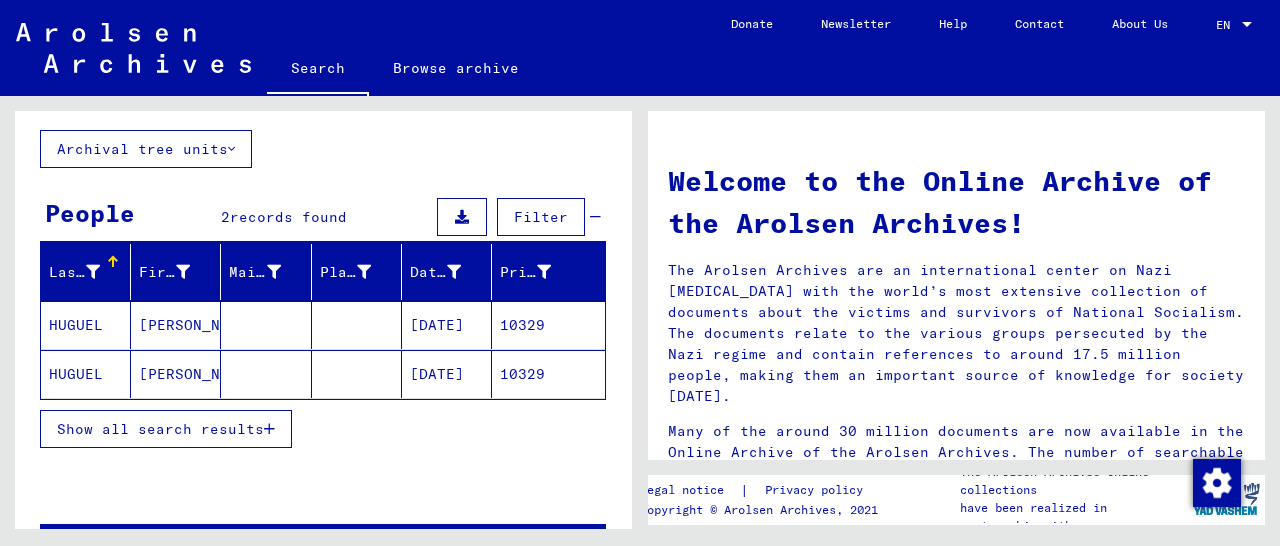 click on "10329" at bounding box center [548, 374] 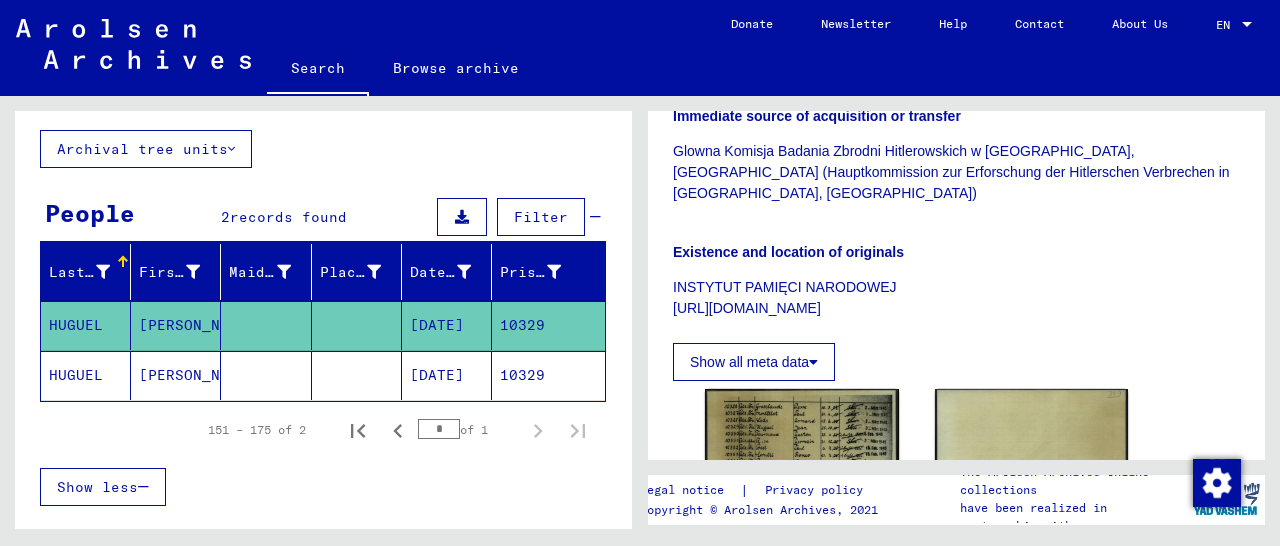 scroll, scrollTop: 416, scrollLeft: 0, axis: vertical 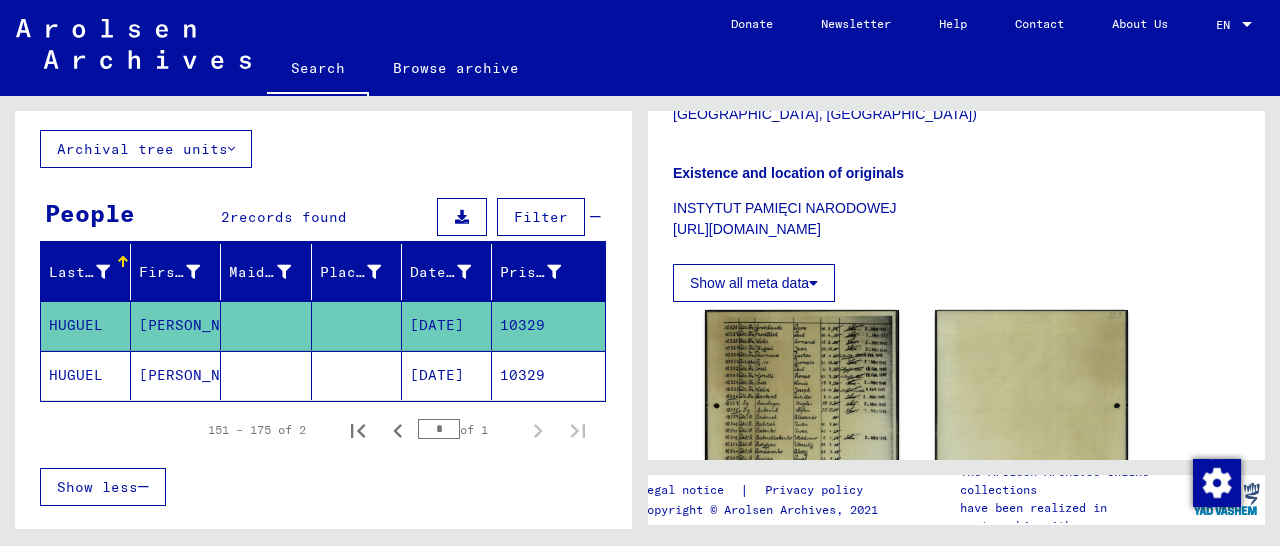 click on "10329" 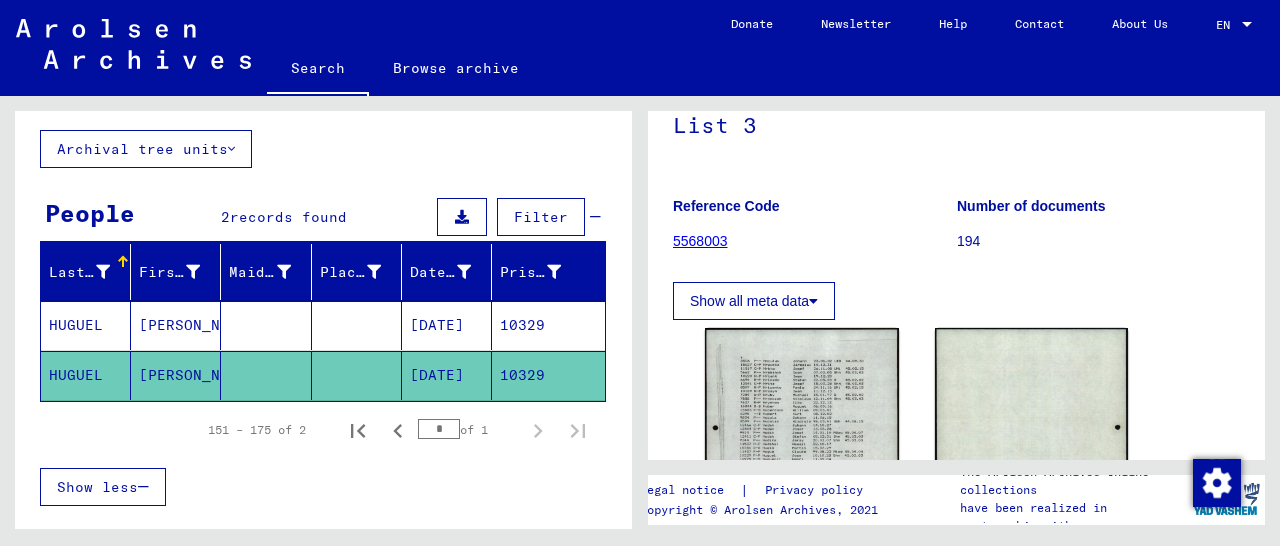 scroll, scrollTop: 104, scrollLeft: 0, axis: vertical 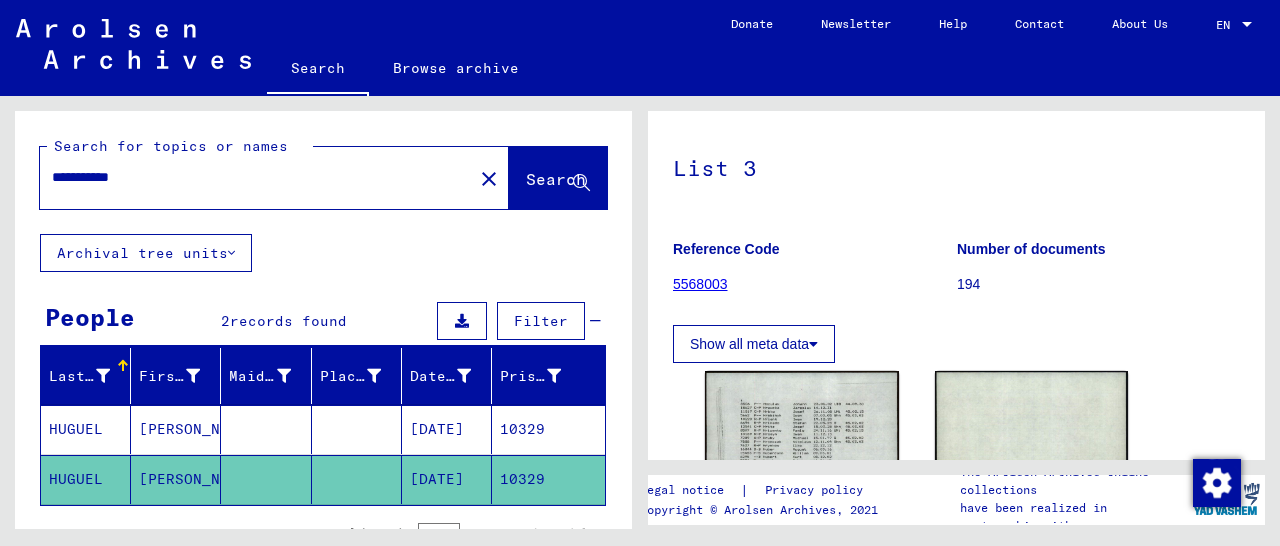 drag, startPoint x: 221, startPoint y: 179, endPoint x: 0, endPoint y: 204, distance: 222.40953 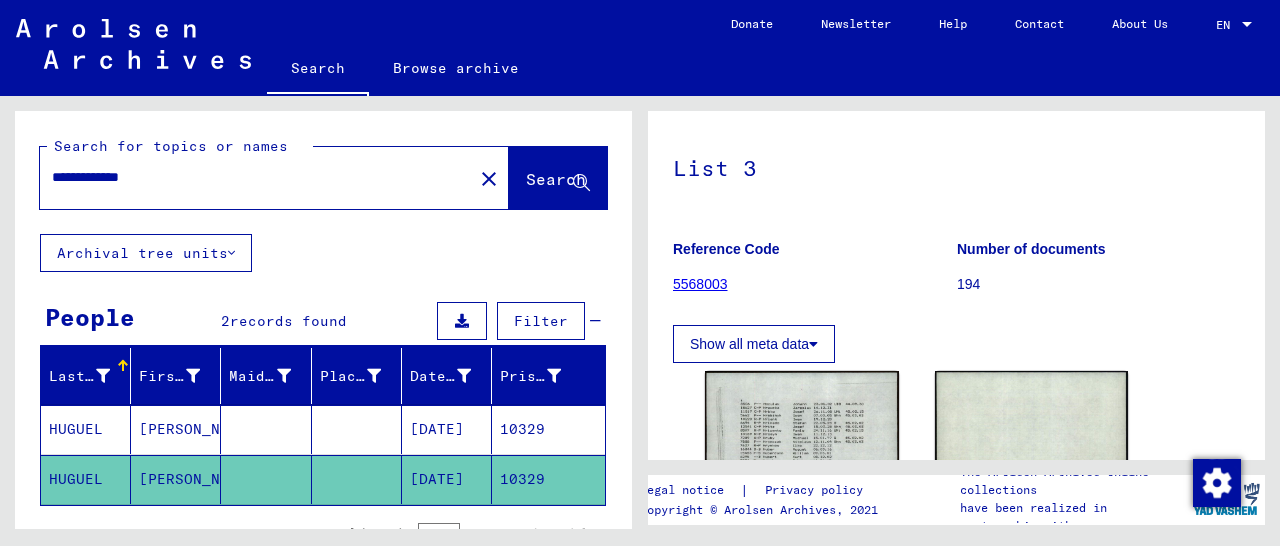 type on "**********" 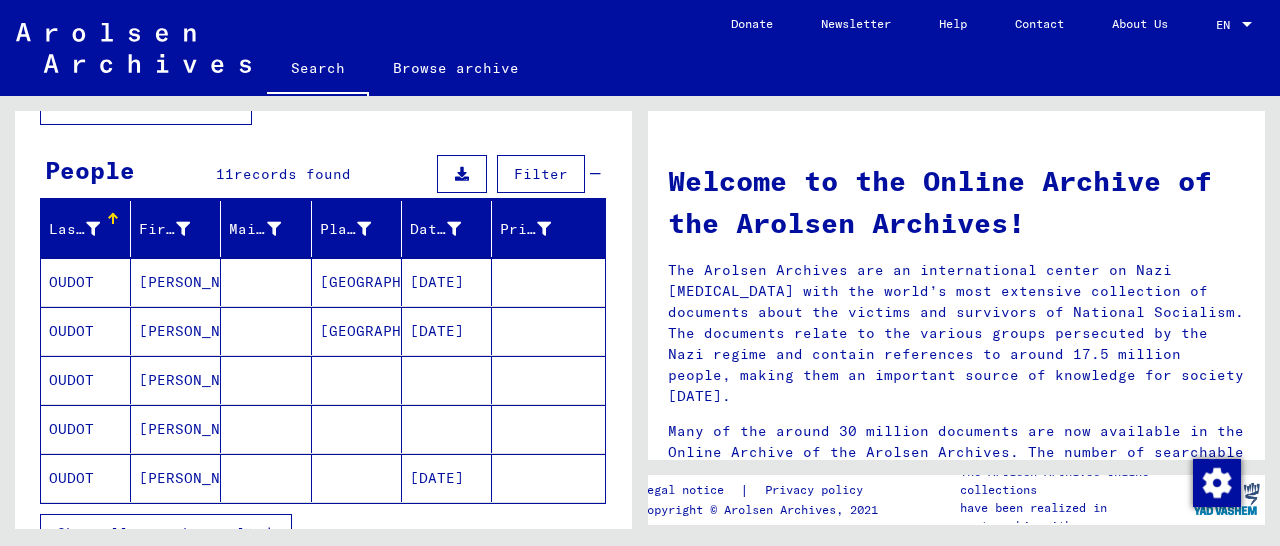scroll, scrollTop: 208, scrollLeft: 0, axis: vertical 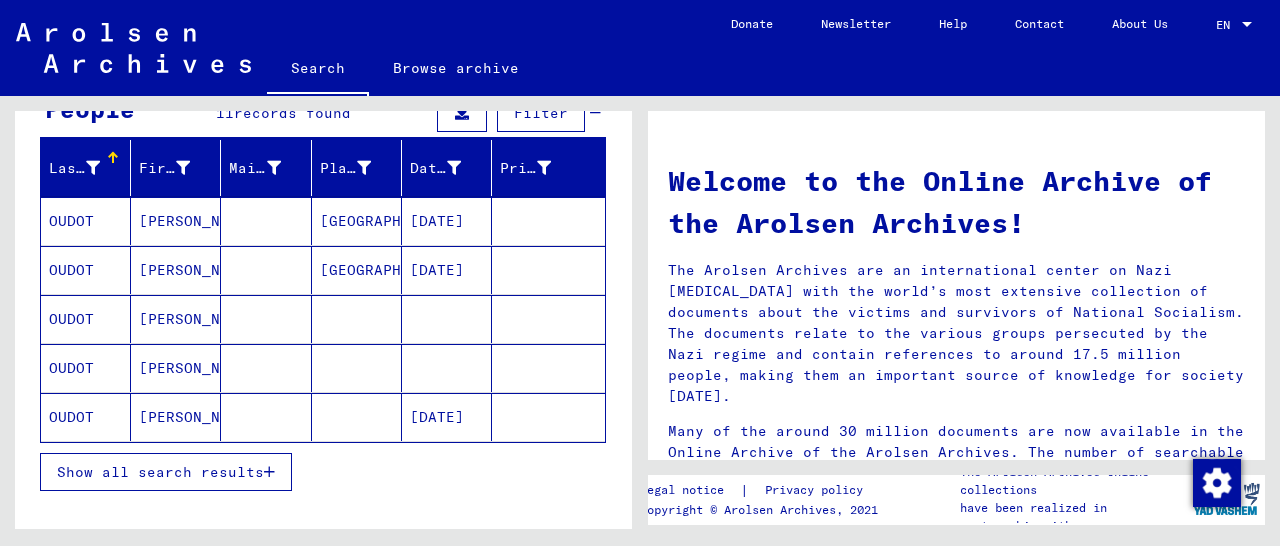 click on "Show all search results" at bounding box center (166, 472) 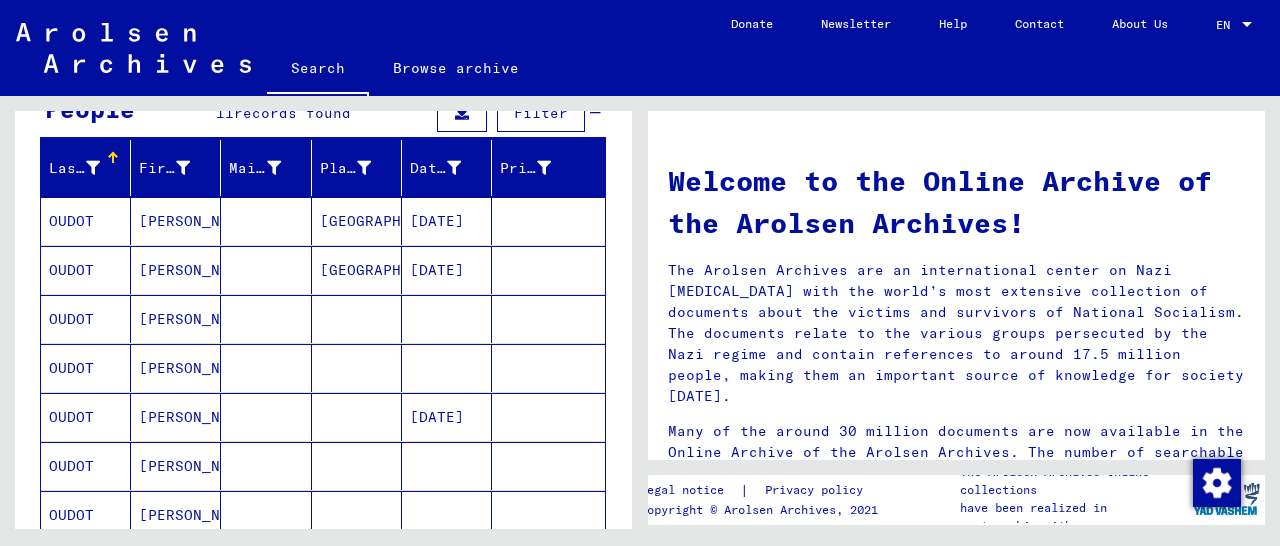 scroll, scrollTop: 104, scrollLeft: 0, axis: vertical 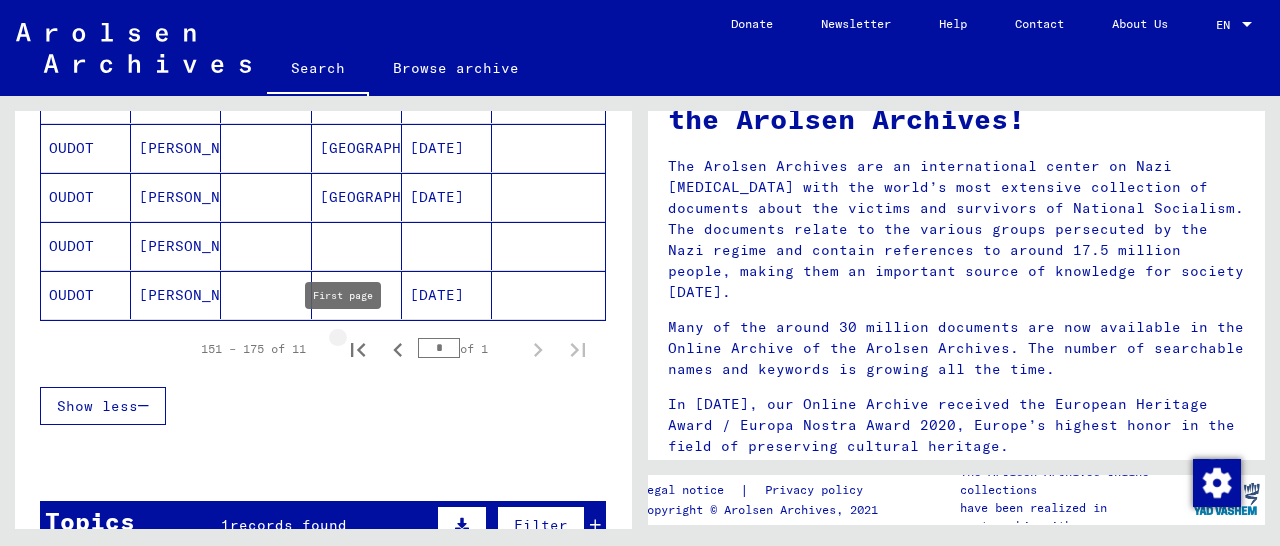 click 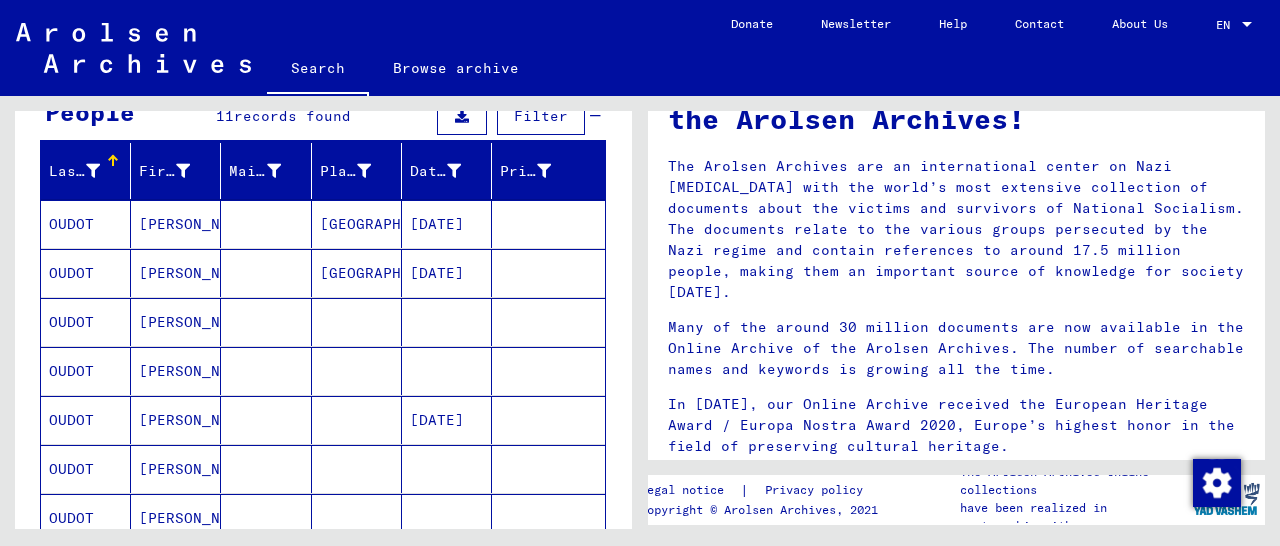 scroll, scrollTop: 208, scrollLeft: 0, axis: vertical 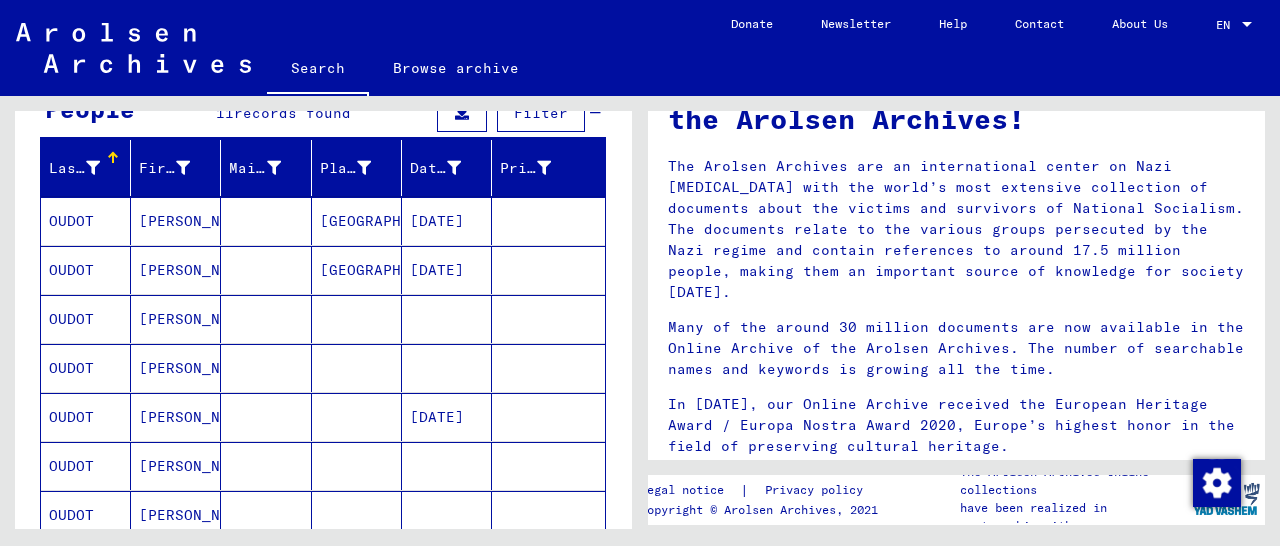 click at bounding box center [548, 368] 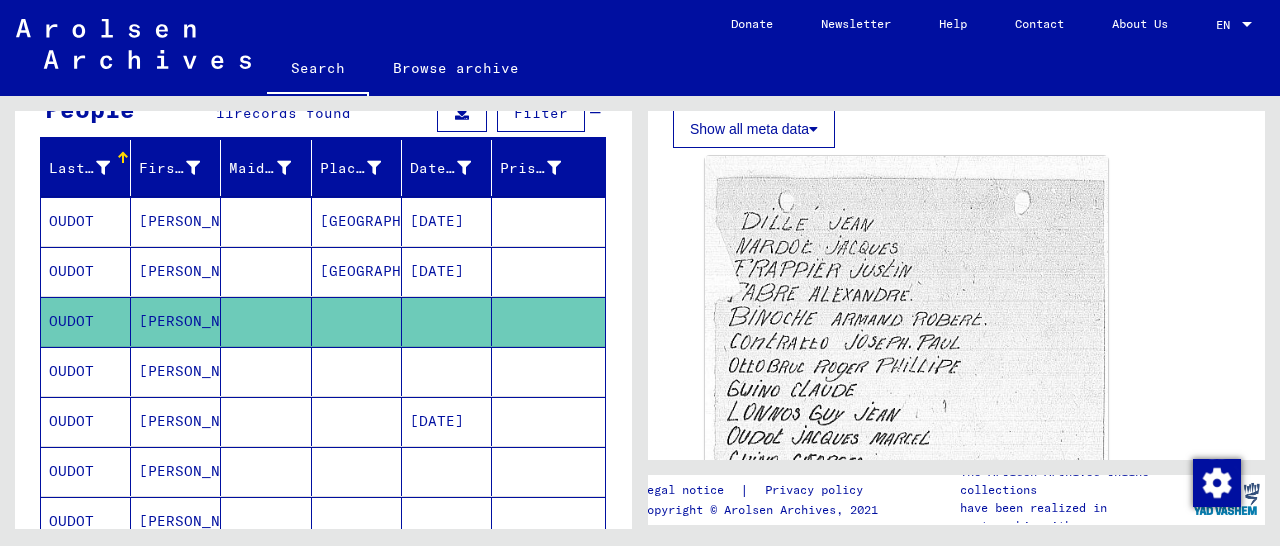scroll, scrollTop: 0, scrollLeft: 0, axis: both 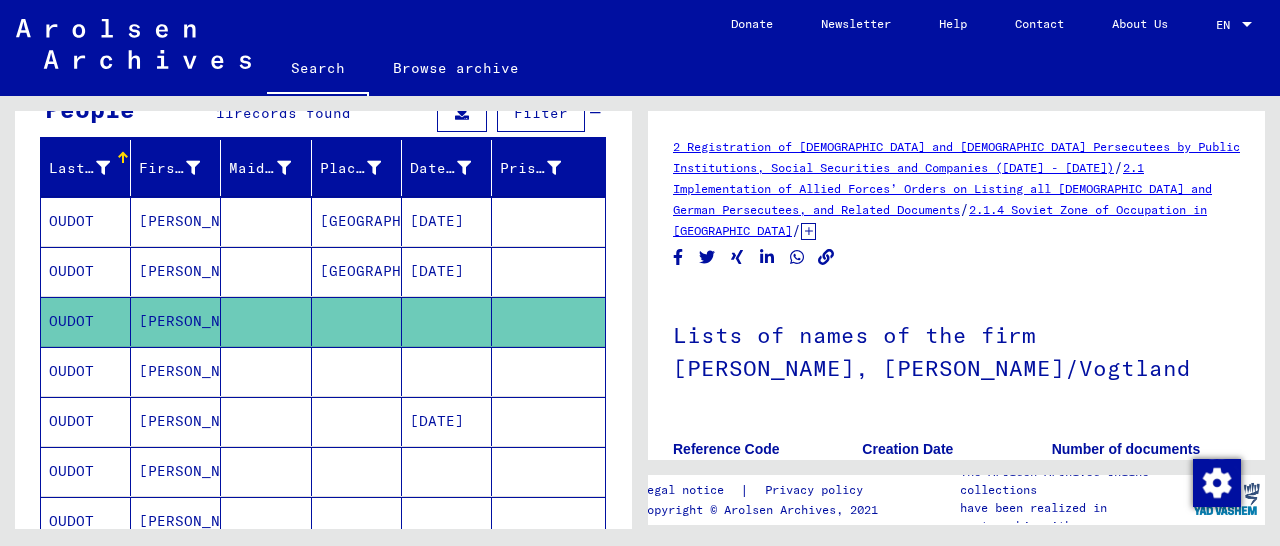 click at bounding box center [548, 421] 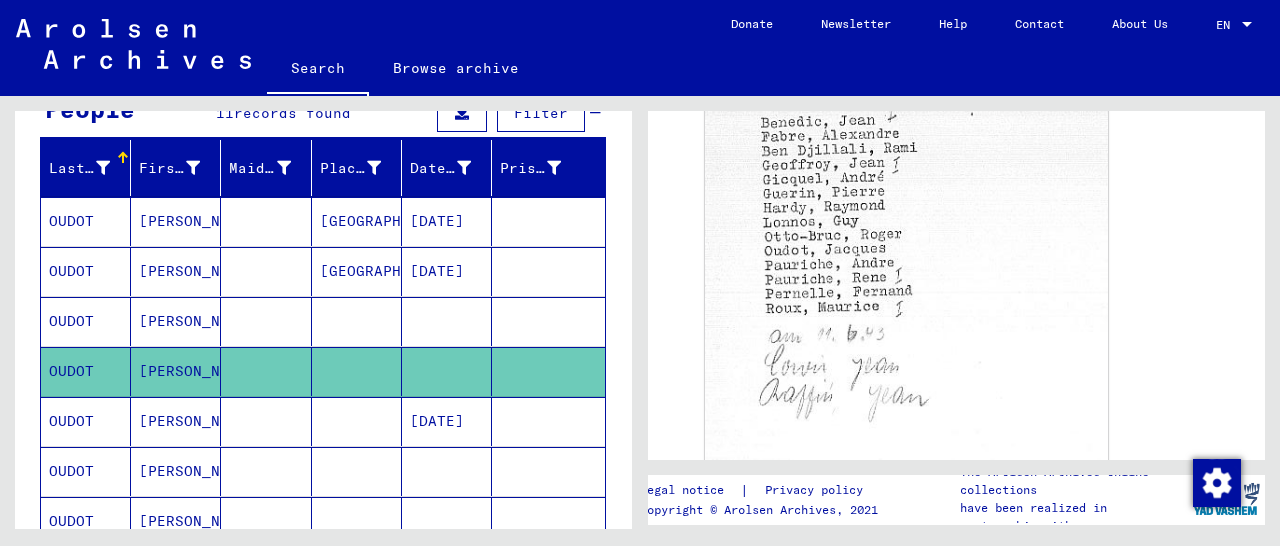 scroll, scrollTop: 832, scrollLeft: 0, axis: vertical 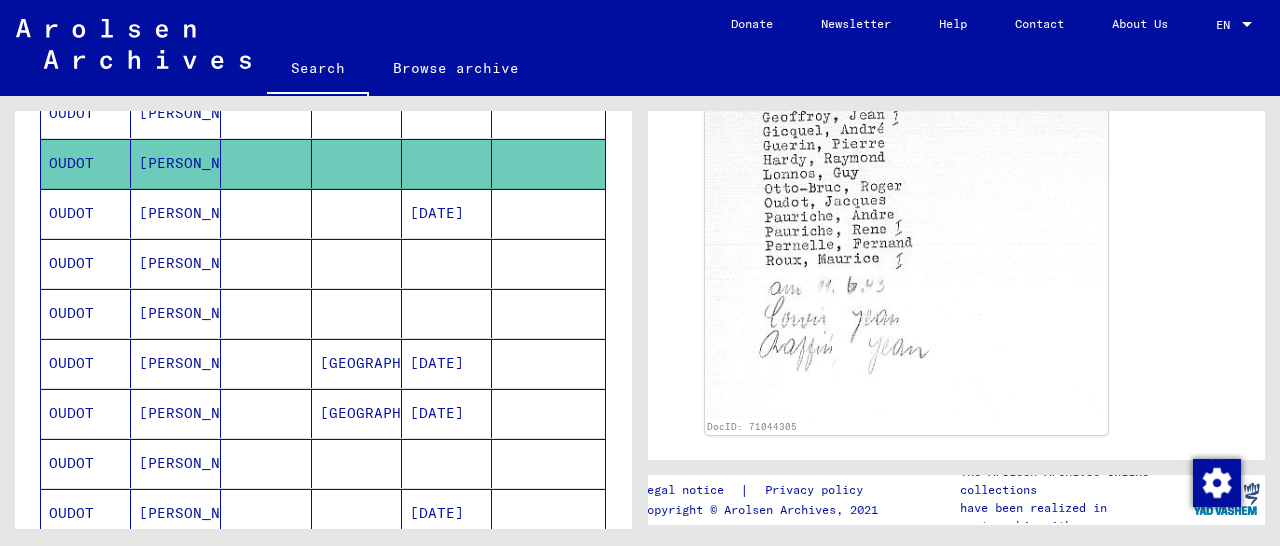 click at bounding box center [548, 313] 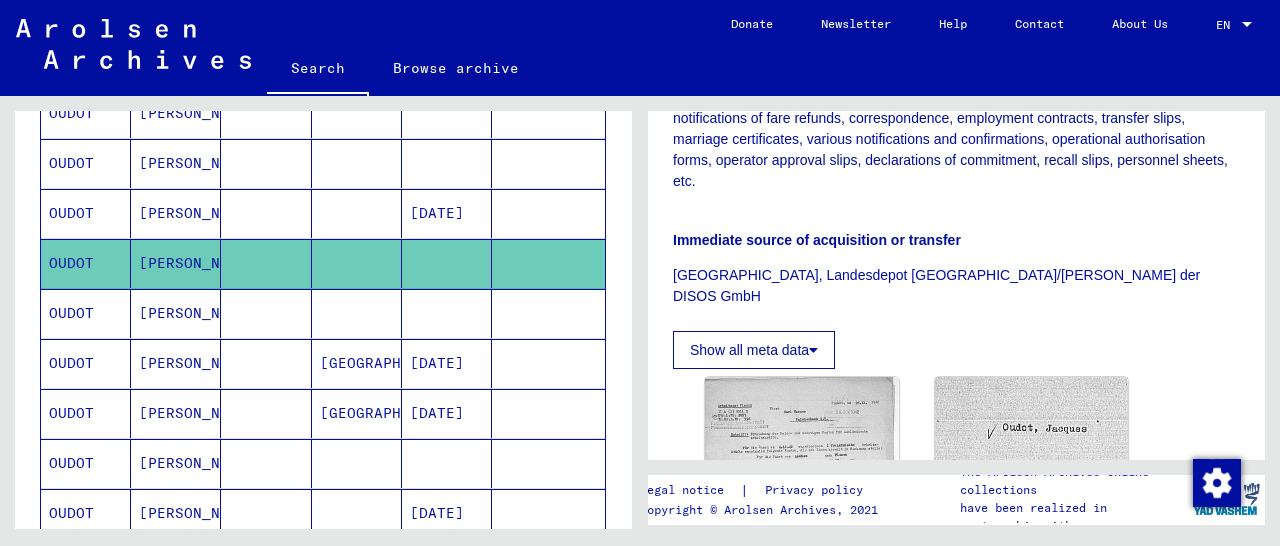 scroll, scrollTop: 624, scrollLeft: 0, axis: vertical 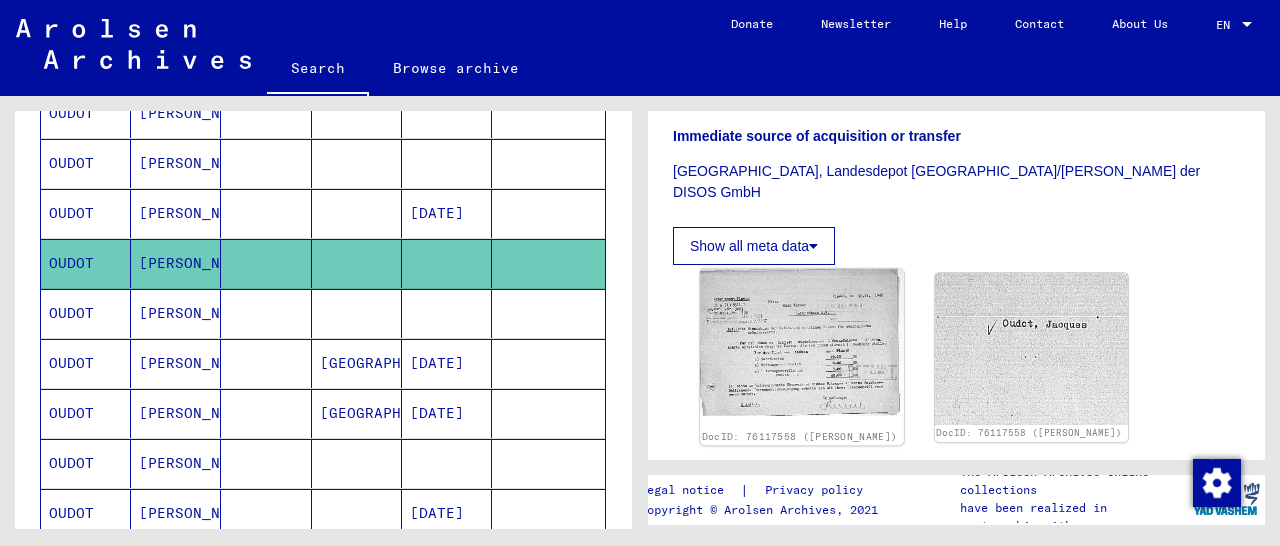 click 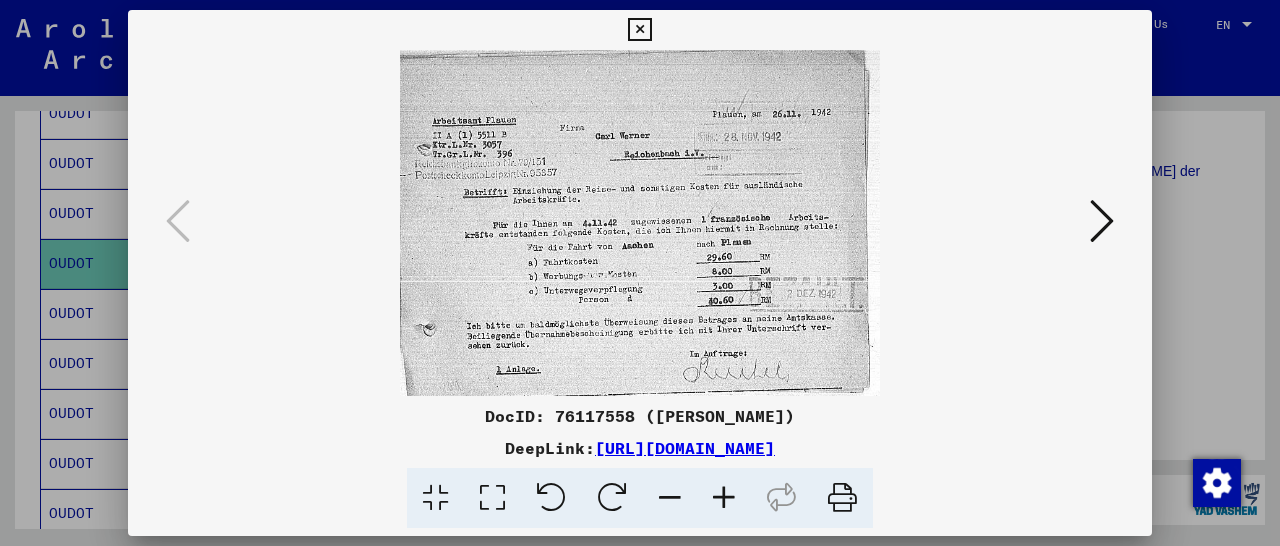click at bounding box center (724, 498) 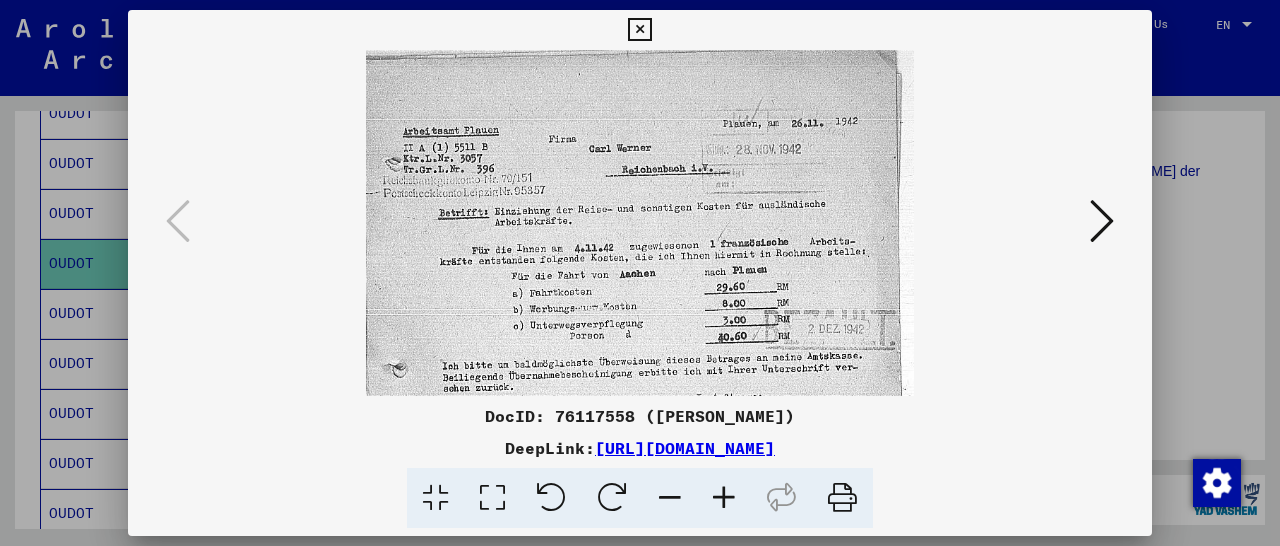 click at bounding box center [724, 498] 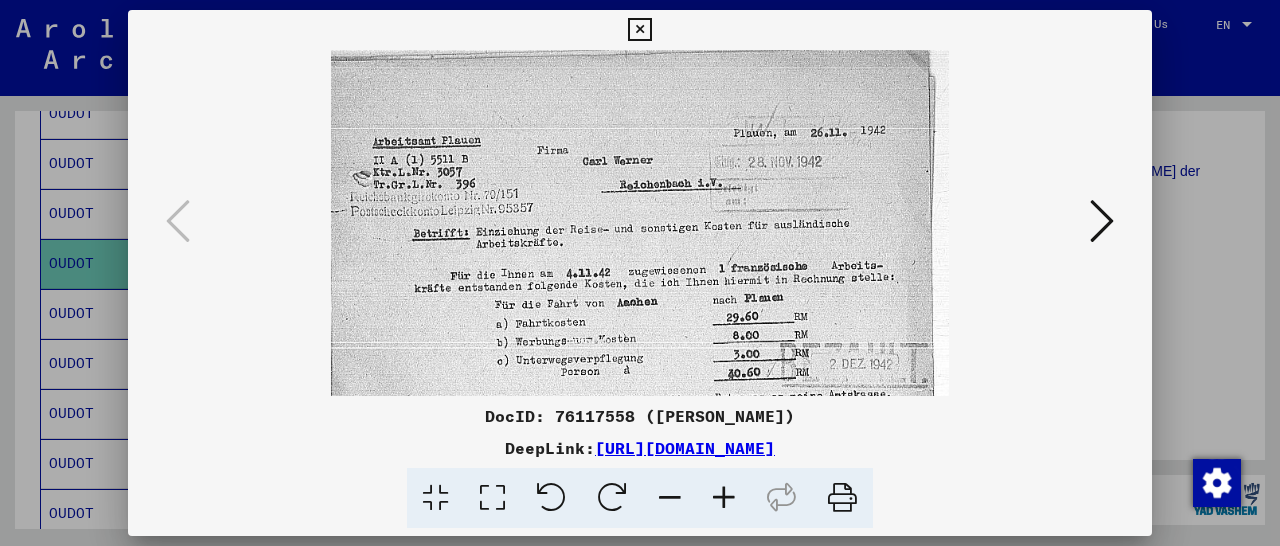 click at bounding box center (724, 498) 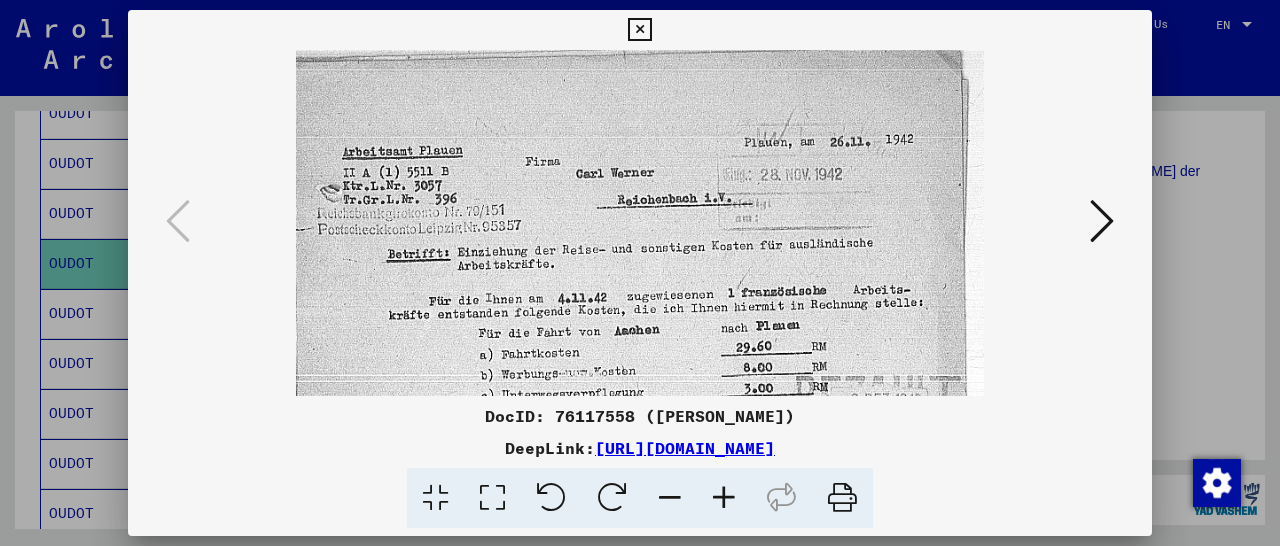 click at bounding box center [724, 498] 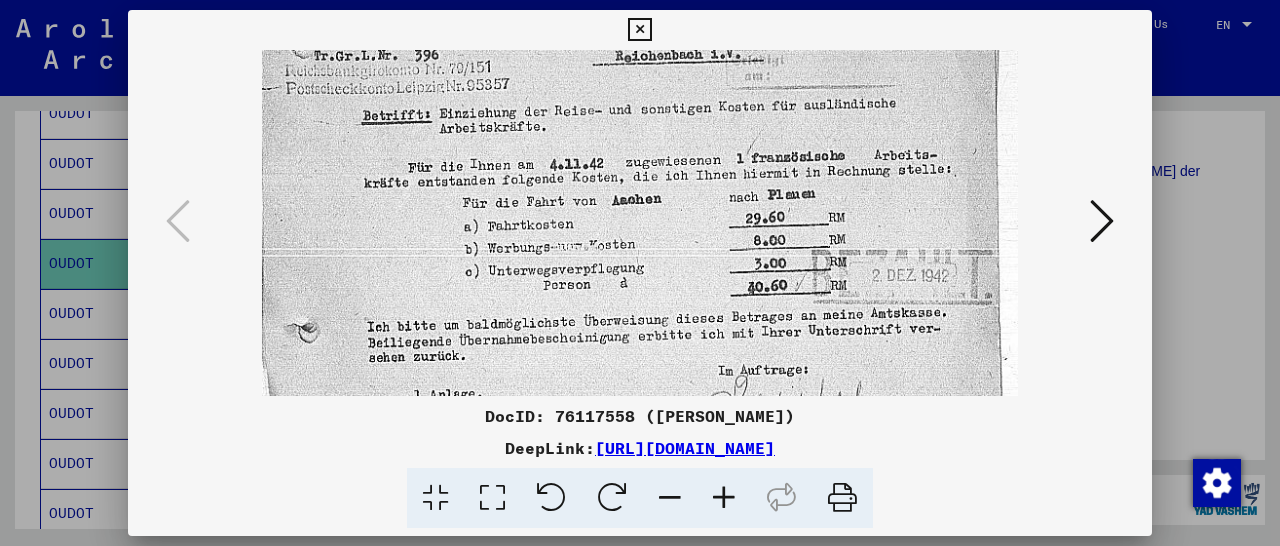 drag, startPoint x: 731, startPoint y: 333, endPoint x: 780, endPoint y: 178, distance: 162.56076 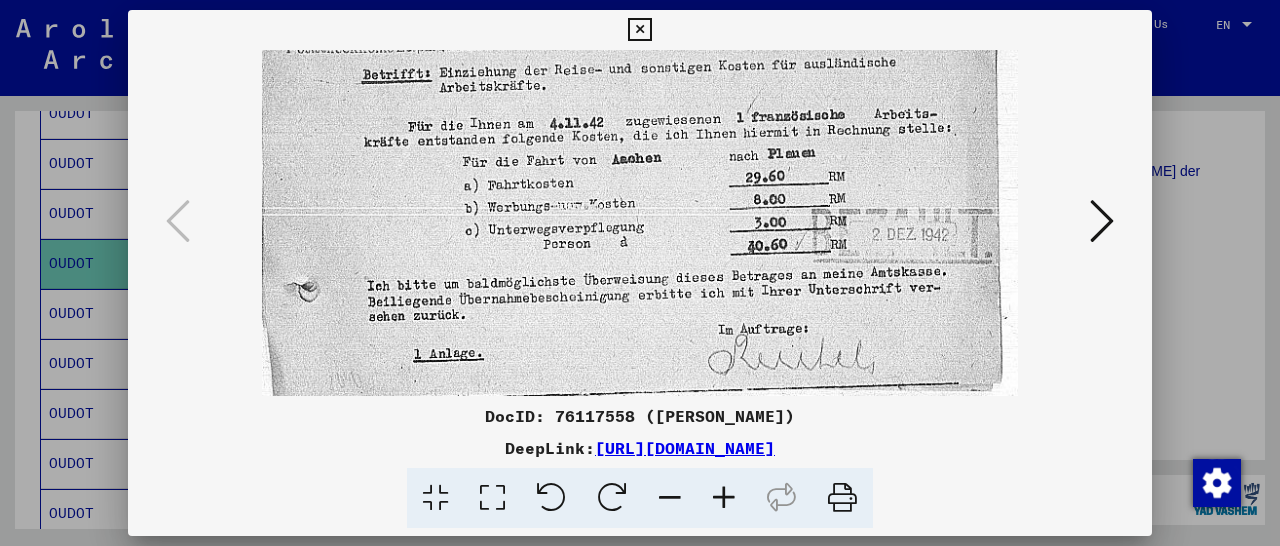 drag, startPoint x: 745, startPoint y: 331, endPoint x: 765, endPoint y: 199, distance: 133.50656 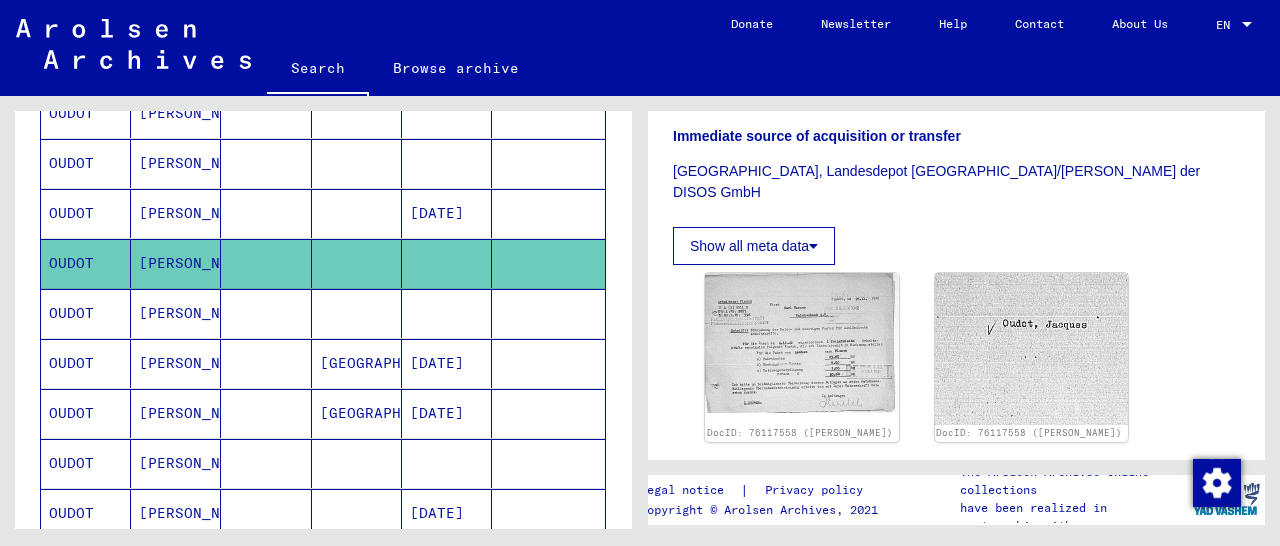 click at bounding box center [548, 363] 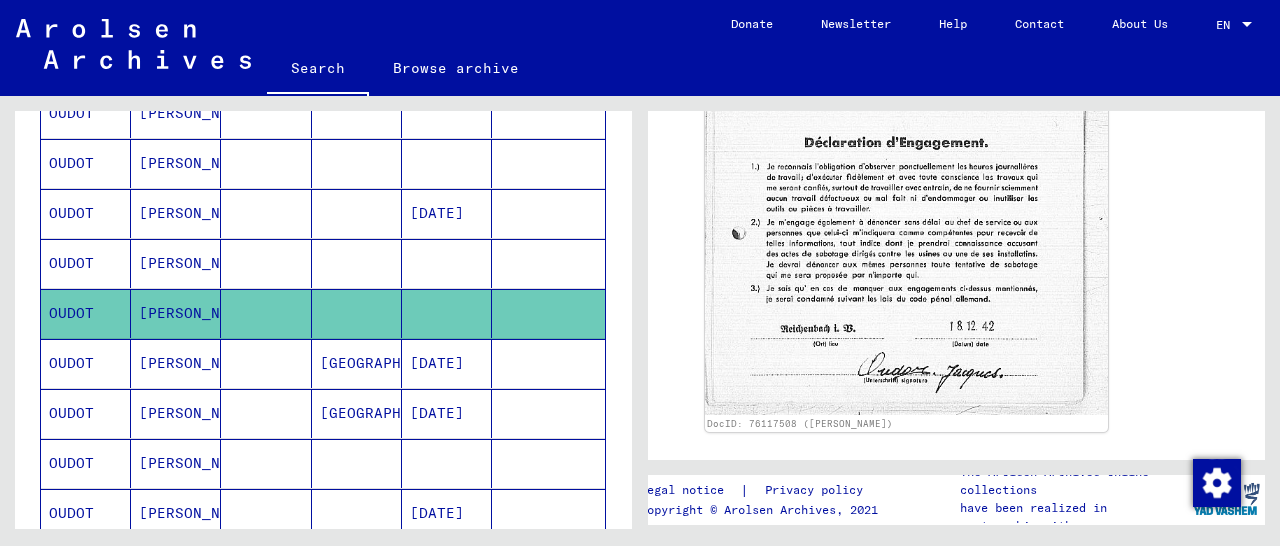 scroll, scrollTop: 1101, scrollLeft: 0, axis: vertical 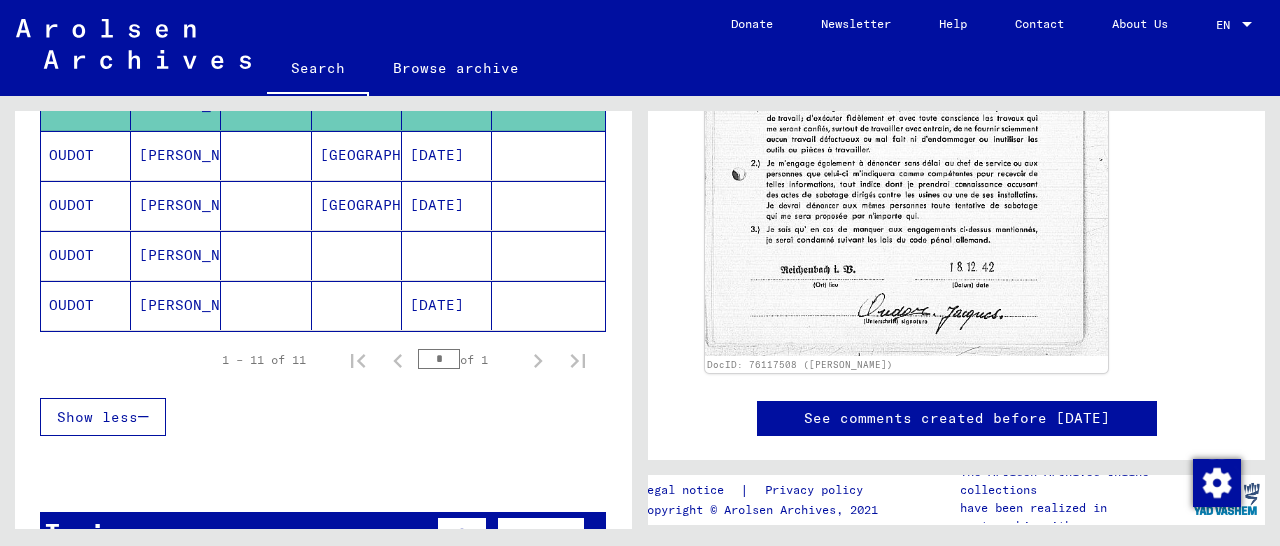 click at bounding box center (548, 305) 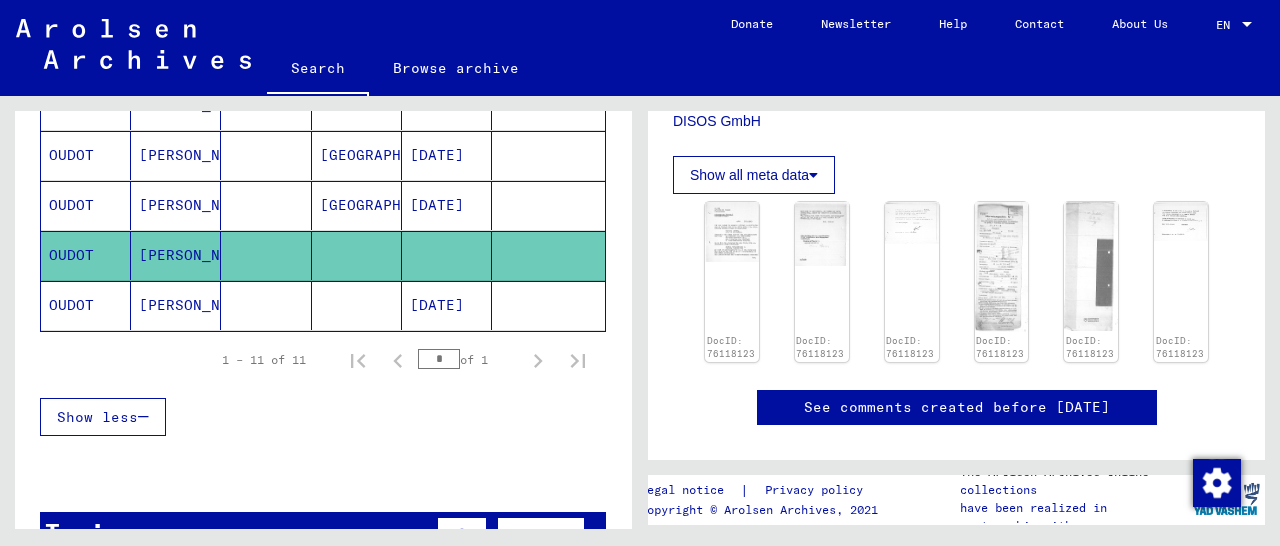scroll, scrollTop: 699, scrollLeft: 0, axis: vertical 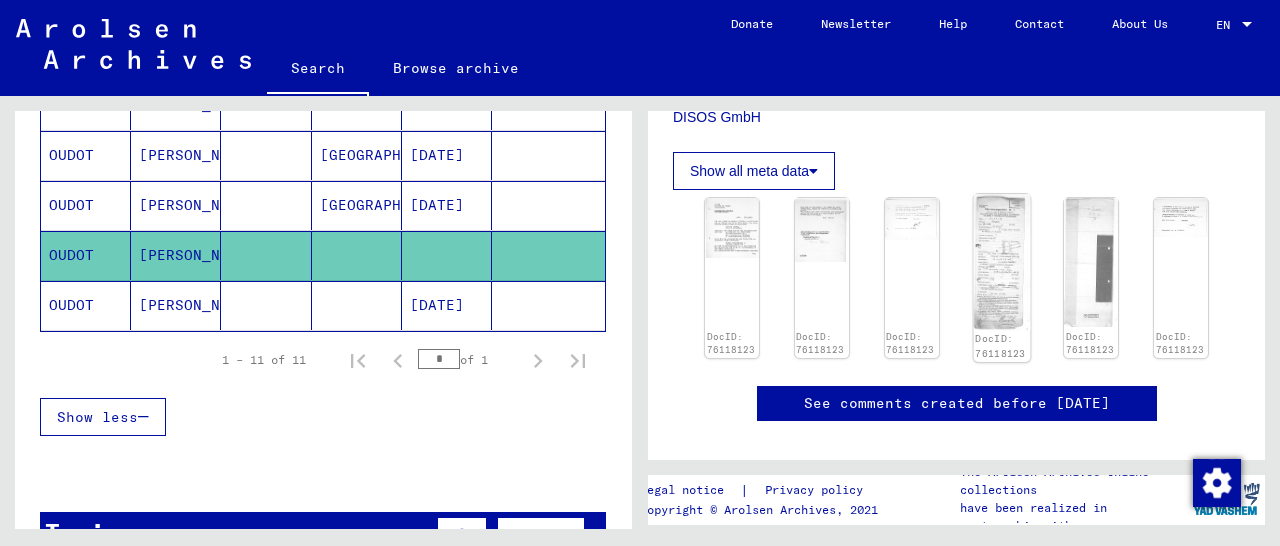 click 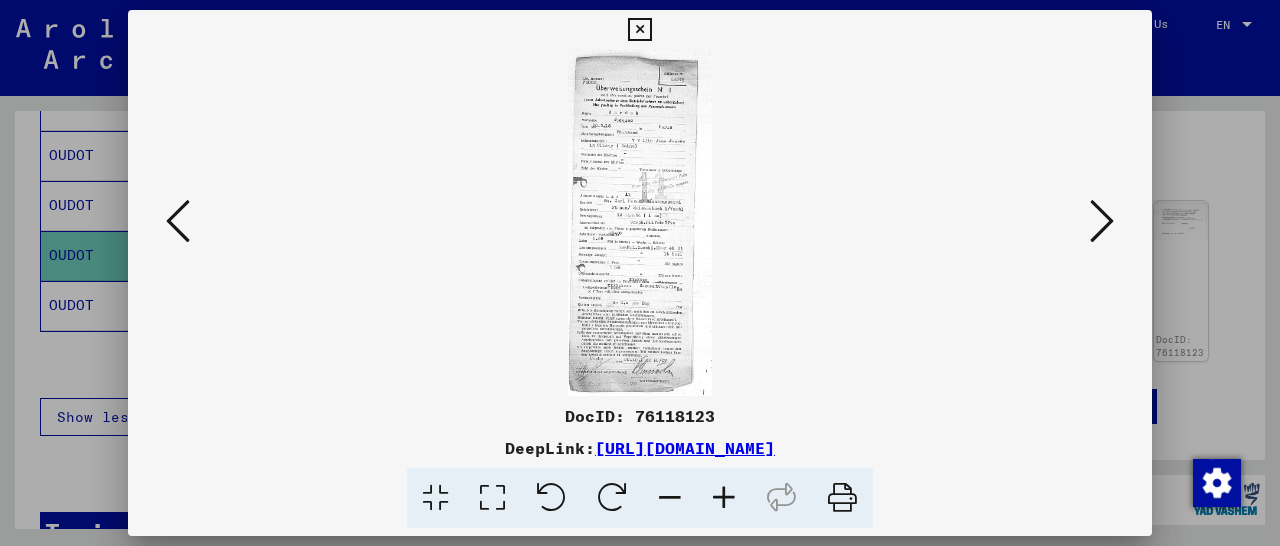 click at bounding box center (724, 498) 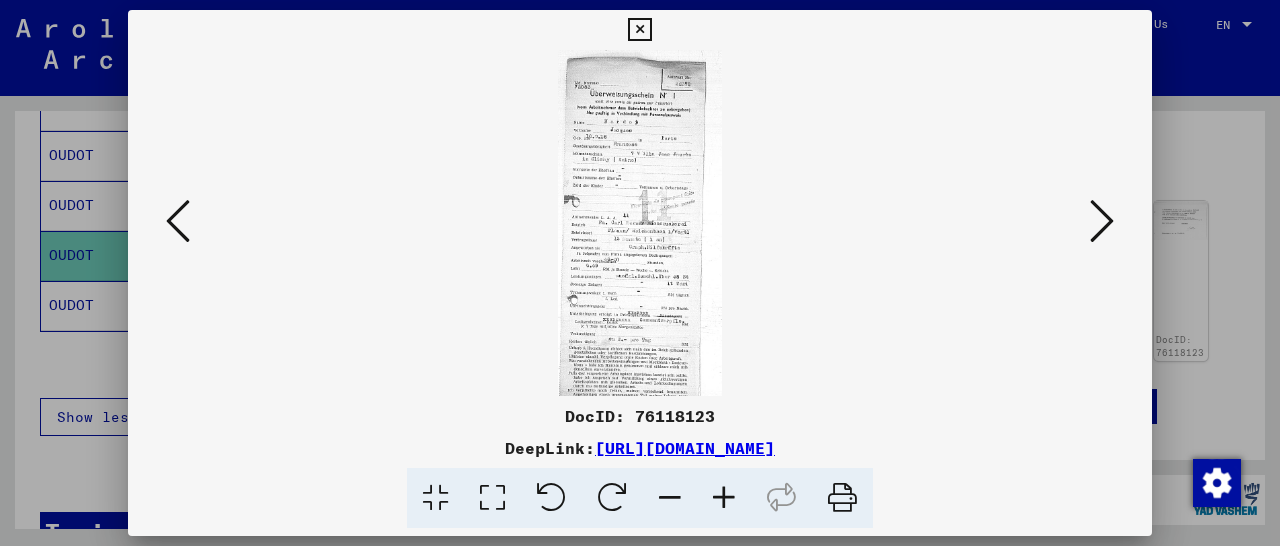 click at bounding box center [724, 498] 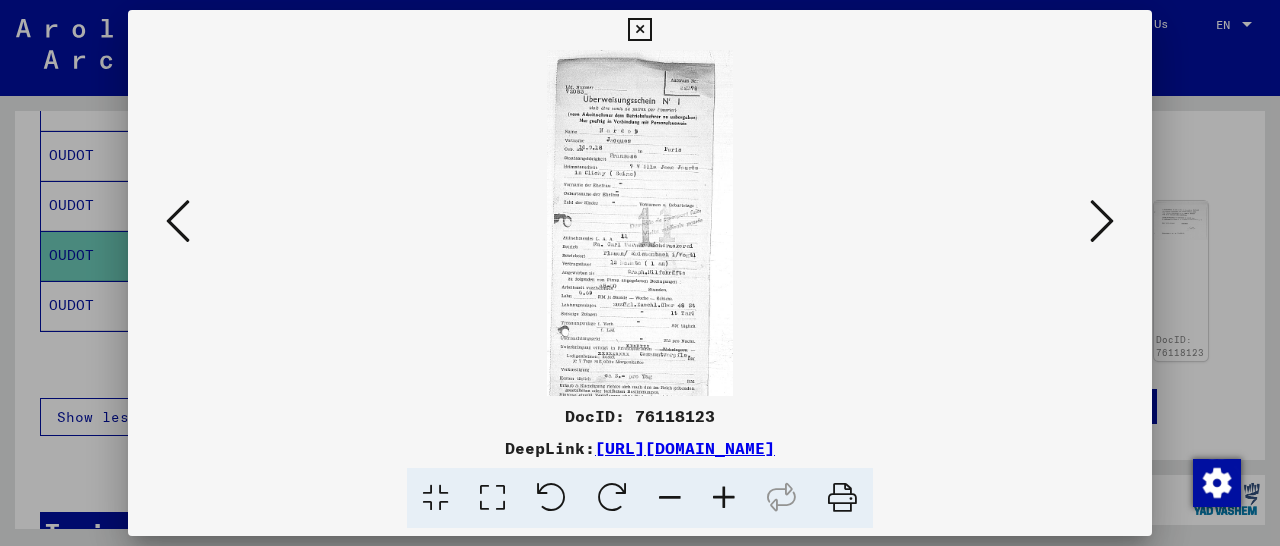click at bounding box center (724, 498) 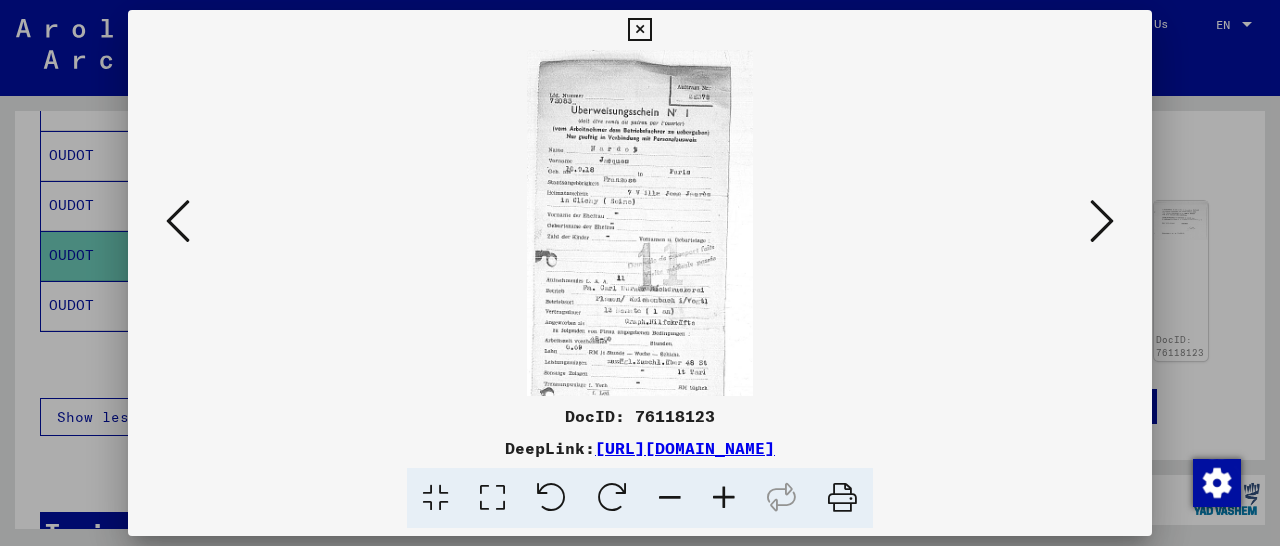 click at bounding box center (724, 498) 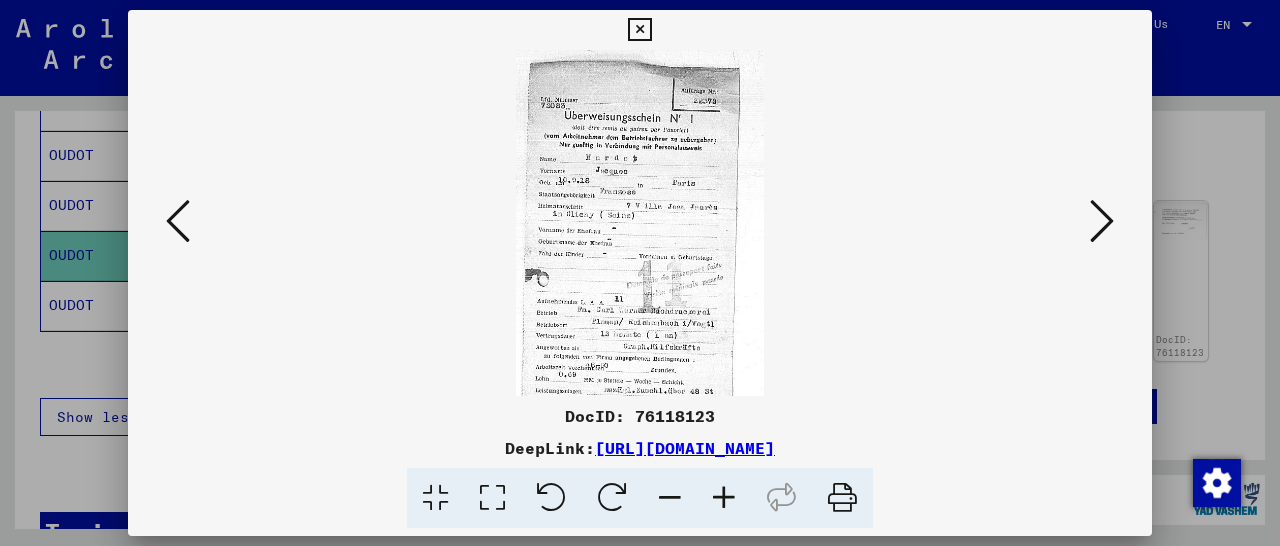 click at bounding box center [724, 498] 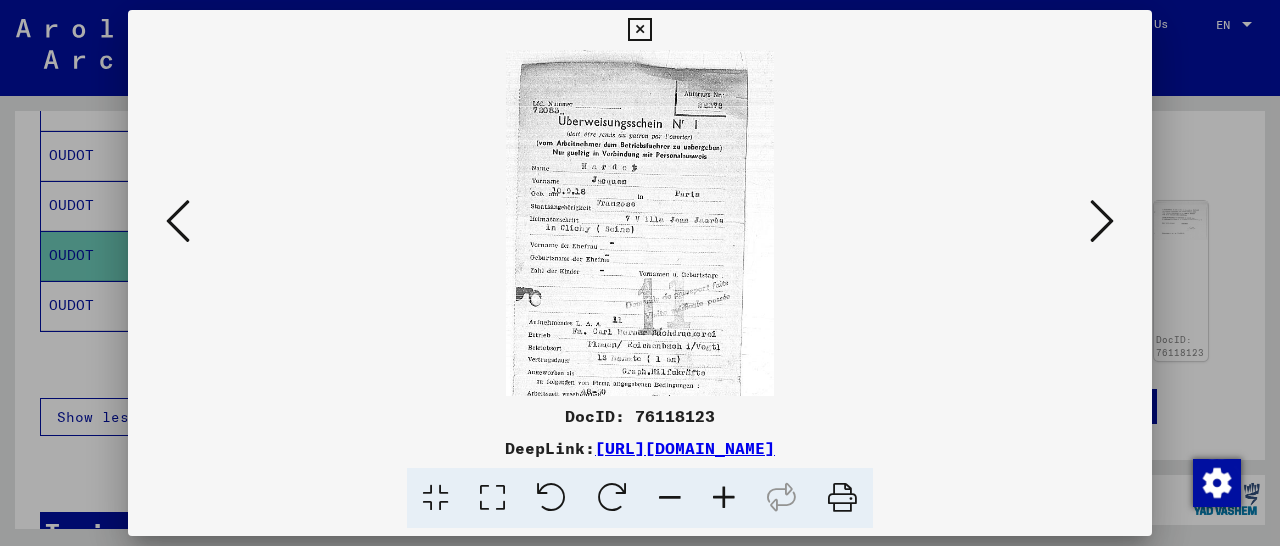 click at bounding box center [724, 498] 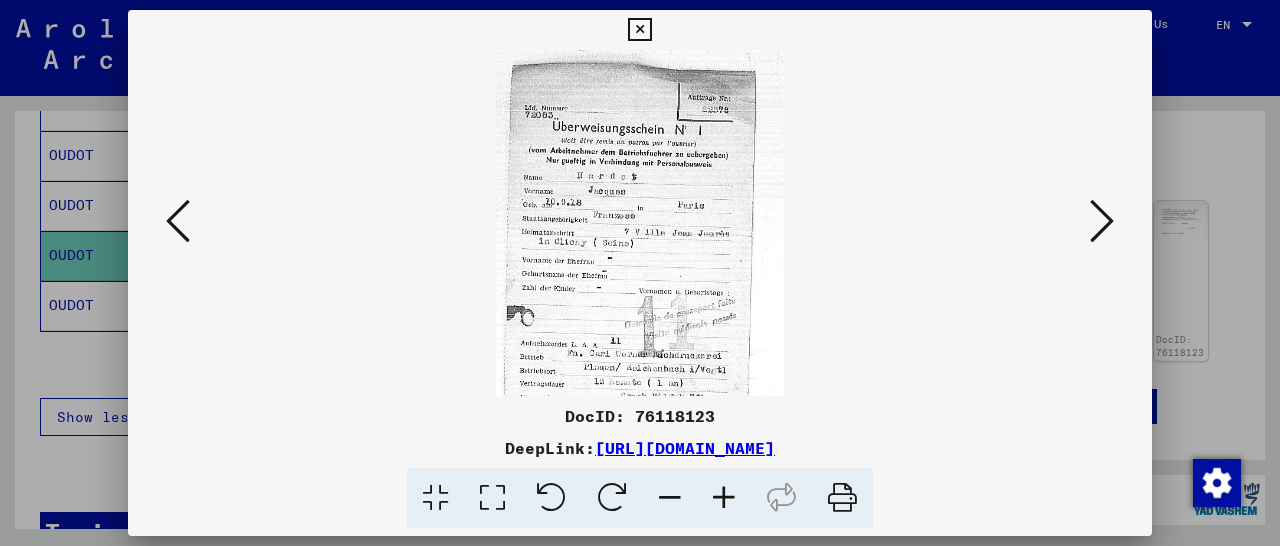 click at bounding box center (724, 498) 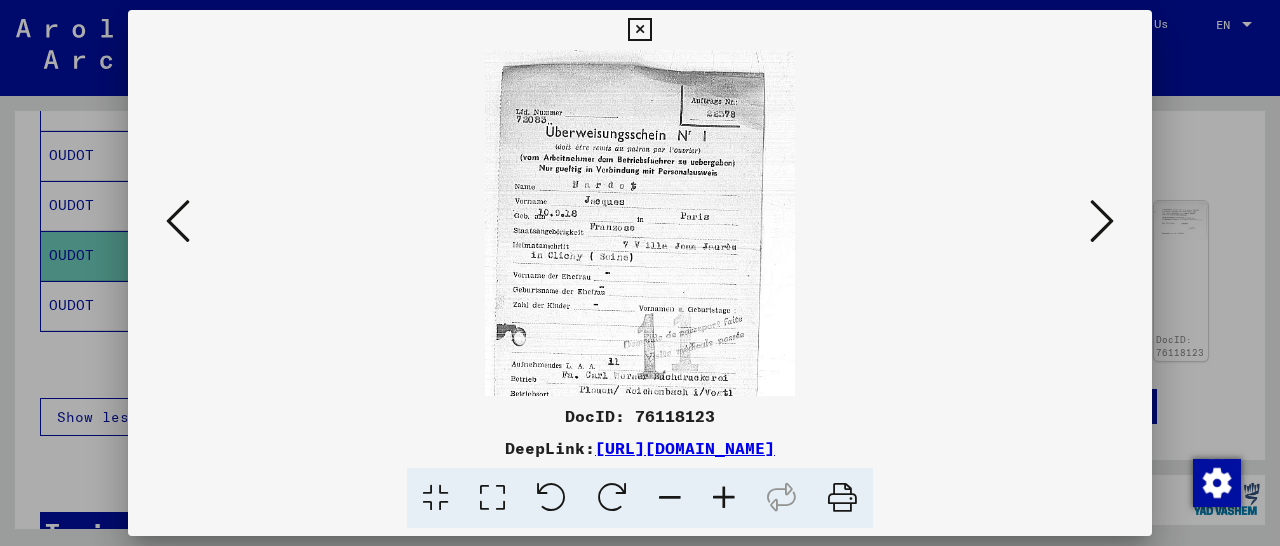 click at bounding box center (724, 498) 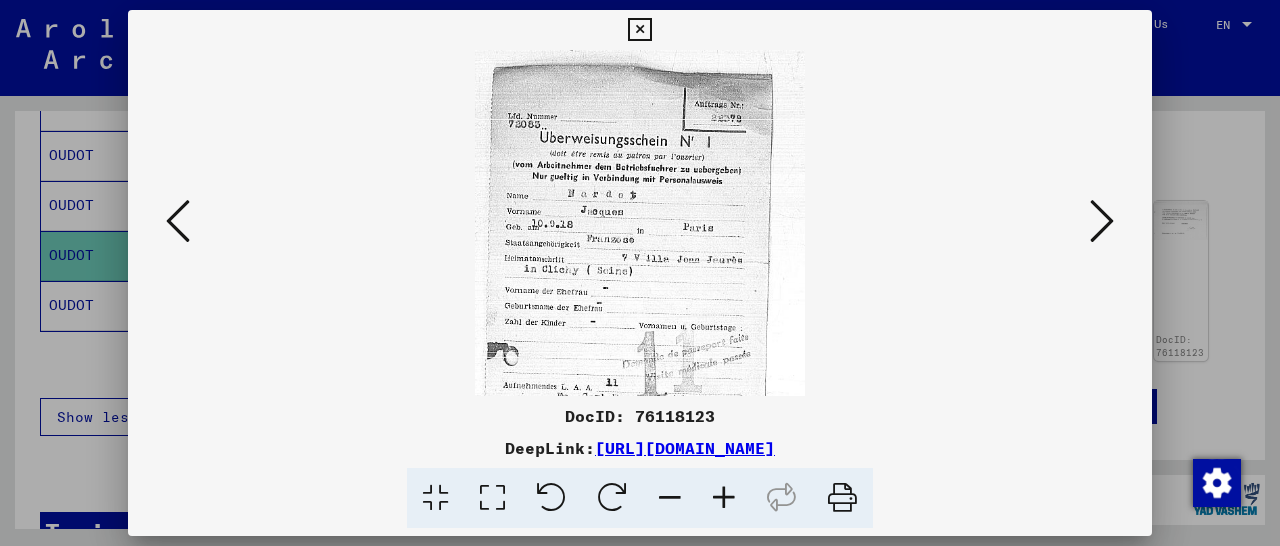click at bounding box center (724, 498) 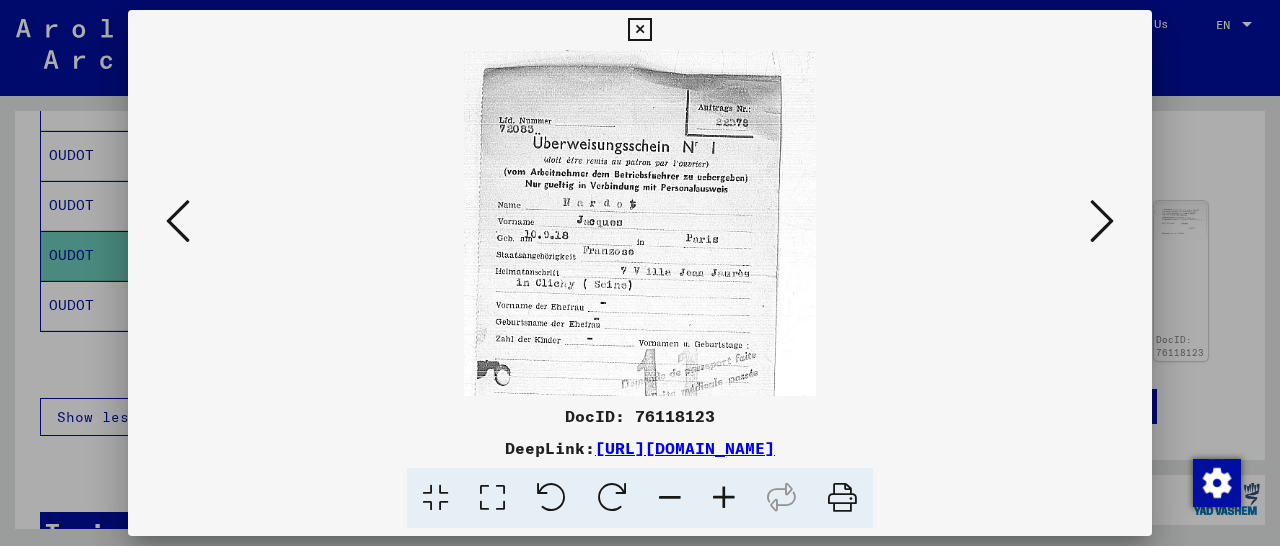 click at bounding box center [724, 498] 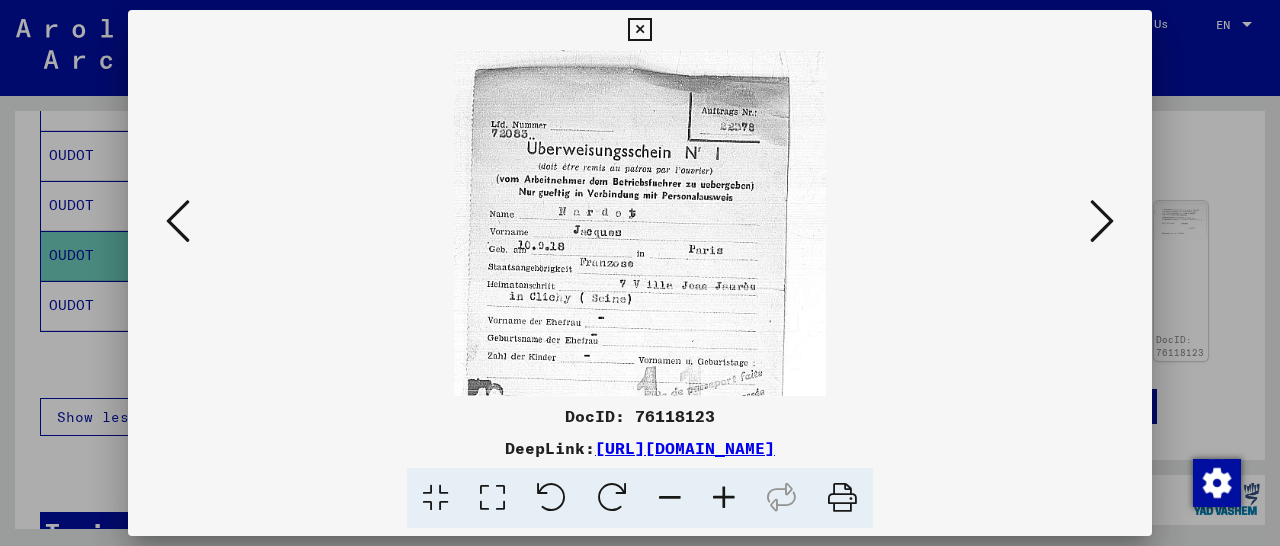 click at bounding box center (724, 498) 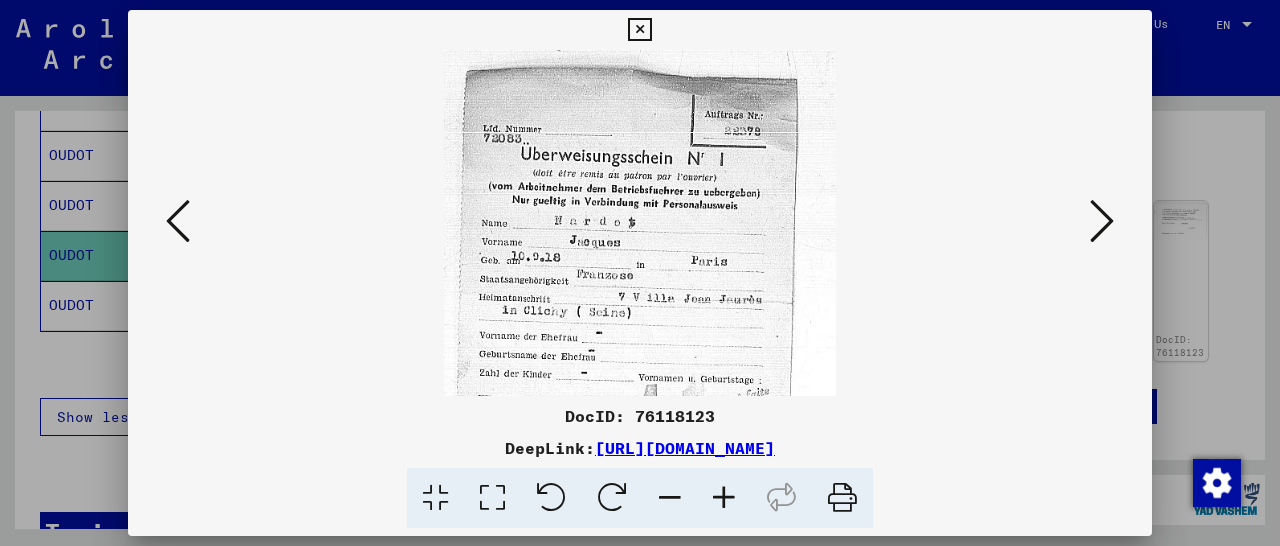 click at bounding box center [724, 498] 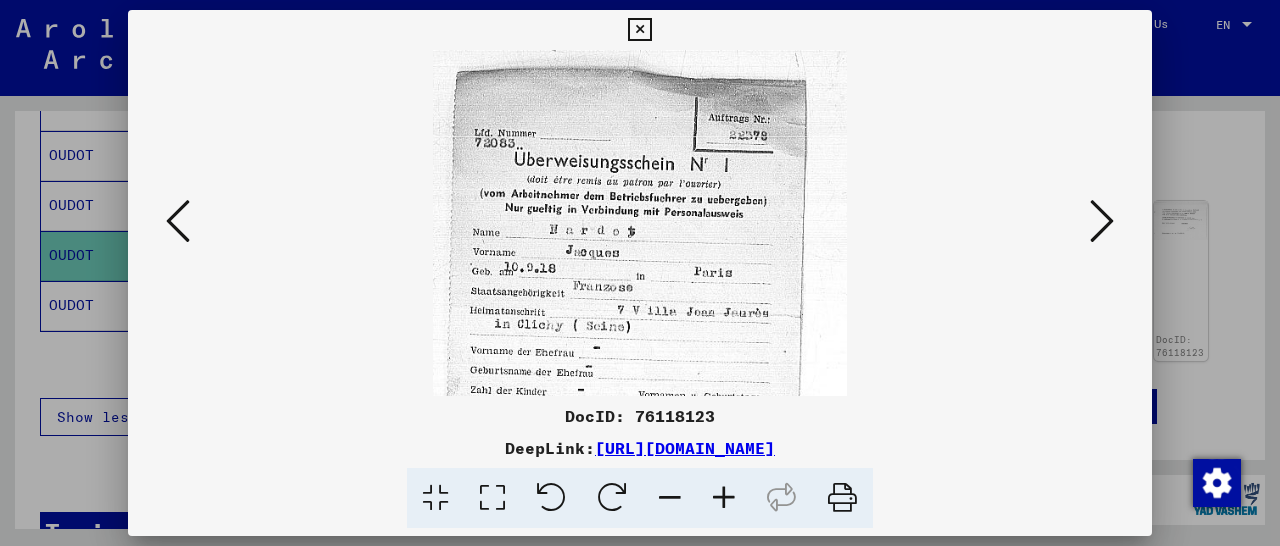 click at bounding box center (724, 498) 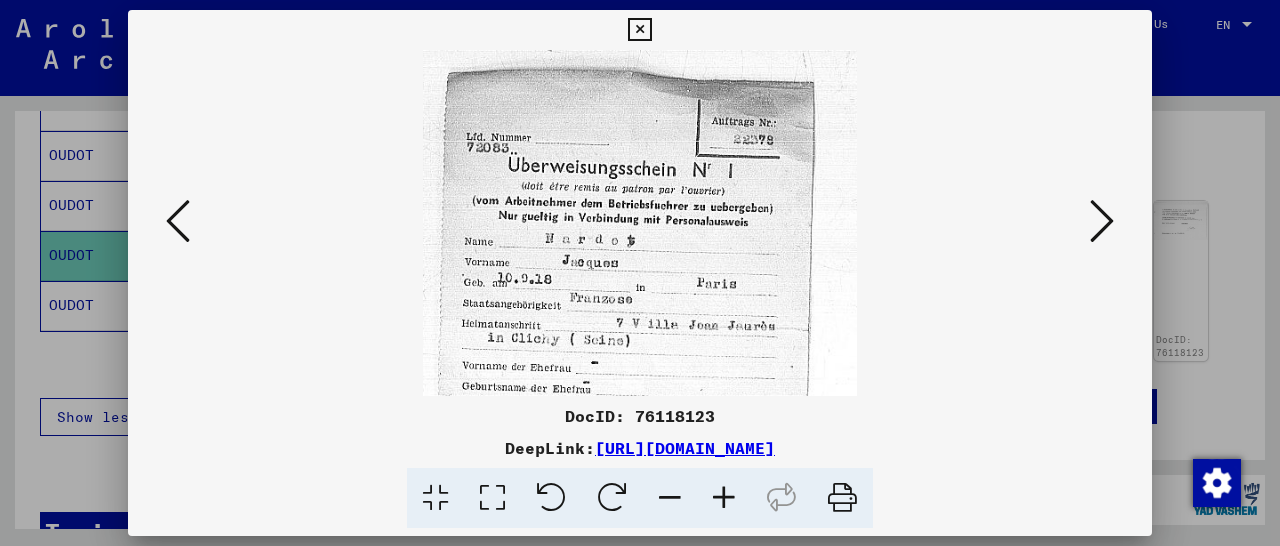 click at bounding box center (724, 498) 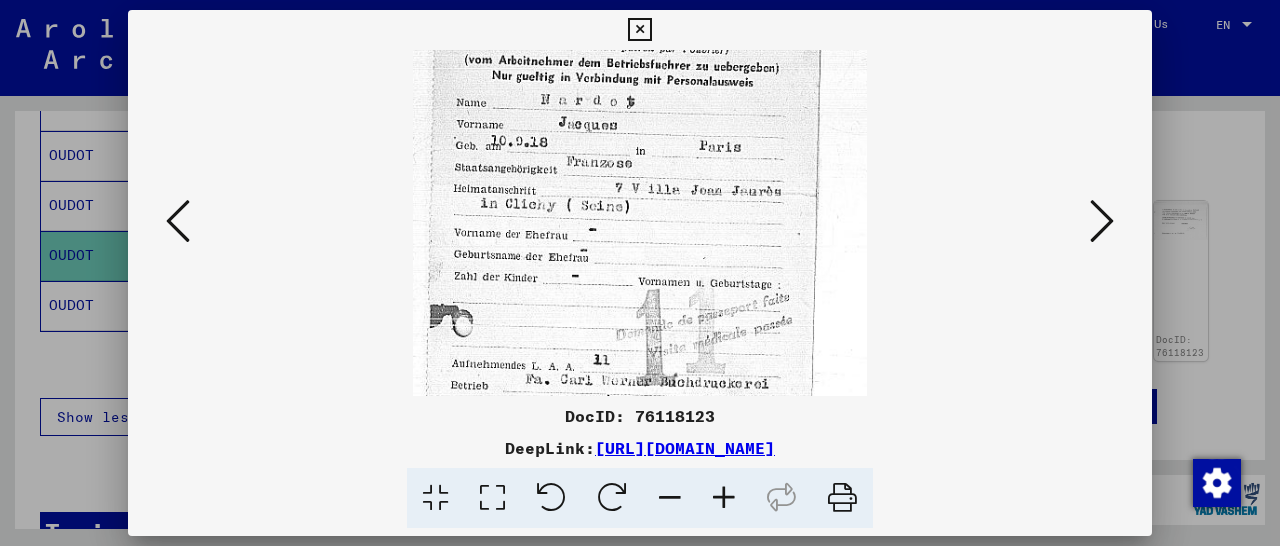 scroll, scrollTop: 165, scrollLeft: 0, axis: vertical 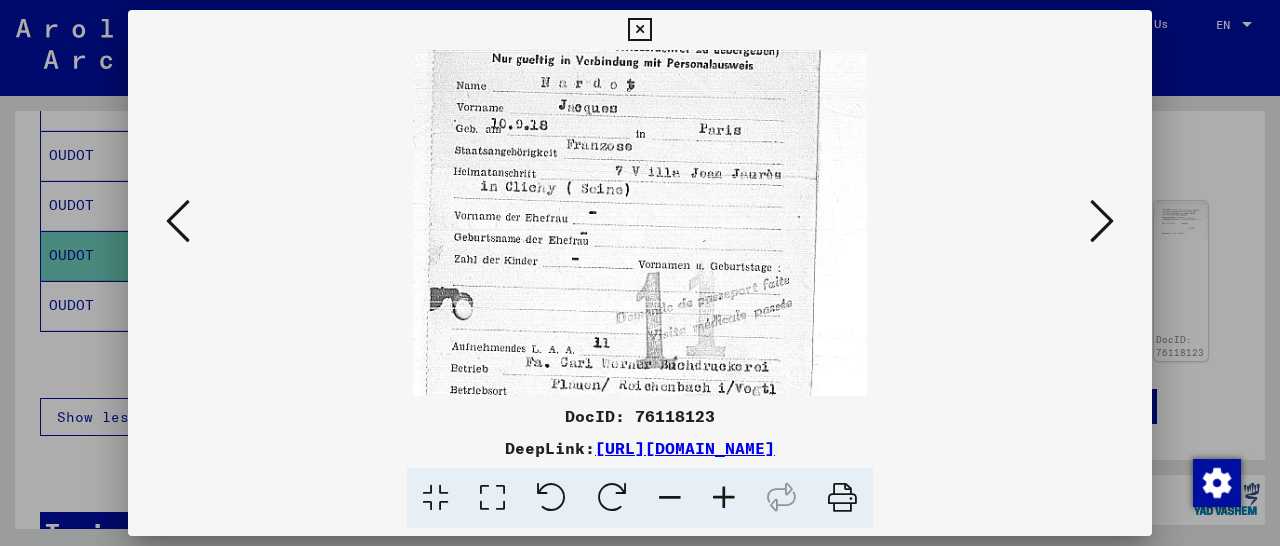 drag, startPoint x: 633, startPoint y: 350, endPoint x: 638, endPoint y: 185, distance: 165.07574 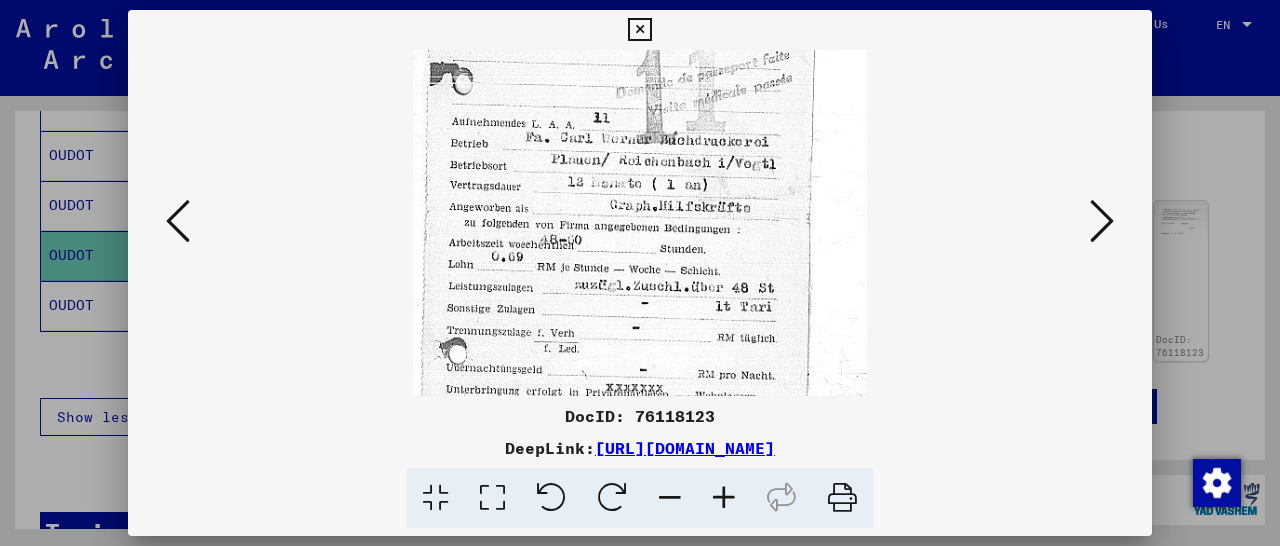 drag, startPoint x: 644, startPoint y: 275, endPoint x: 731, endPoint y: 59, distance: 232.86263 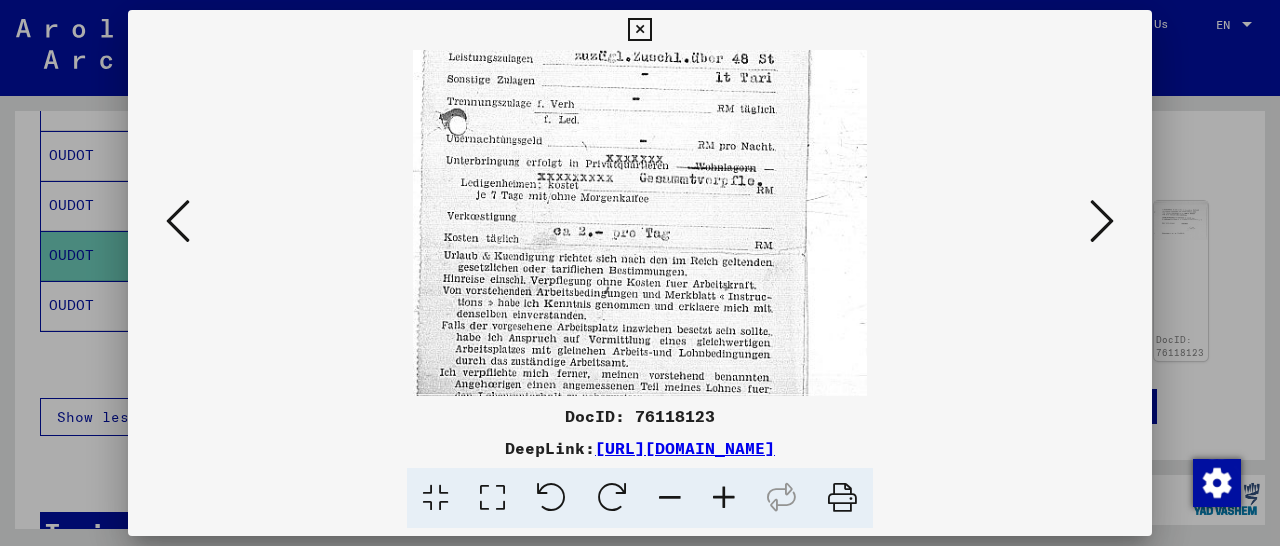 scroll, scrollTop: 623, scrollLeft: 0, axis: vertical 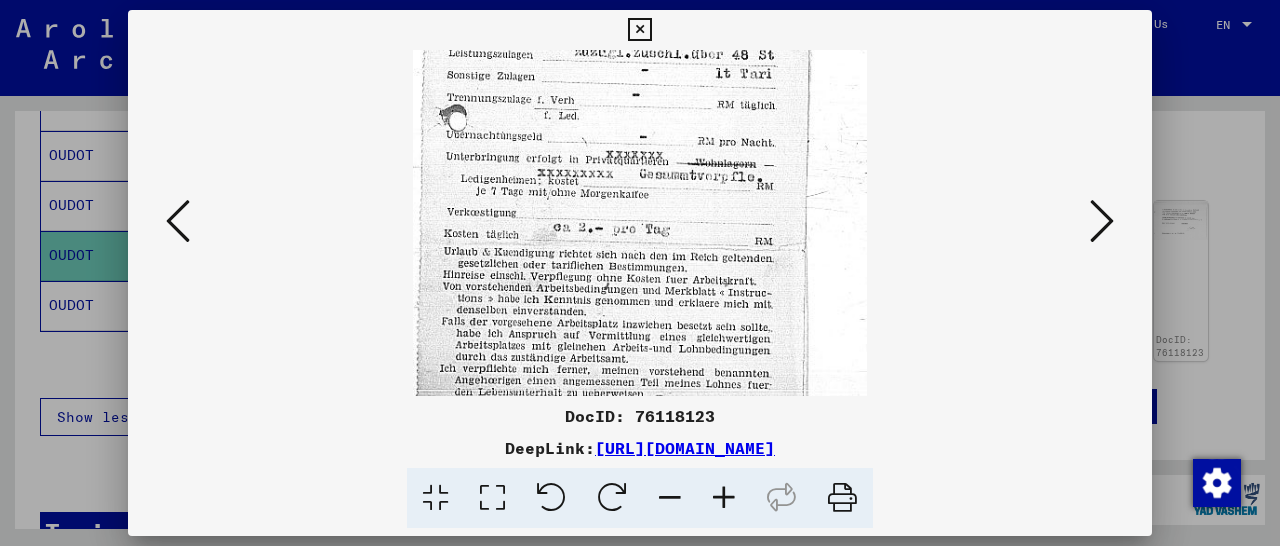 drag, startPoint x: 732, startPoint y: 321, endPoint x: 769, endPoint y: 90, distance: 233.94444 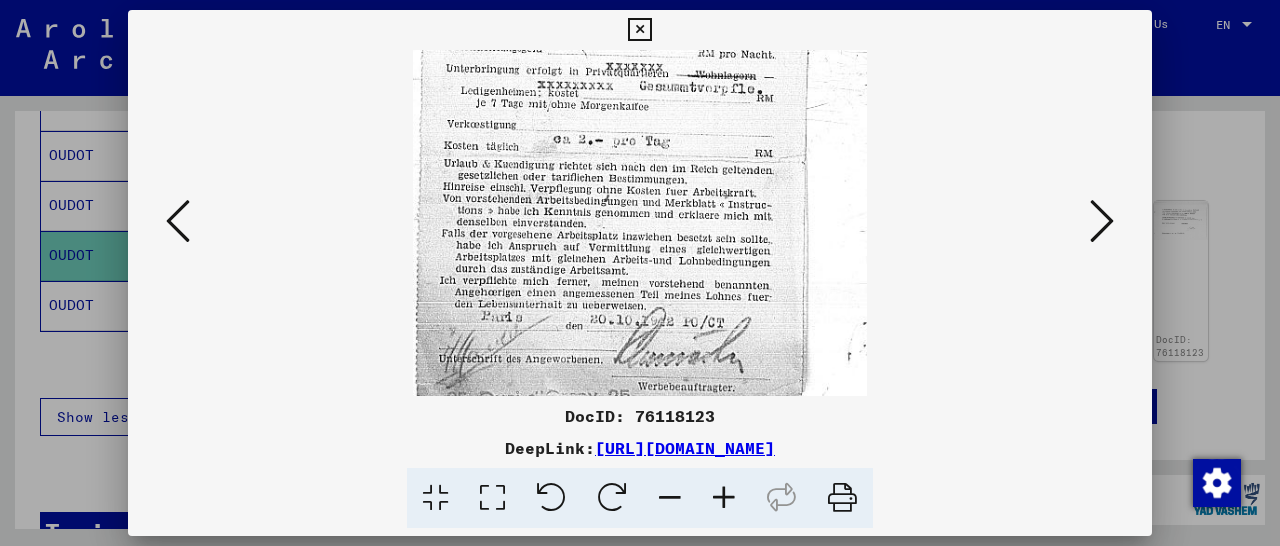 scroll, scrollTop: 750, scrollLeft: 0, axis: vertical 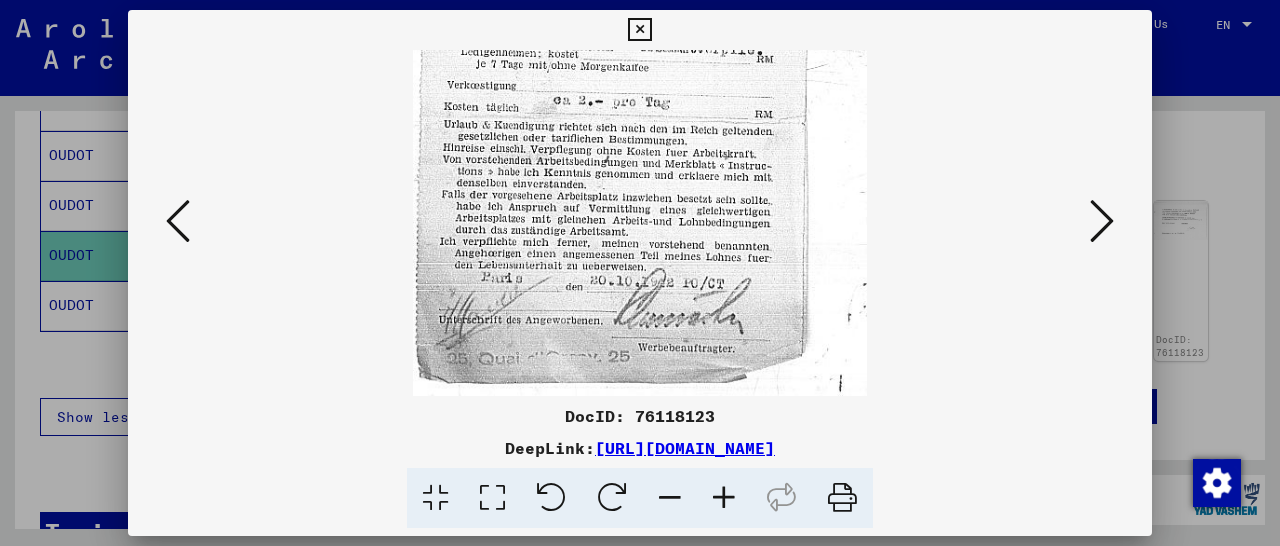 drag, startPoint x: 637, startPoint y: 345, endPoint x: 714, endPoint y: 67, distance: 288.46664 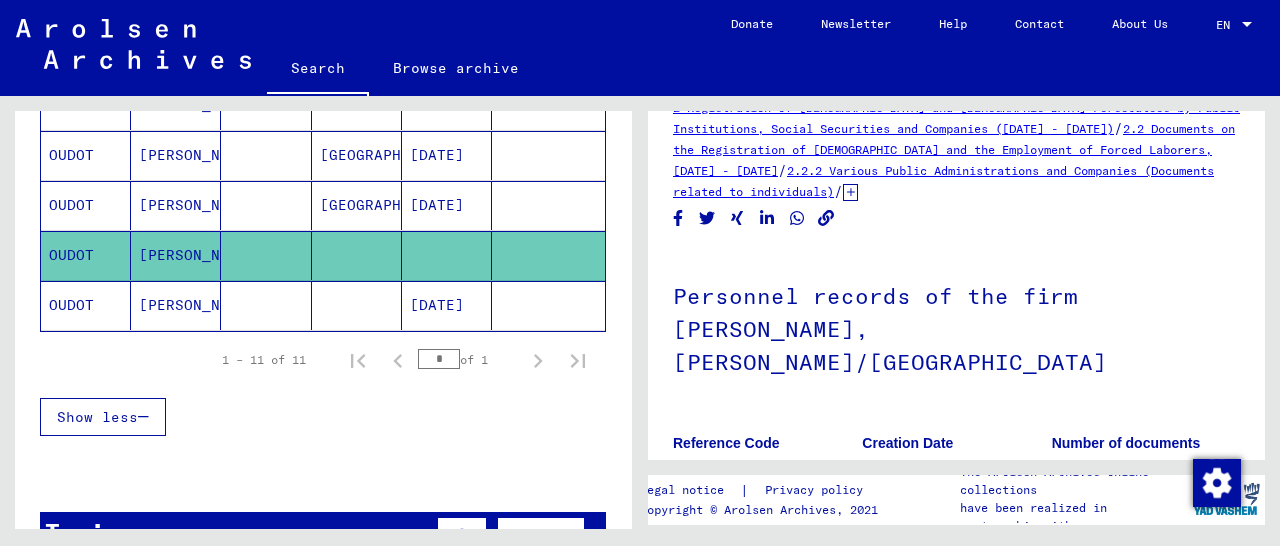 scroll, scrollTop: 0, scrollLeft: 0, axis: both 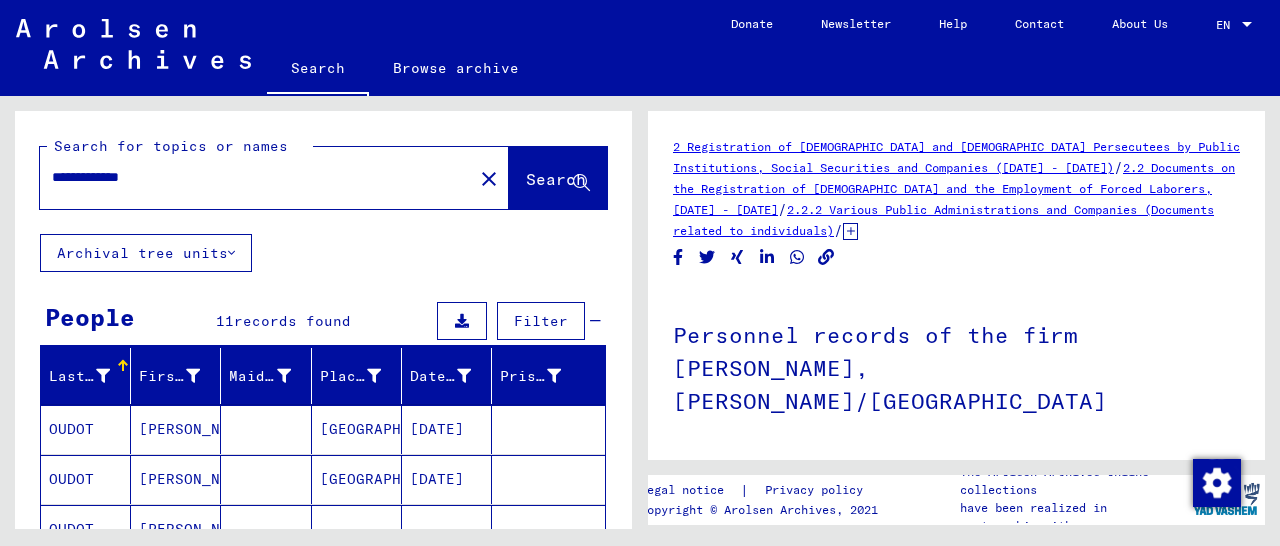 drag, startPoint x: 96, startPoint y: 183, endPoint x: 0, endPoint y: 183, distance: 96 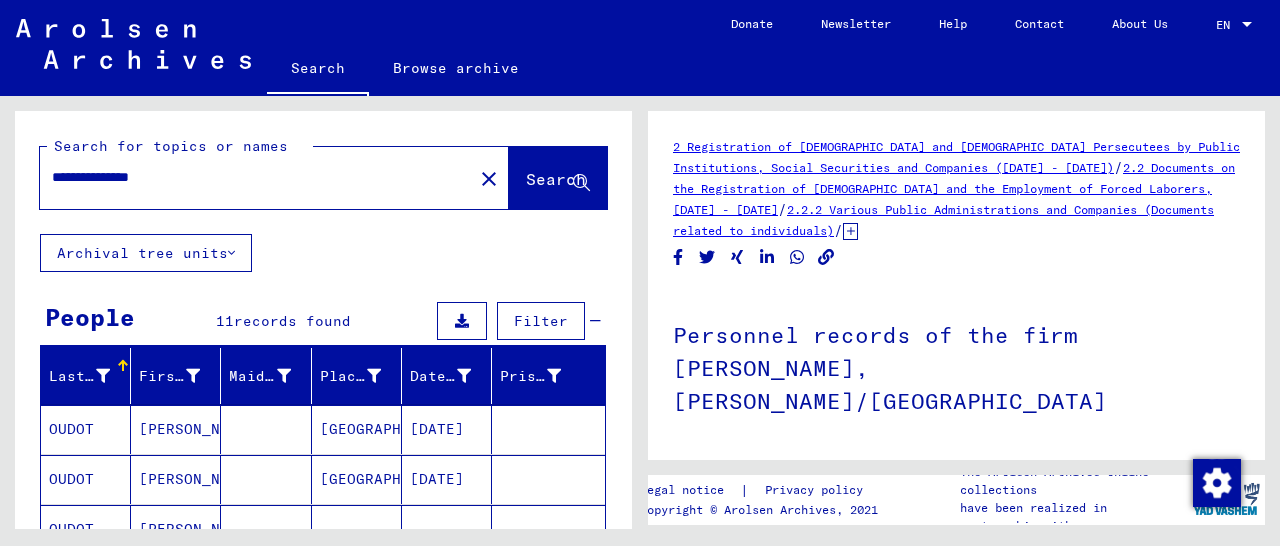 click on "Search" 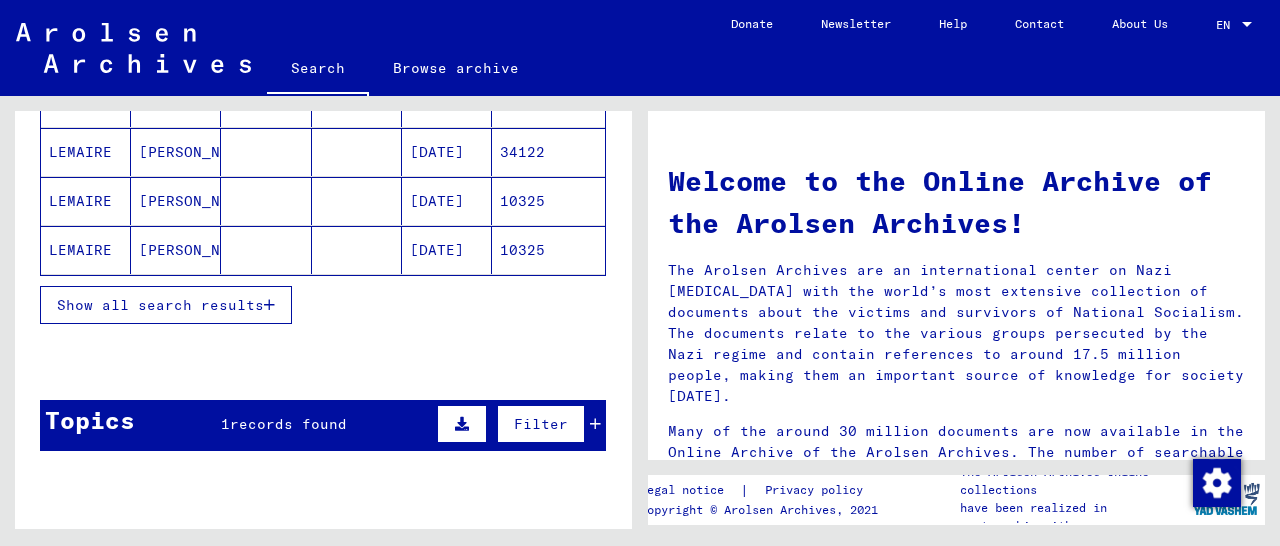 scroll, scrollTop: 416, scrollLeft: 0, axis: vertical 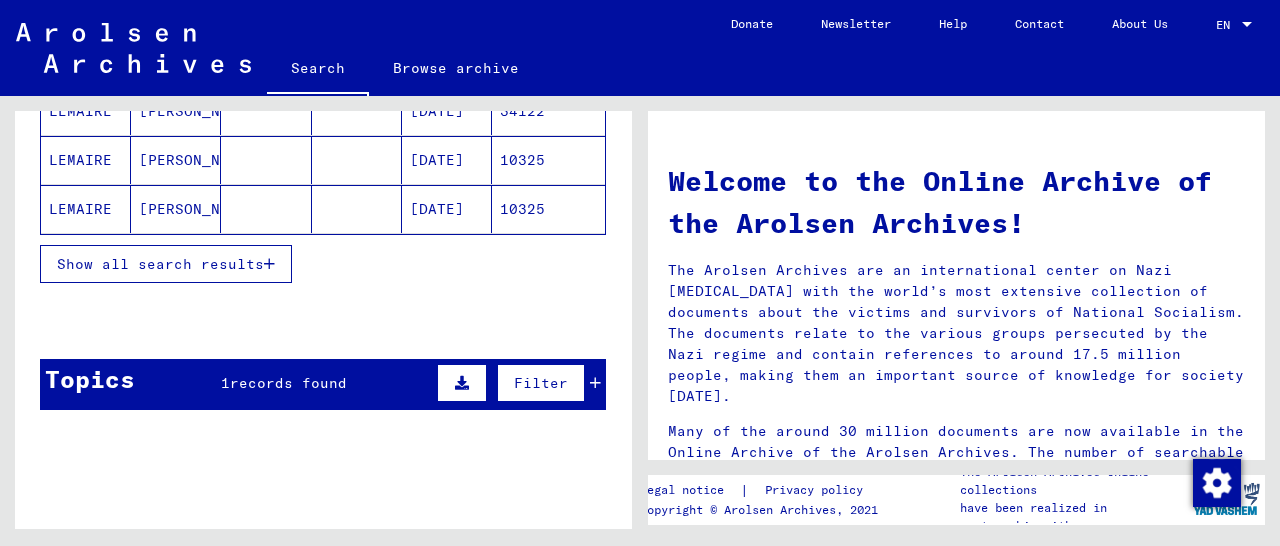 click on "Show all search results" at bounding box center (166, 264) 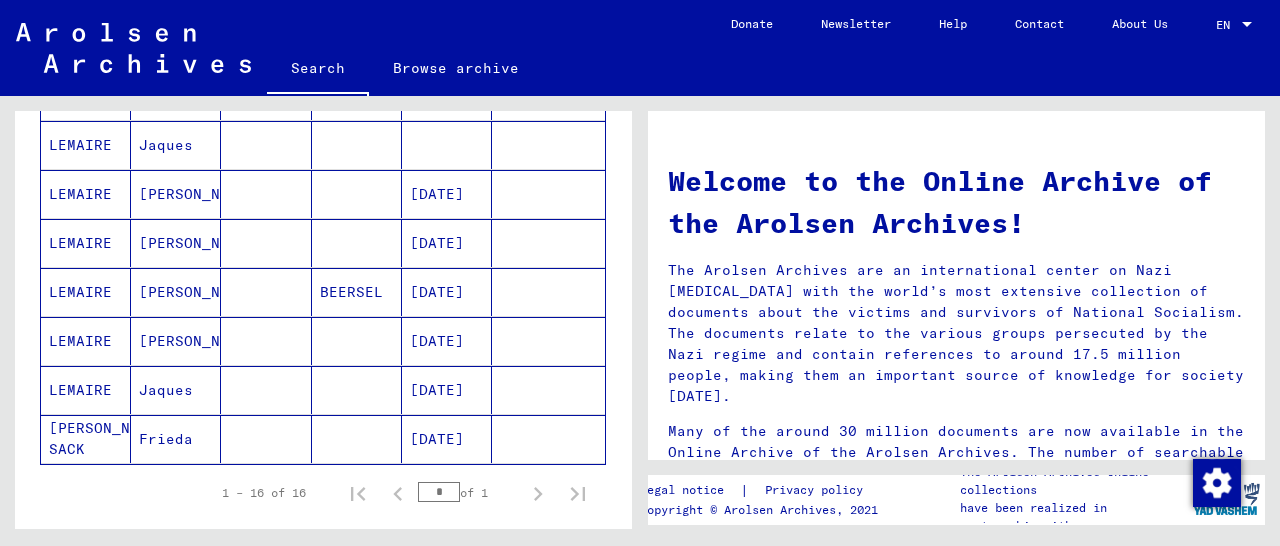 scroll, scrollTop: 728, scrollLeft: 0, axis: vertical 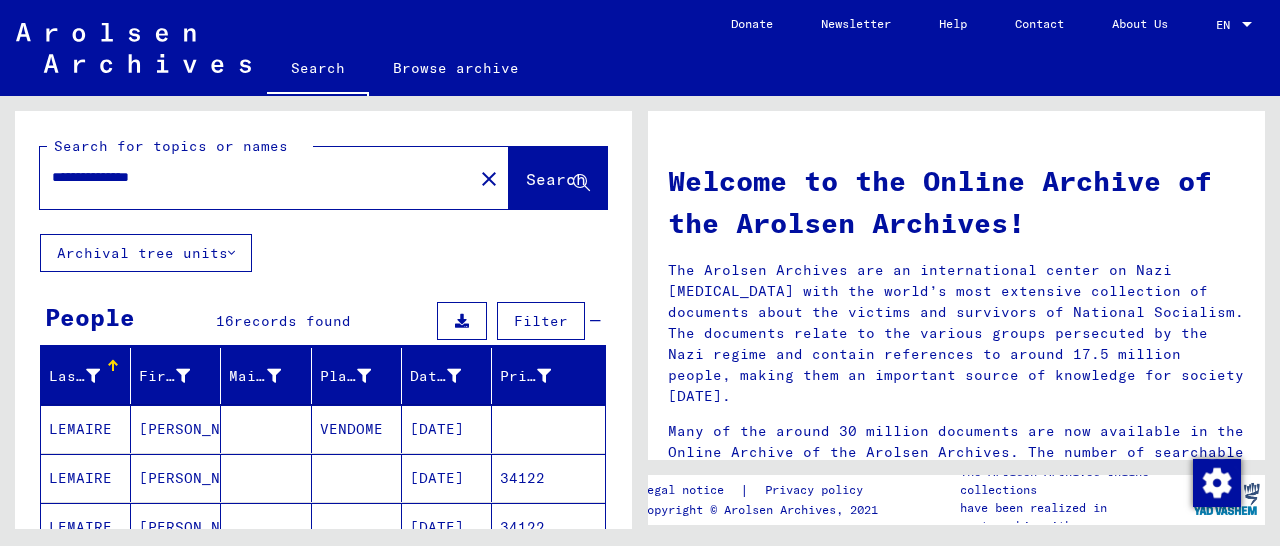 drag, startPoint x: 199, startPoint y: 179, endPoint x: 0, endPoint y: 172, distance: 199.12308 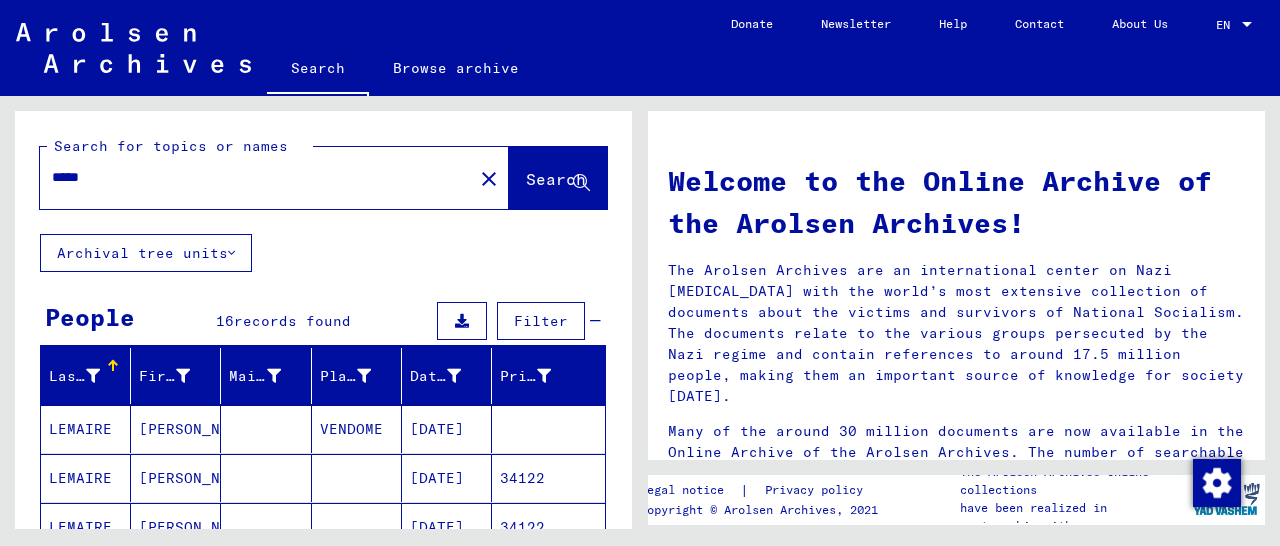 type on "*****" 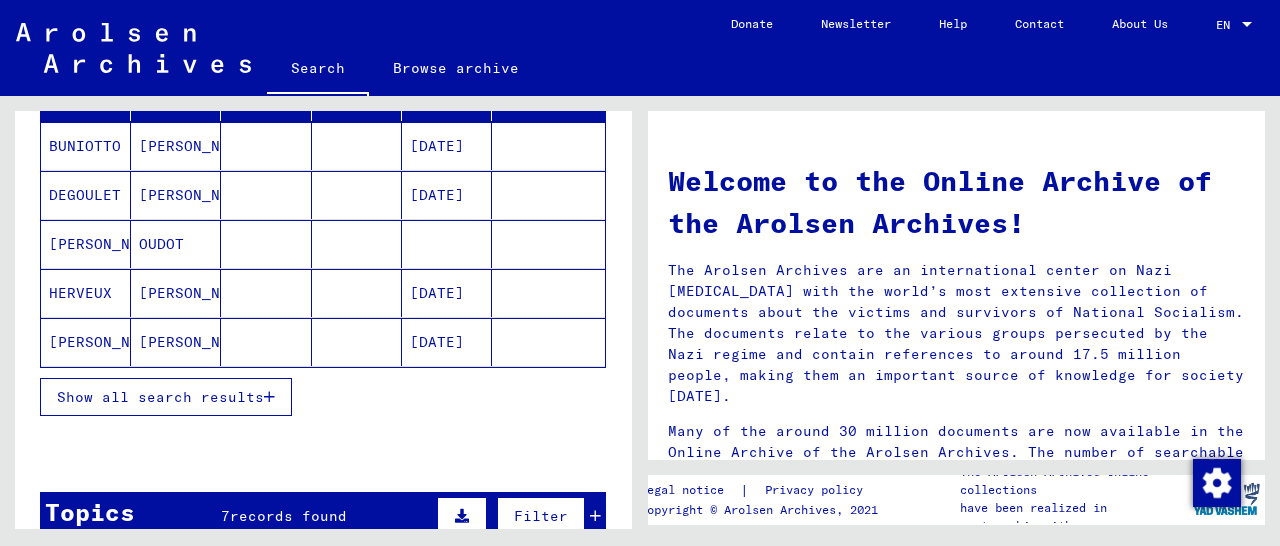 scroll, scrollTop: 312, scrollLeft: 0, axis: vertical 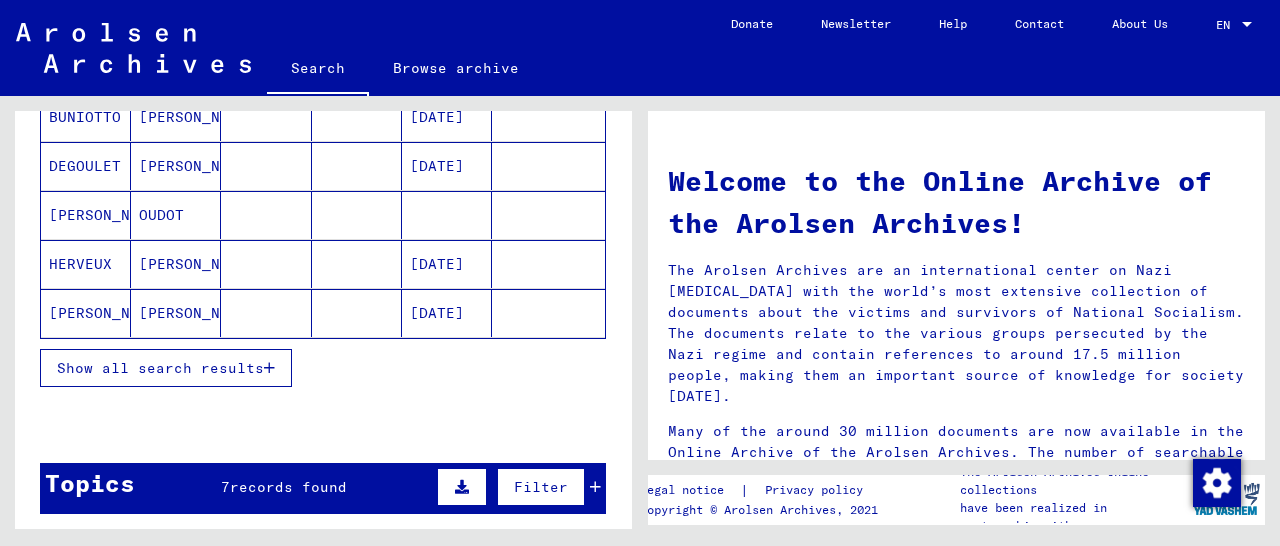 click on "Show all search results" at bounding box center [166, 368] 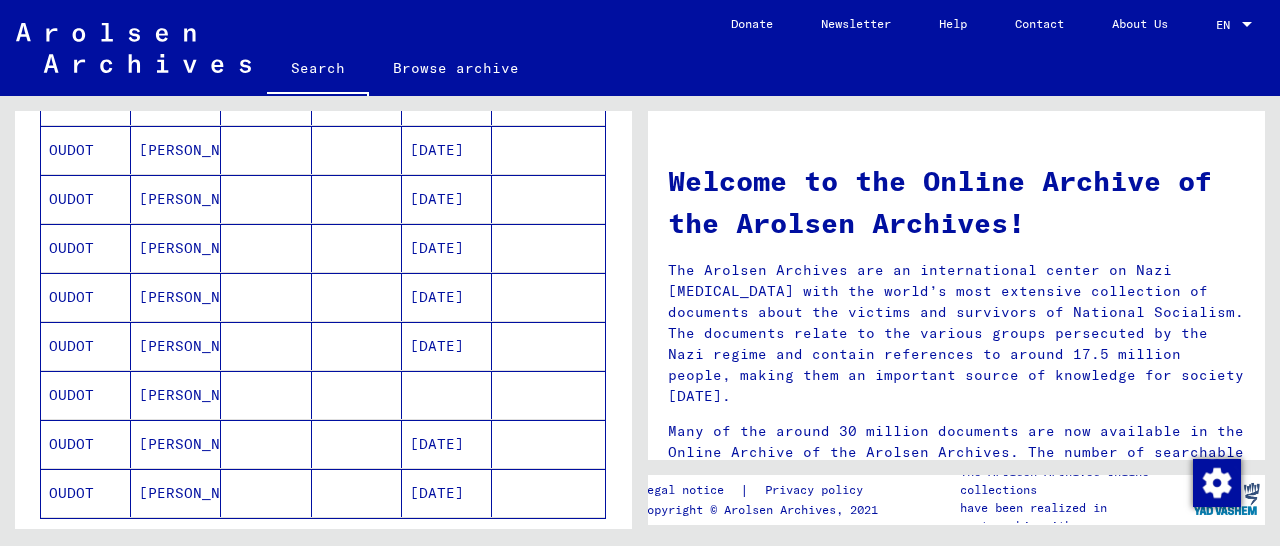 scroll, scrollTop: 1144, scrollLeft: 0, axis: vertical 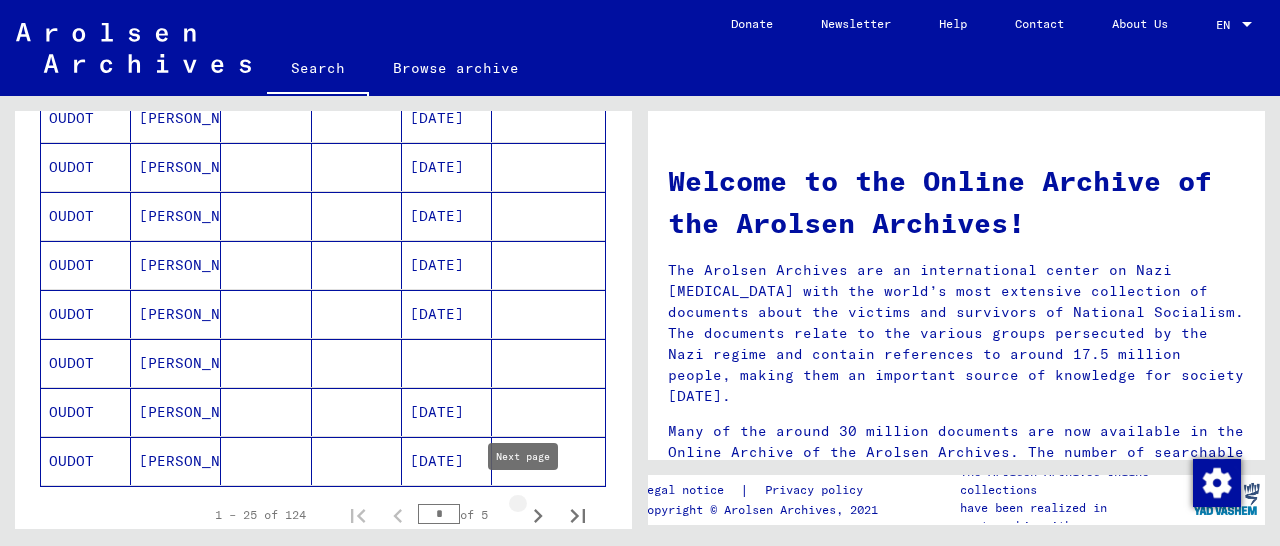 click 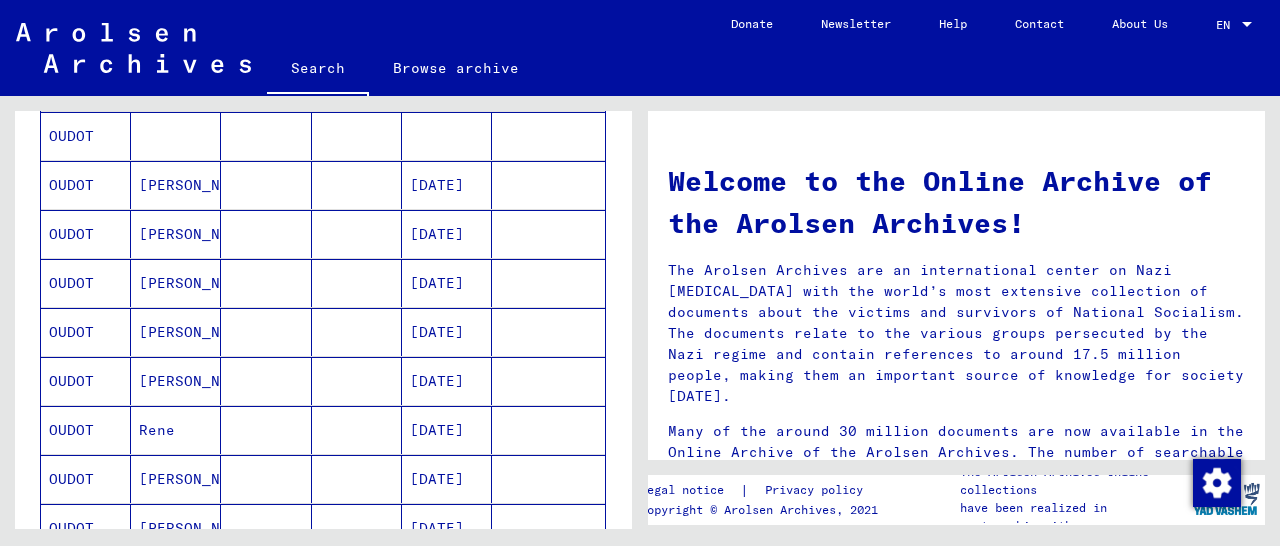 scroll, scrollTop: 832, scrollLeft: 0, axis: vertical 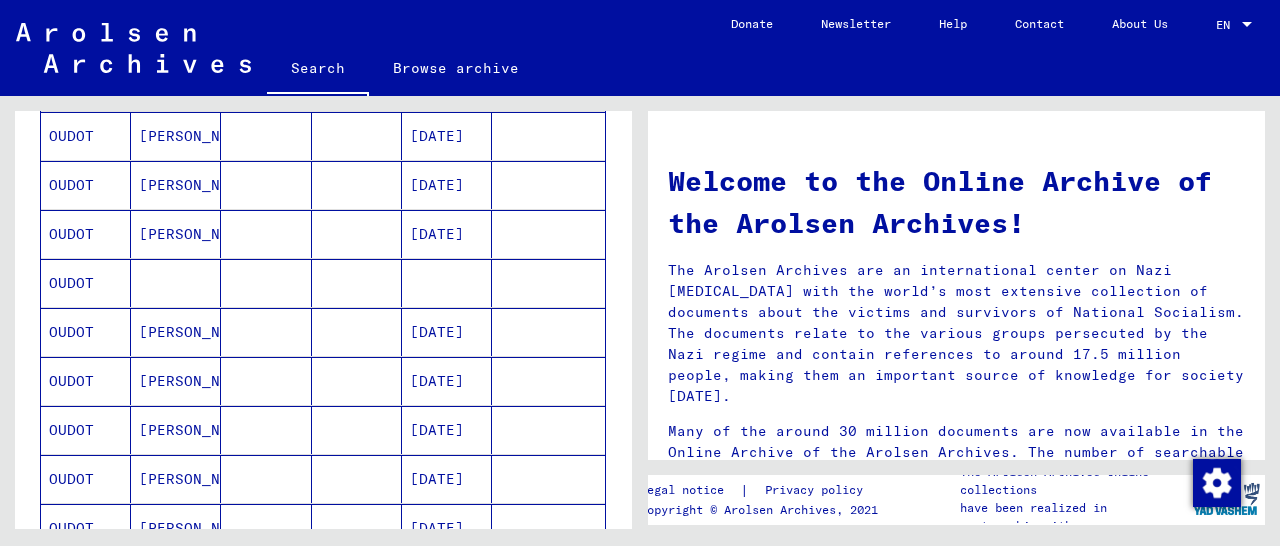 click at bounding box center [548, 479] 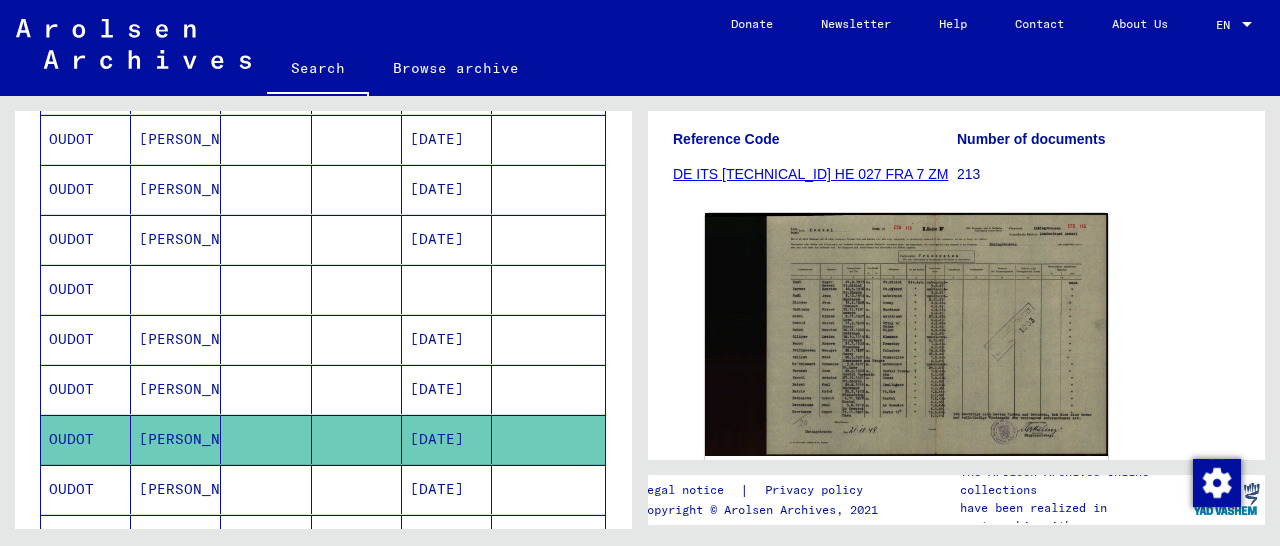 scroll, scrollTop: 312, scrollLeft: 0, axis: vertical 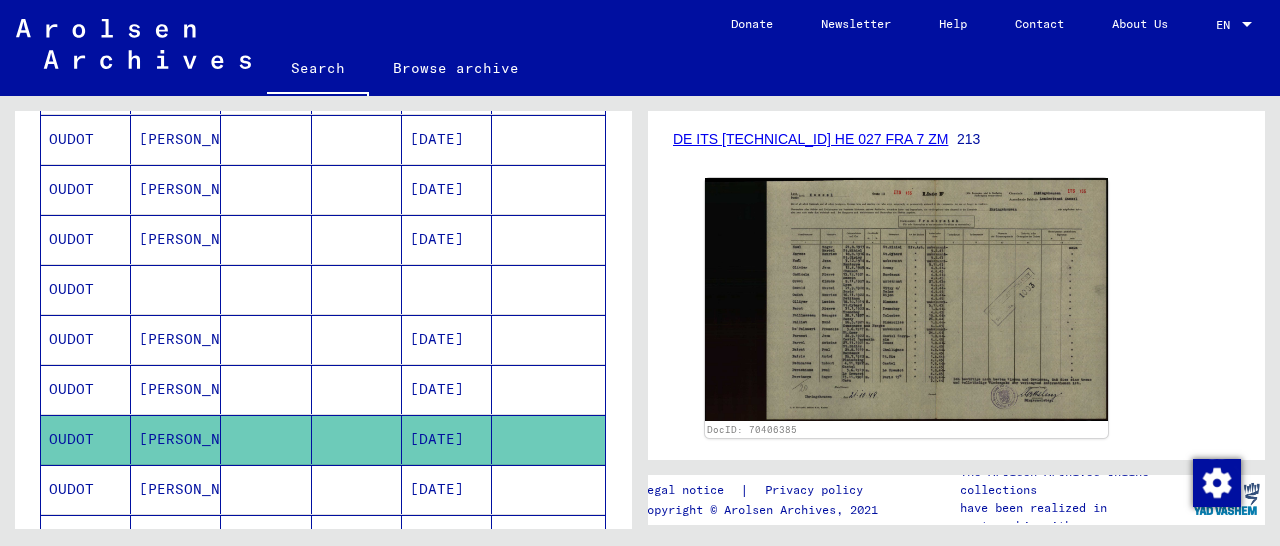 click at bounding box center [548, 539] 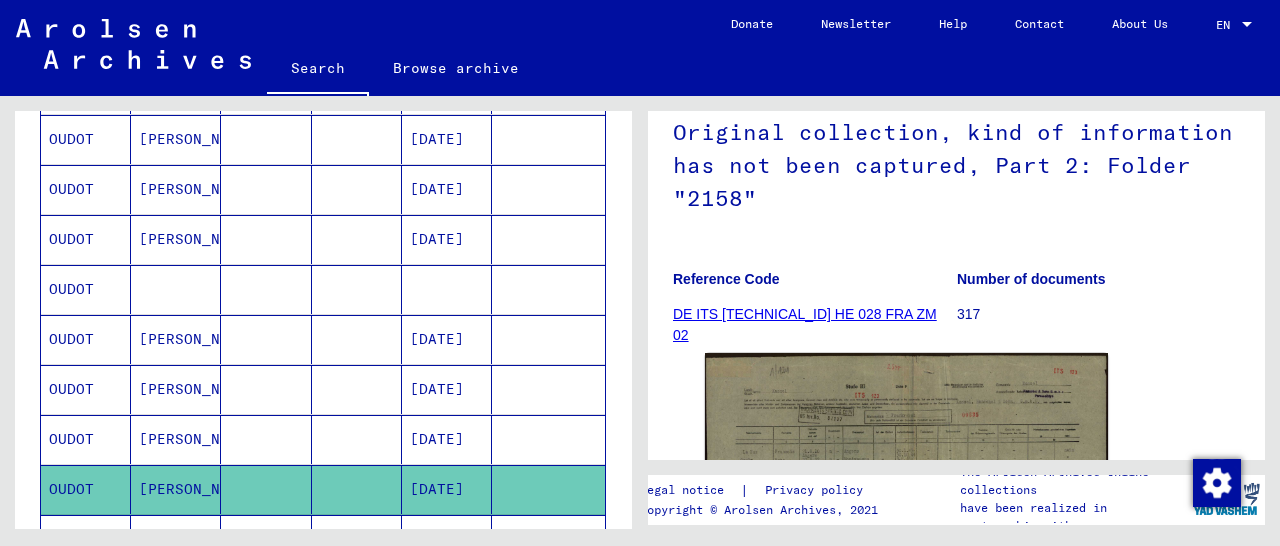 scroll, scrollTop: 416, scrollLeft: 0, axis: vertical 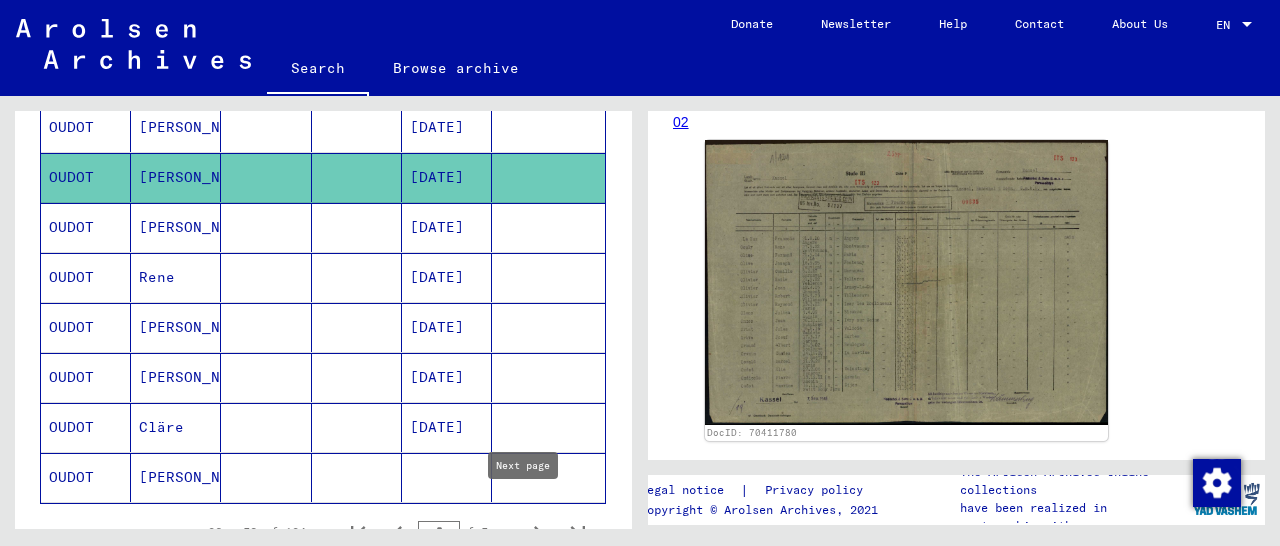 click 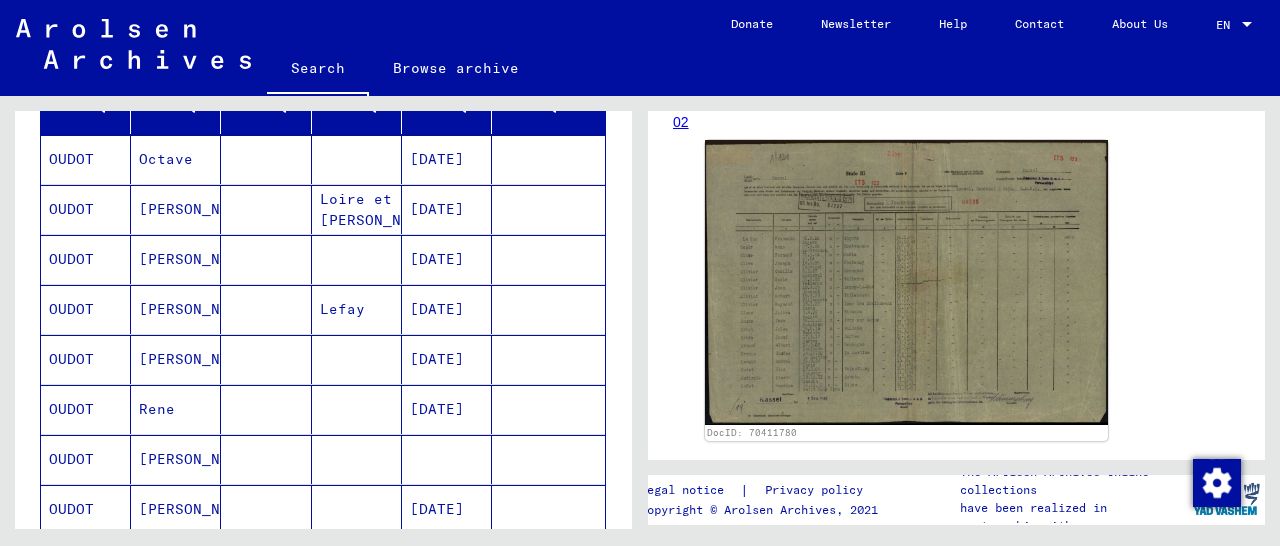 scroll, scrollTop: 320, scrollLeft: 0, axis: vertical 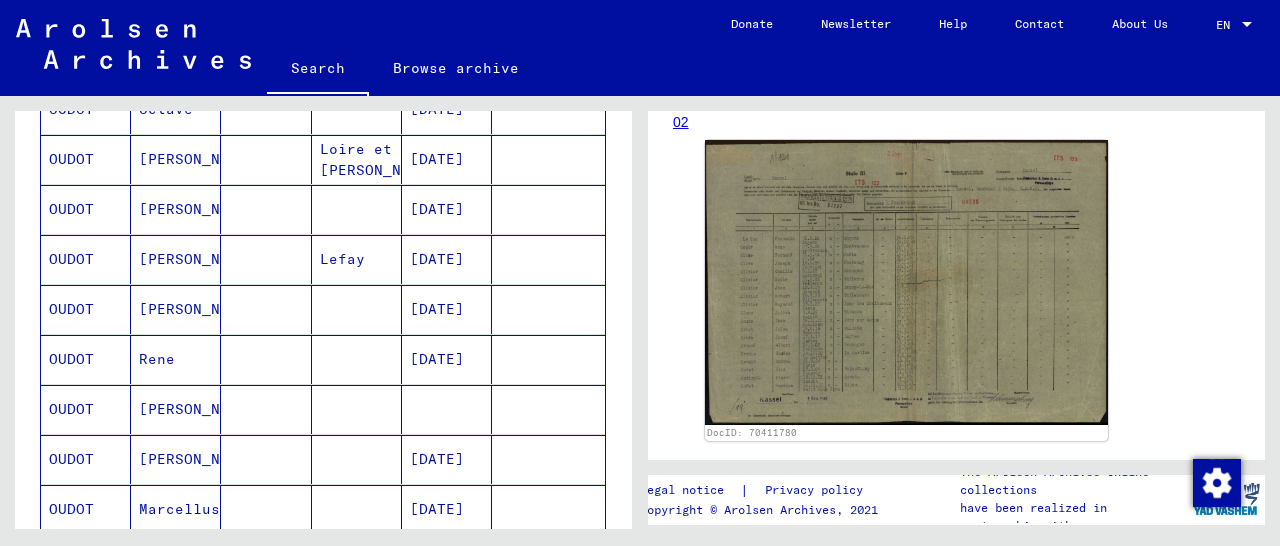 click at bounding box center [548, 359] 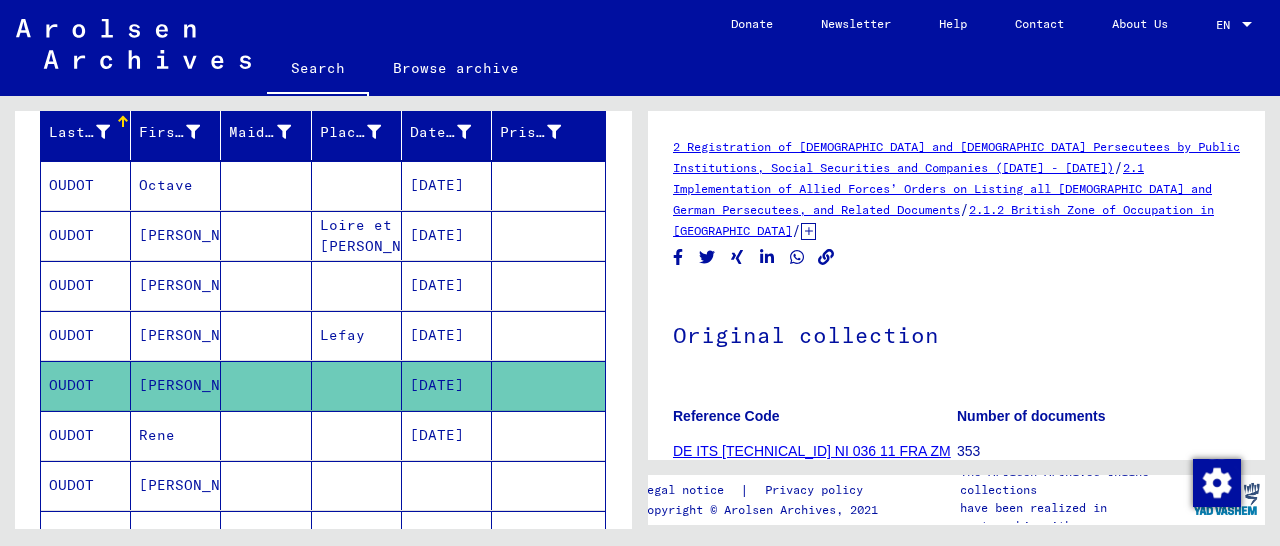 scroll, scrollTop: 112, scrollLeft: 0, axis: vertical 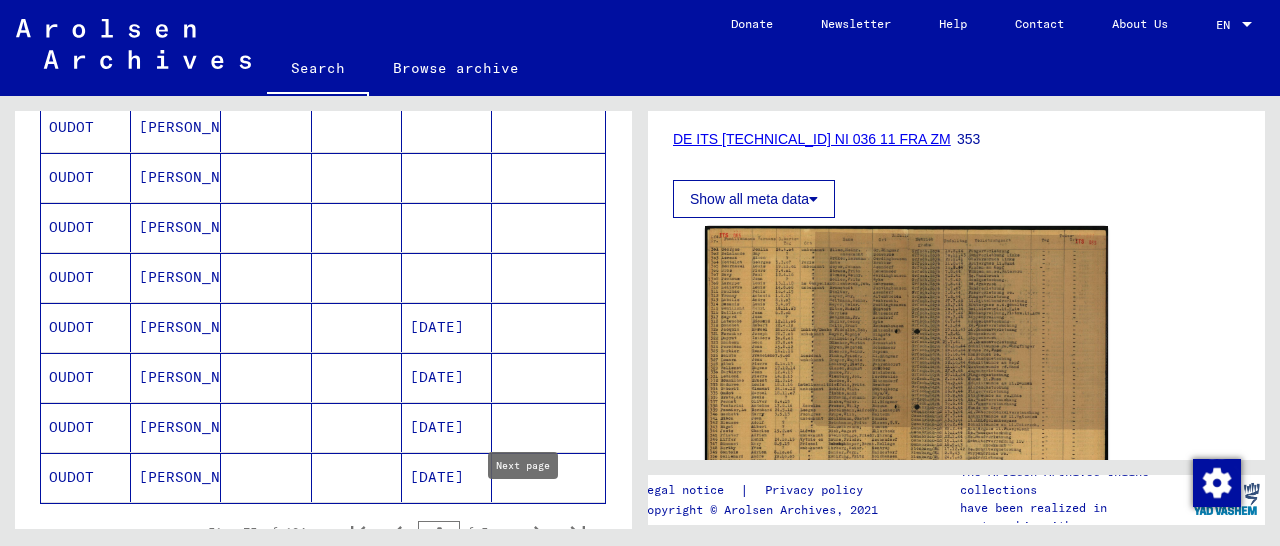 click 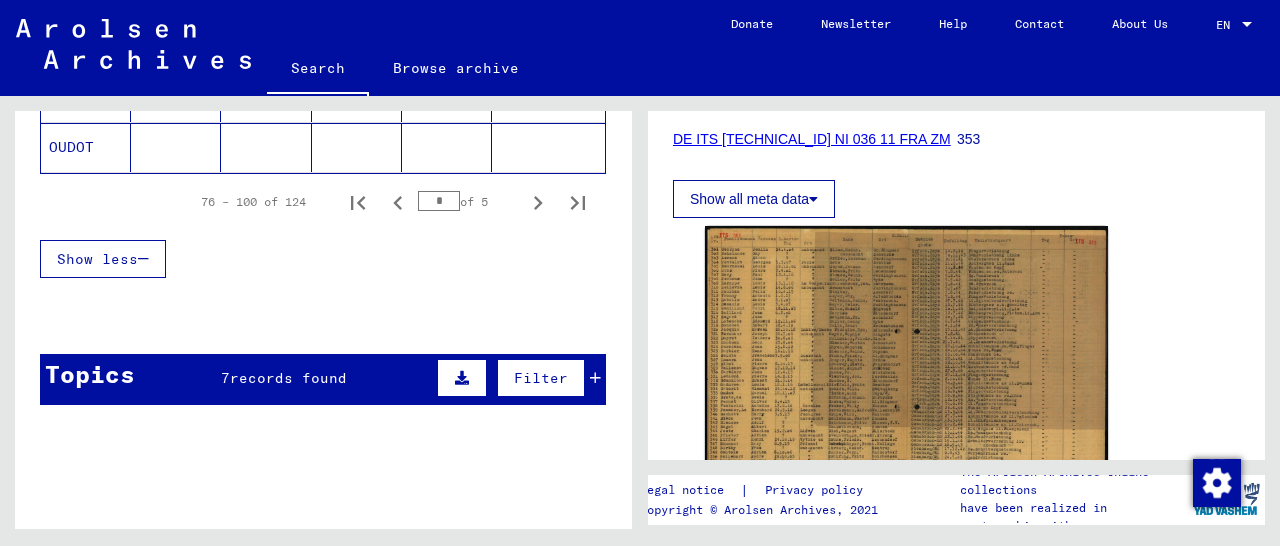 scroll, scrollTop: 1360, scrollLeft: 0, axis: vertical 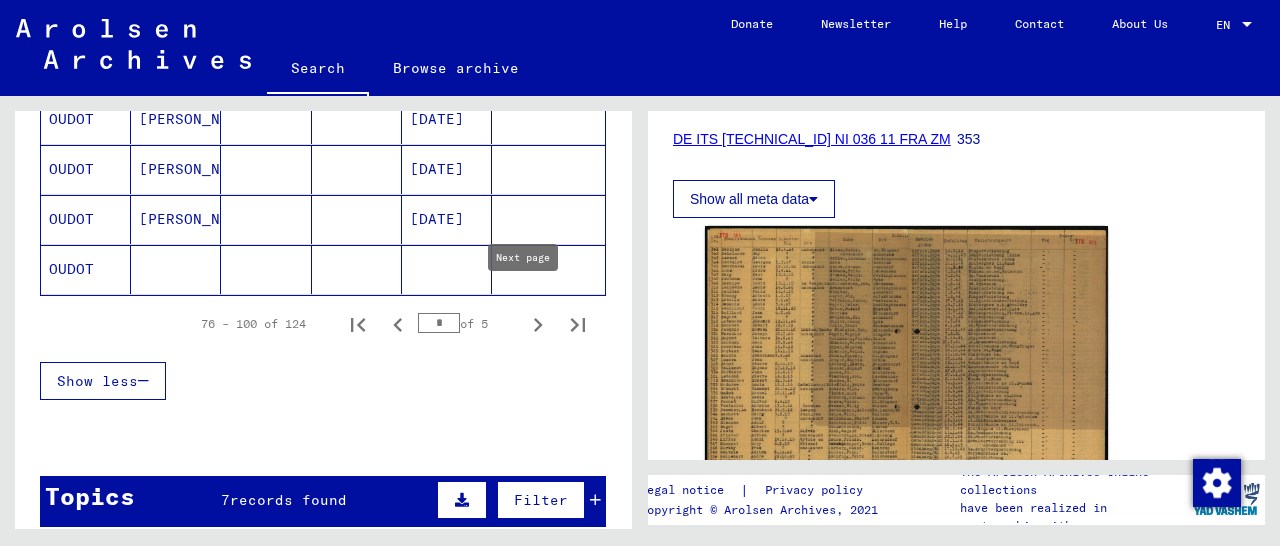 click 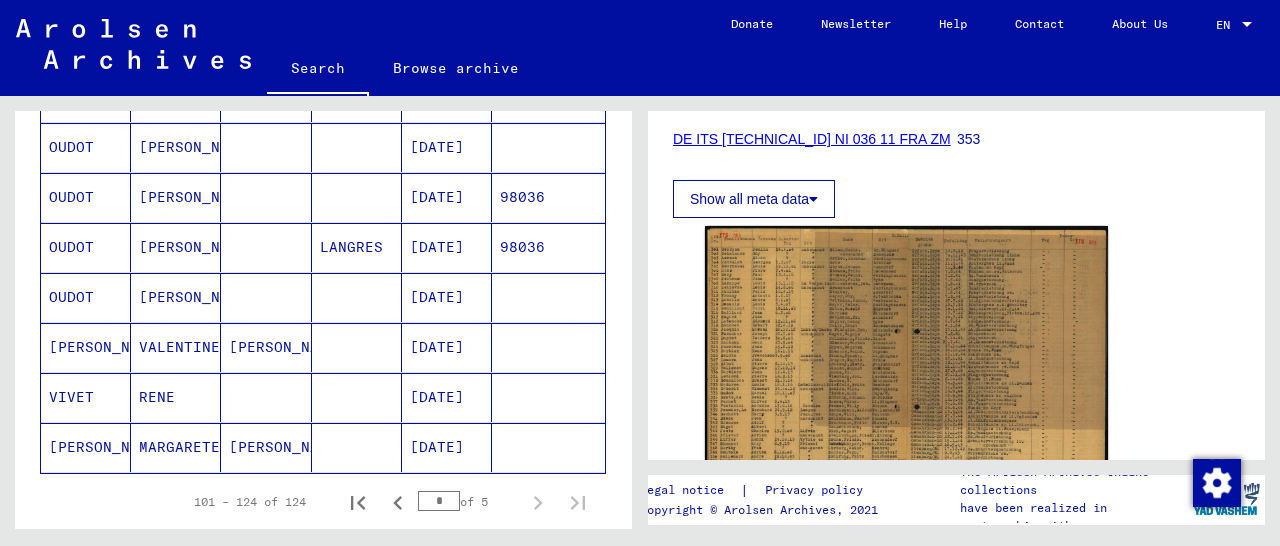 scroll, scrollTop: 1256, scrollLeft: 0, axis: vertical 